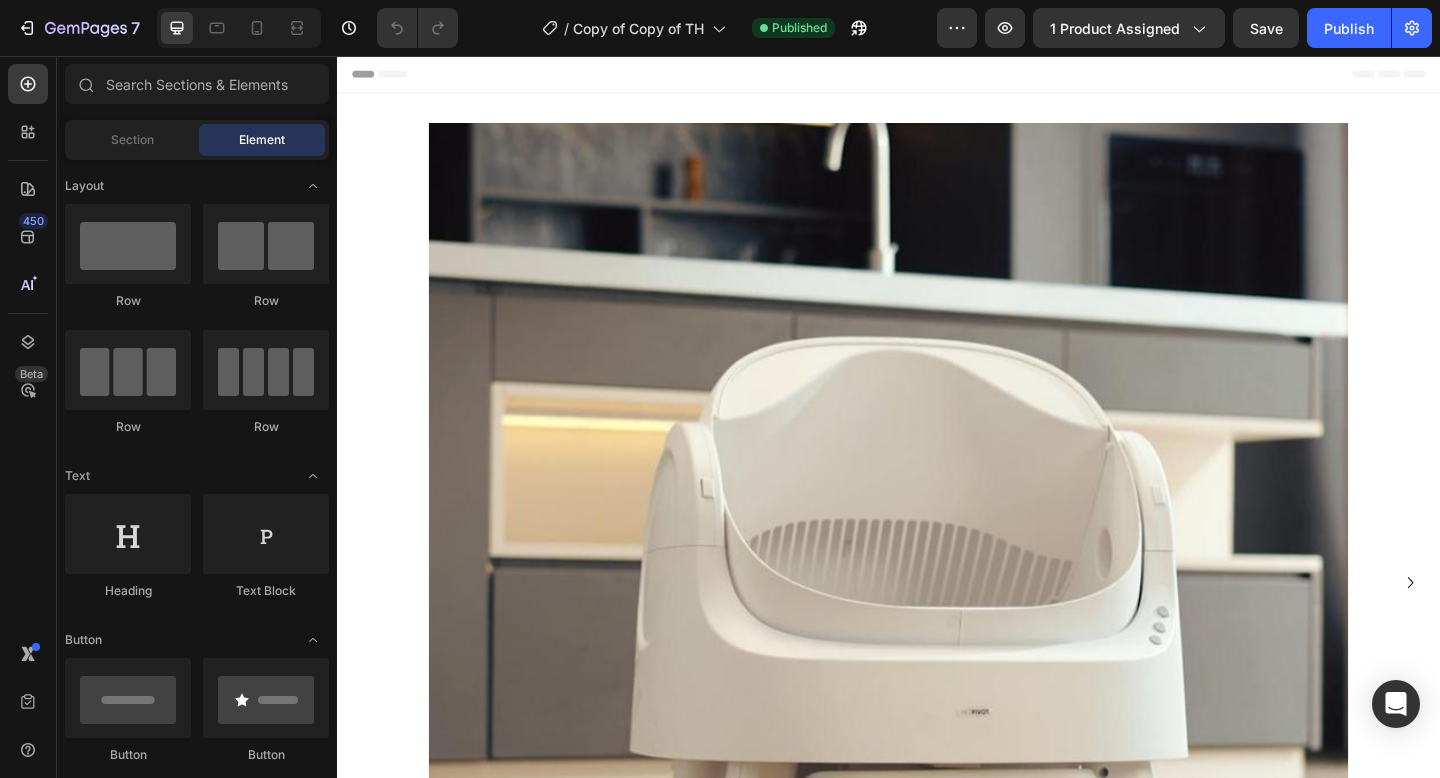 scroll, scrollTop: 0, scrollLeft: 0, axis: both 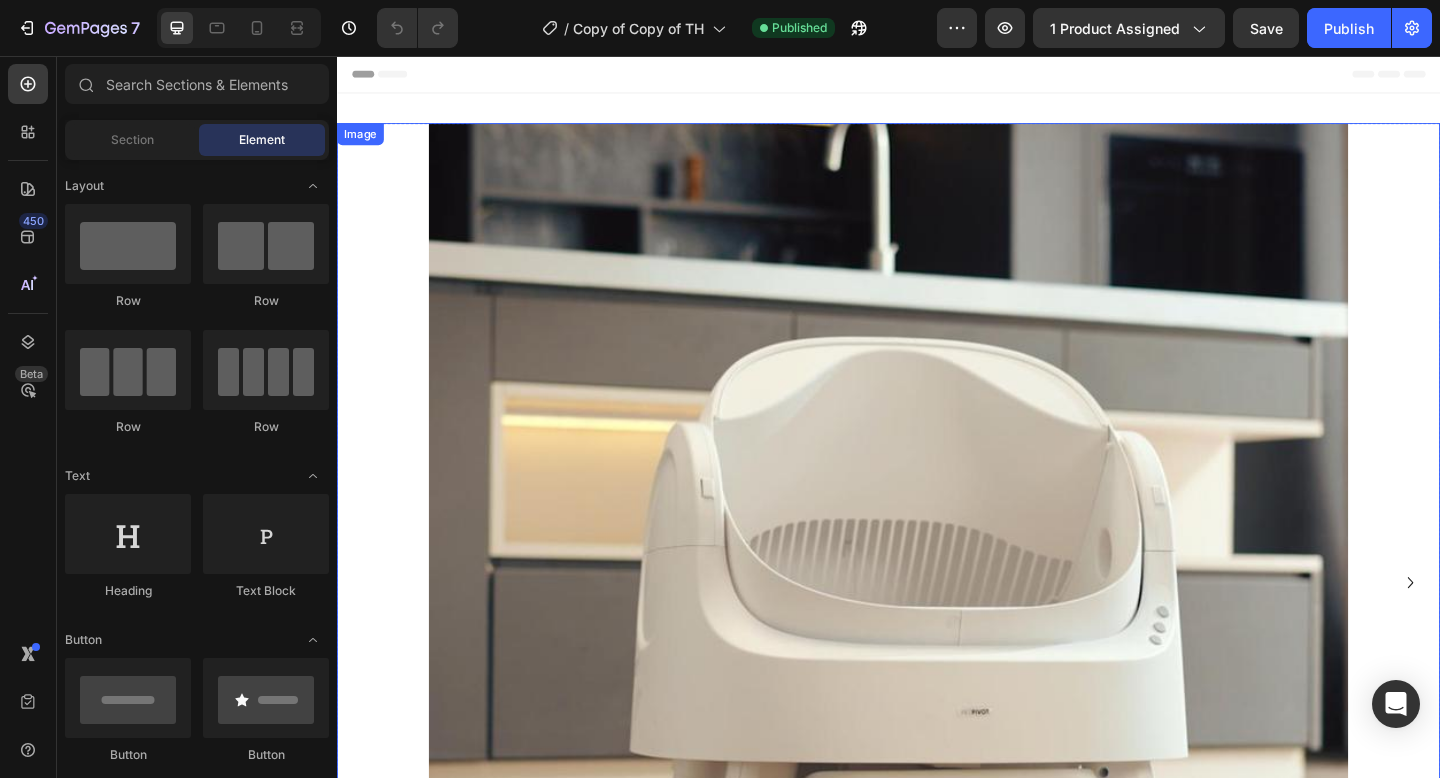 click at bounding box center (937, 629) 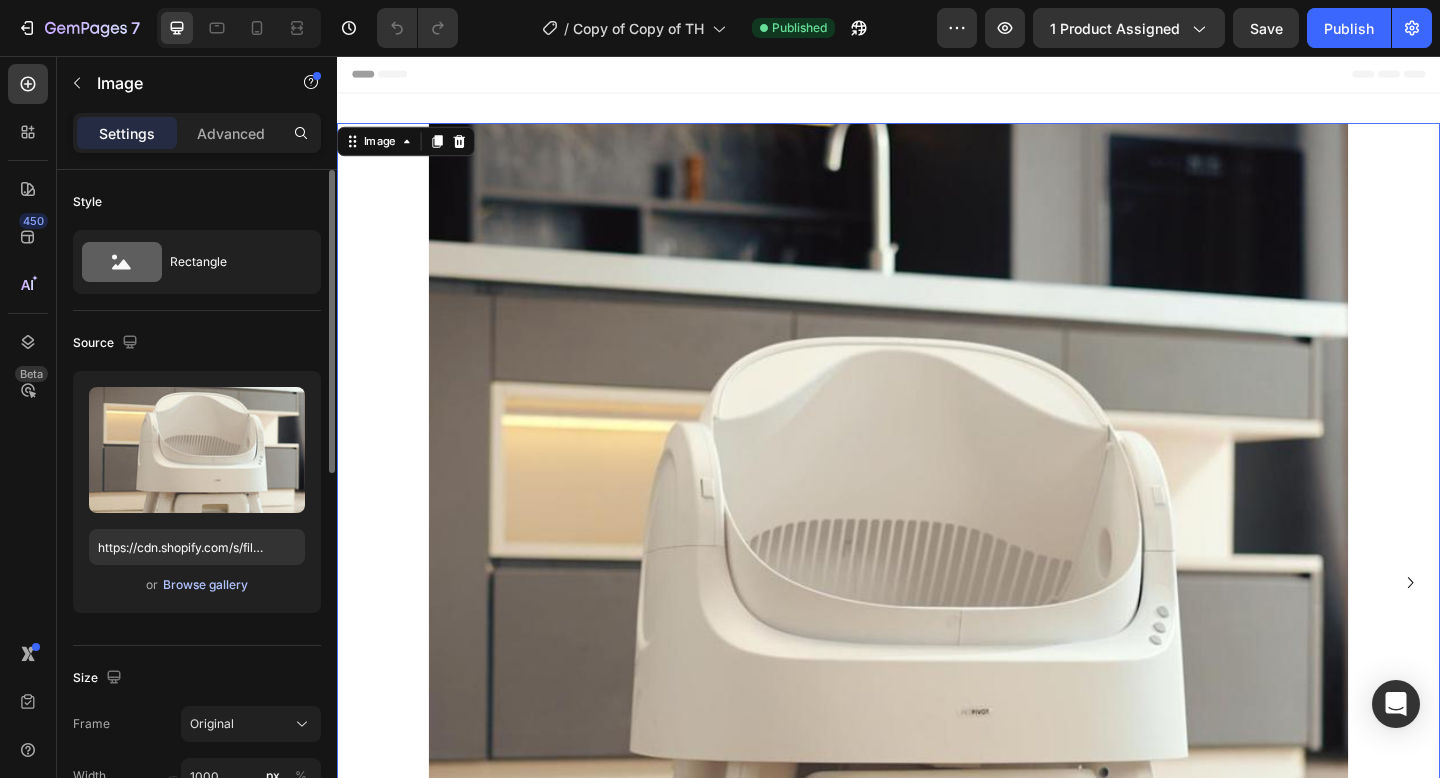 click on "Browse gallery" at bounding box center [205, 585] 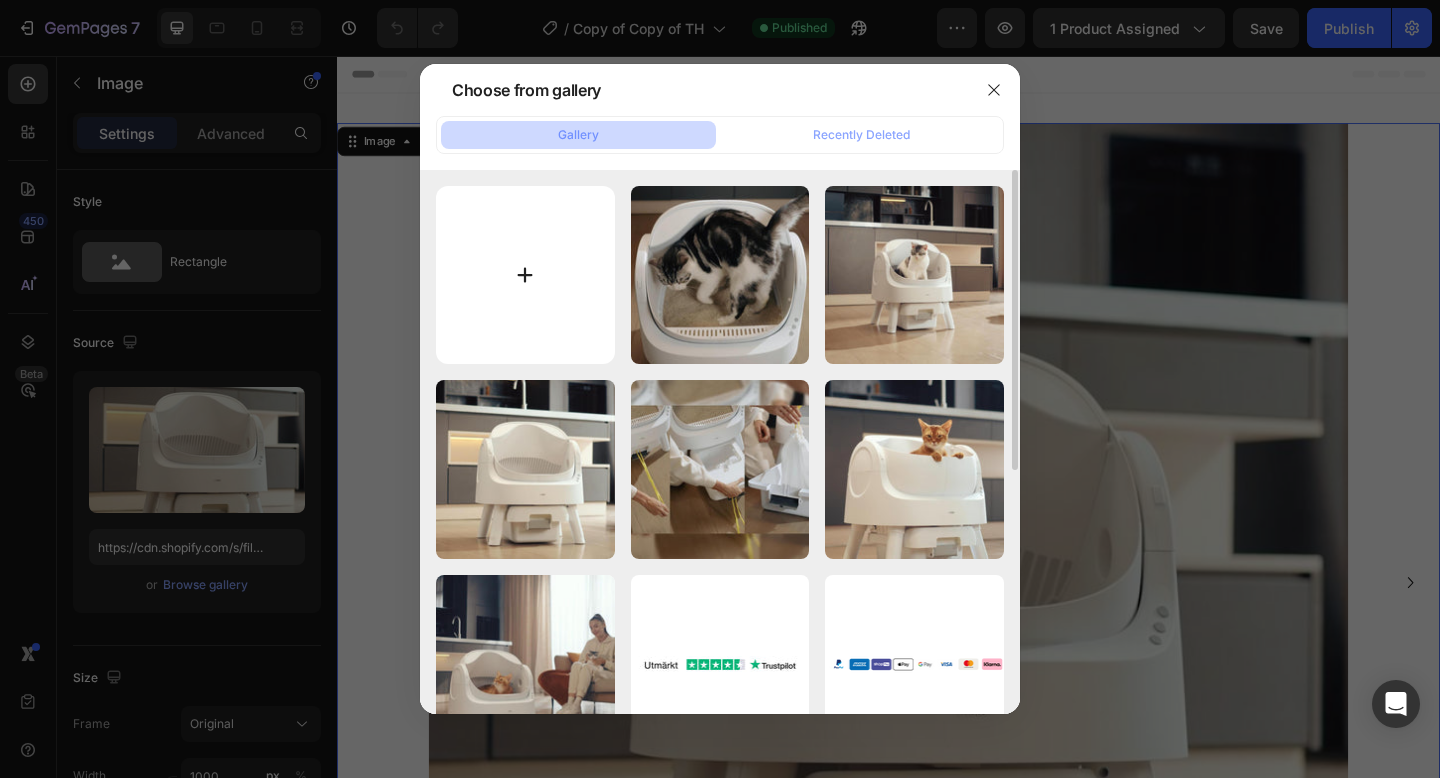 click at bounding box center (525, 275) 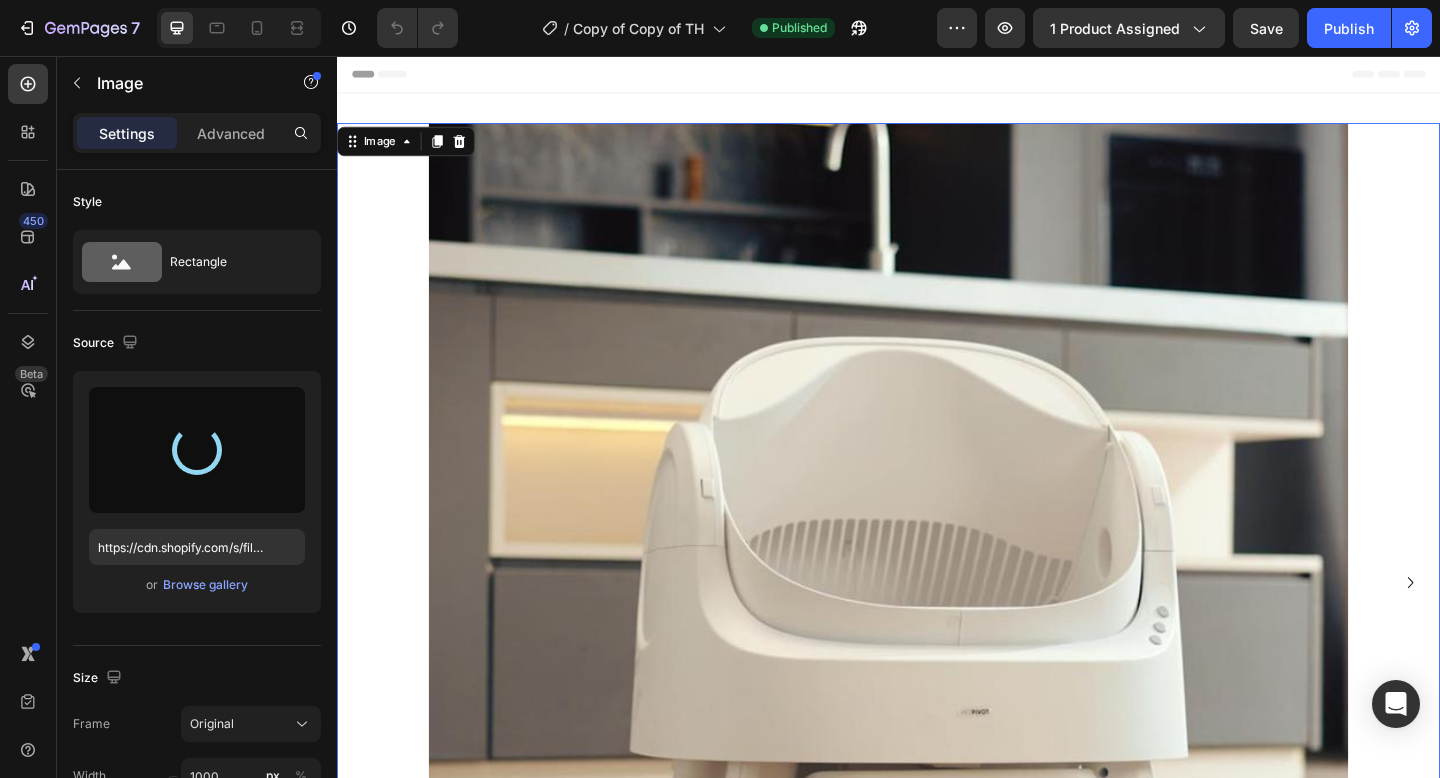 type on "https://cdn.shopify.com/s/files/1/0978/3672/8659/files/gempages_577727115441472188-95006f1c-6265-4a3c-8031-b929298d343c.jpg" 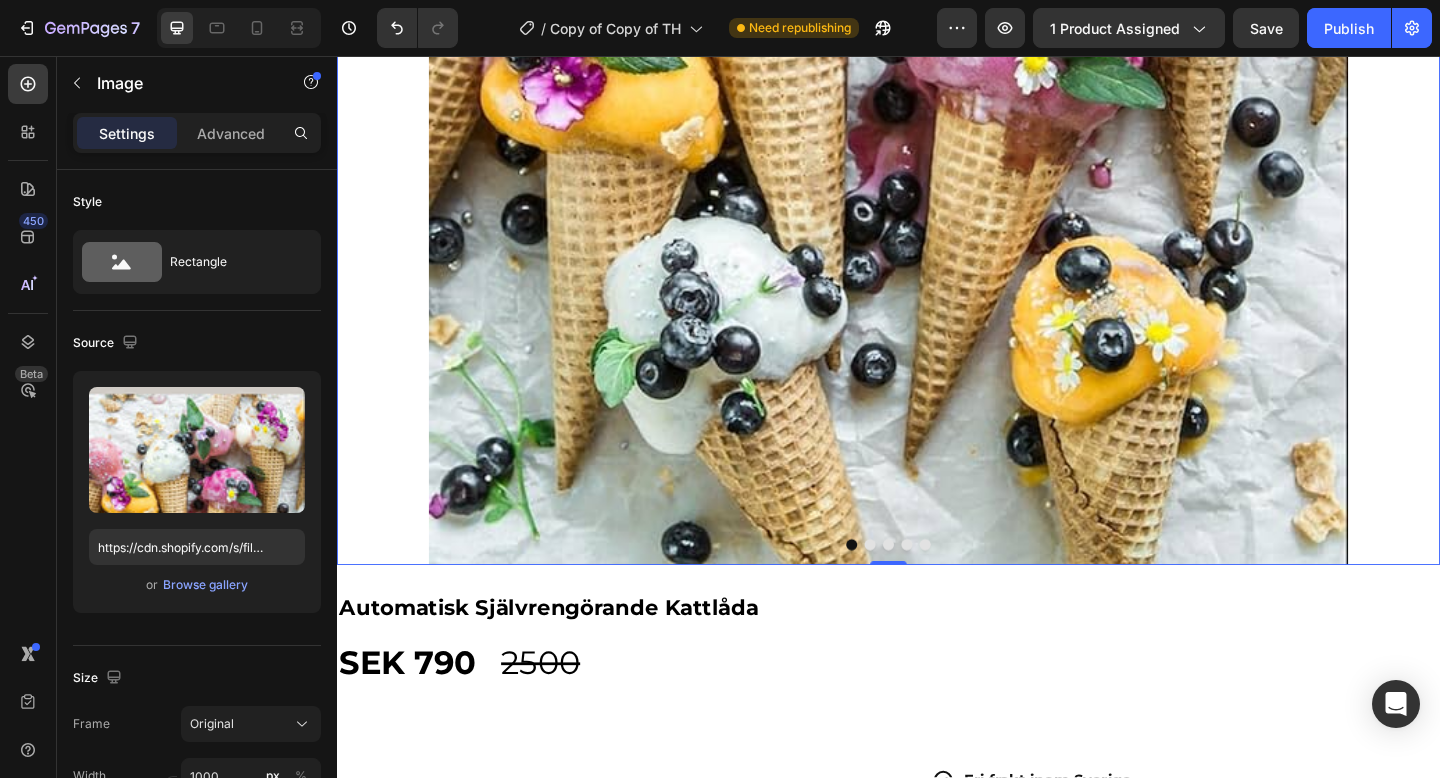 scroll, scrollTop: 1197, scrollLeft: 0, axis: vertical 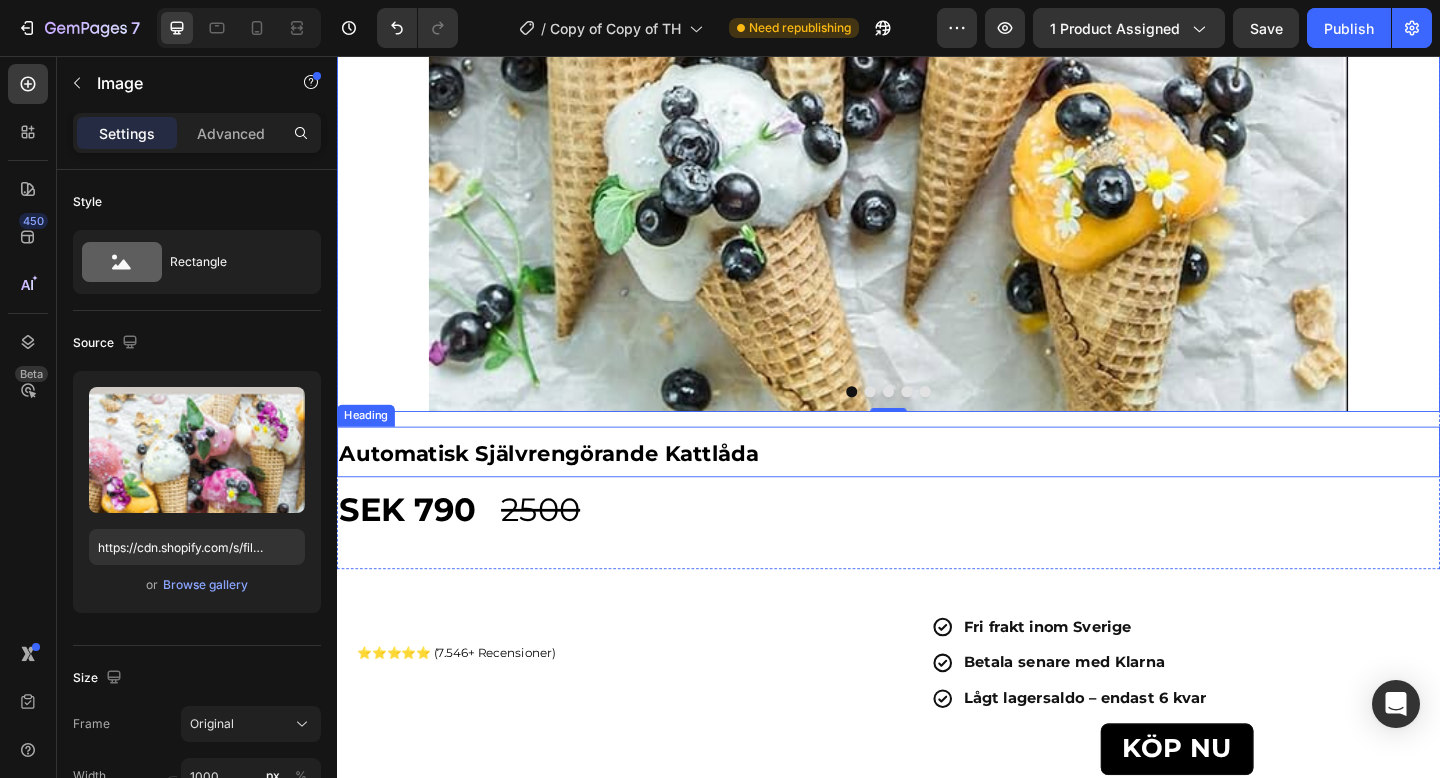 click on "Automatisk Självrengörande Kattlåda" at bounding box center (567, 489) 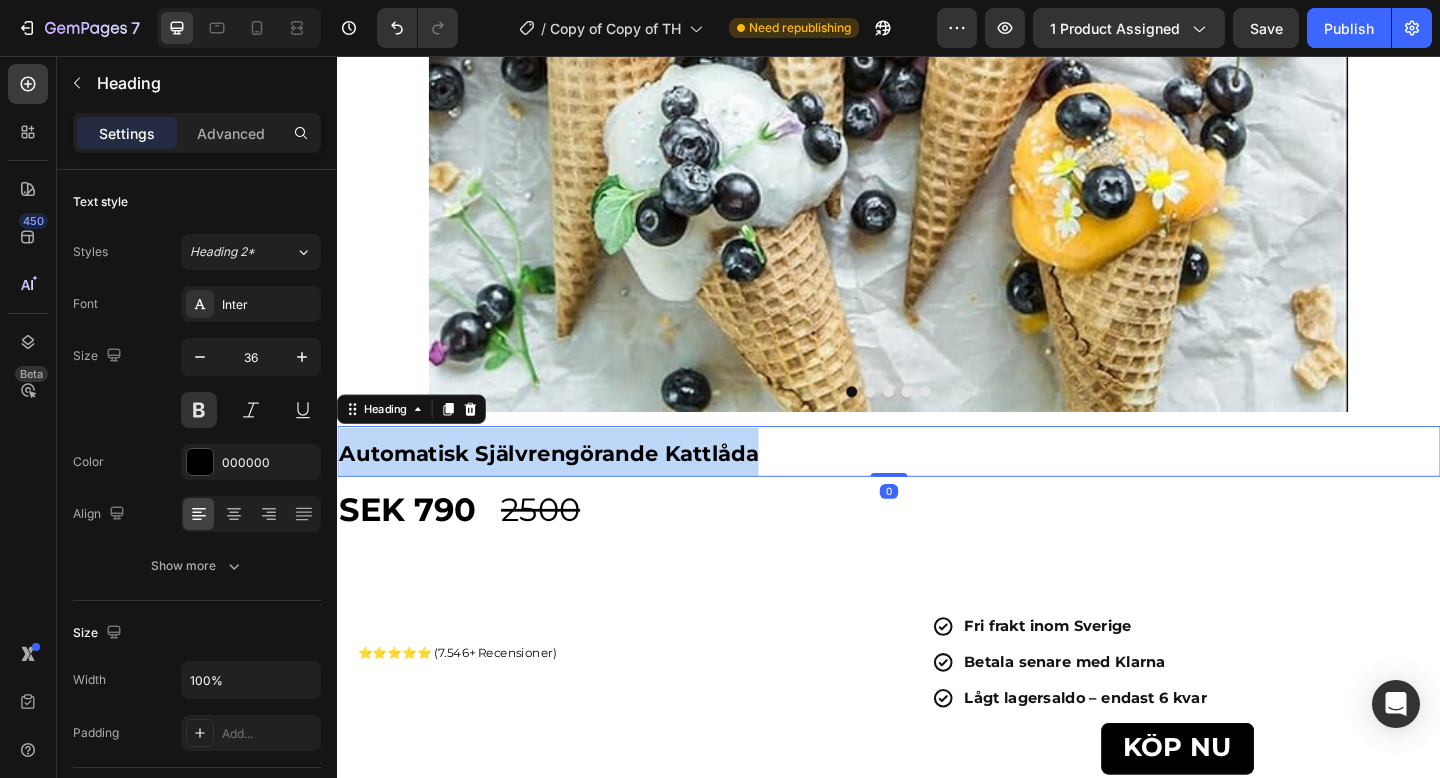 click on "Automatisk Självrengörande Kattlåda" at bounding box center [567, 489] 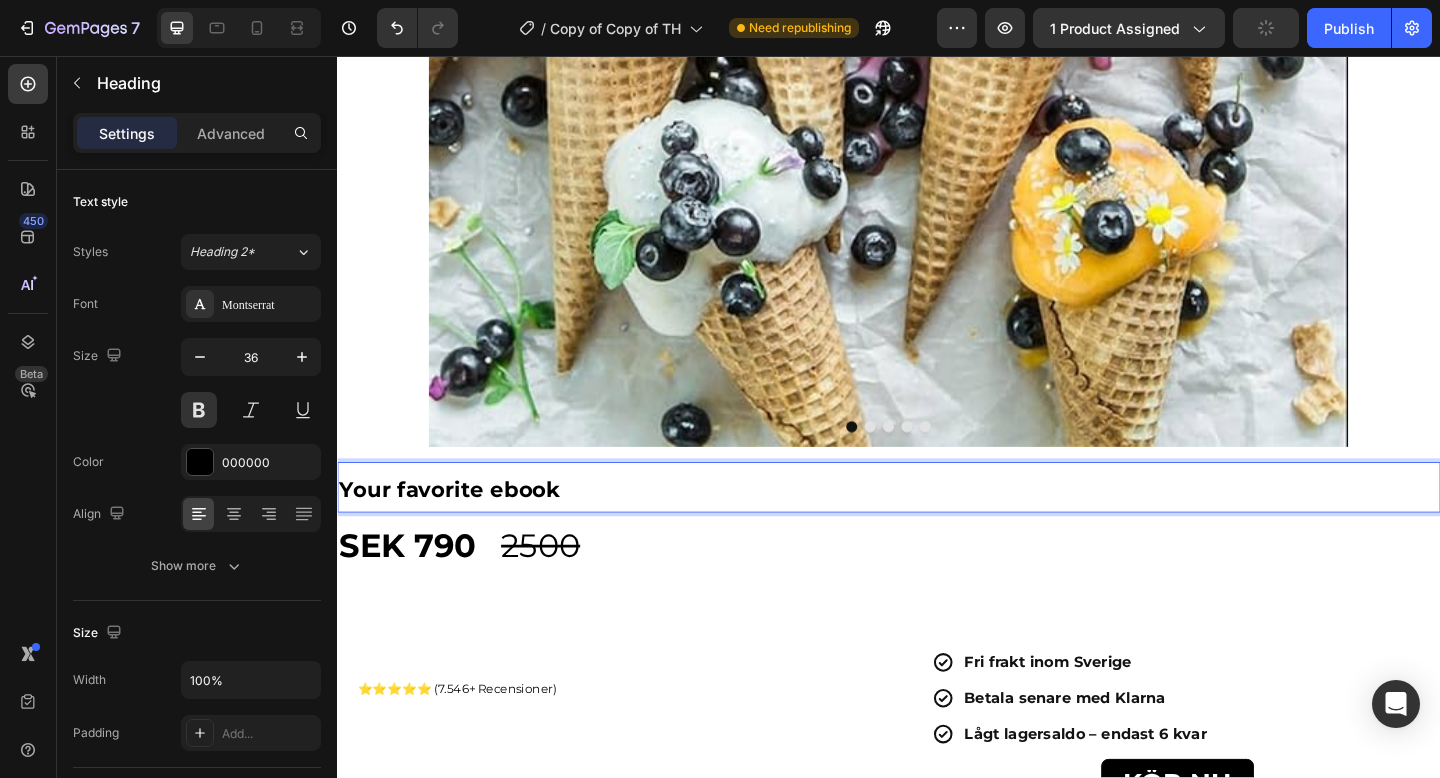 scroll, scrollTop: 1218, scrollLeft: 0, axis: vertical 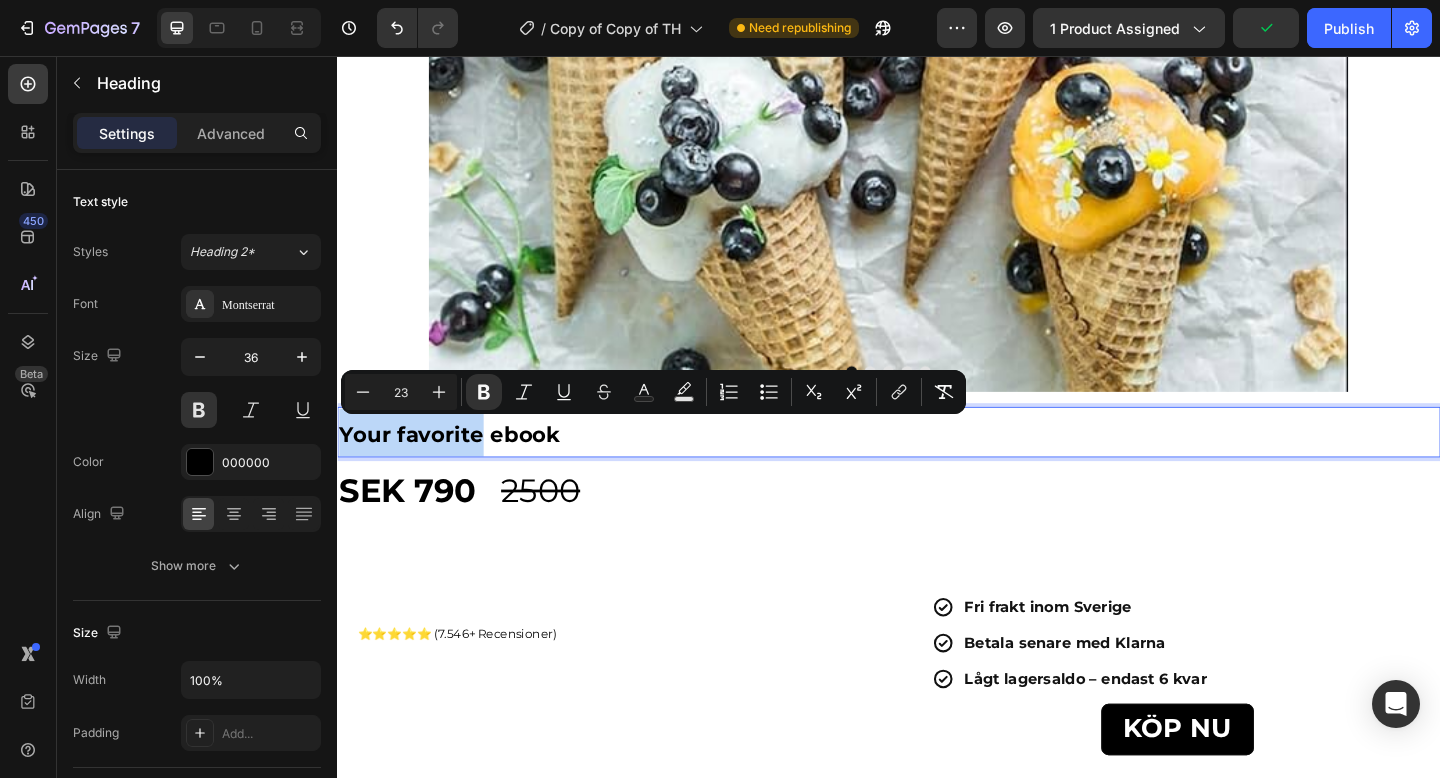 drag, startPoint x: 487, startPoint y: 470, endPoint x: 672, endPoint y: 488, distance: 185.87361 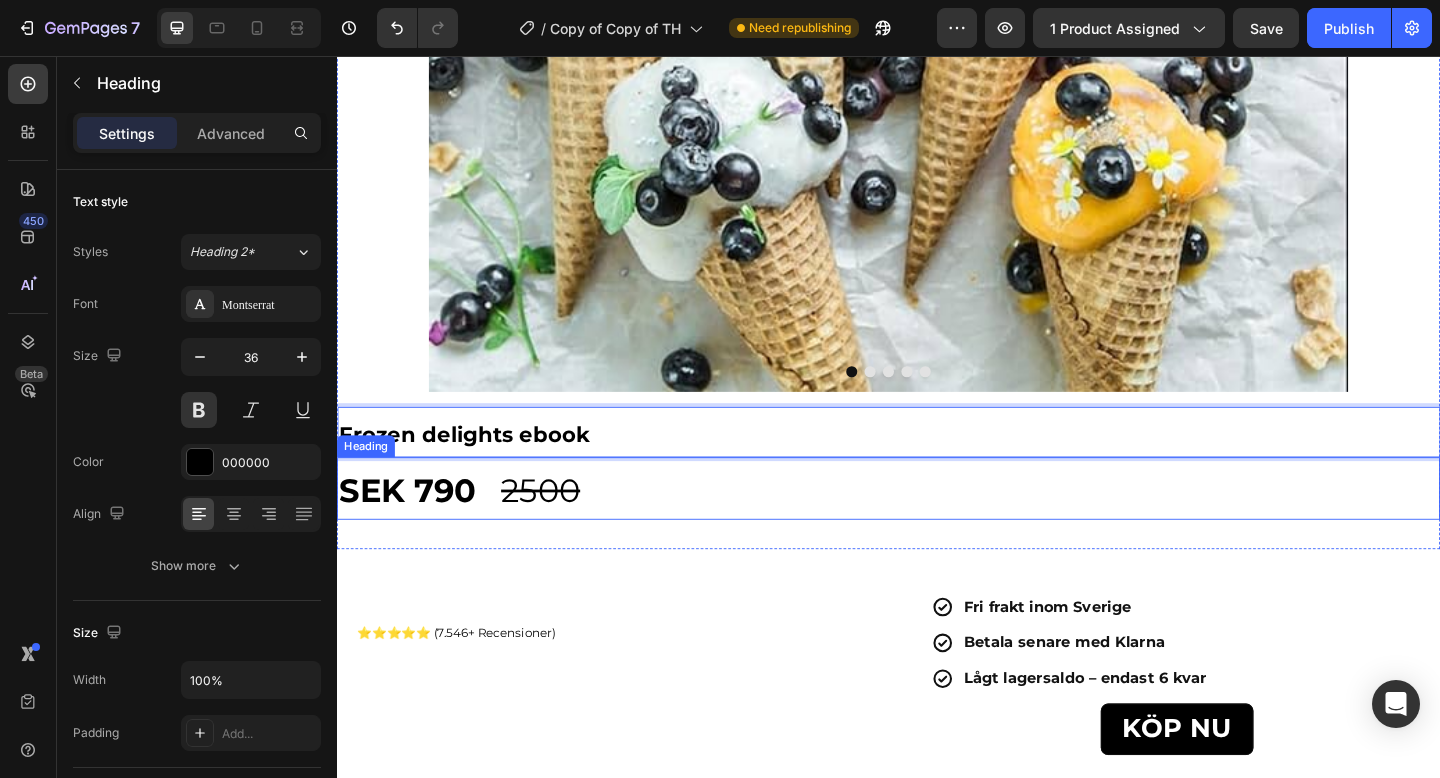 click on "SEK 790 2500" at bounding box center (937, 527) 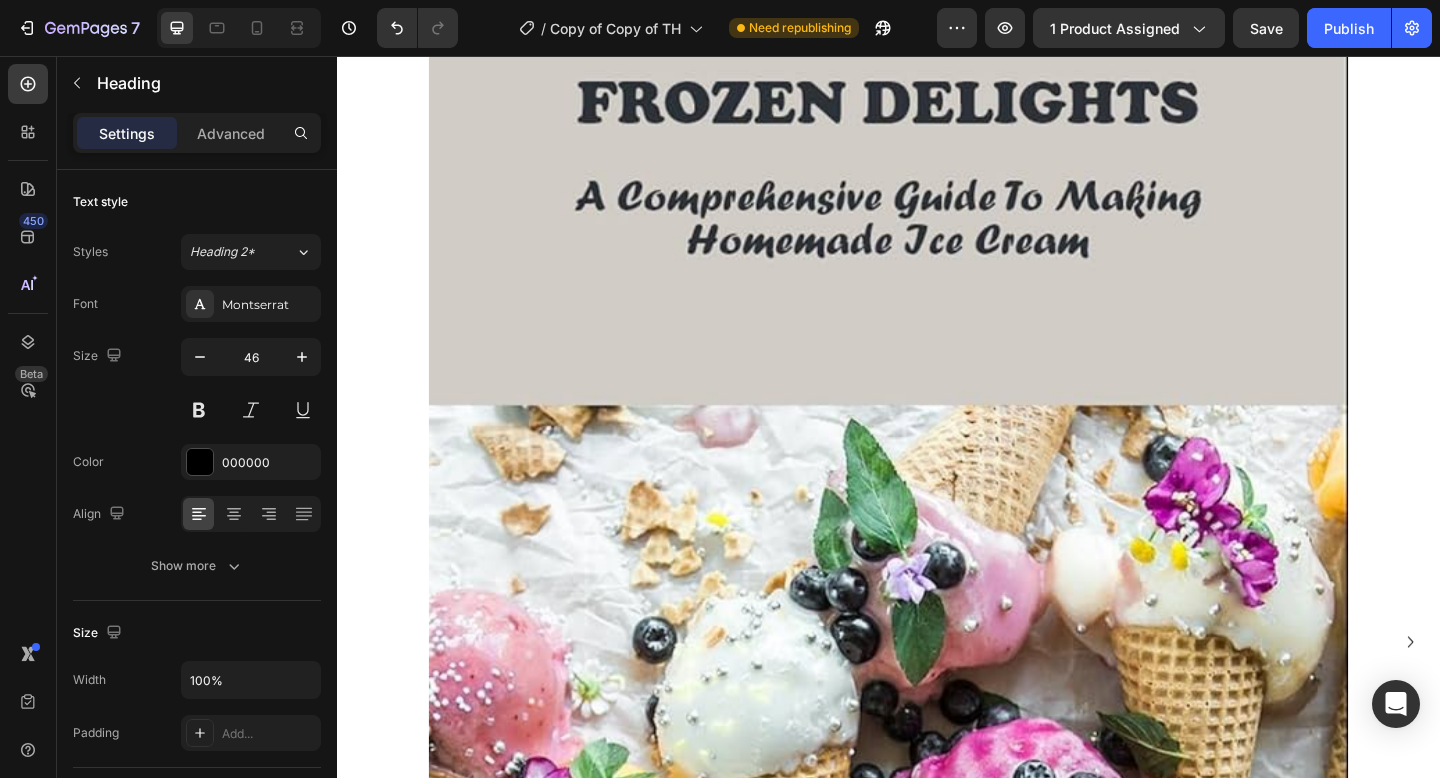 scroll, scrollTop: 0, scrollLeft: 0, axis: both 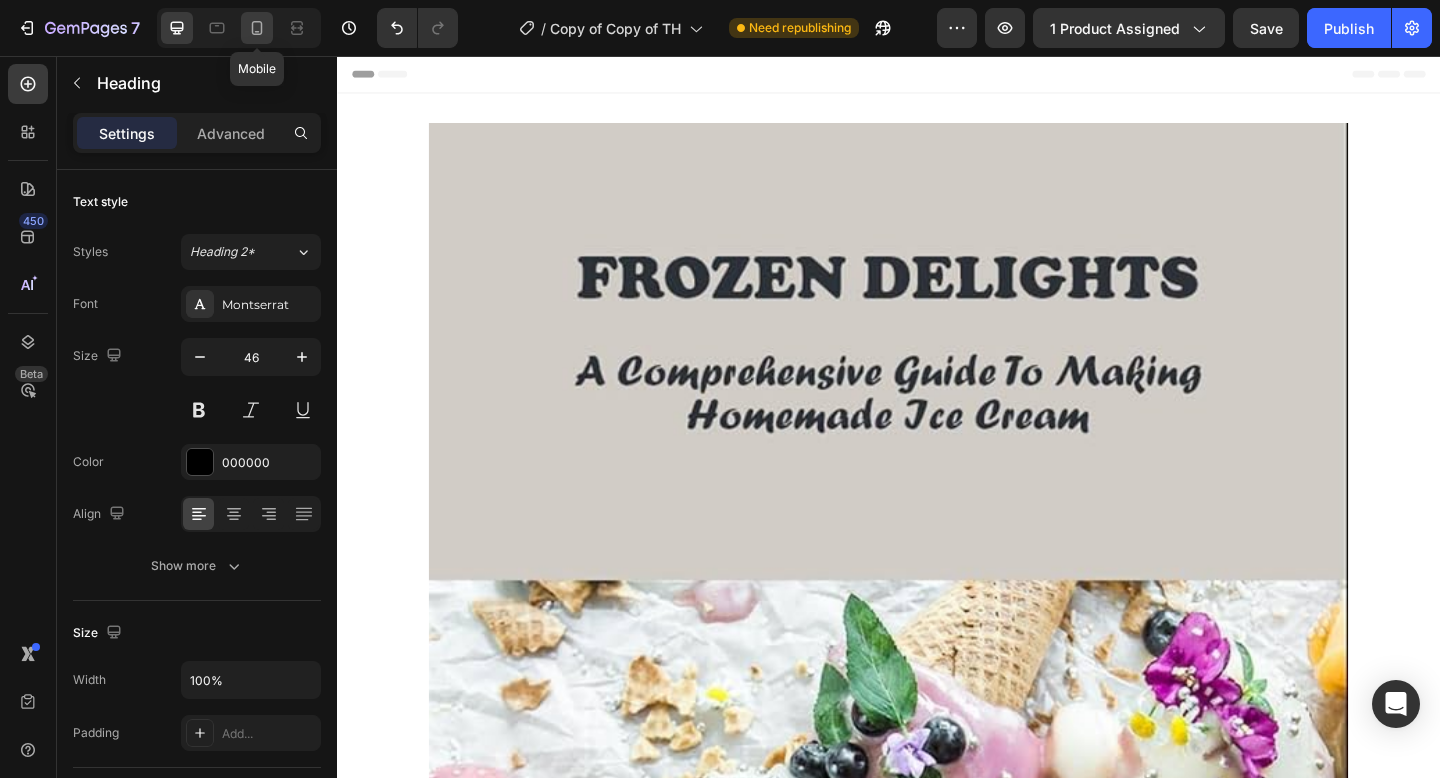 click 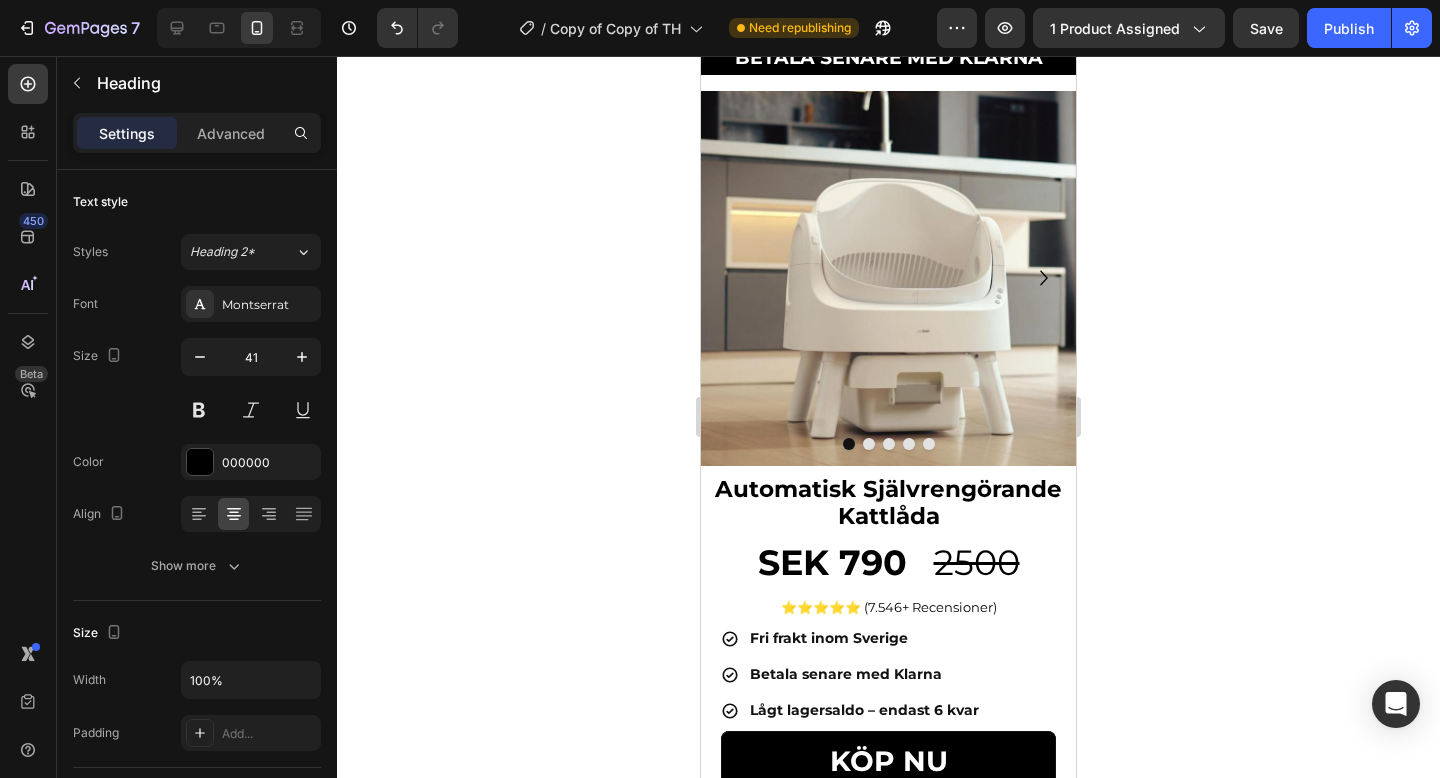 scroll, scrollTop: 0, scrollLeft: 0, axis: both 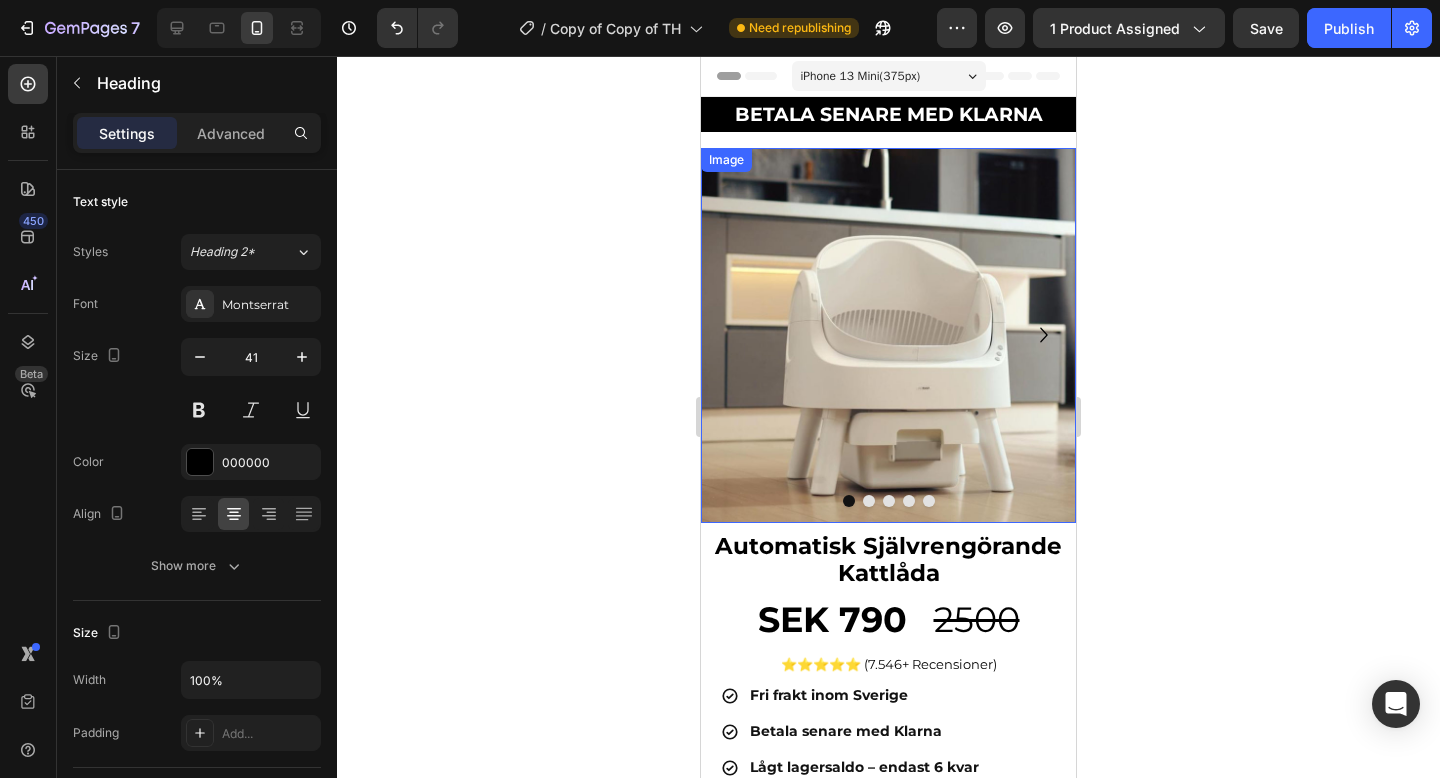 click at bounding box center (888, 335) 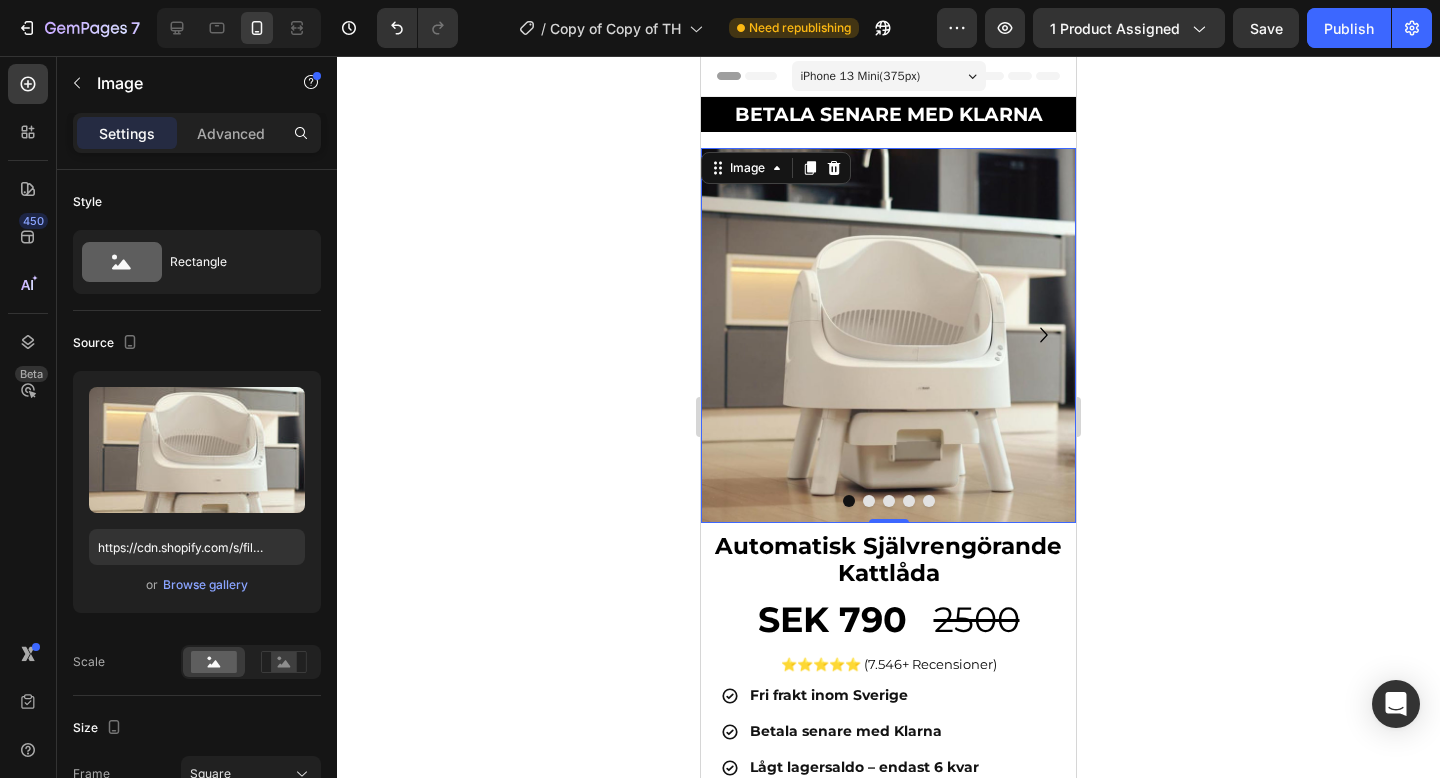 drag, startPoint x: 846, startPoint y: 281, endPoint x: 1369, endPoint y: 400, distance: 536.36743 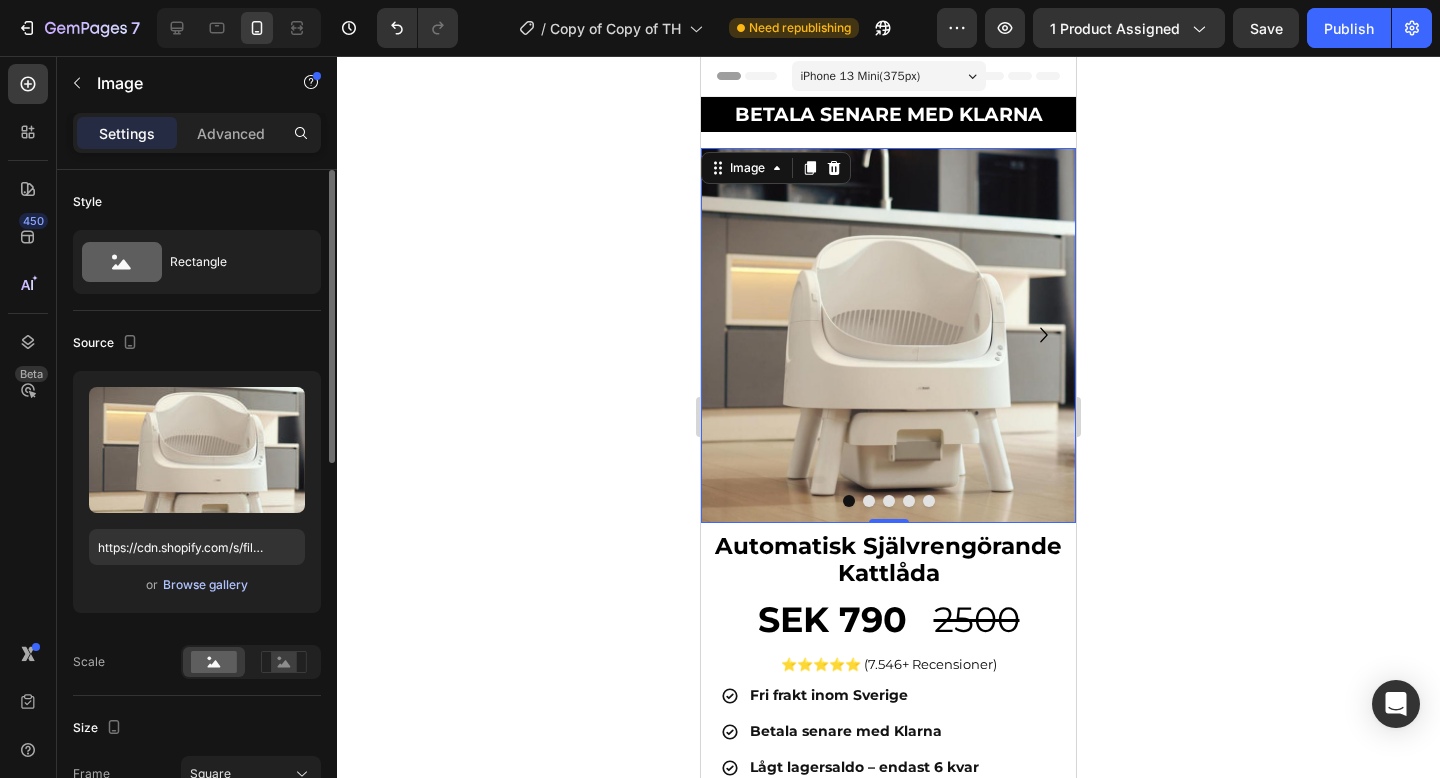 click on "Browse gallery" at bounding box center (205, 585) 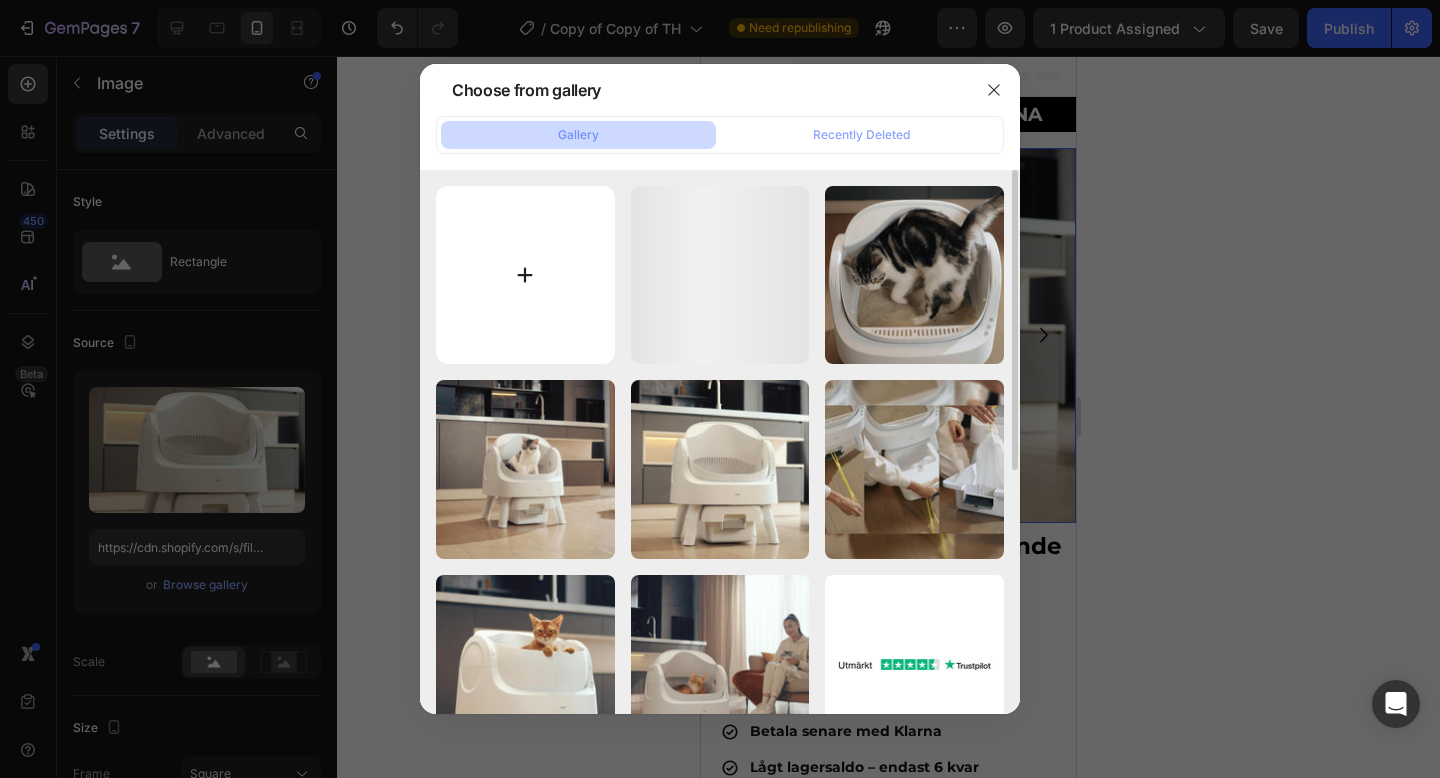 click at bounding box center [525, 275] 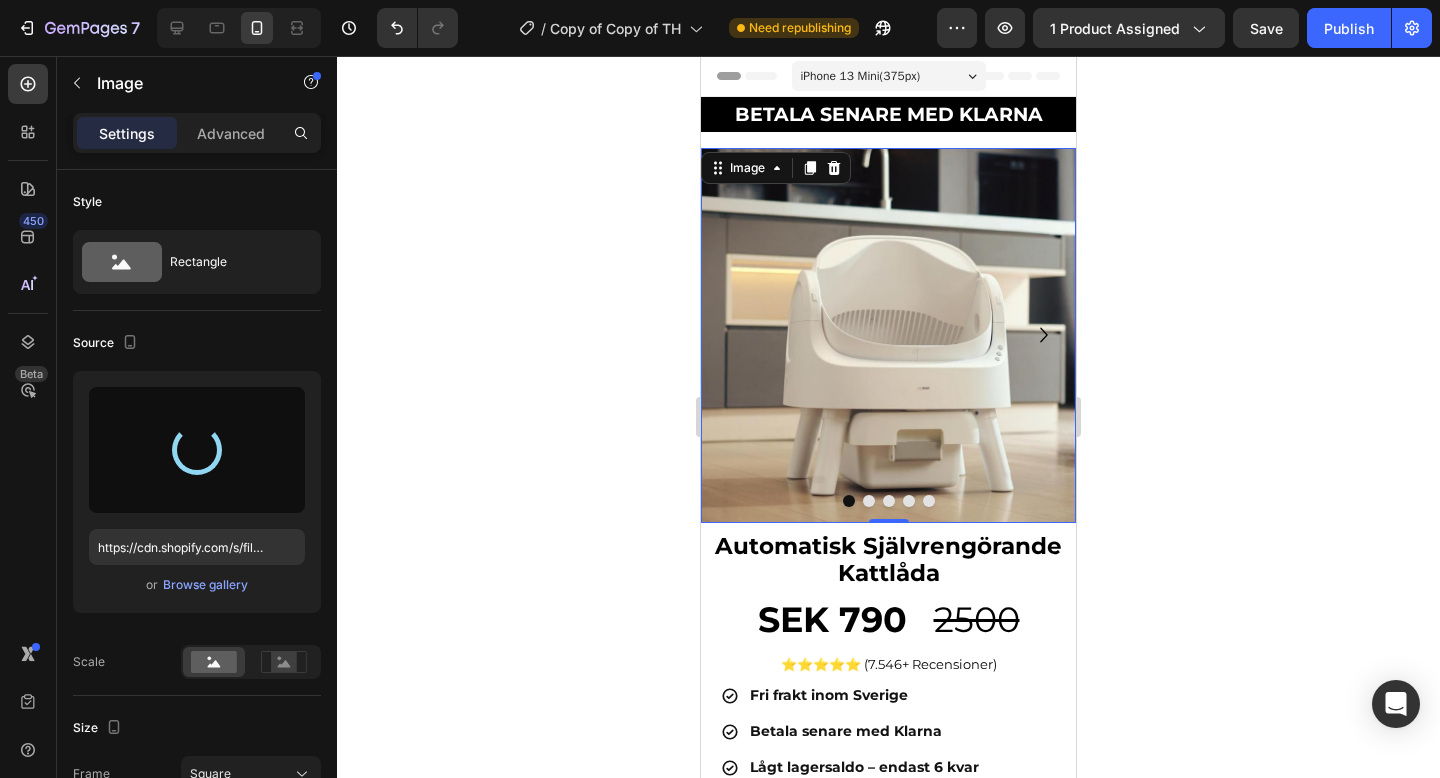 type on "https://cdn.shopify.com/s/files/1/0978/3672/8659/files/gempages_577727115441472188-65b5f1d5-e3bb-4548-a61c-3292f08409fe.png" 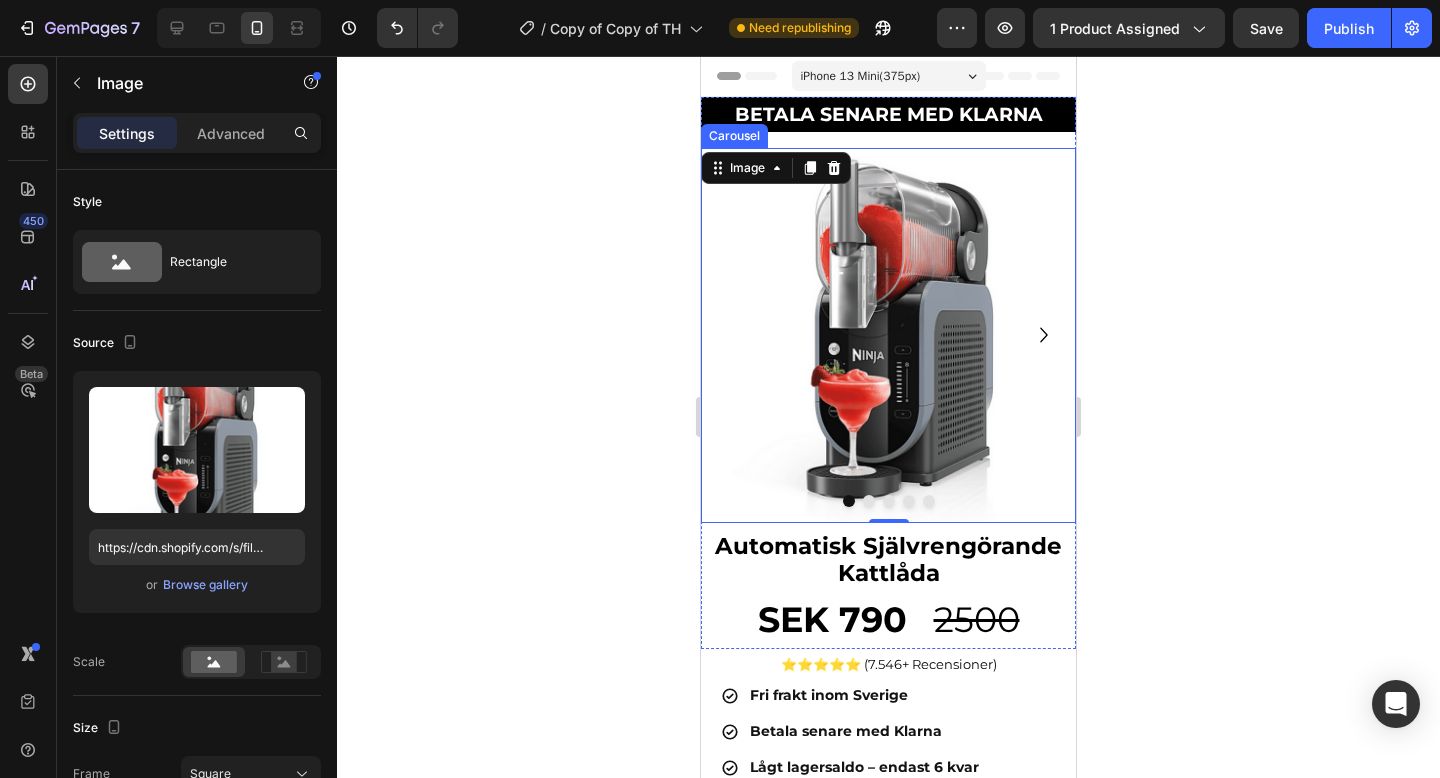 click at bounding box center [869, 501] 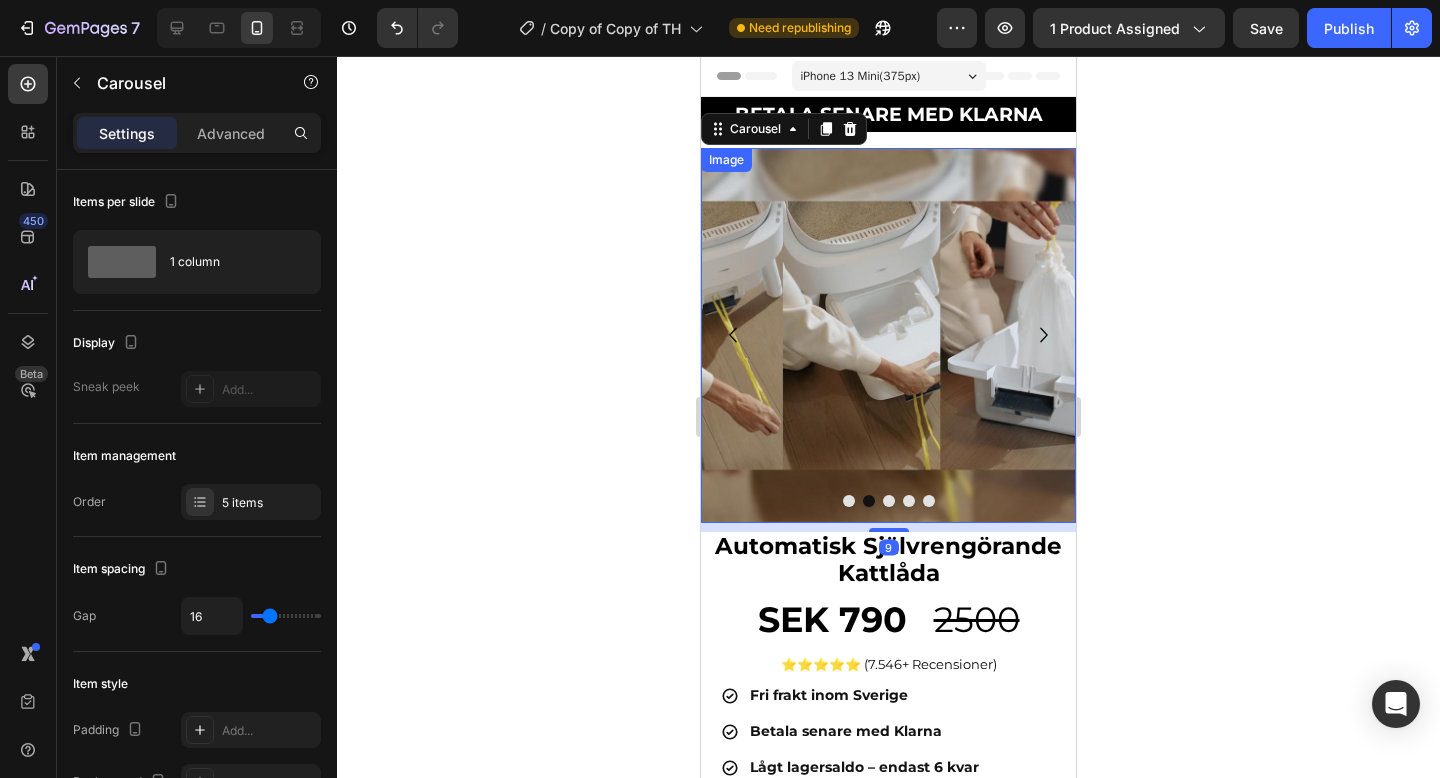 click at bounding box center (888, 335) 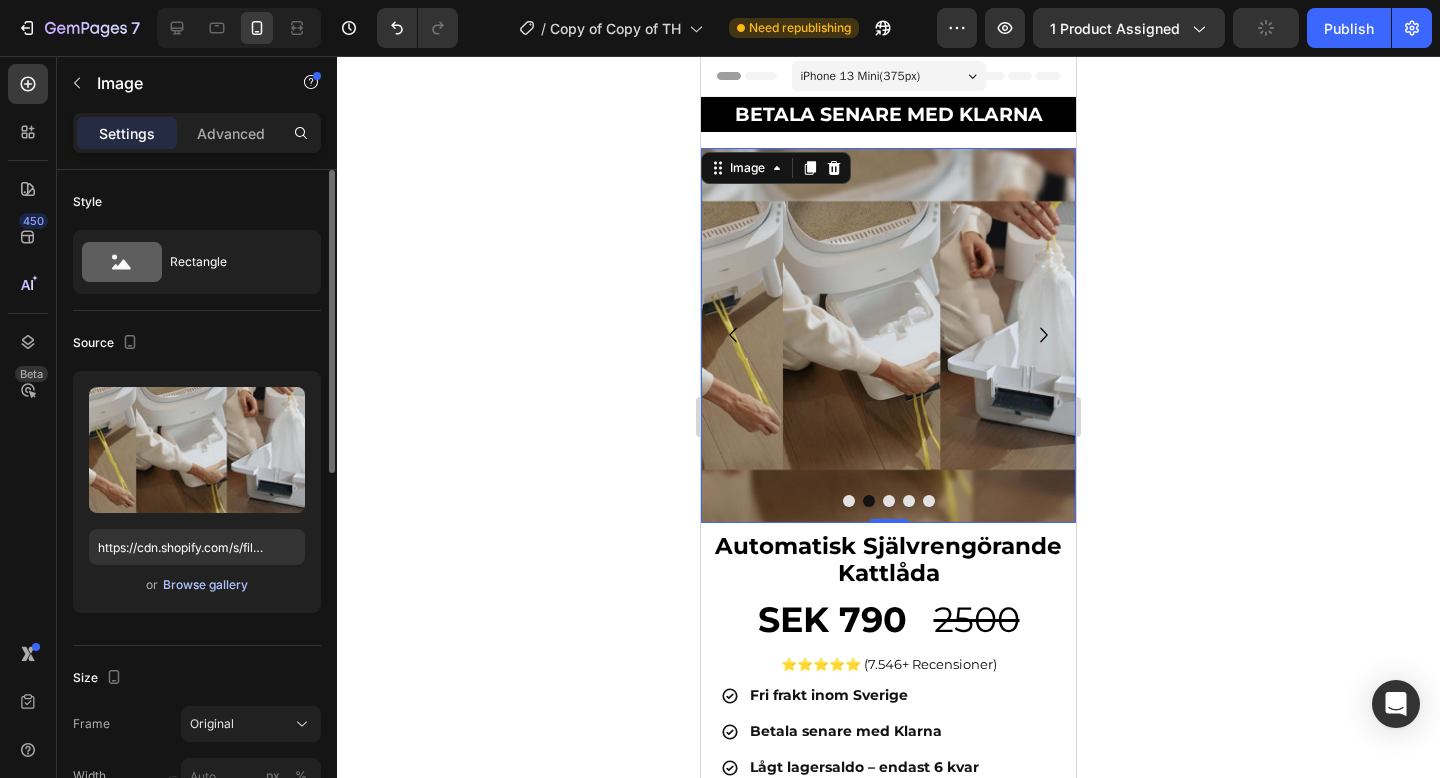 click on "Browse gallery" at bounding box center [205, 585] 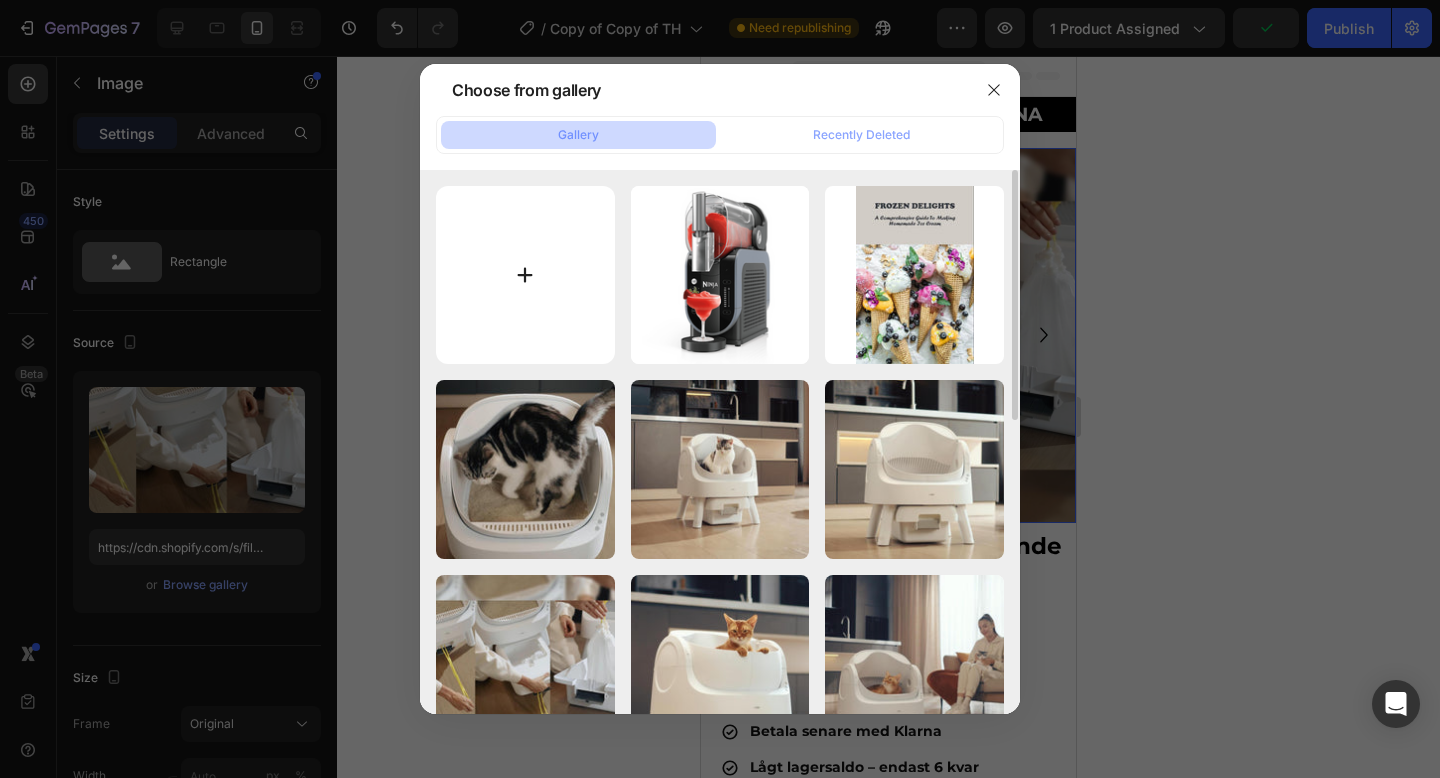 click at bounding box center [525, 275] 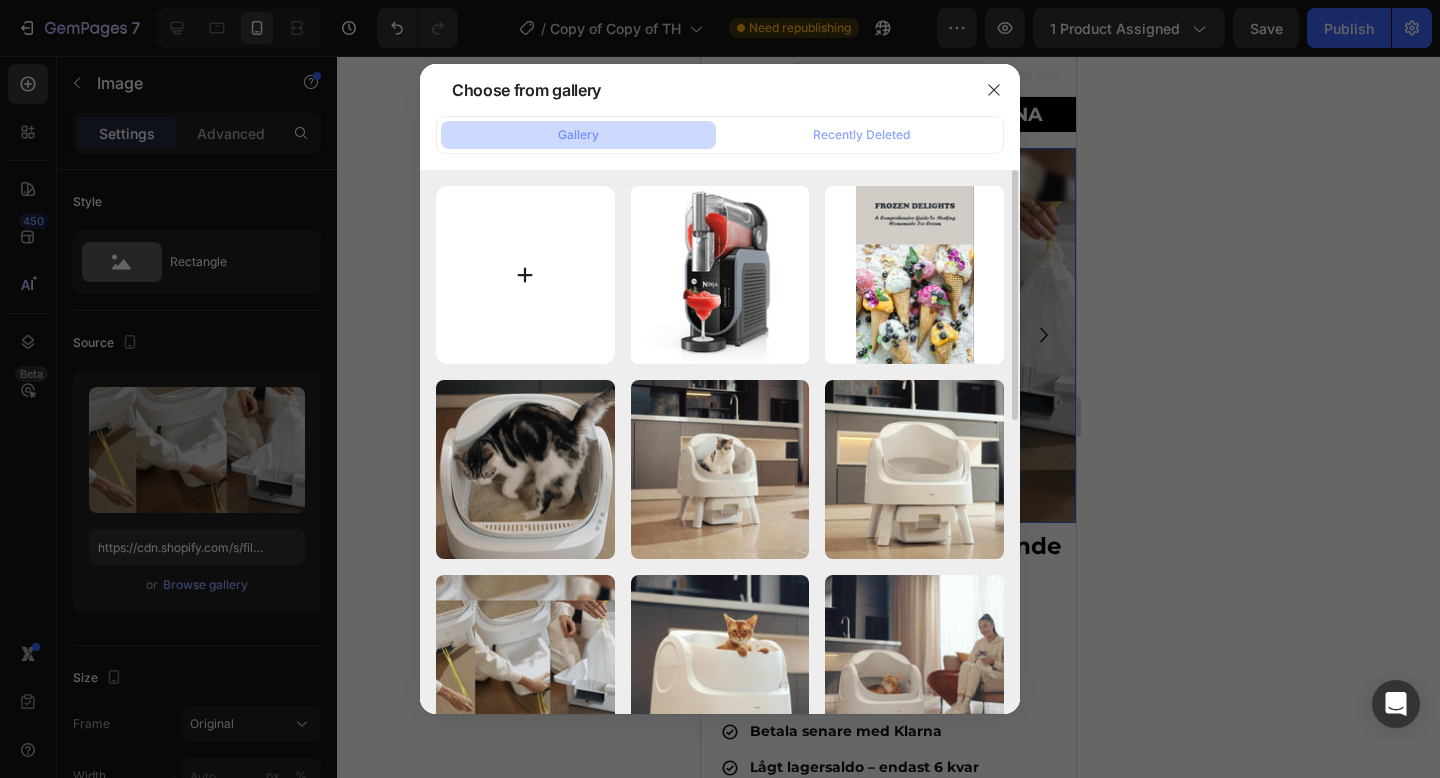 type on "C:\fakepath\2.png" 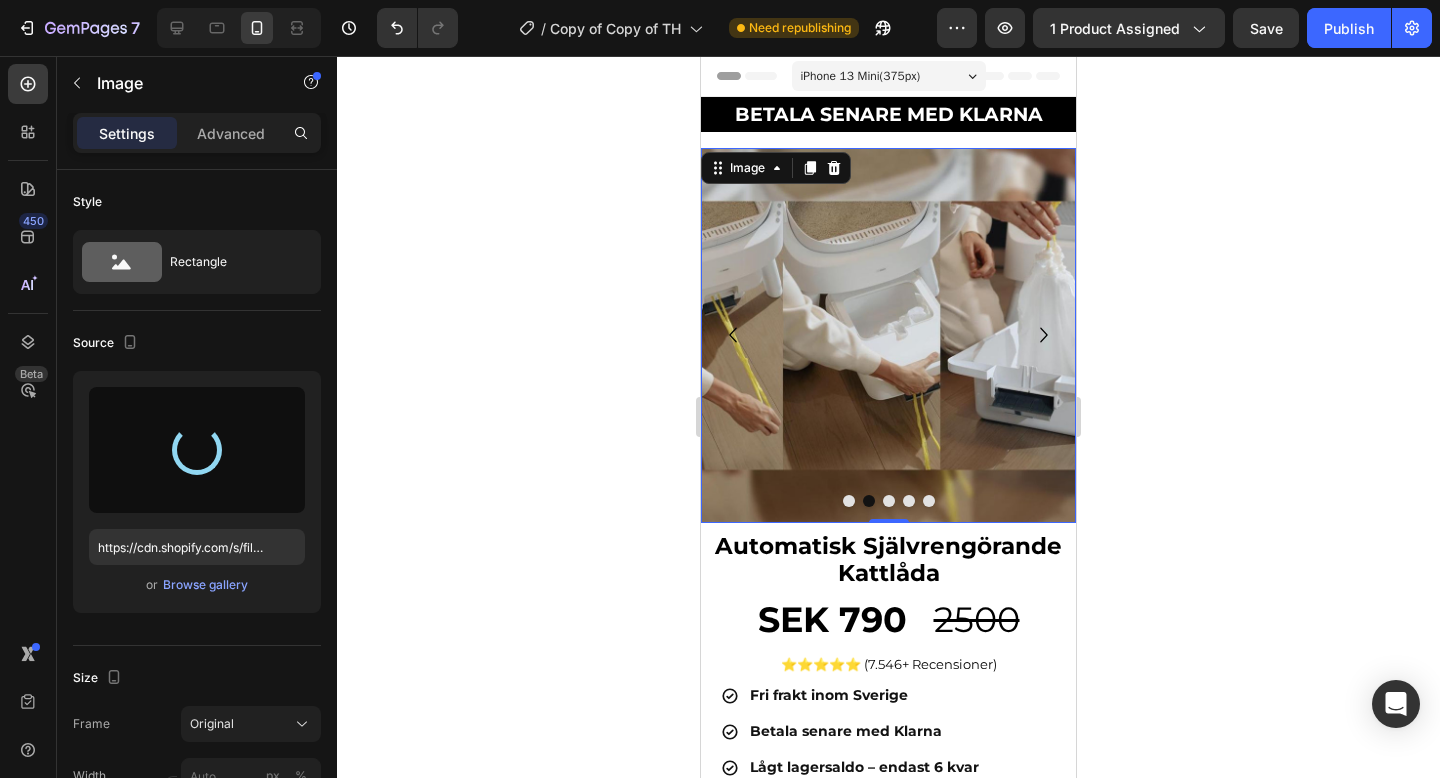 type on "https://cdn.shopify.com/s/files/1/0978/3672/8659/files/gempages_577727115441472188-10bd1353-2122-4a5a-bbb3-10e474ee54fe.png" 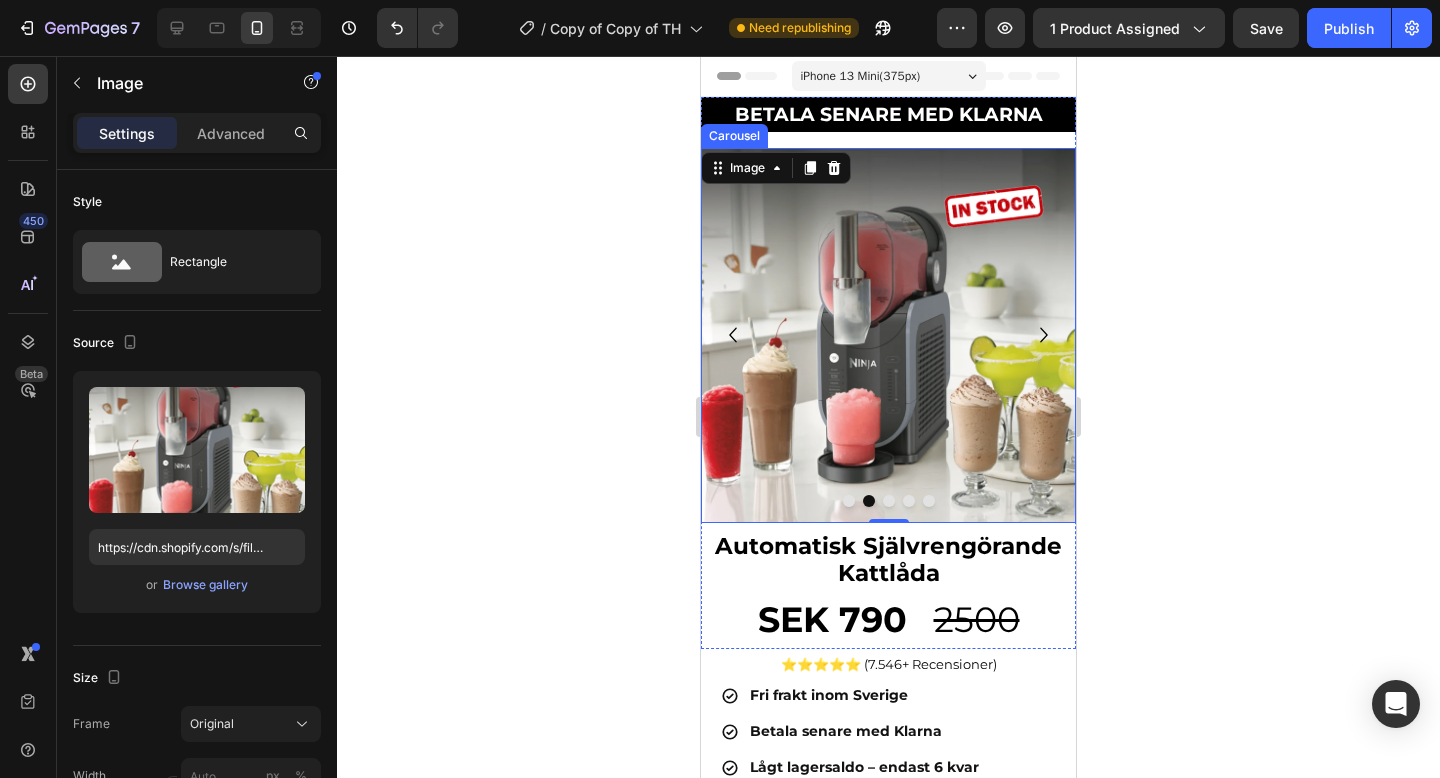 click at bounding box center (889, 501) 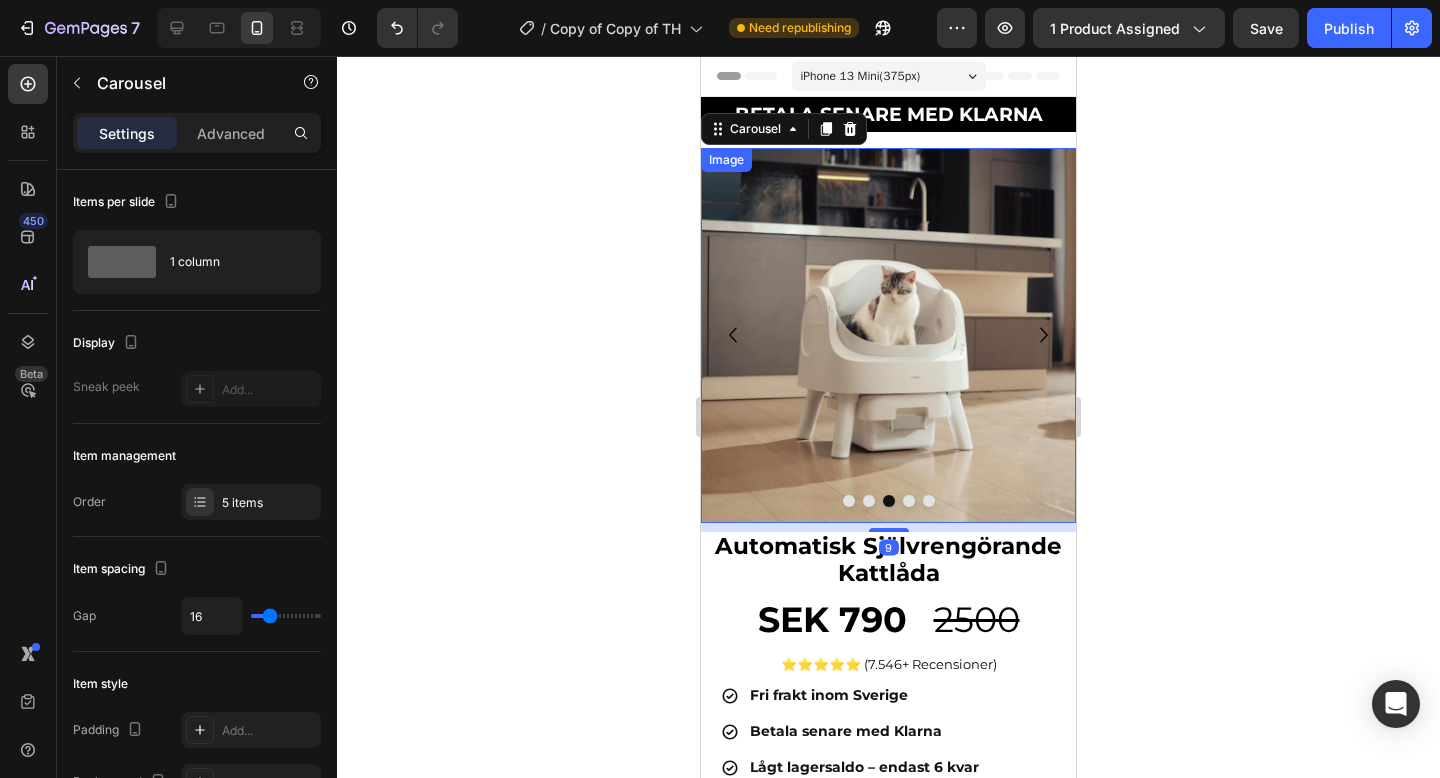 click at bounding box center [888, 335] 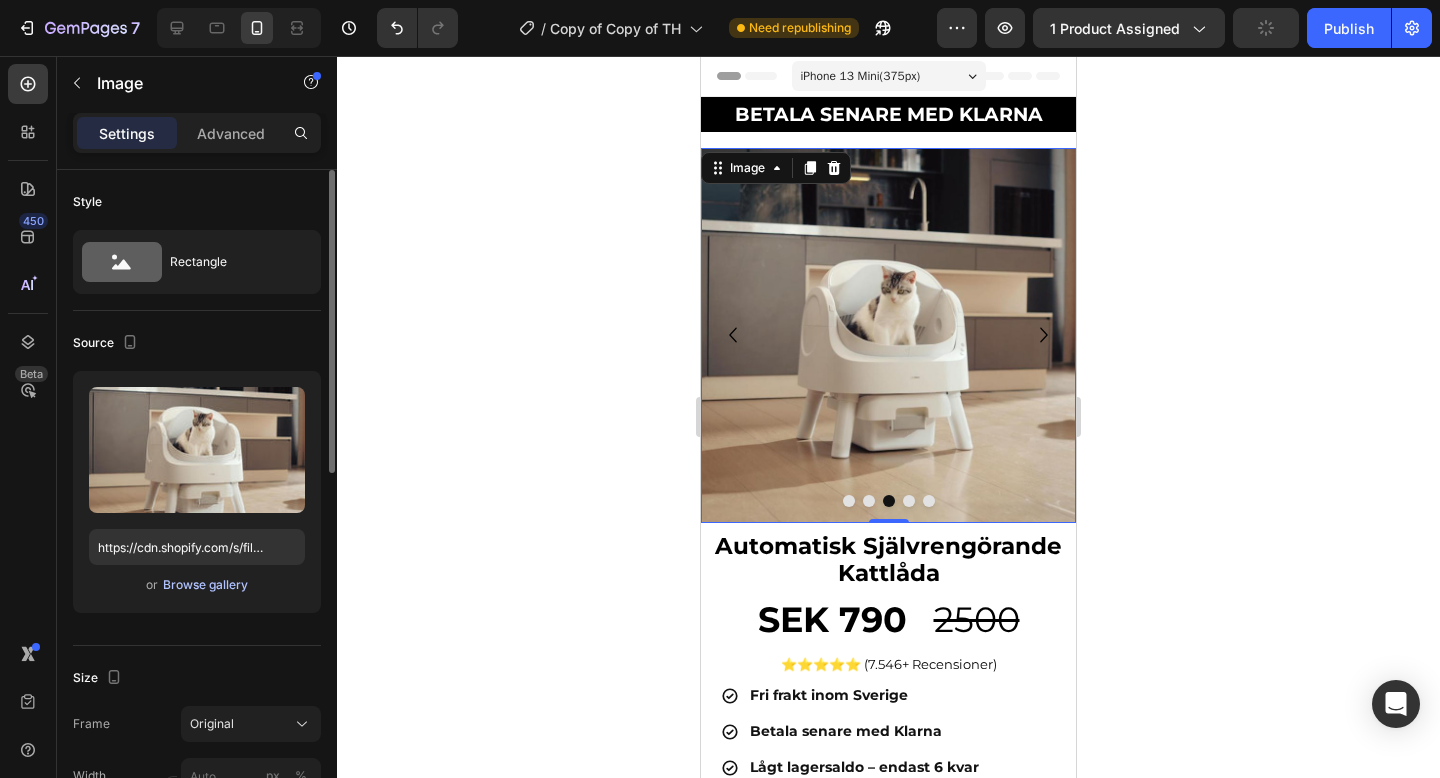 click on "Browse gallery" at bounding box center (205, 585) 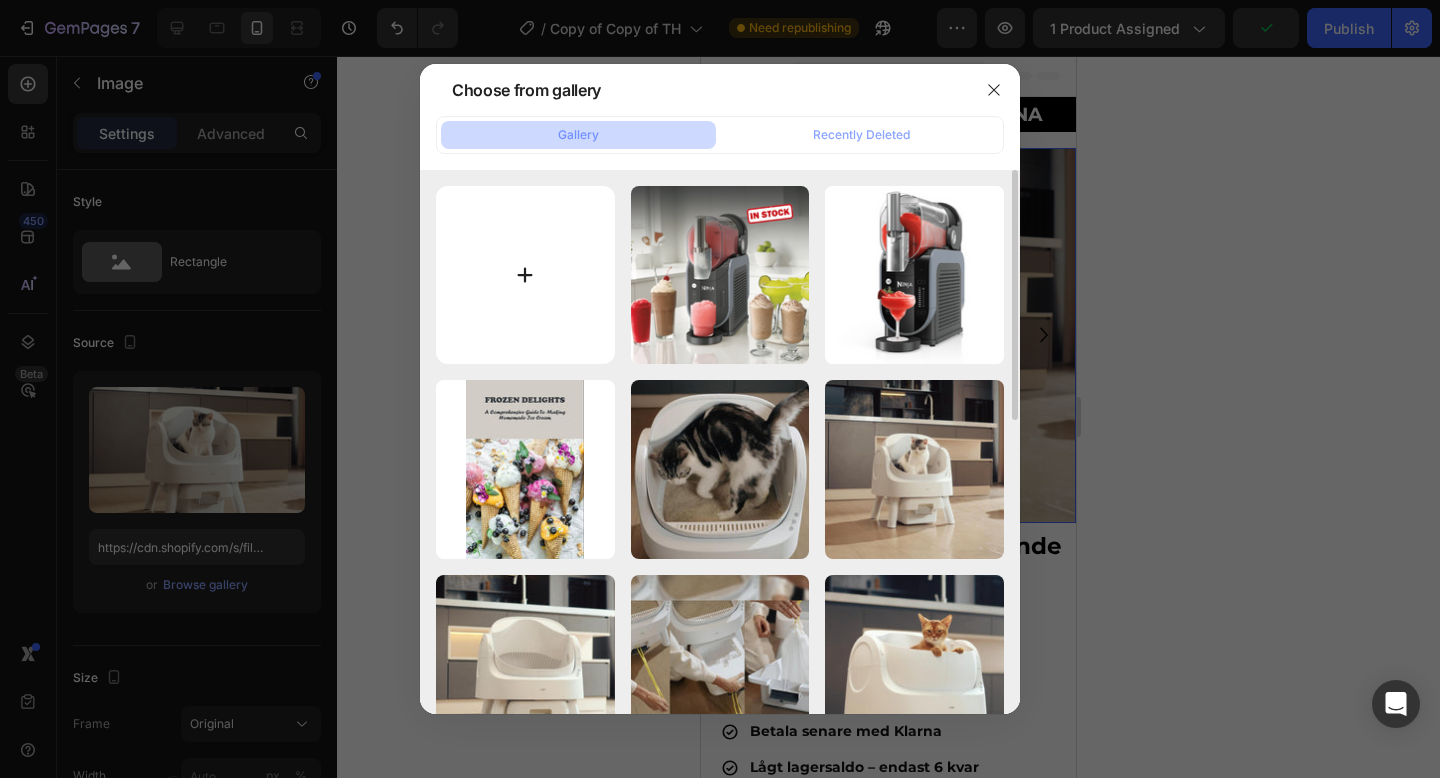 click at bounding box center [525, 275] 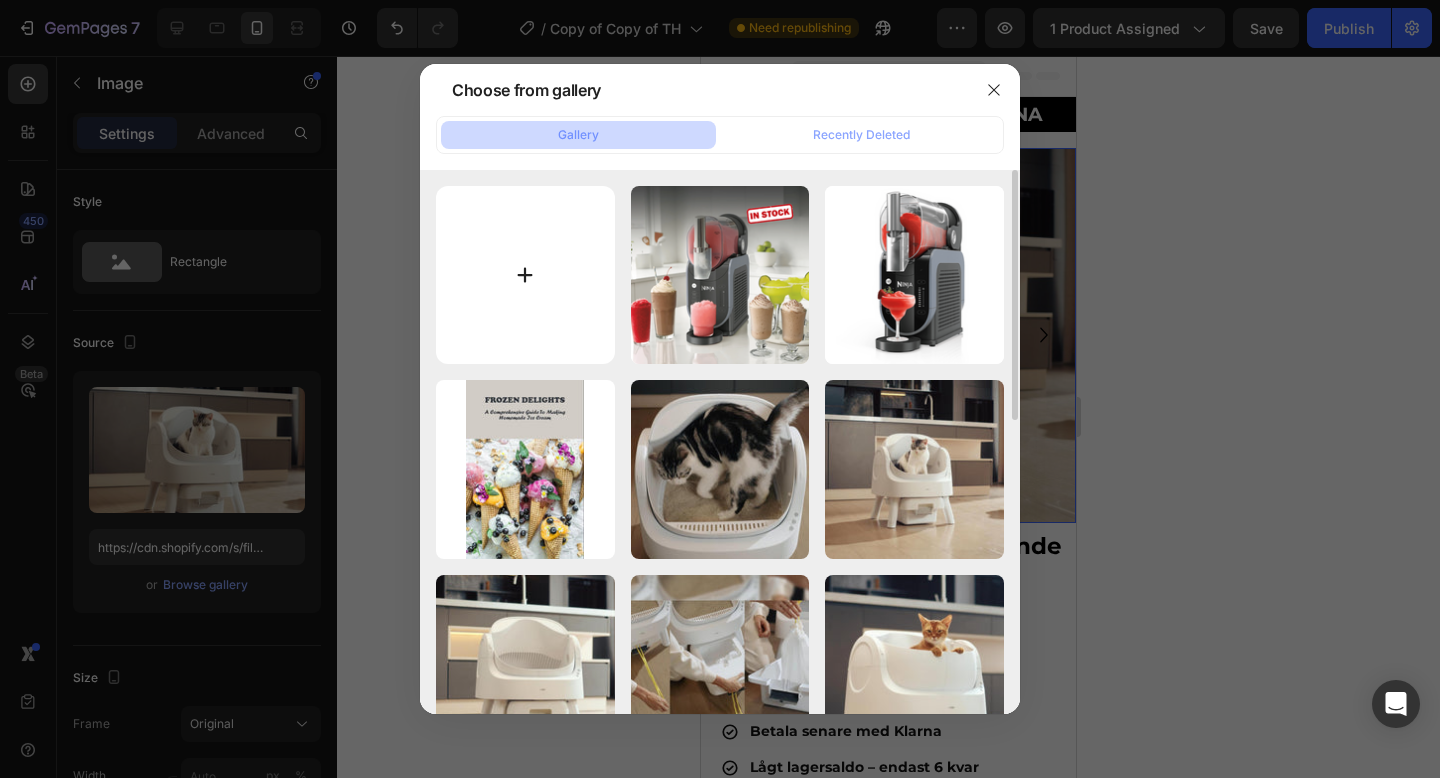 type on "C:\fakepath\3.png" 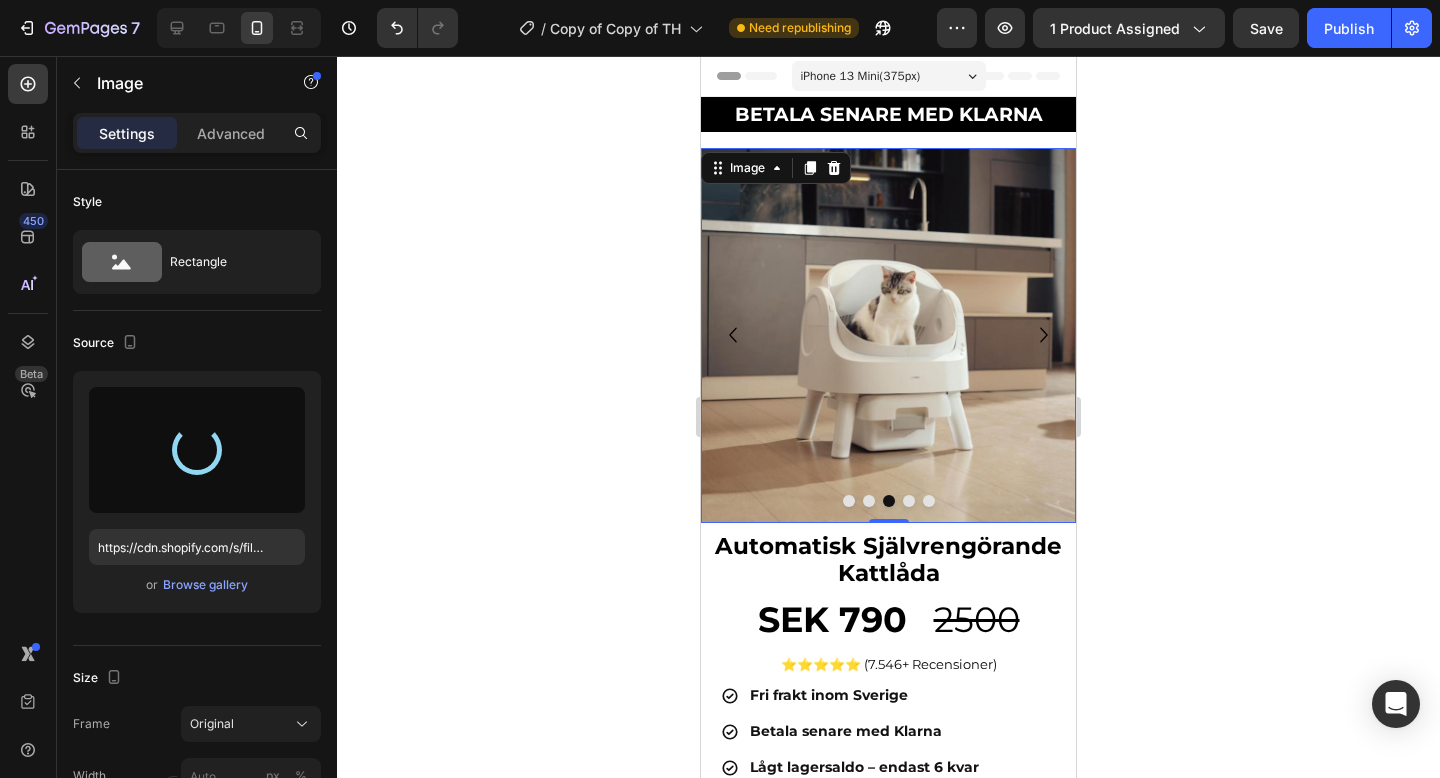 type on "https://cdn.shopify.com/s/files/1/0978/3672/8659/files/gempages_577727115441472188-add8def6-6b98-4001-a0a2-275b7a67d4da.png" 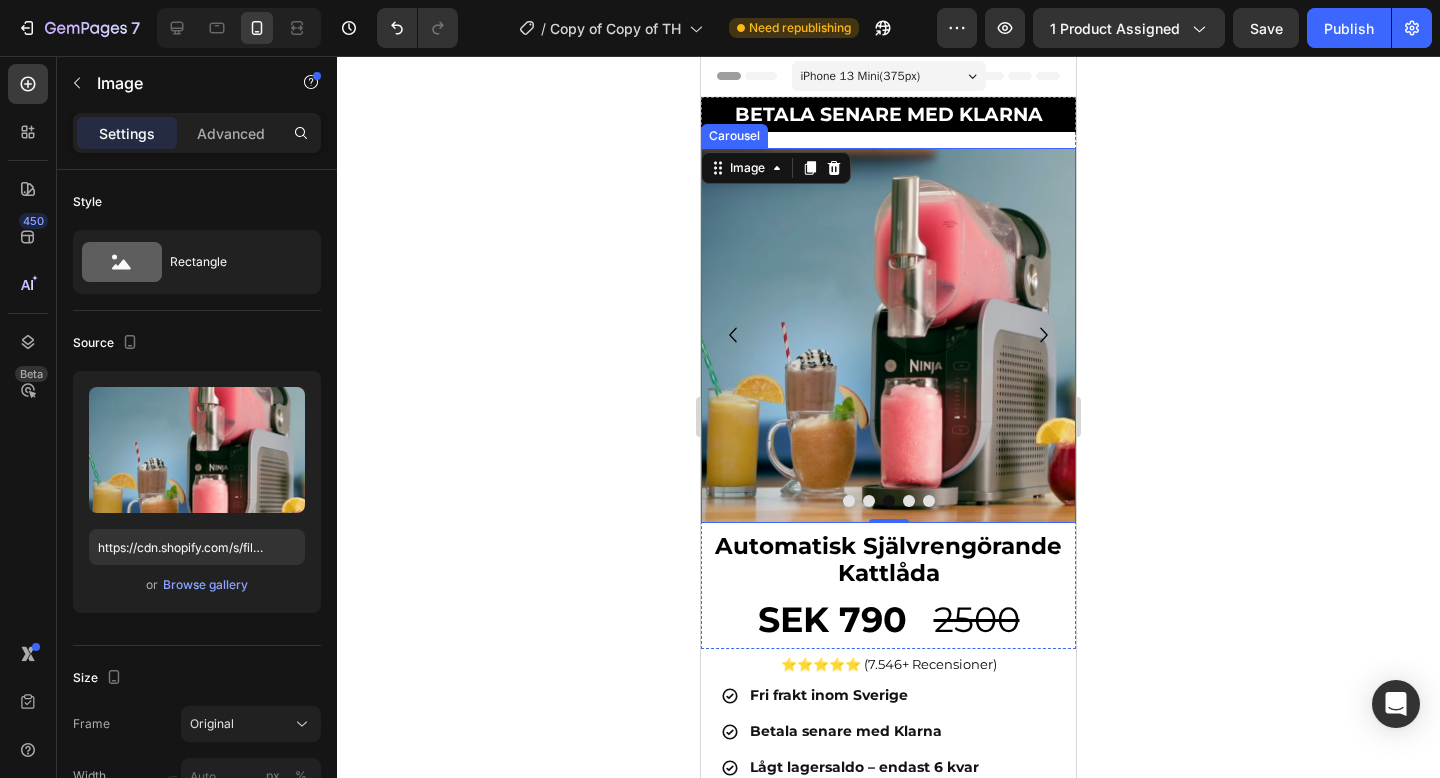 click at bounding box center (909, 501) 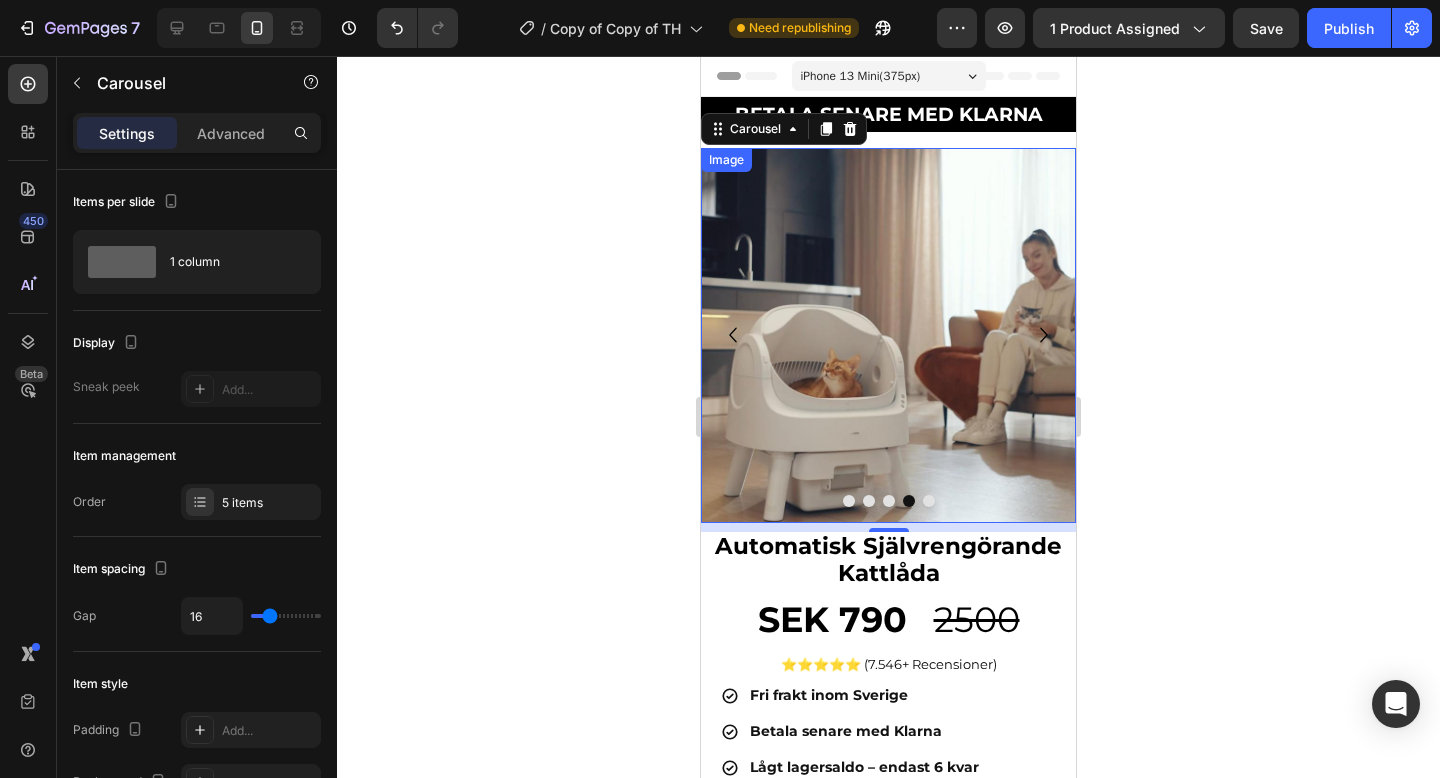 click at bounding box center [888, 335] 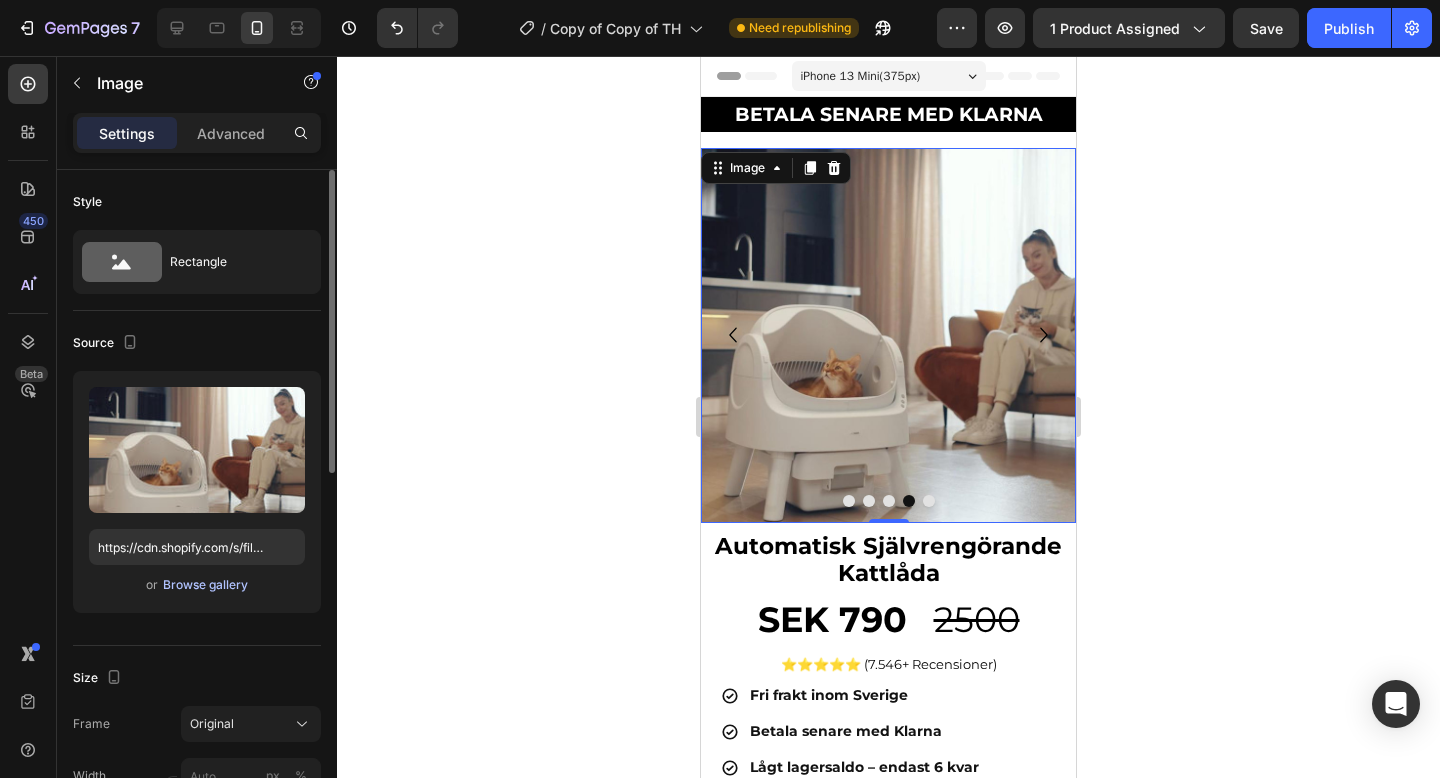 click on "Browse gallery" at bounding box center (205, 585) 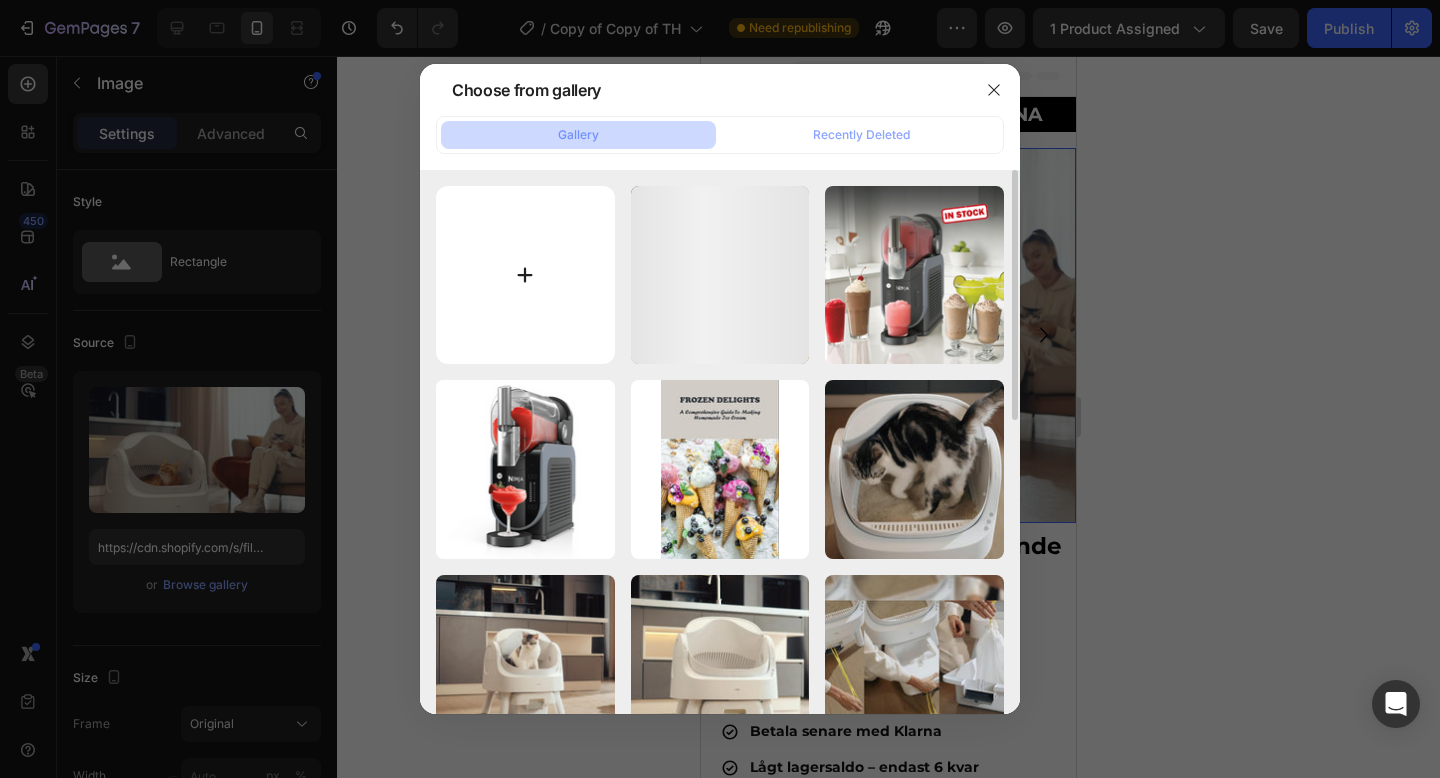 click at bounding box center [525, 275] 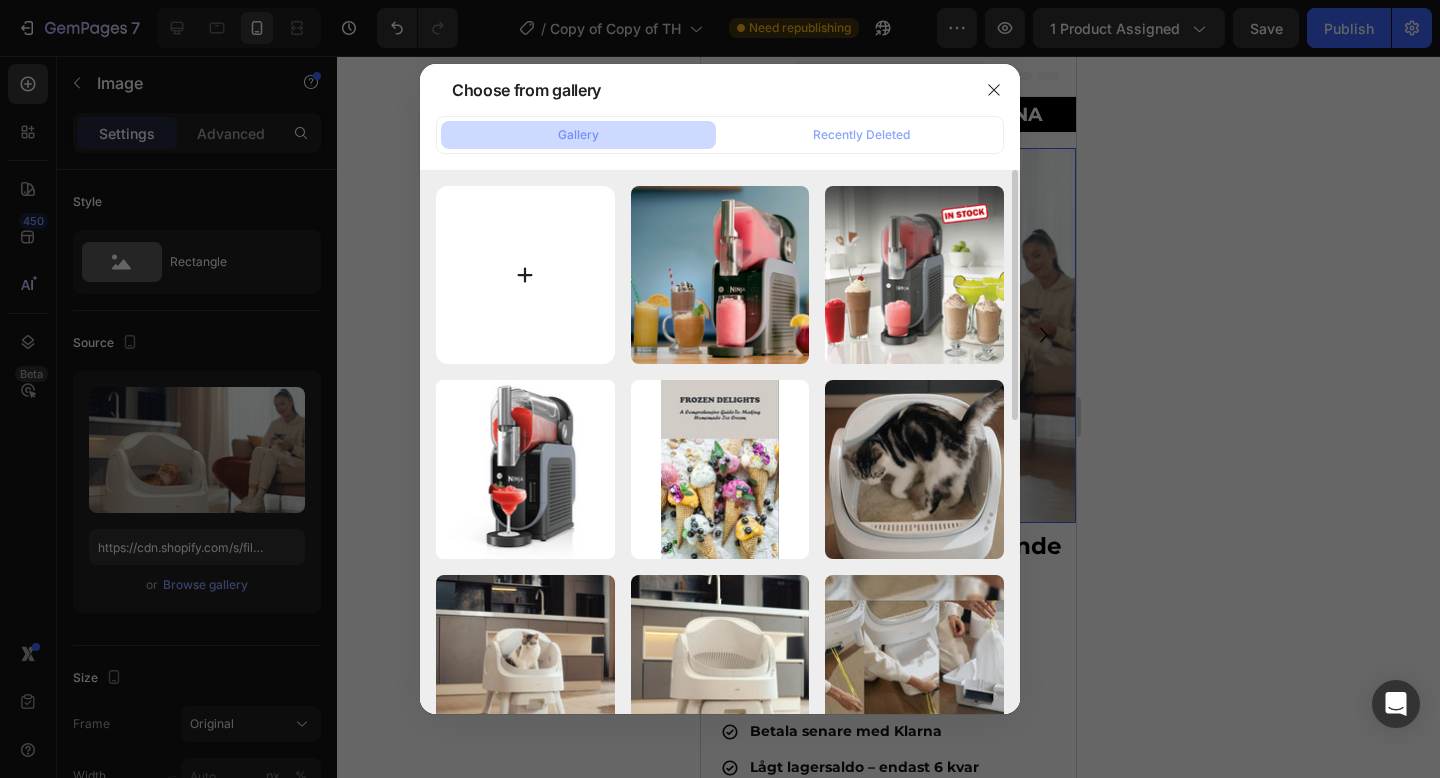 type on "C:\fakepath\4.png" 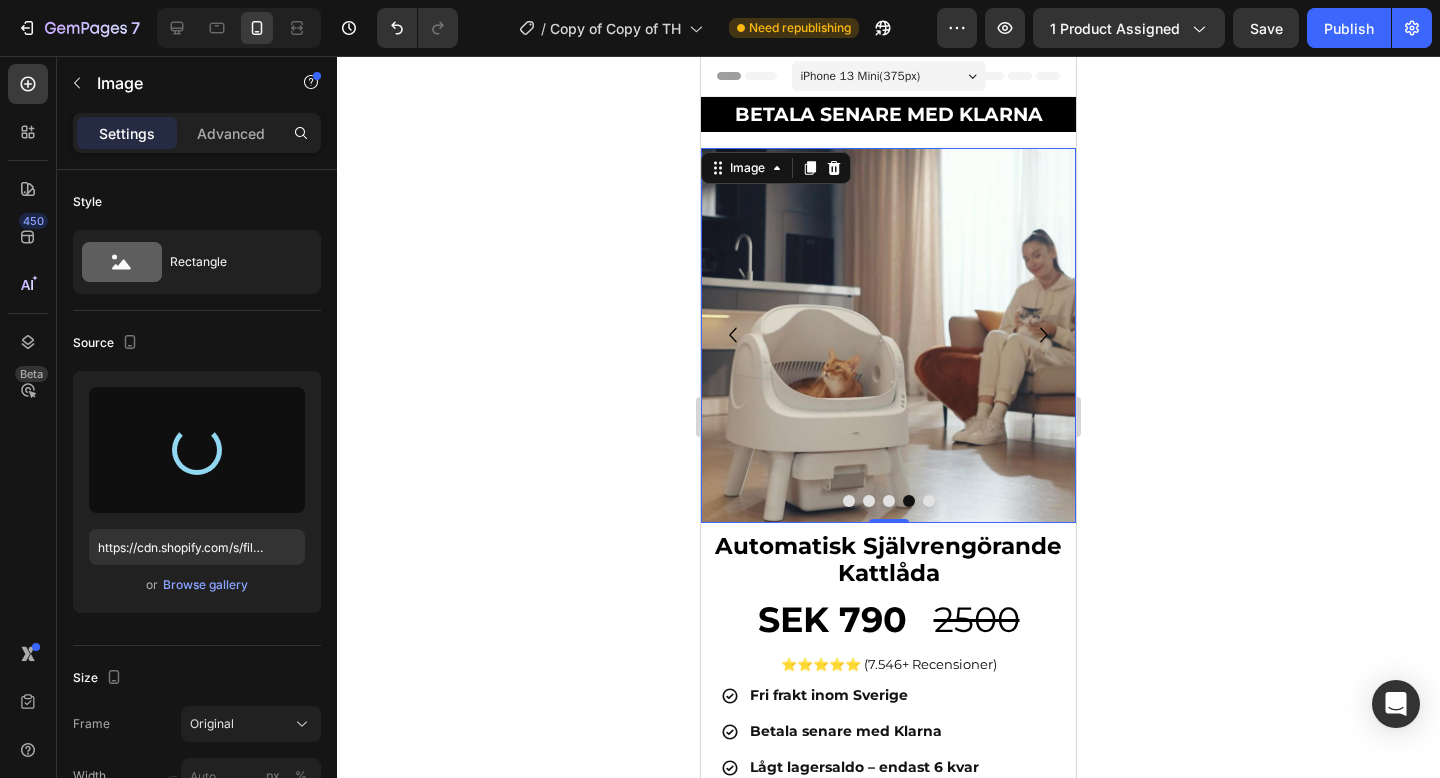 type on "https://cdn.shopify.com/s/files/1/0978/3672/8659/files/gempages_577727115441472188-b360965a-75f6-4c2d-bea3-37d3629d6fa1.png" 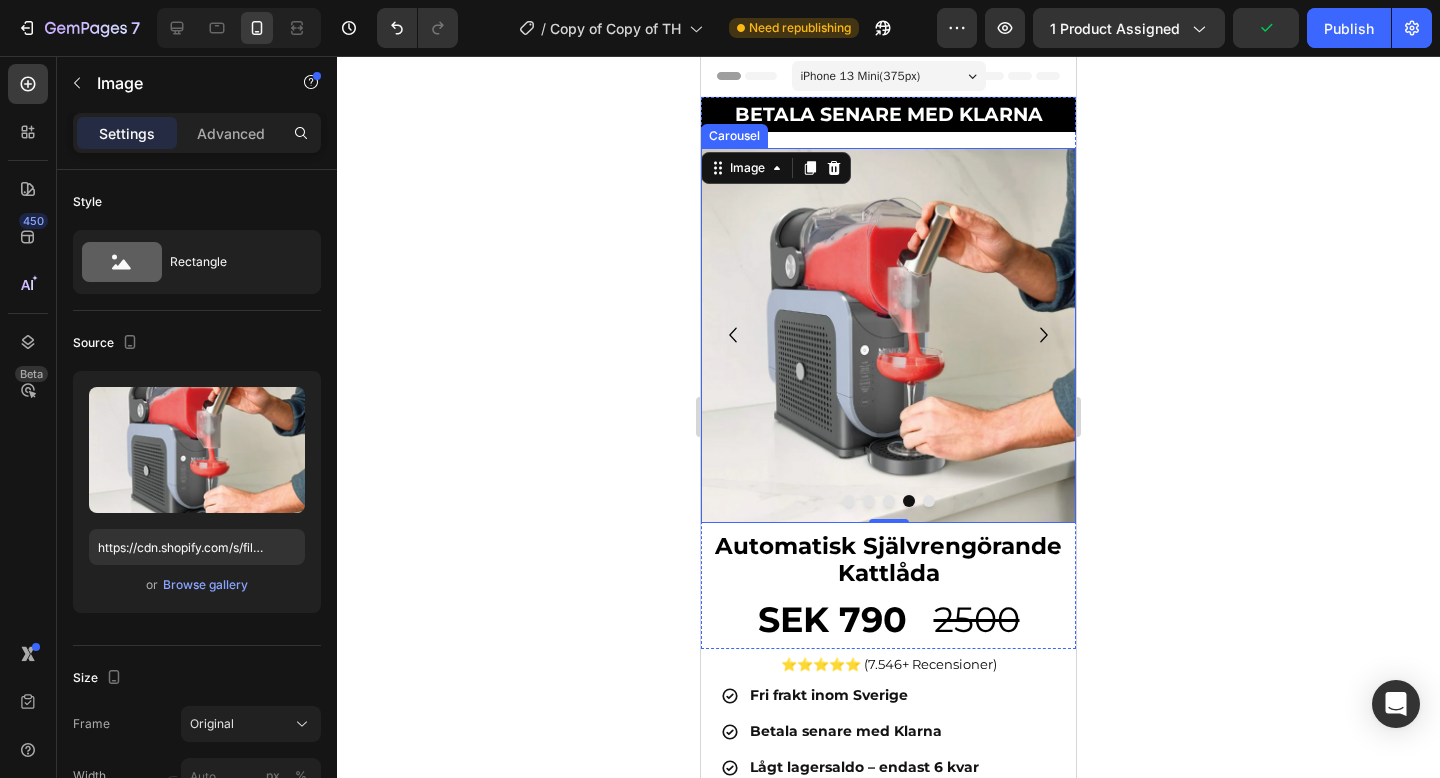 click at bounding box center (929, 501) 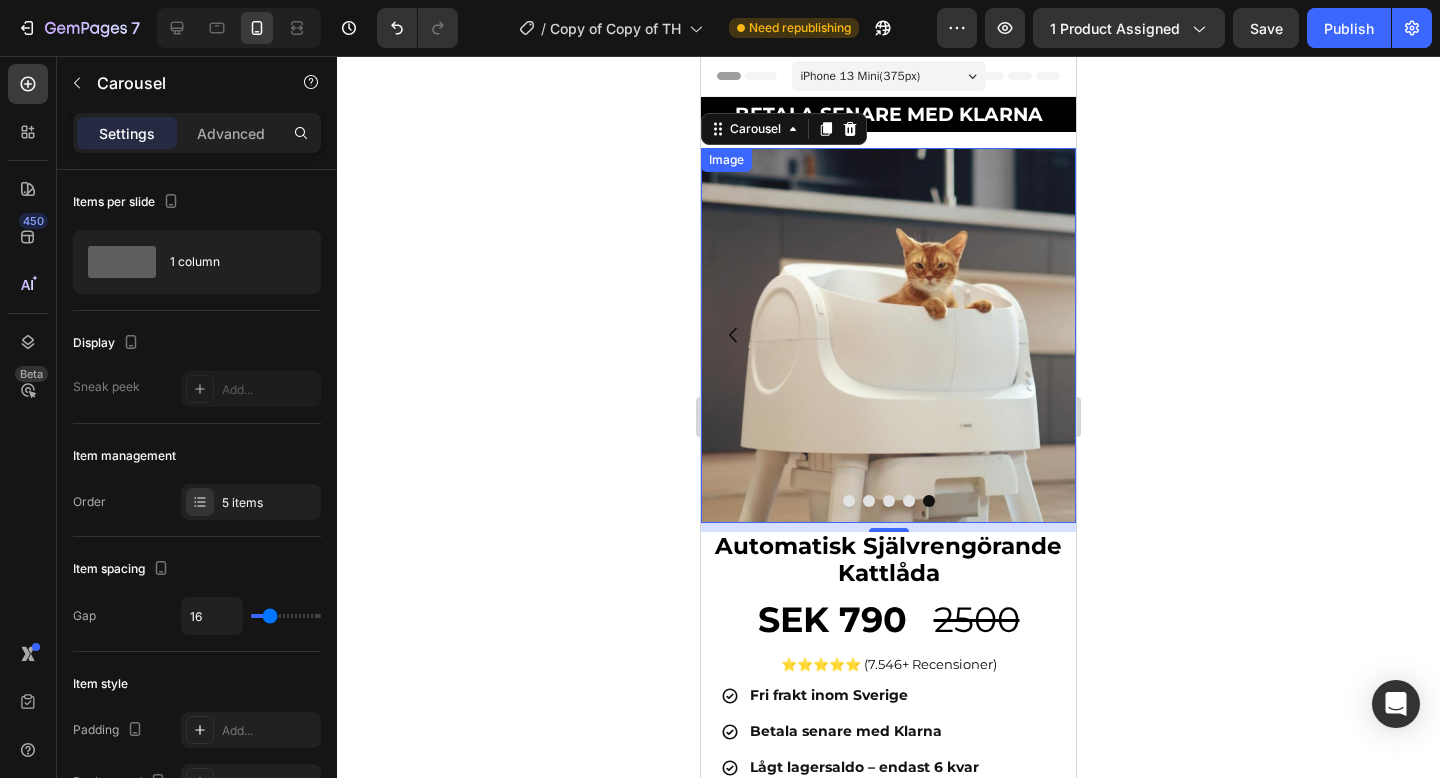 click at bounding box center (888, 335) 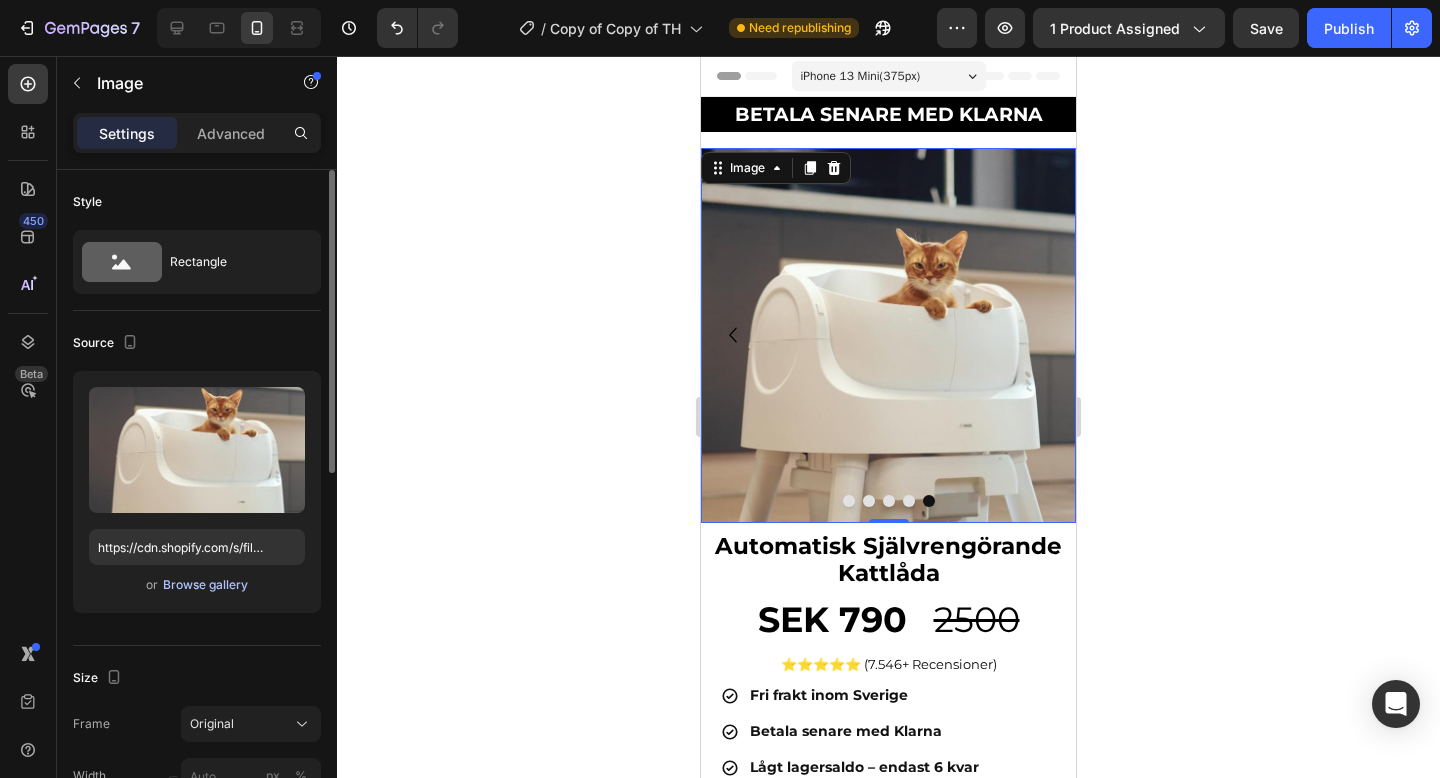 click on "Browse gallery" at bounding box center (205, 585) 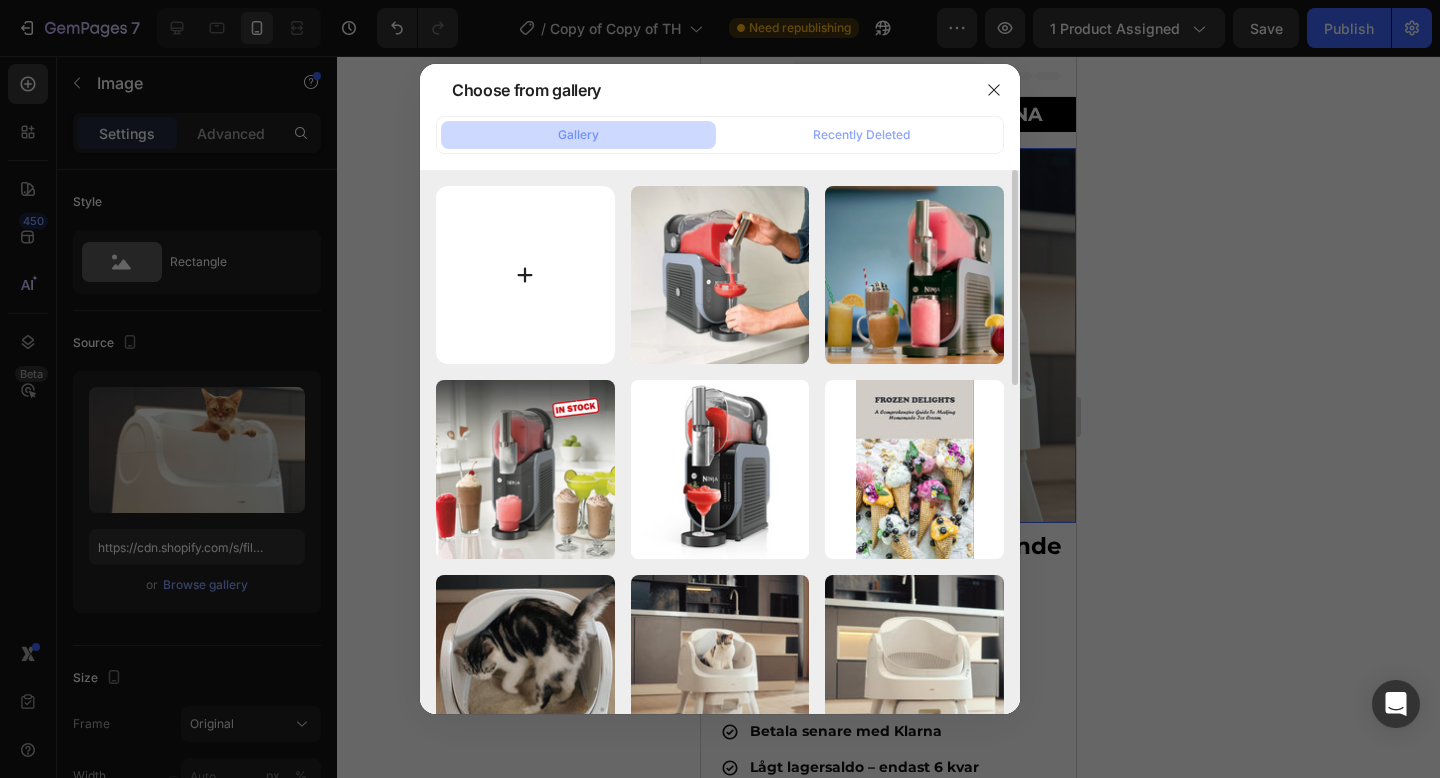 click at bounding box center (525, 275) 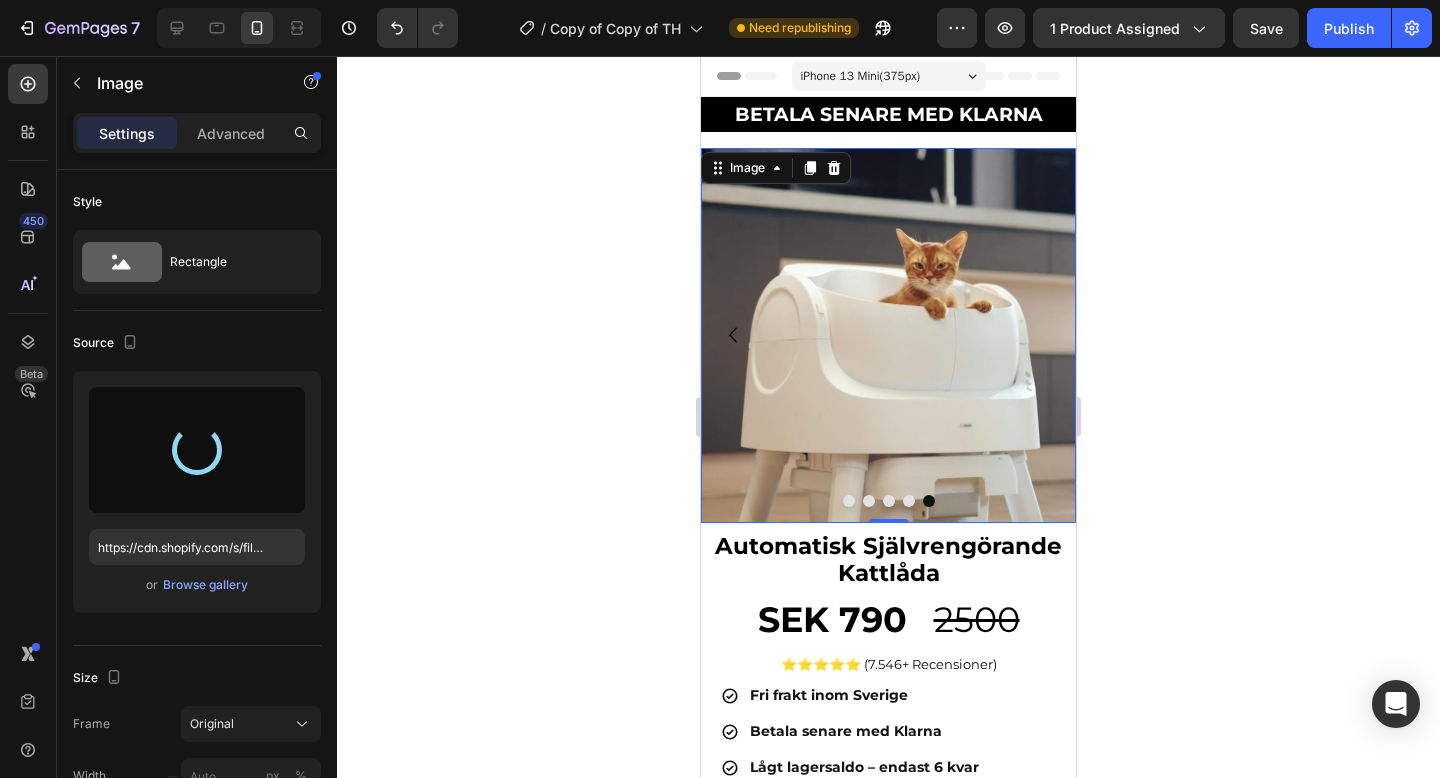 type on "https://cdn.shopify.com/s/files/1/0978/3672/8659/files/gempages_577727115441472188-e3926aa5-6b16-4a8b-b4a3-df52a46f0936.png" 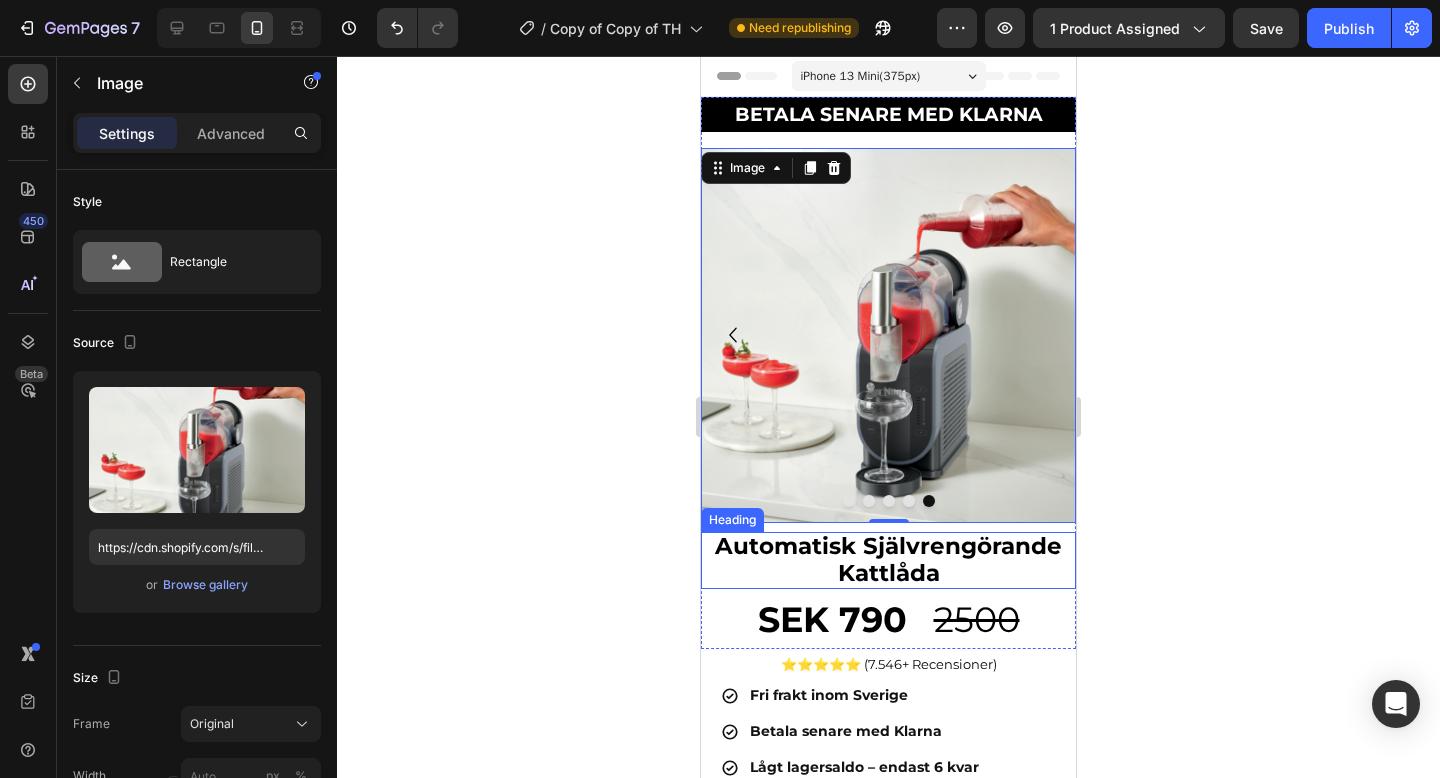 click on "Automatisk Självrengörande Kattlåda" at bounding box center (888, 559) 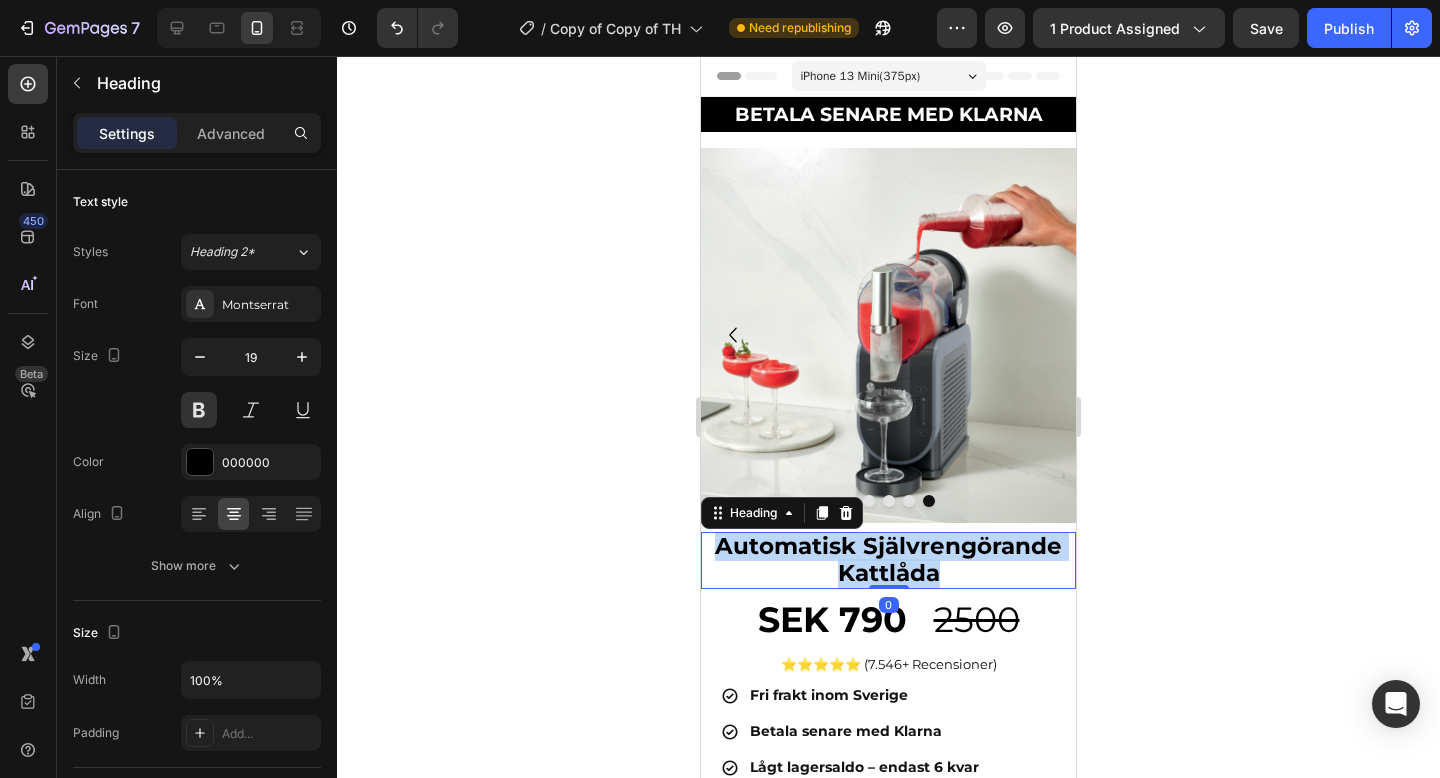 click on "Automatisk Självrengörande Kattlåda" at bounding box center [888, 559] 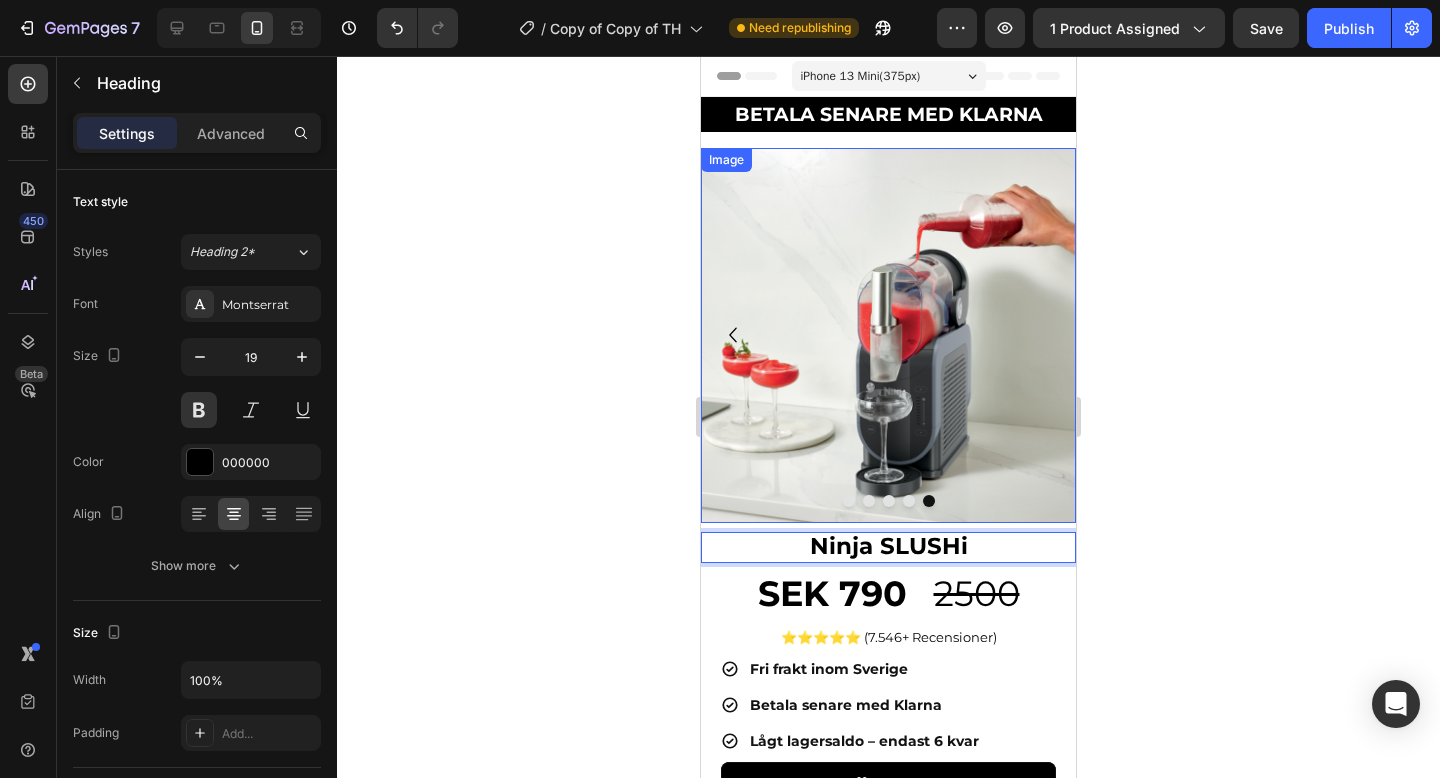click at bounding box center [888, 335] 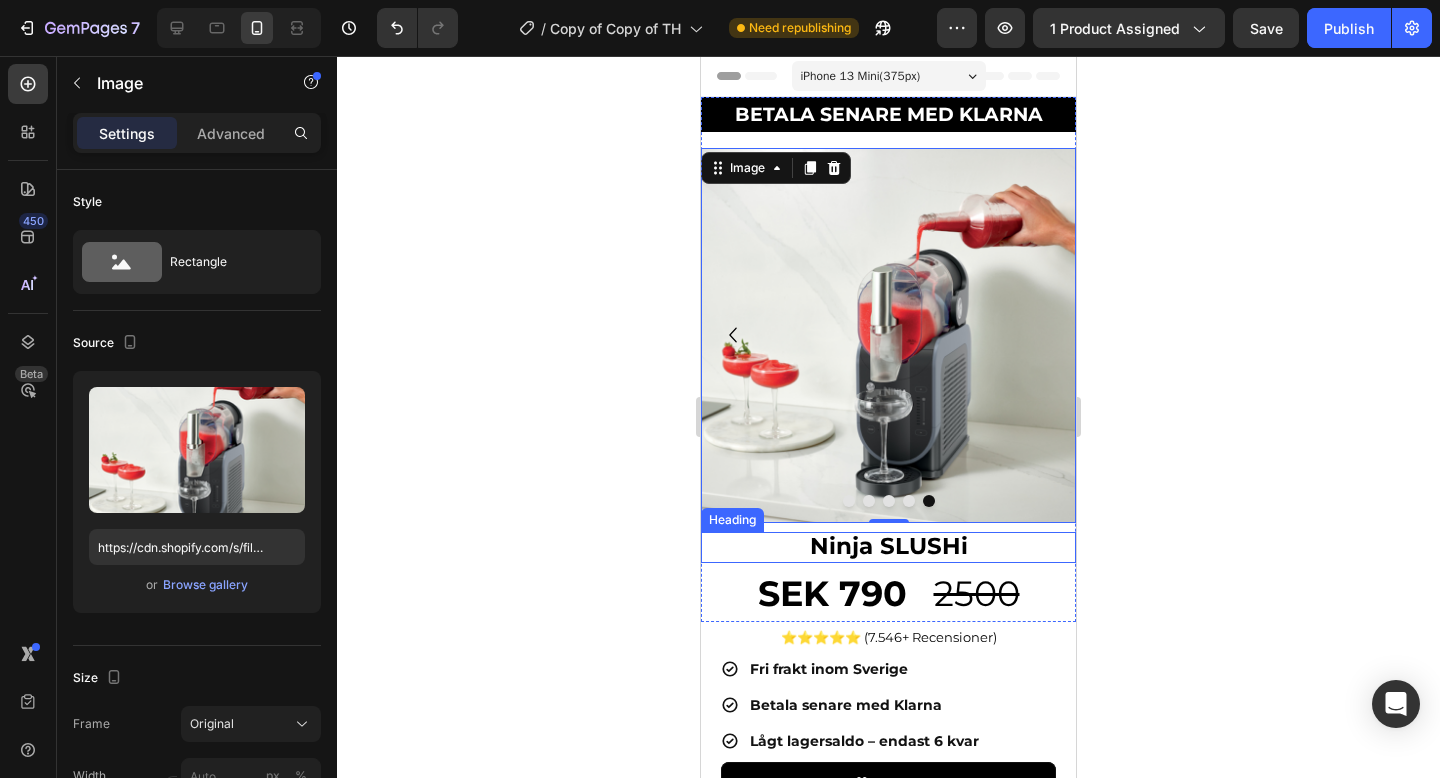 click on "Ninja SLUSHi" at bounding box center (889, 546) 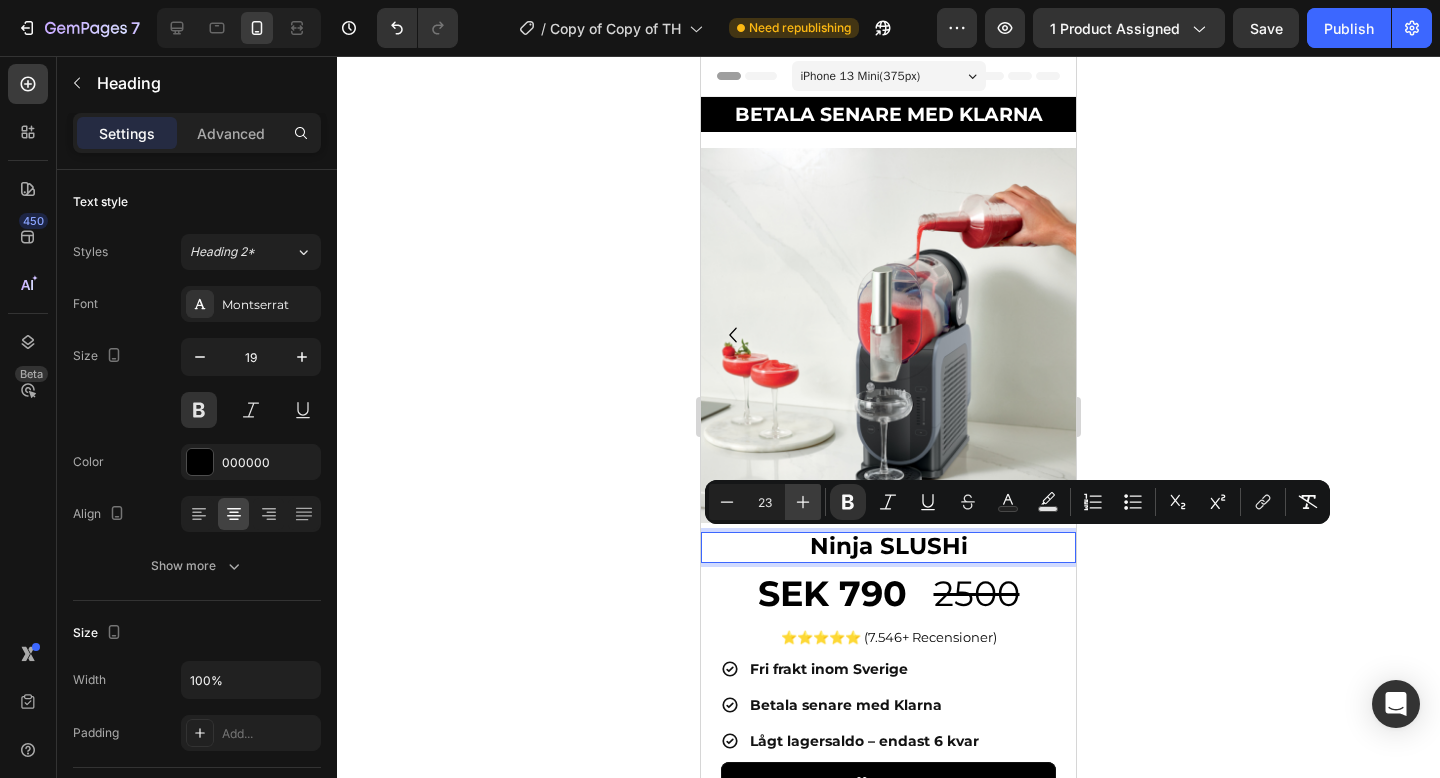 click 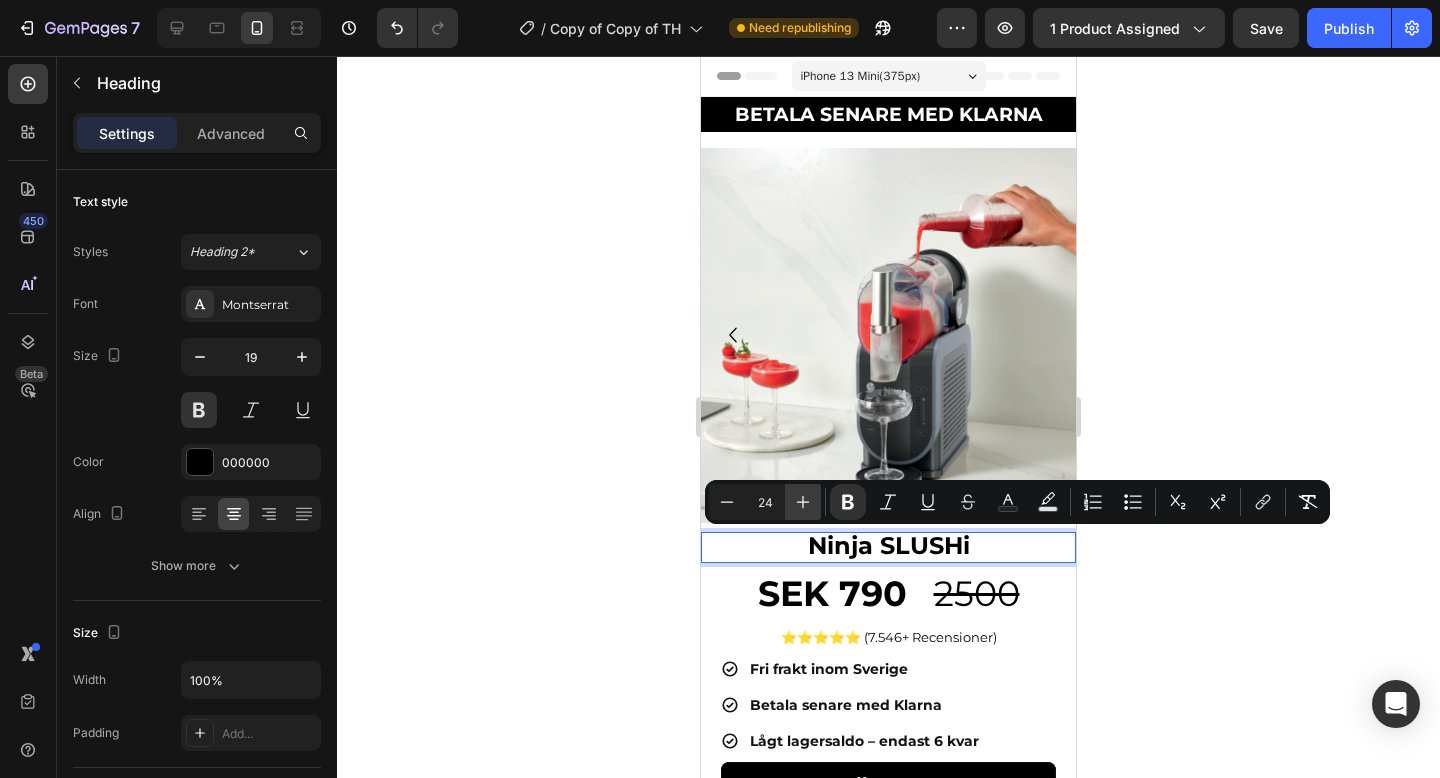 click 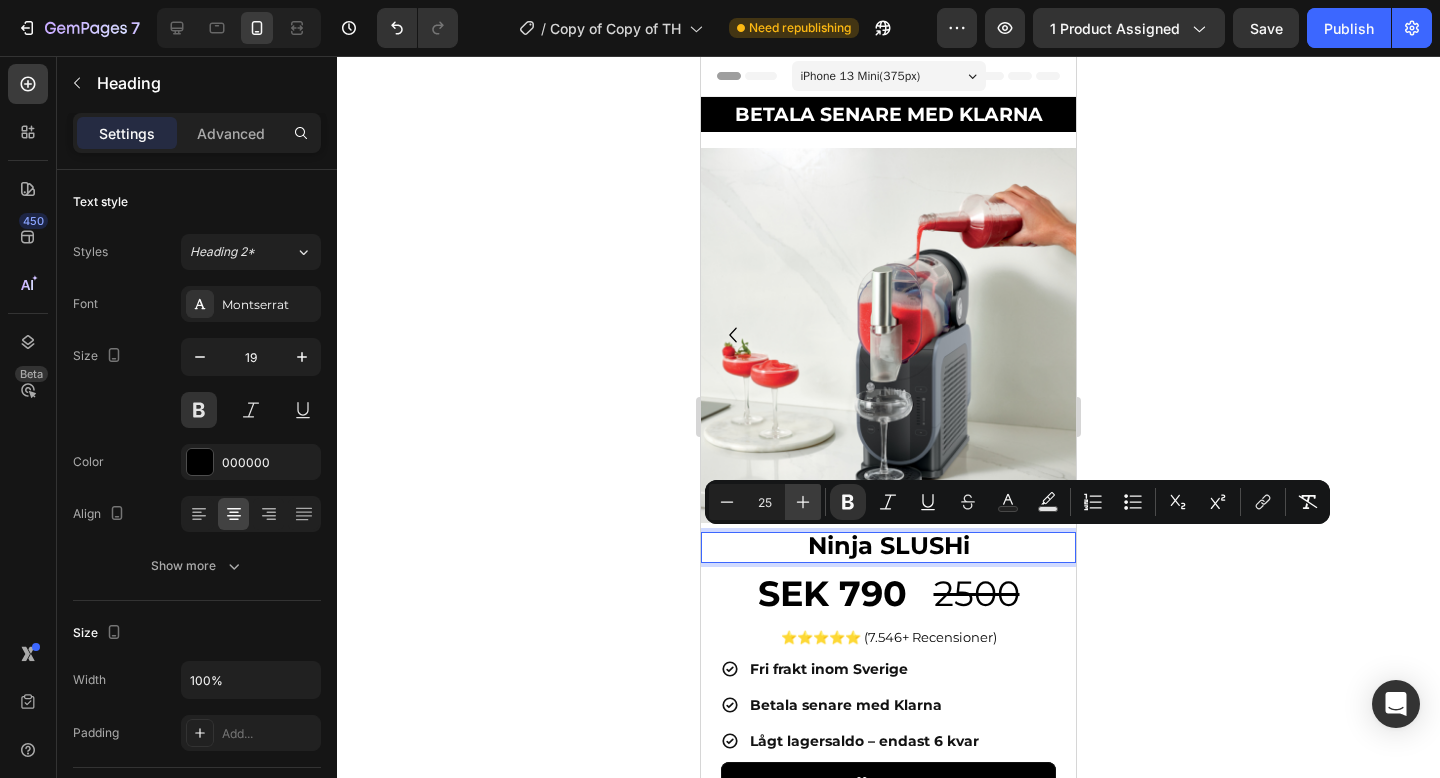 click 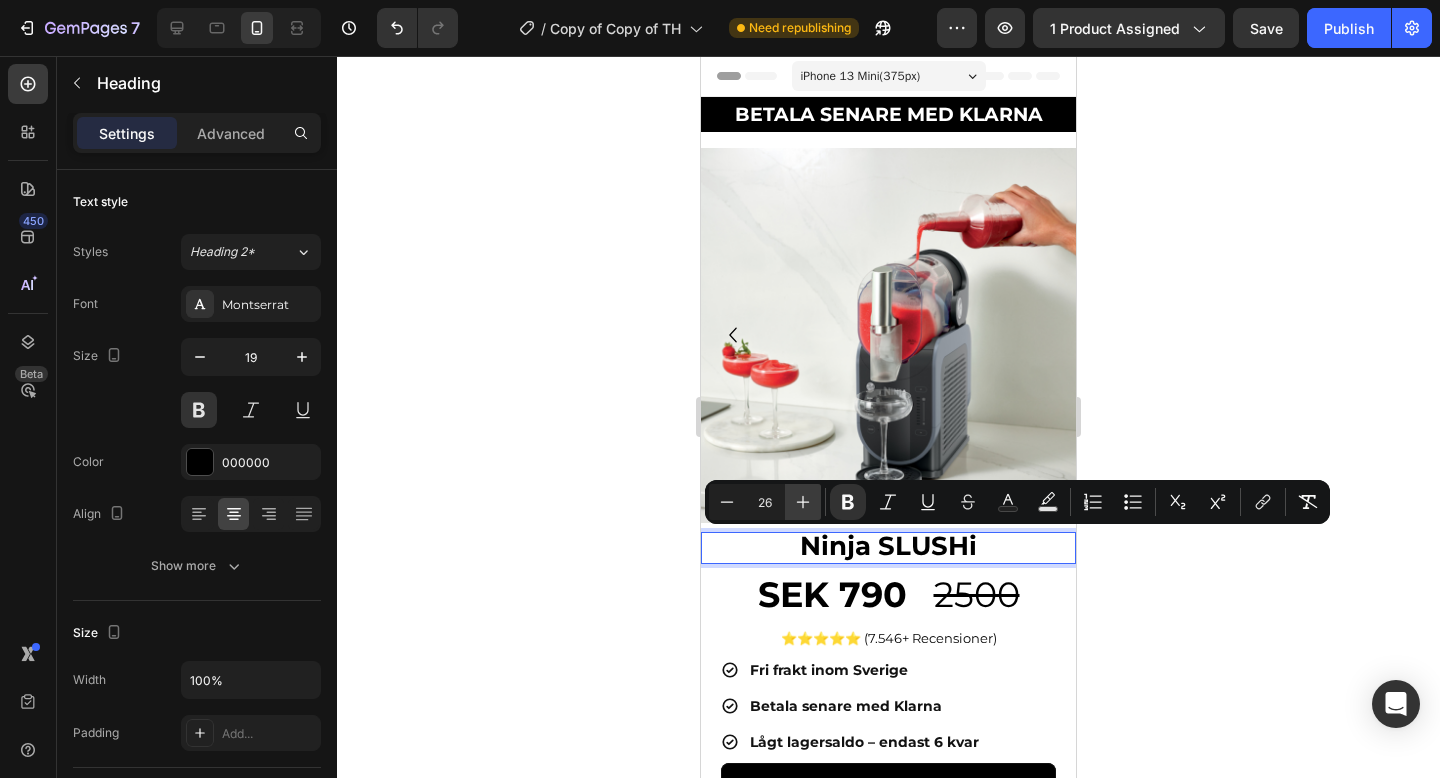 click 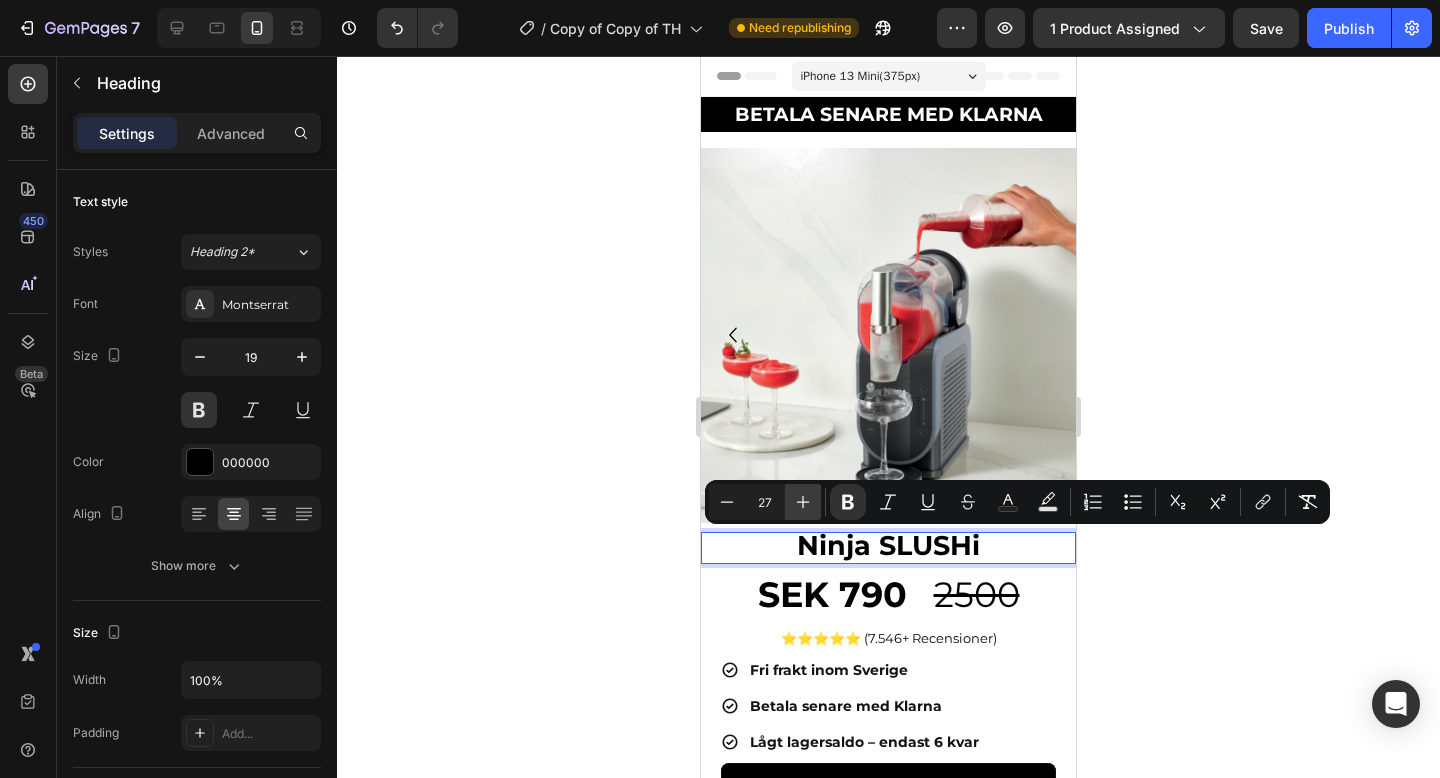 click 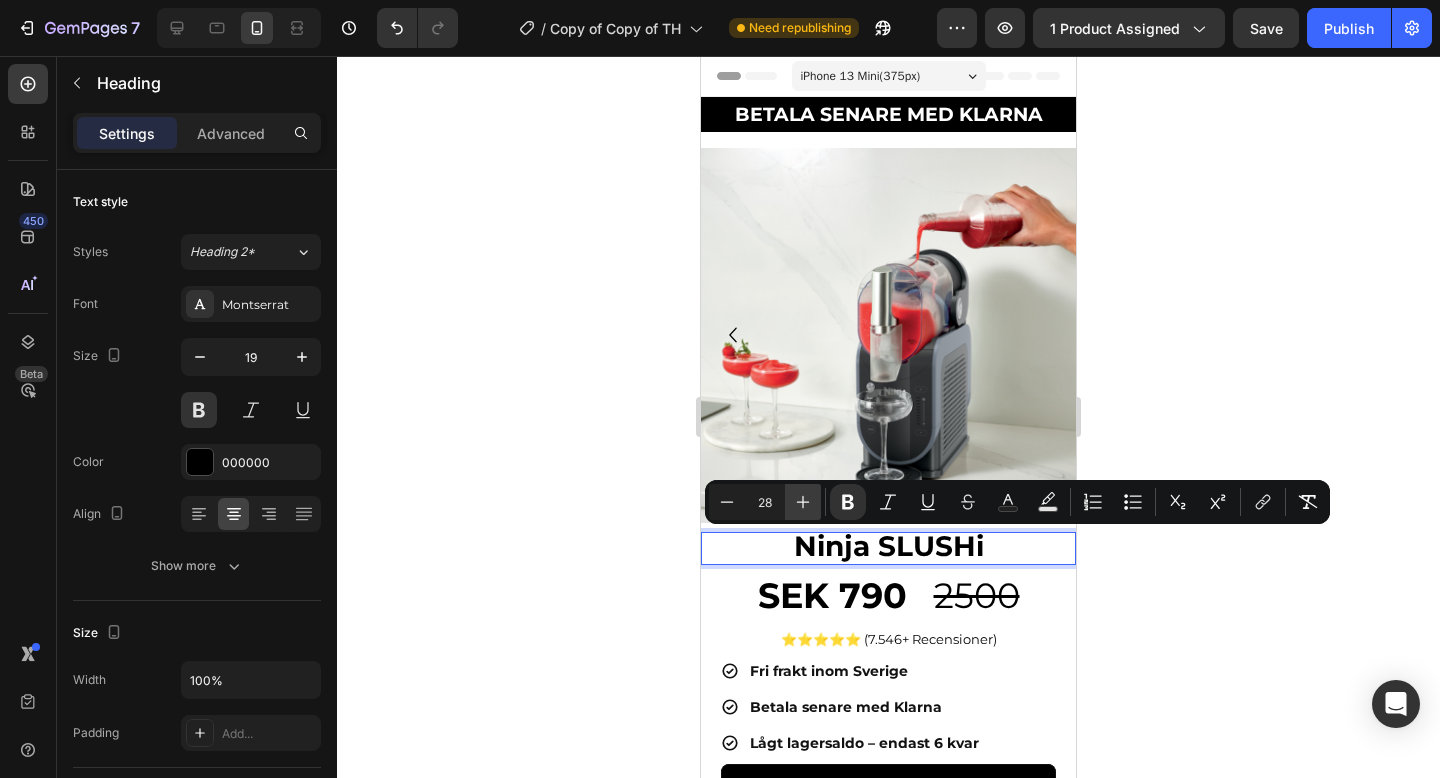 click 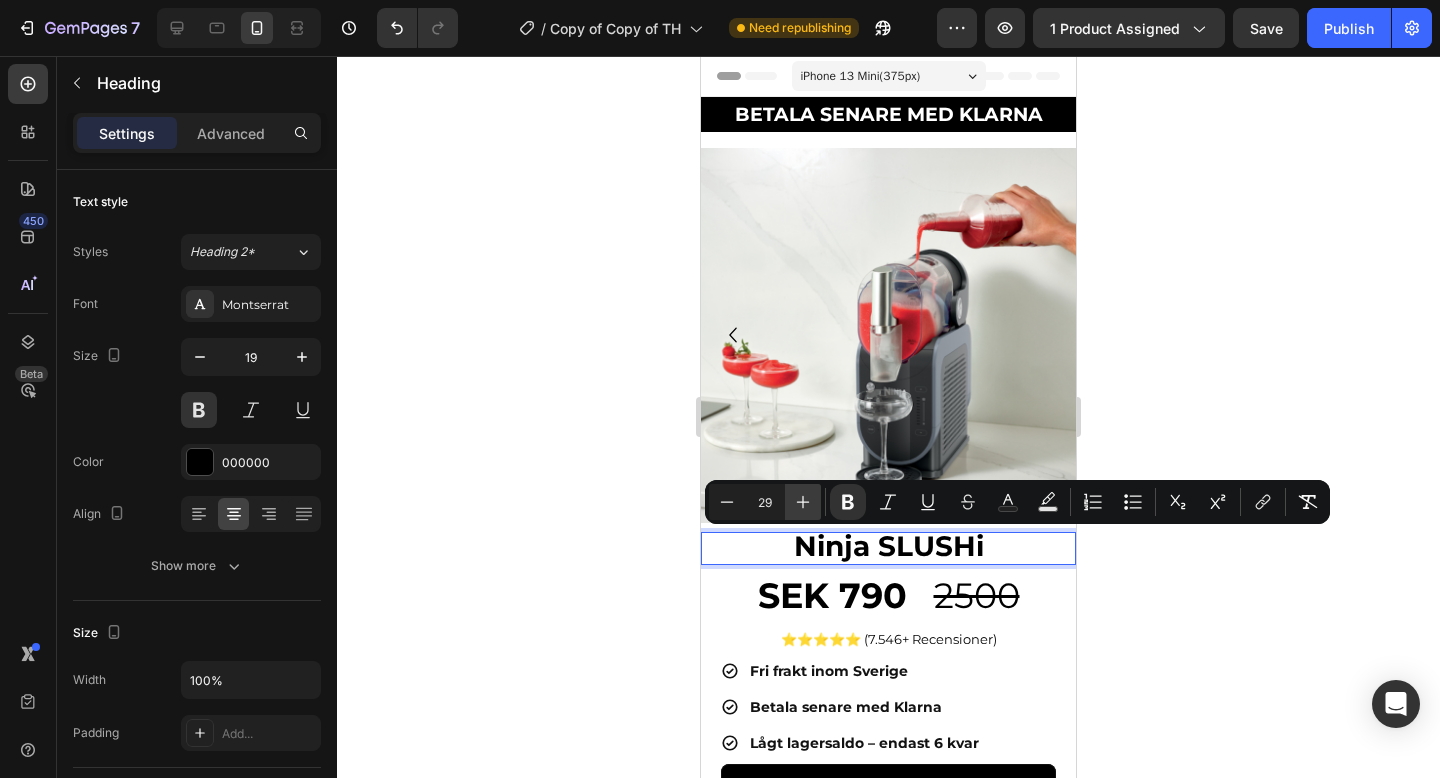 click 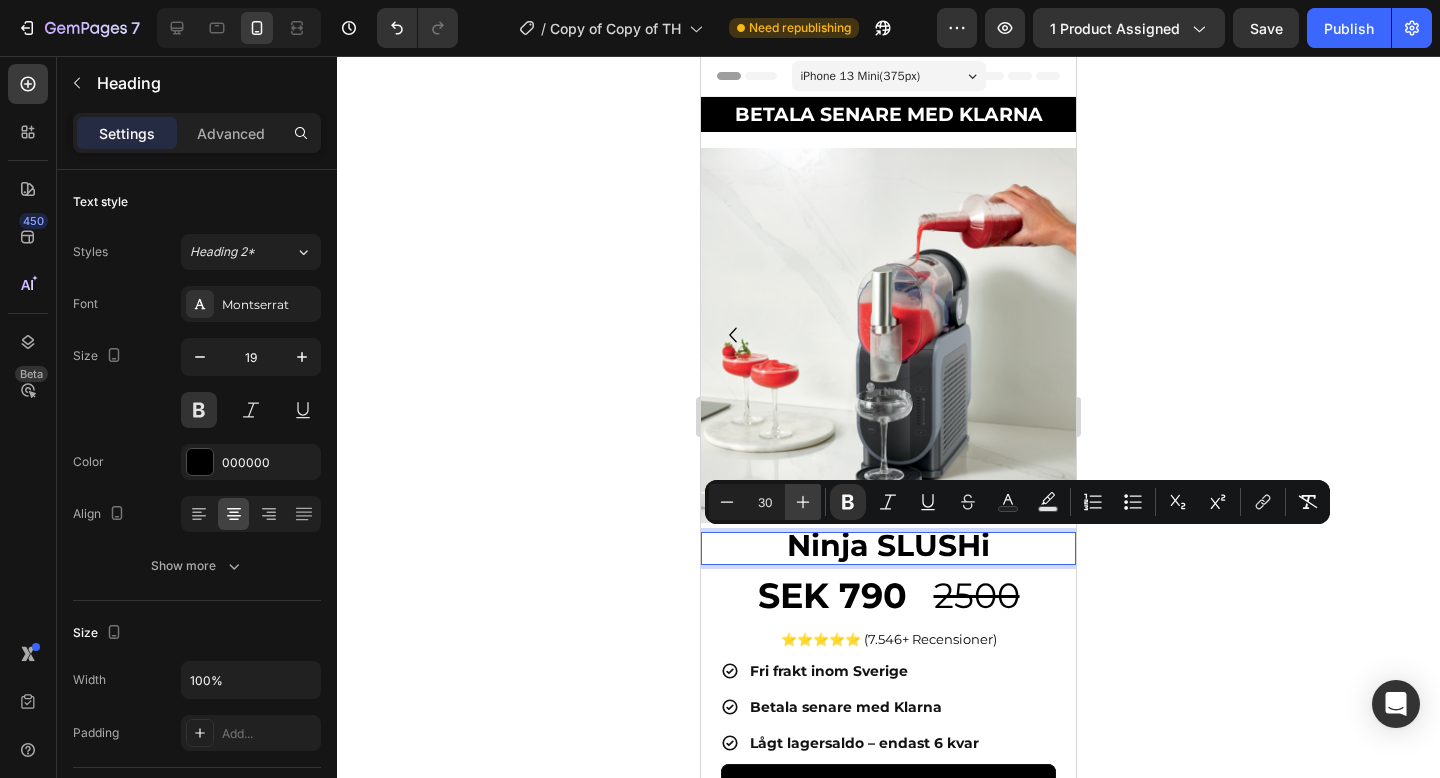 click 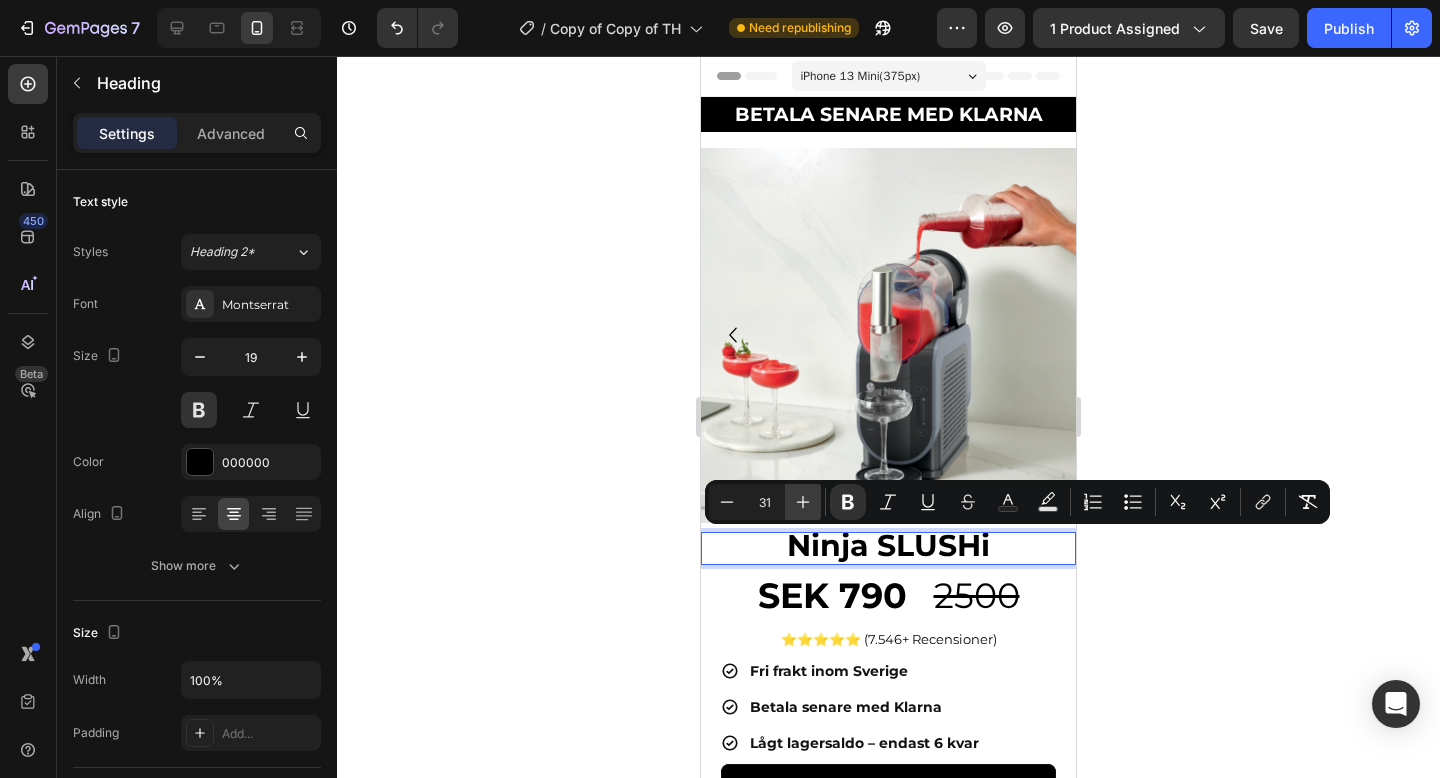 click 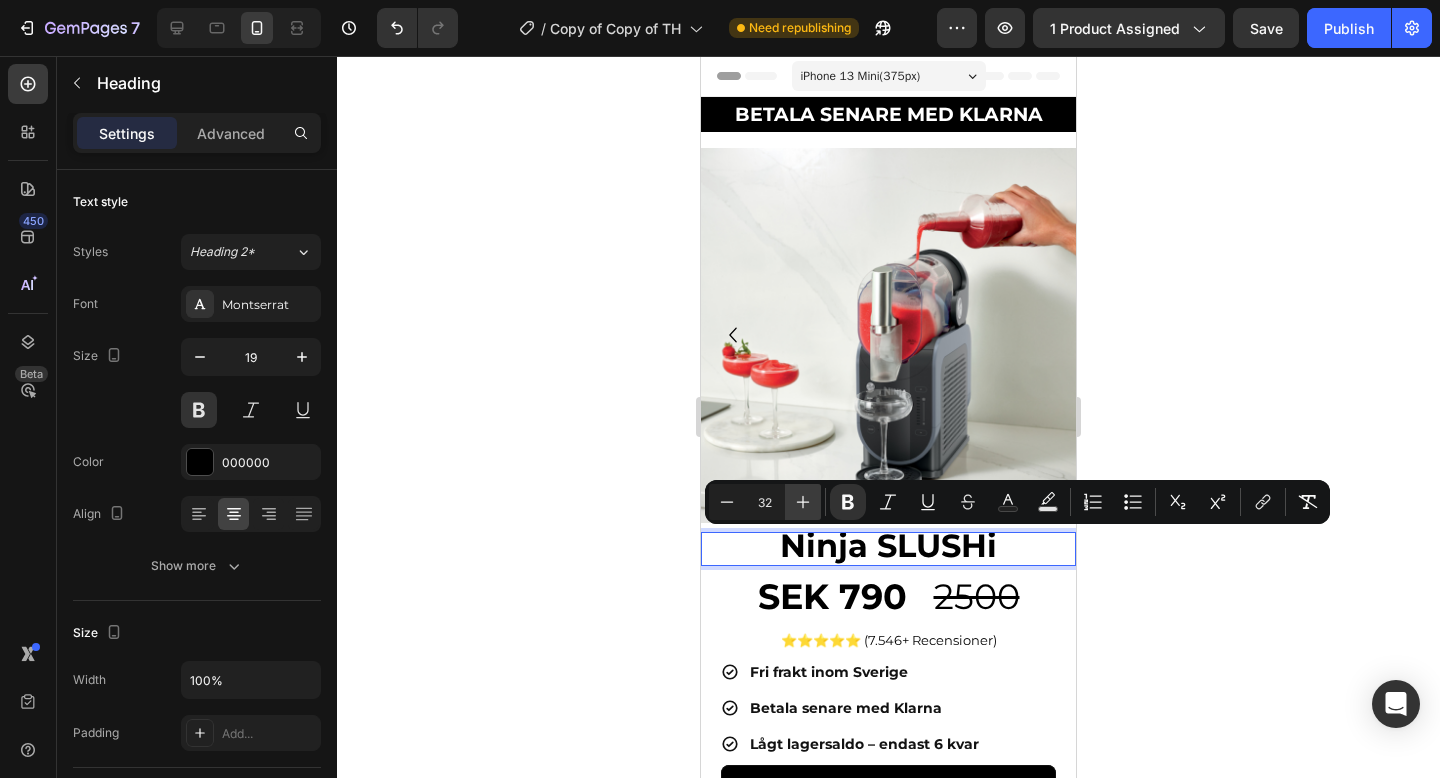 click 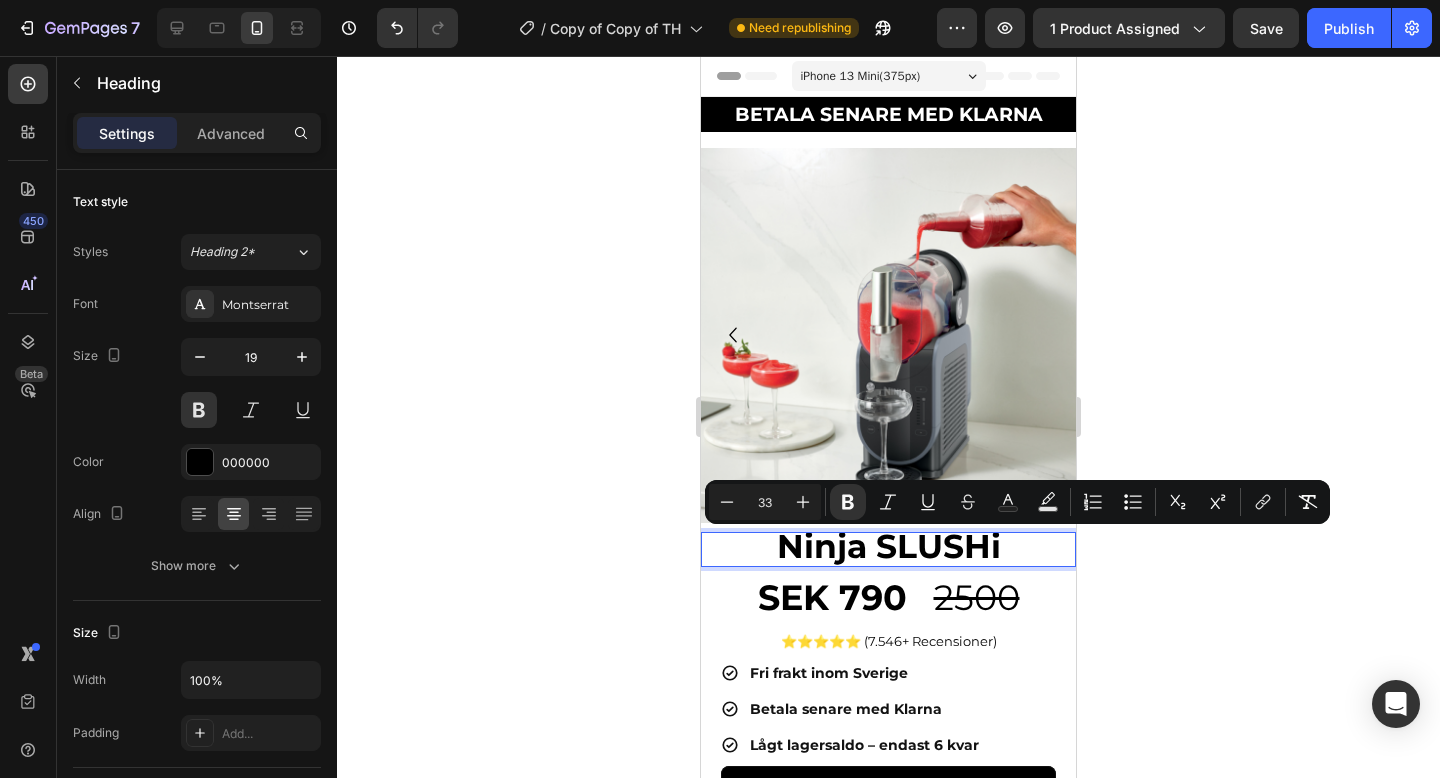 click 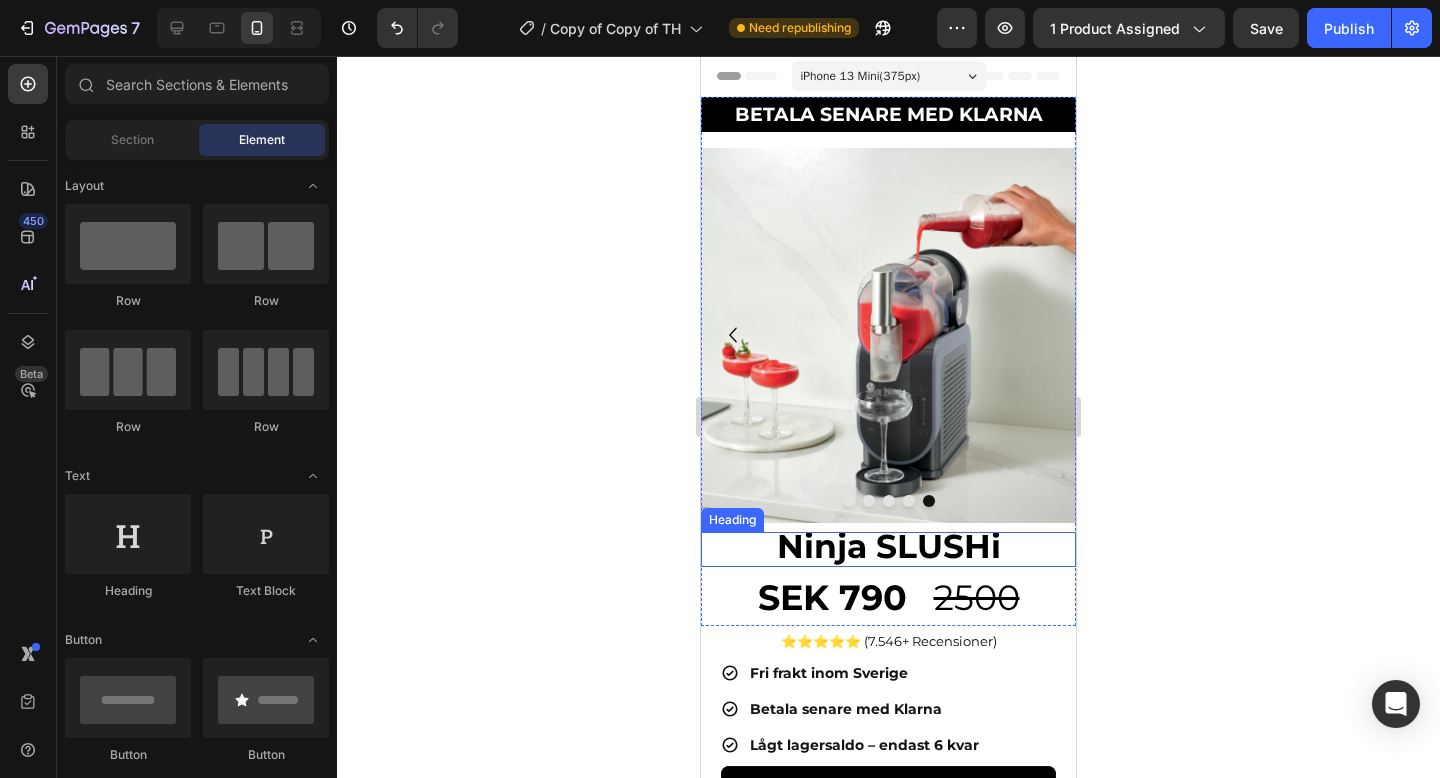 click on "Ninja SLUSHi" at bounding box center [889, 546] 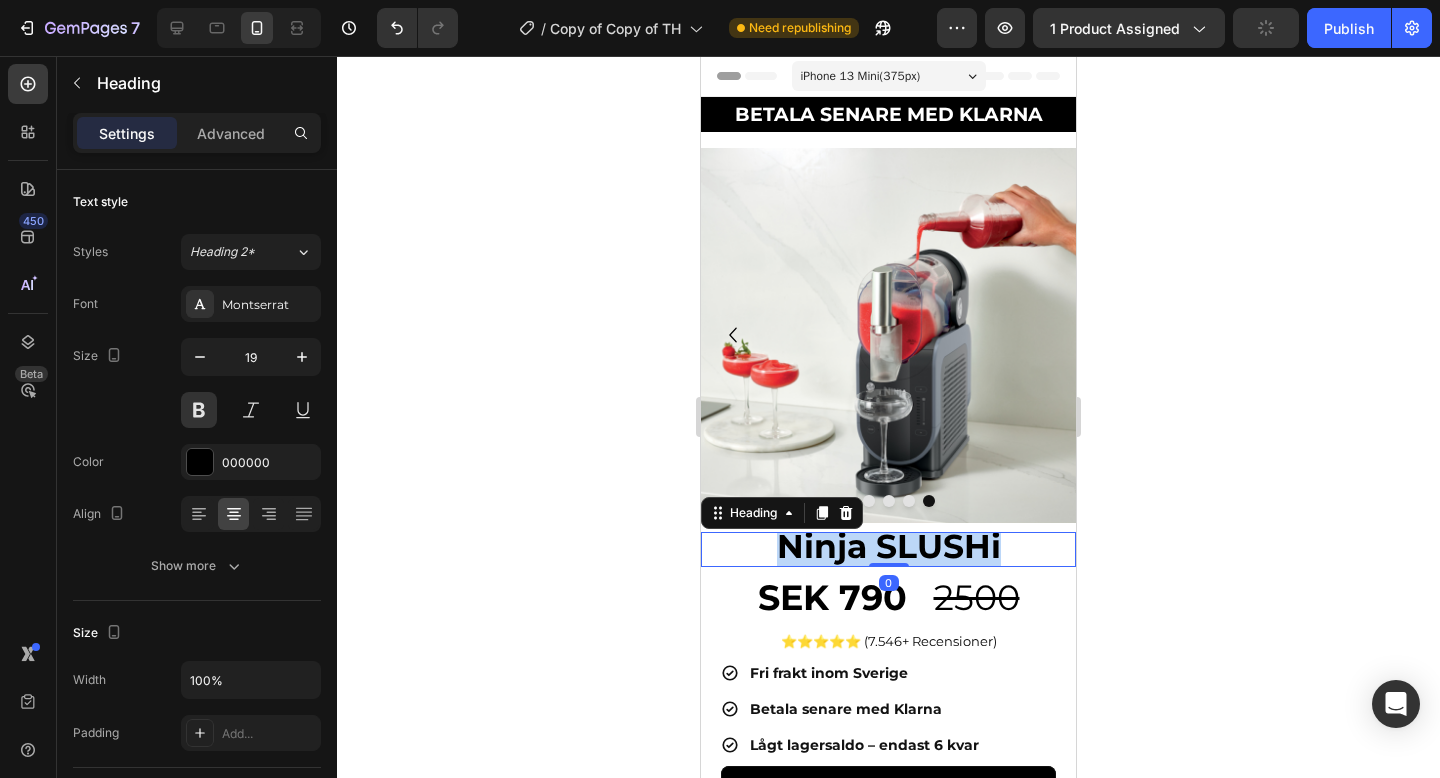 click on "Ninja SLUSHi" at bounding box center (889, 546) 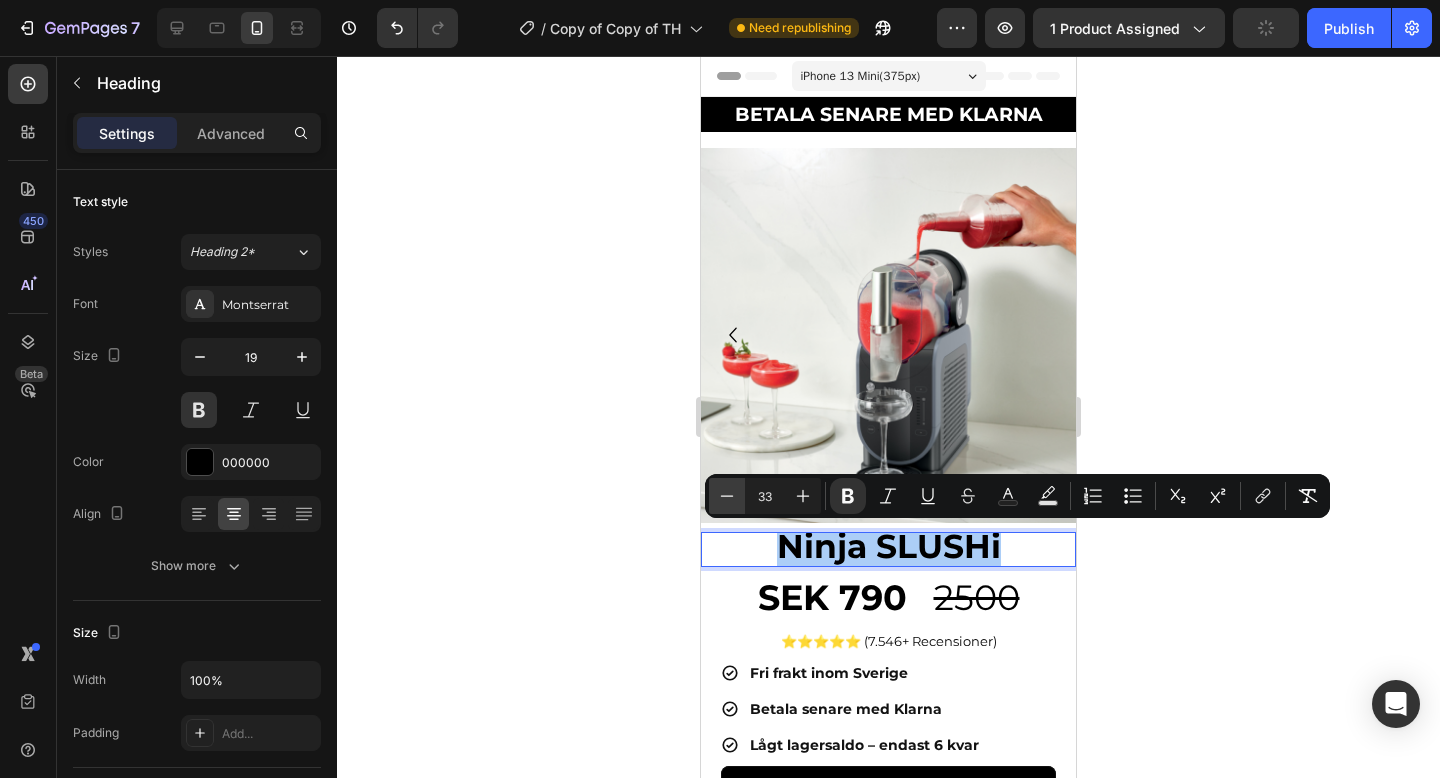 click 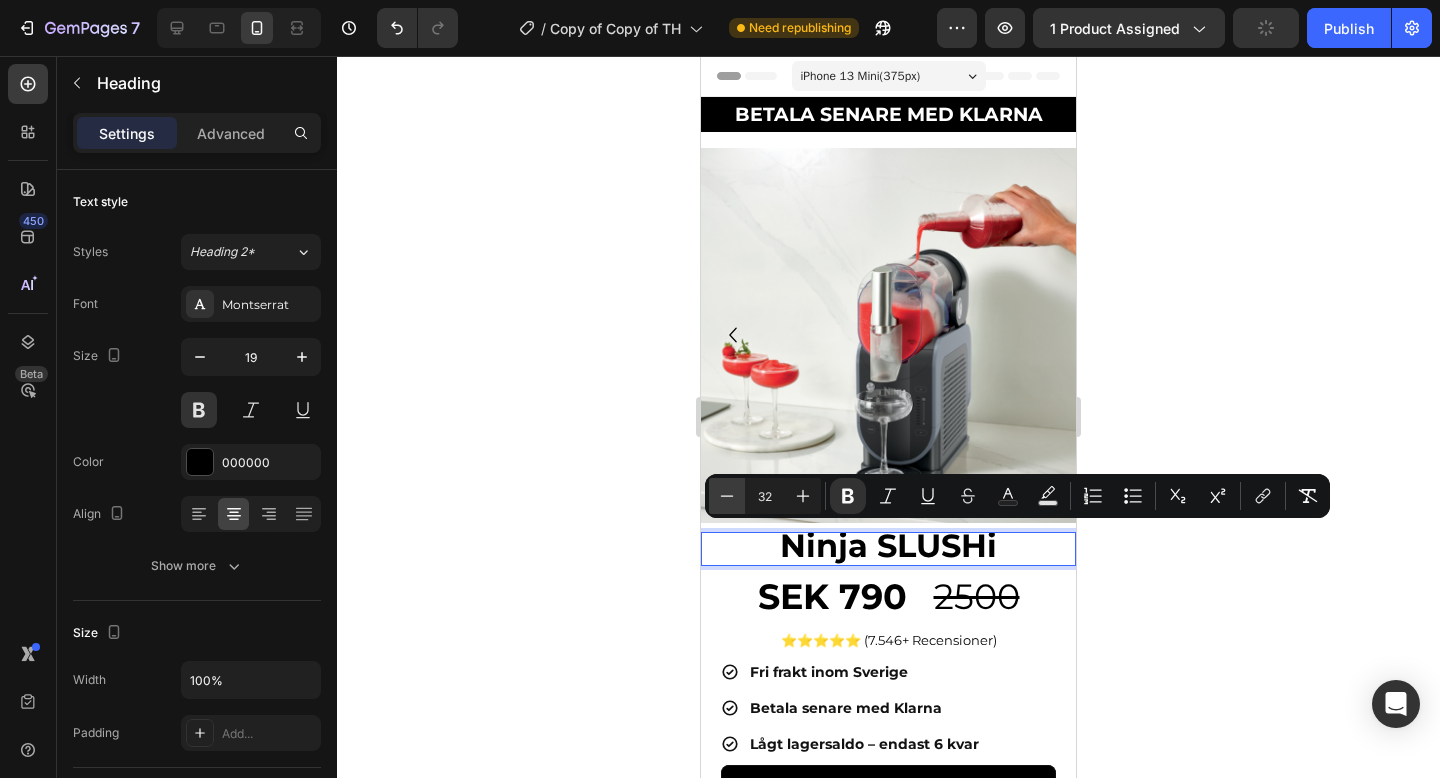 click 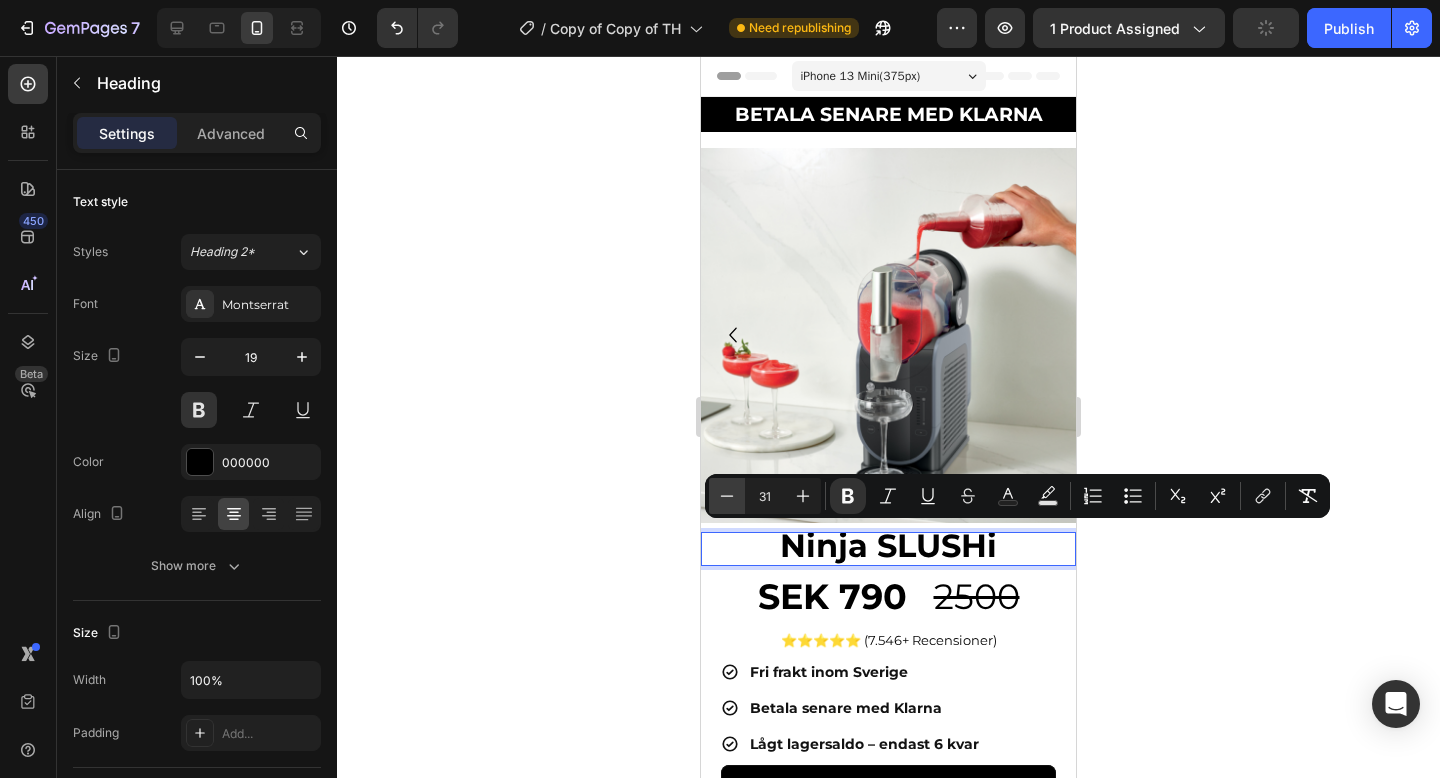 click 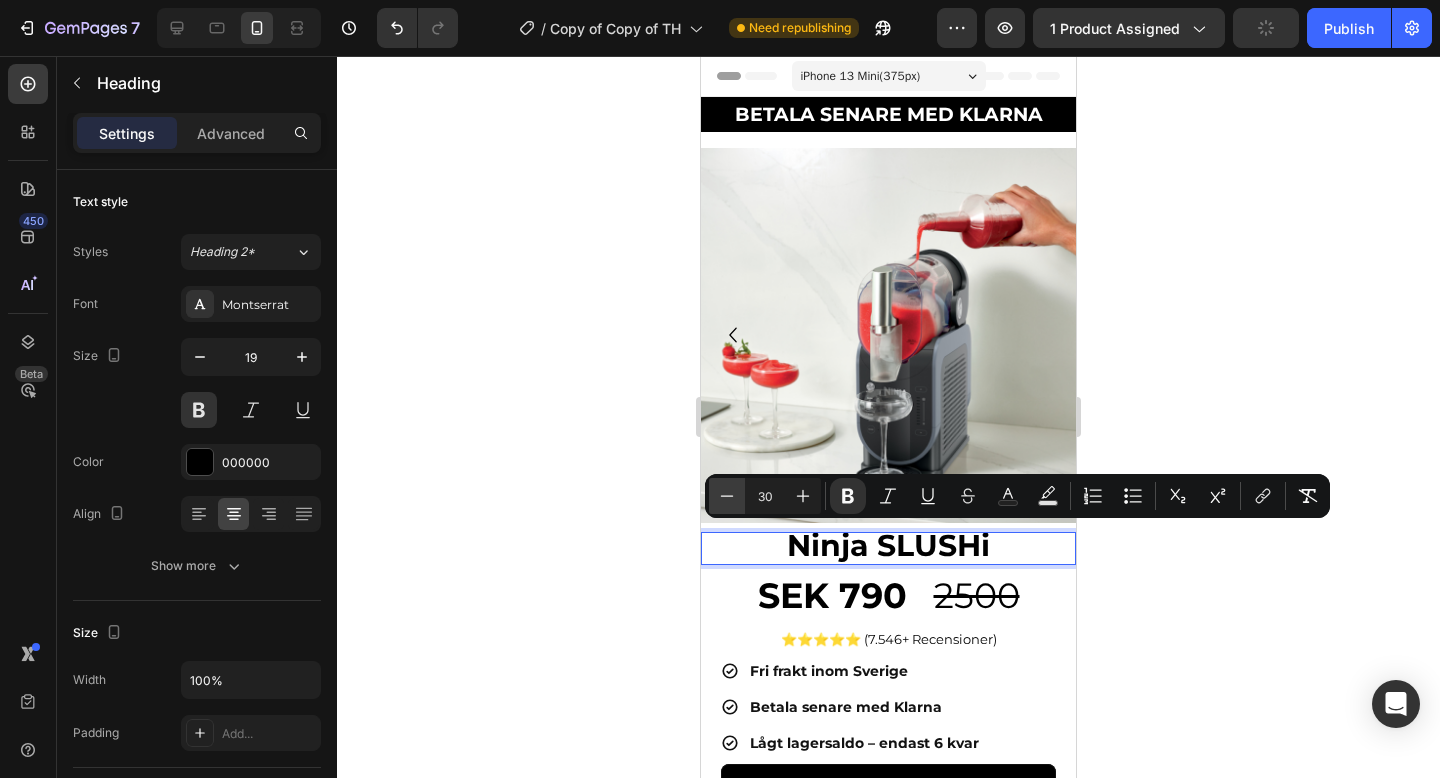 click 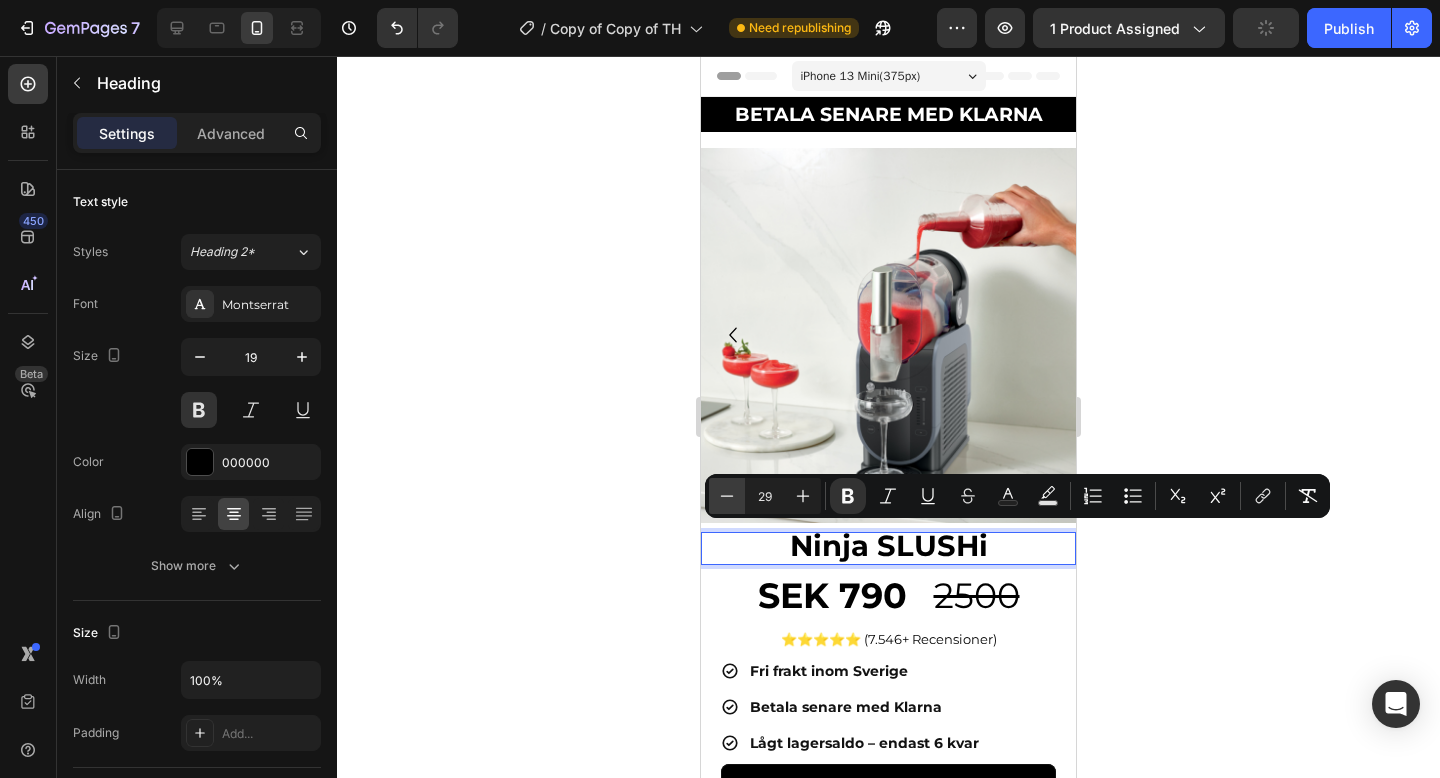 click 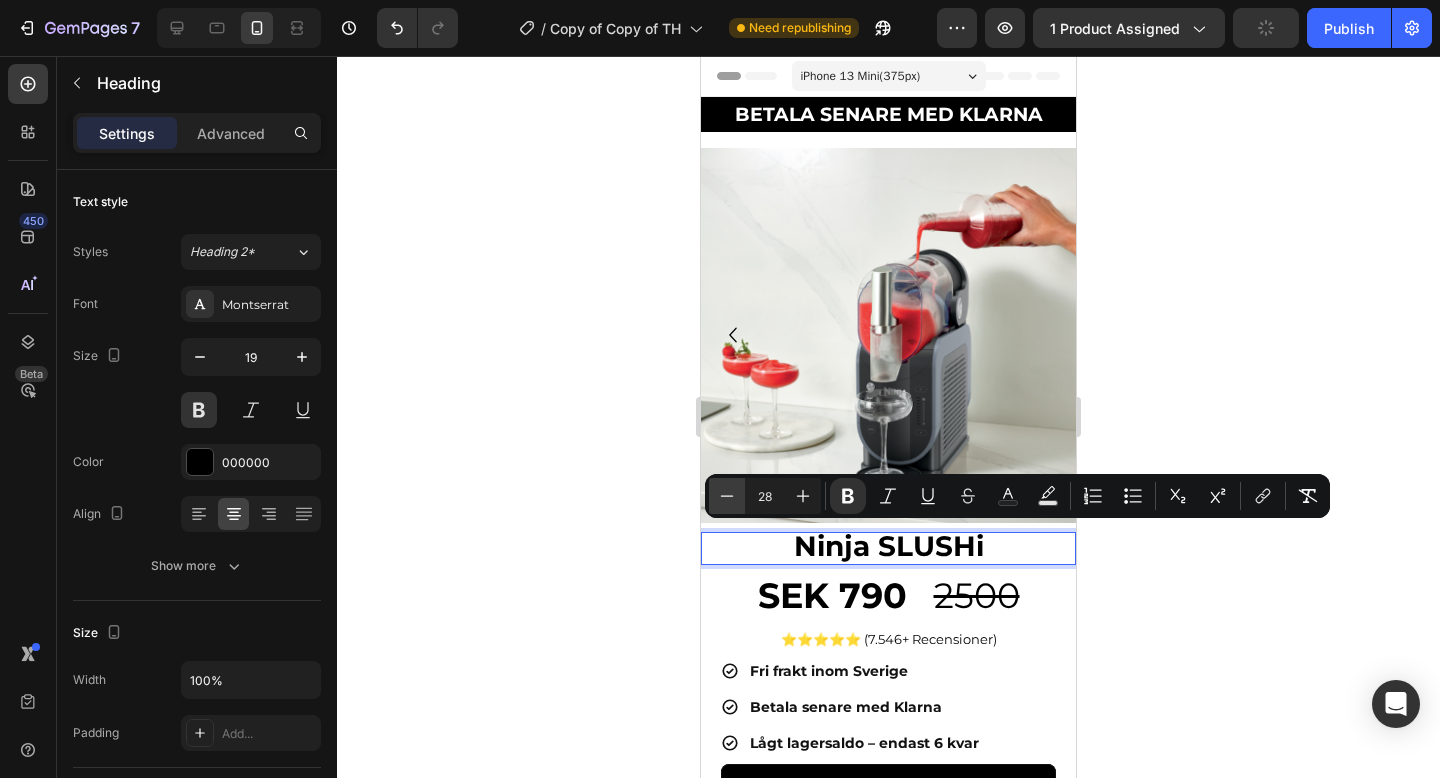 click 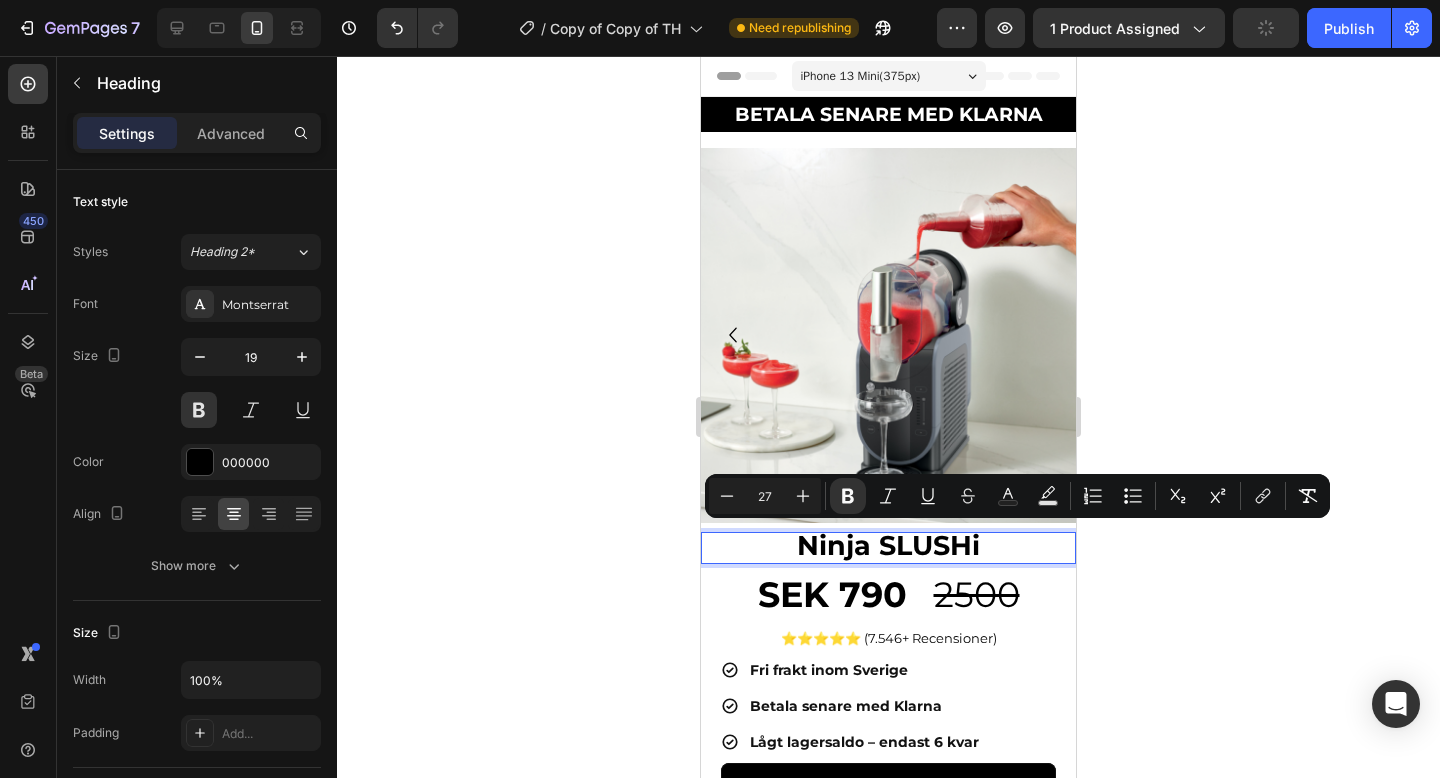 click 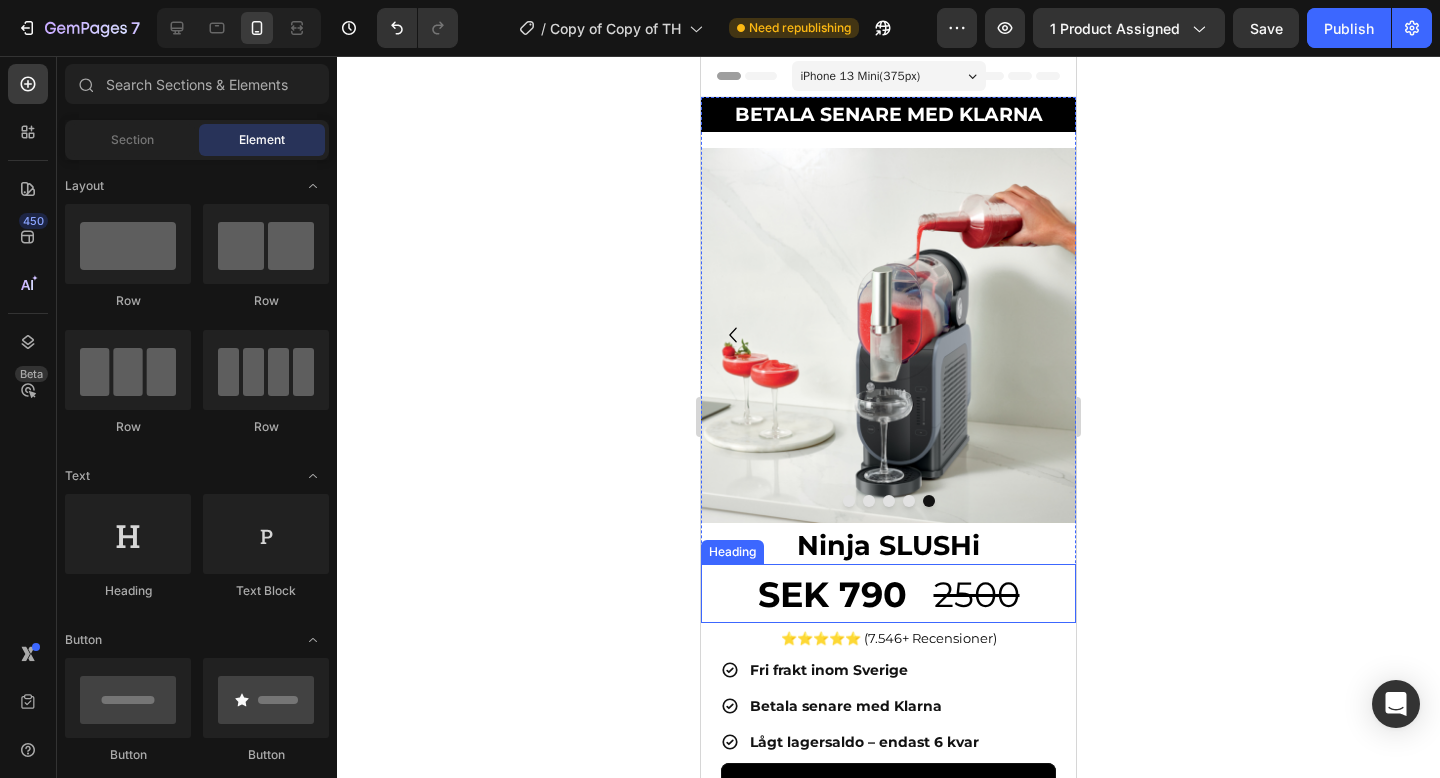 click on "2500" at bounding box center [977, 594] 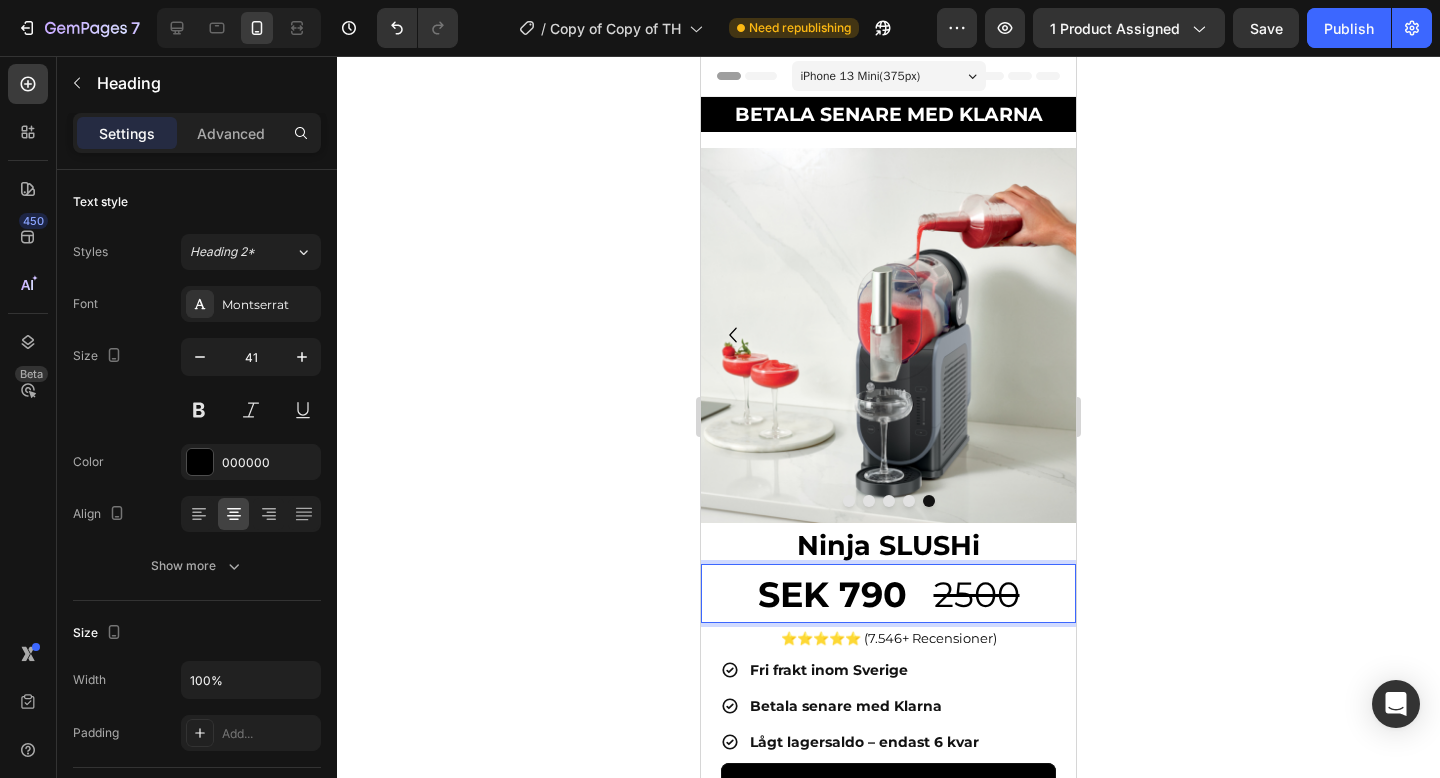 click on "2500" at bounding box center [977, 594] 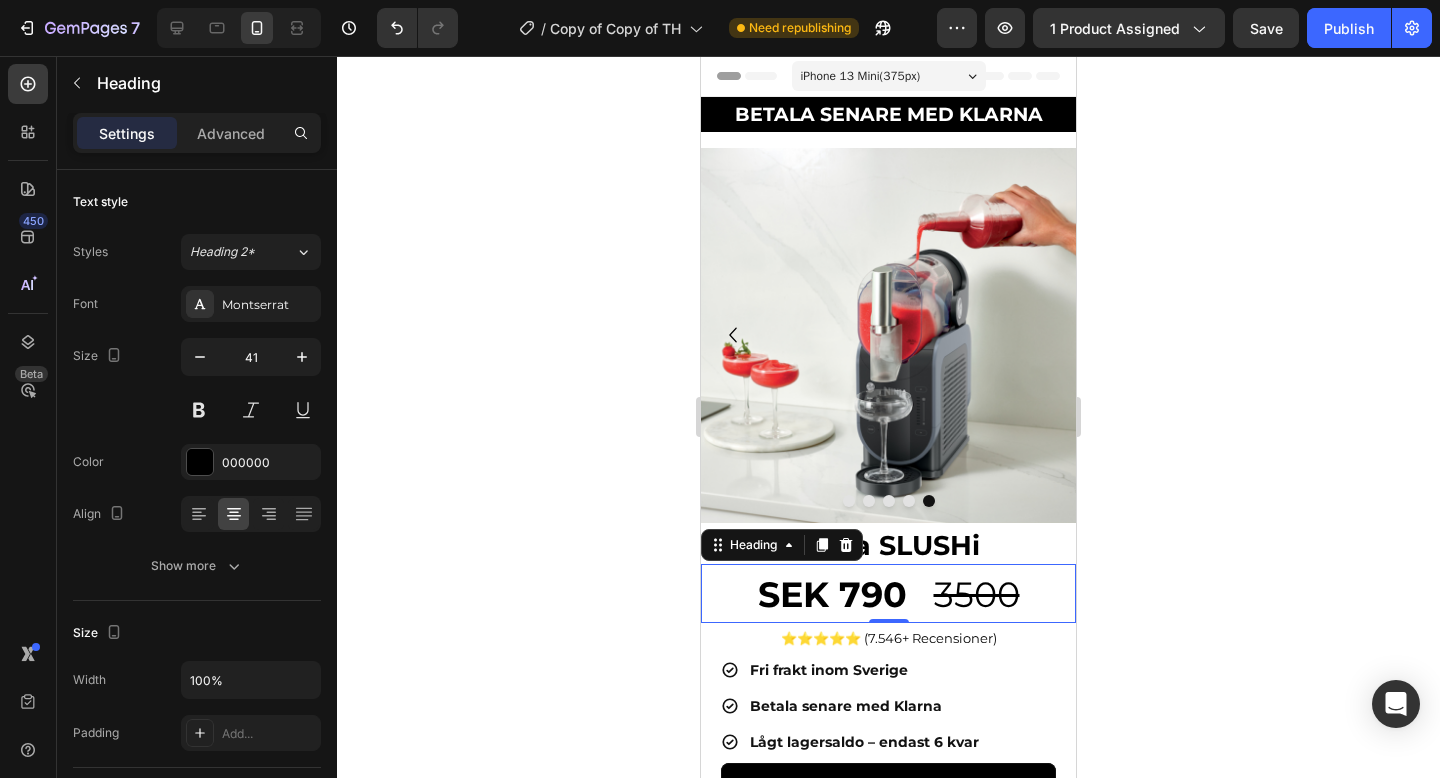 click 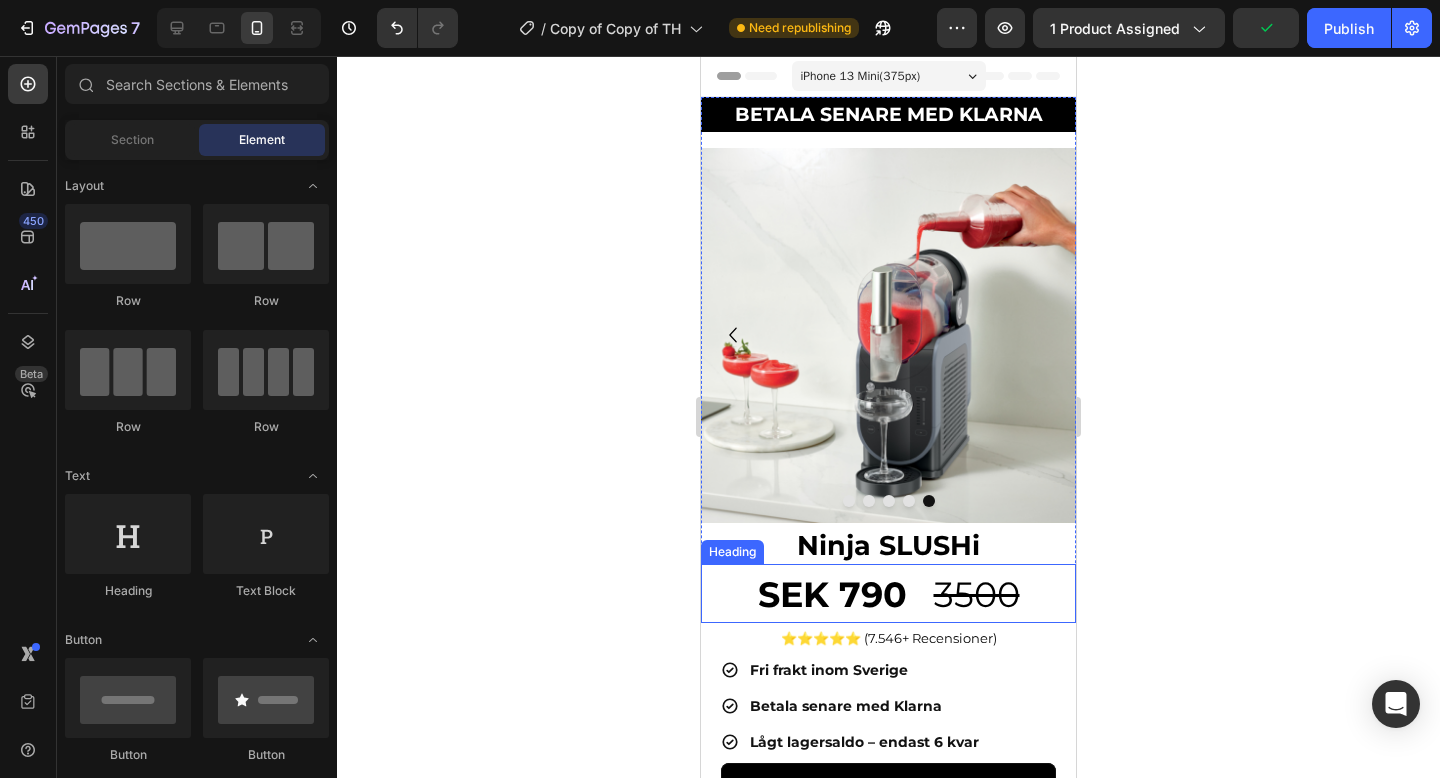 click on "3500" at bounding box center [977, 594] 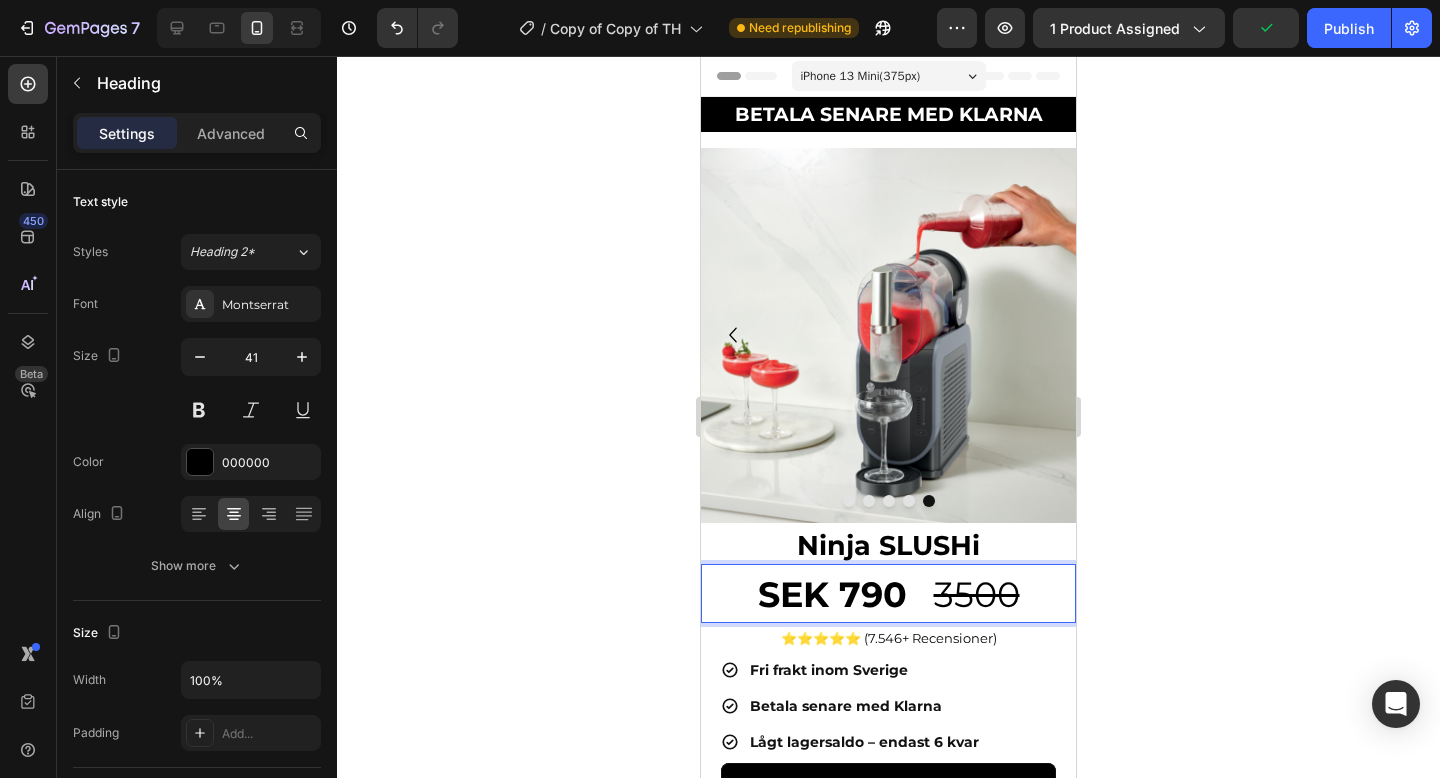 click on "3500" at bounding box center (977, 594) 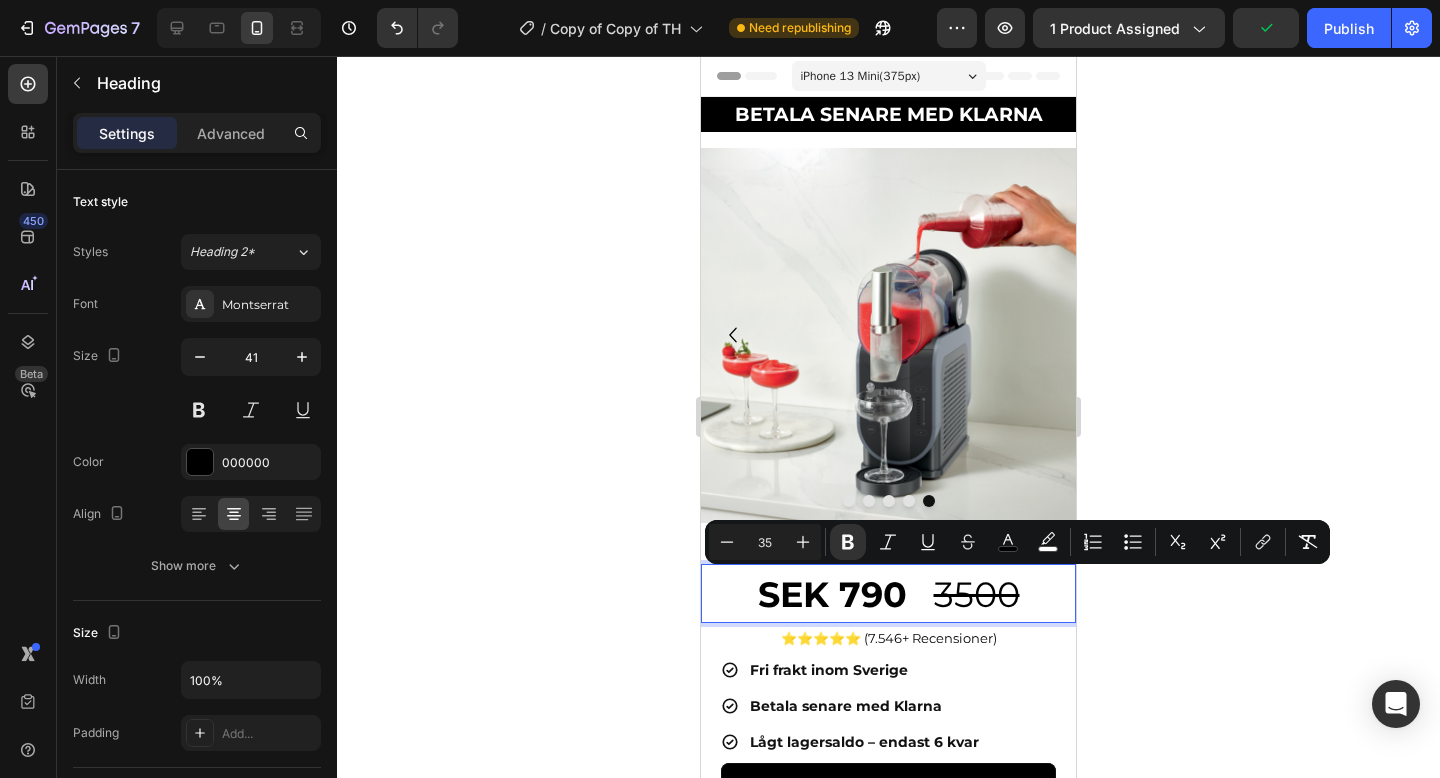 click on "3500" at bounding box center [977, 594] 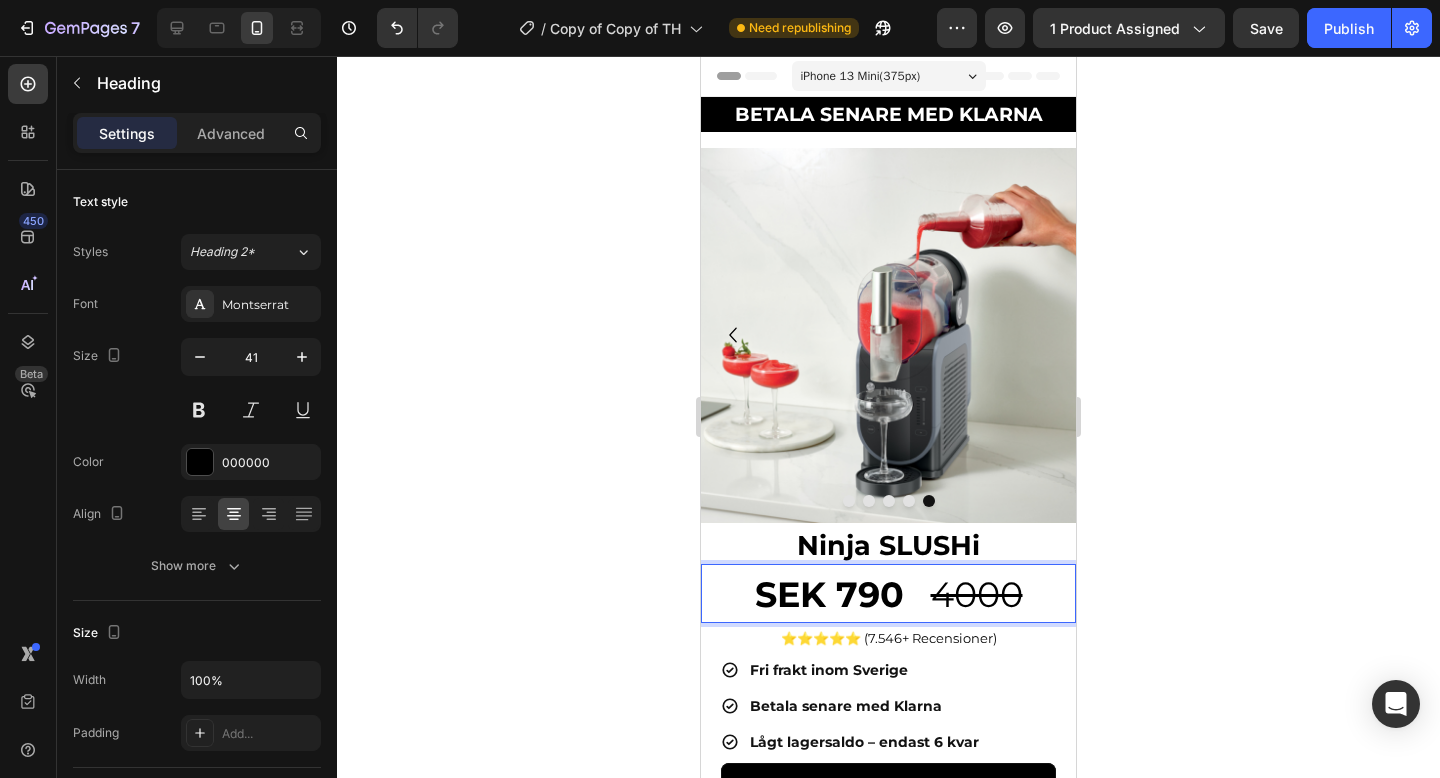 click 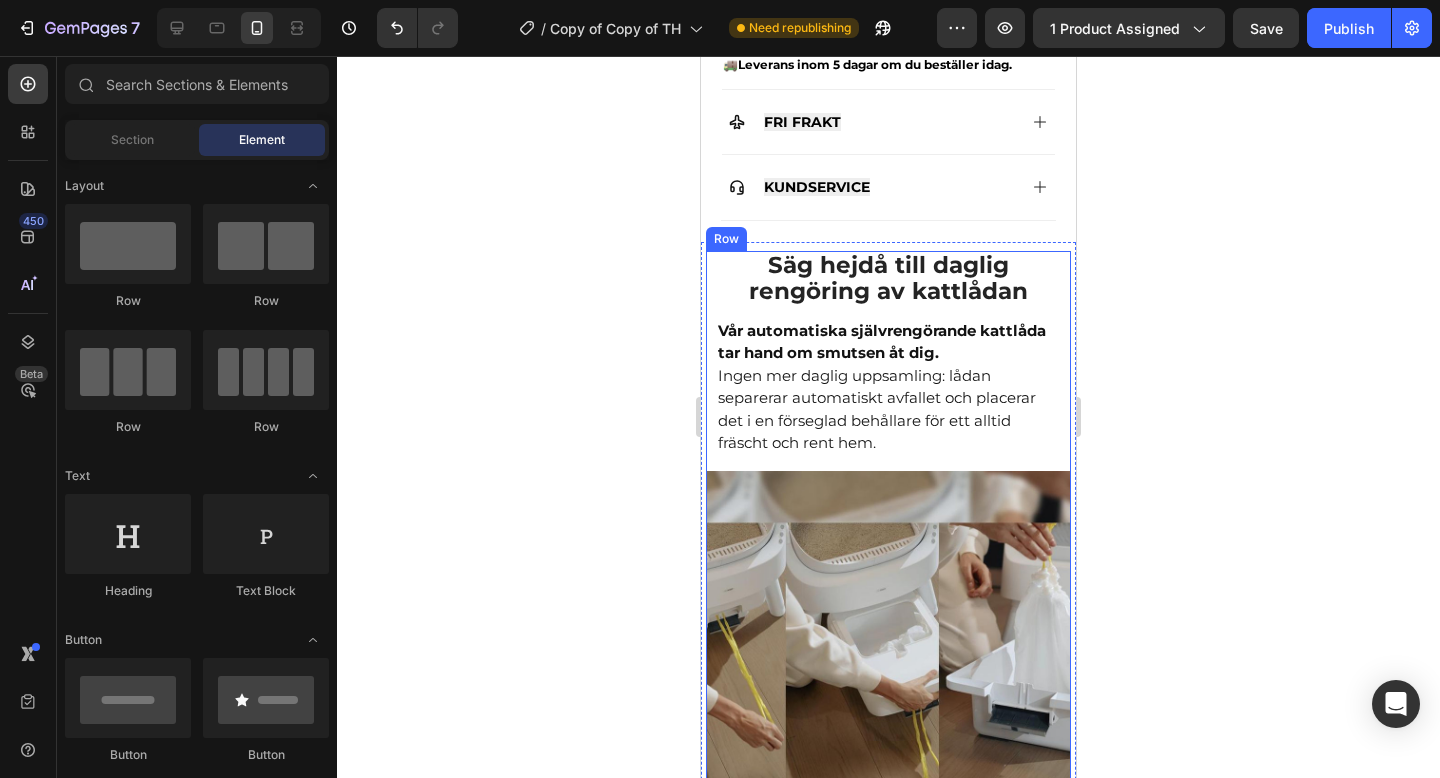 scroll, scrollTop: 985, scrollLeft: 0, axis: vertical 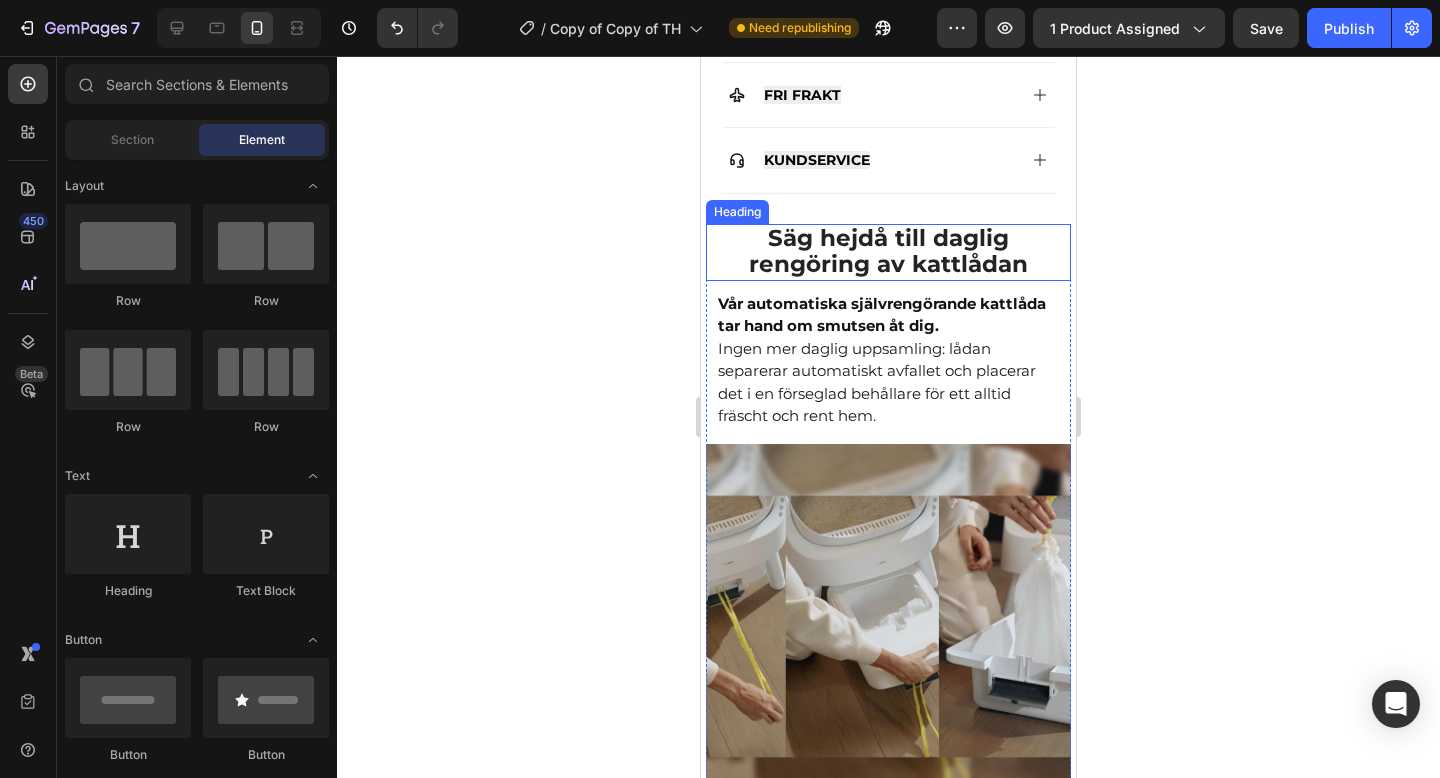 click on "Säg hejdå till daglig rengöring av kattlådan" at bounding box center (888, 251) 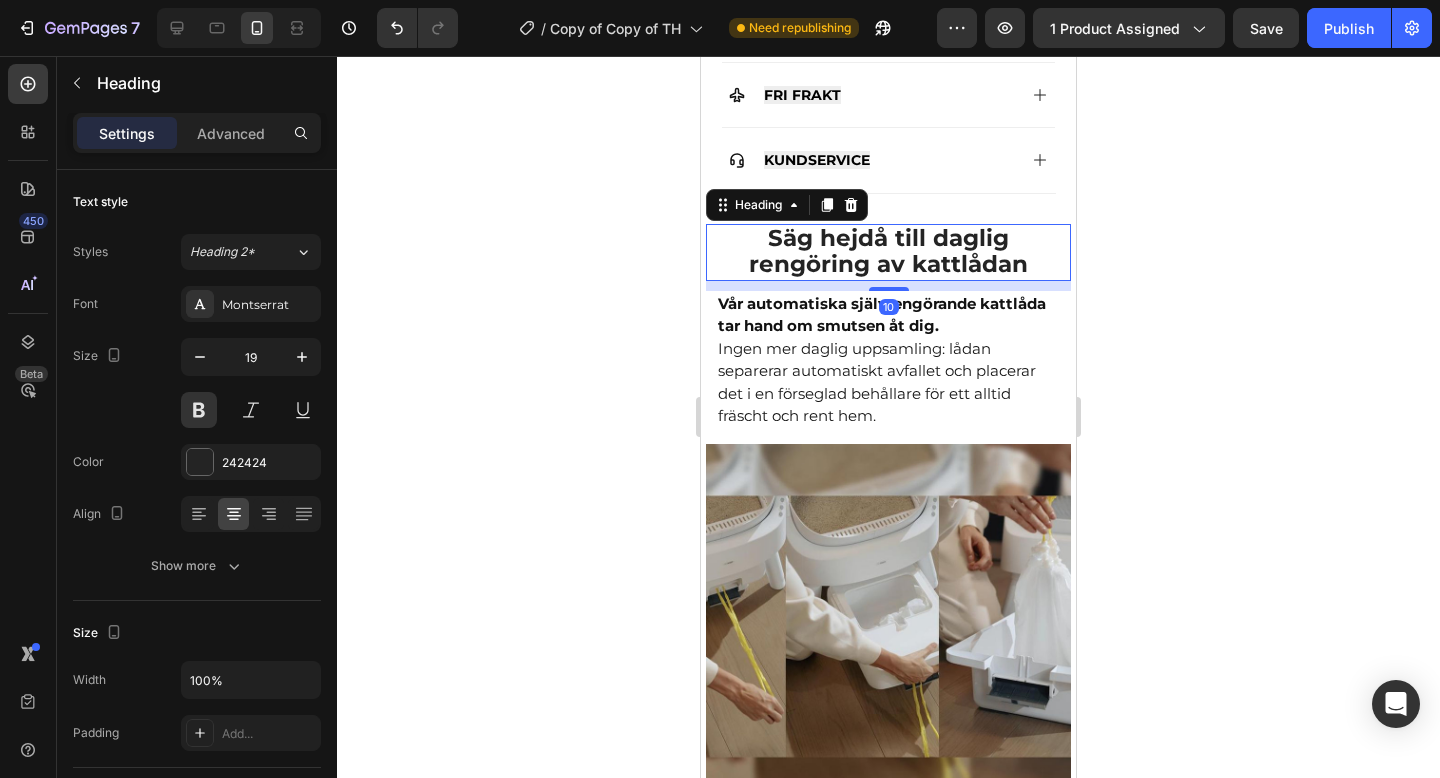 click on "Säg hejdå till daglig rengöring av kattlådan" at bounding box center (888, 251) 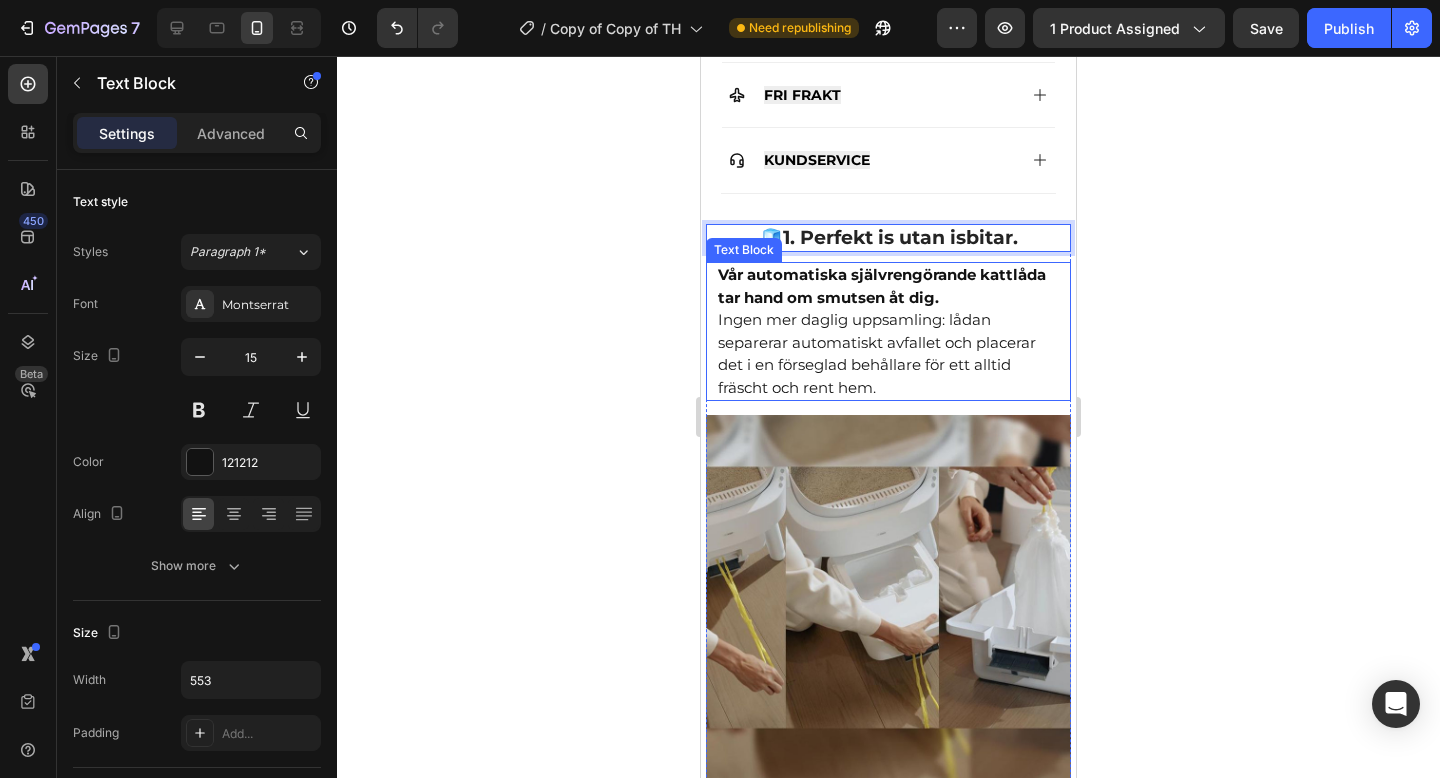 click on "Vår automatiska självrengörande kattlåda tar hand om smutsen åt dig. Ingen mer daglig uppsamling: lådan separerar automatiskt avfallet och placerar det i en förseglad behållare för ett alltid fräscht och rent hem." at bounding box center [888, 331] 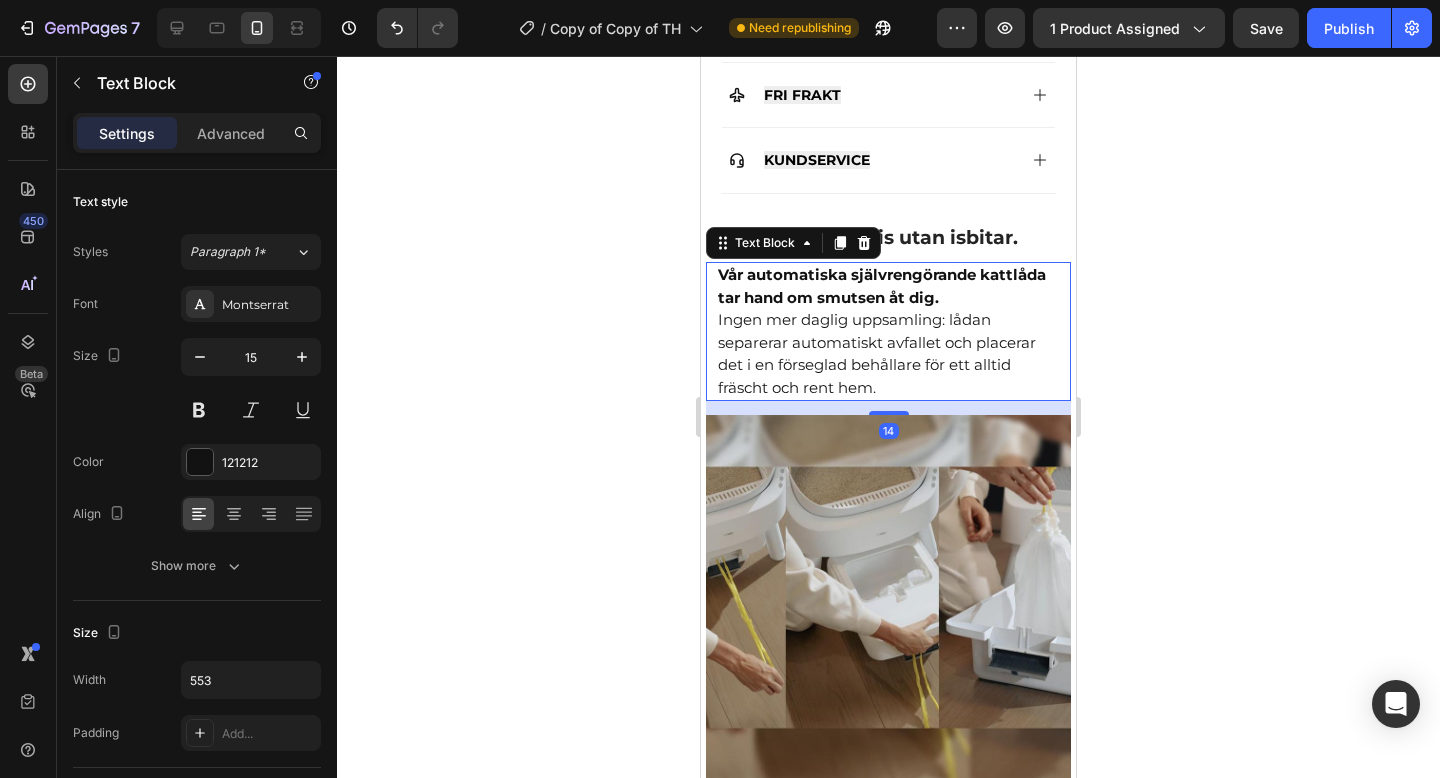 click on "Vår automatiska självrengörande kattlåda tar hand om smutsen åt dig. Ingen mer daglig uppsamling: lådan separerar automatiskt avfallet och placerar det i en förseglad behållare för ett alltid fräscht och rent hem." at bounding box center [888, 331] 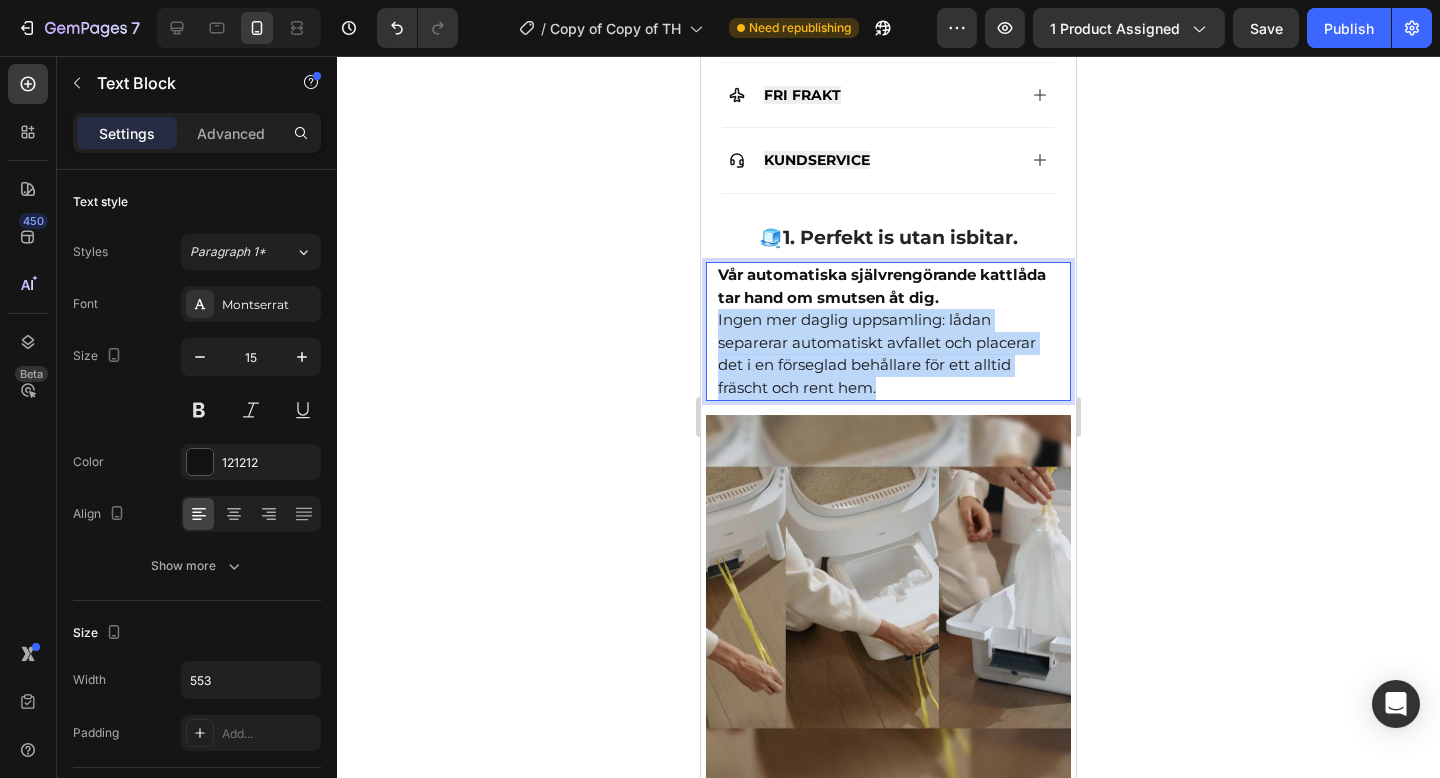 click on "Vår automatiska självrengörande kattlåda tar hand om smutsen åt dig. Ingen mer daglig uppsamling: lådan separerar automatiskt avfallet och placerar det i en förseglad behållare för ett alltid fräscht och rent hem." at bounding box center [888, 331] 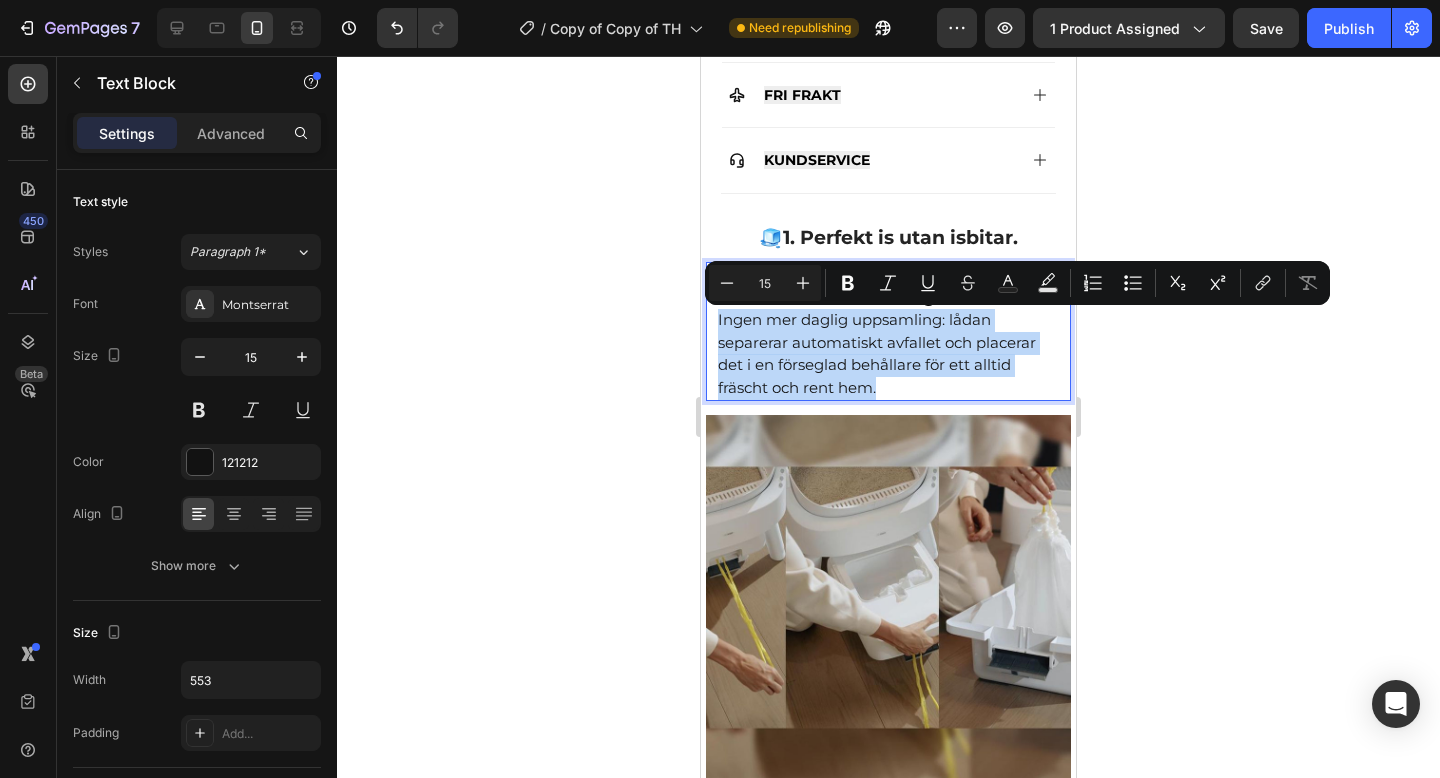 click on "Vår automatiska självrengörande kattlåda tar hand om smutsen åt dig. Ingen mer daglig uppsamling: lådan separerar automatiskt avfallet och placerar det i en förseglad behållare för ett alltid fräscht och rent hem." at bounding box center [888, 331] 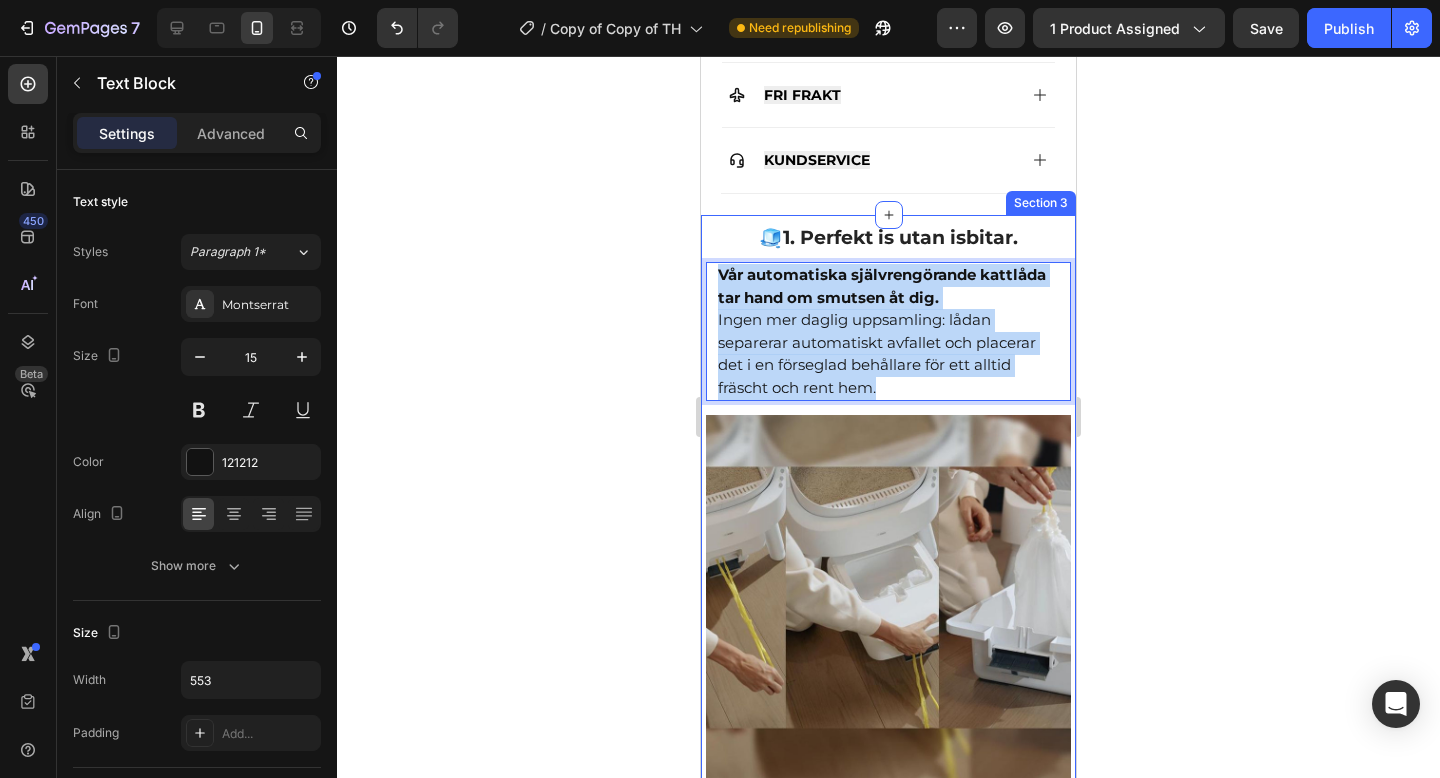 drag, startPoint x: 887, startPoint y: 385, endPoint x: 705, endPoint y: 278, distance: 211.12318 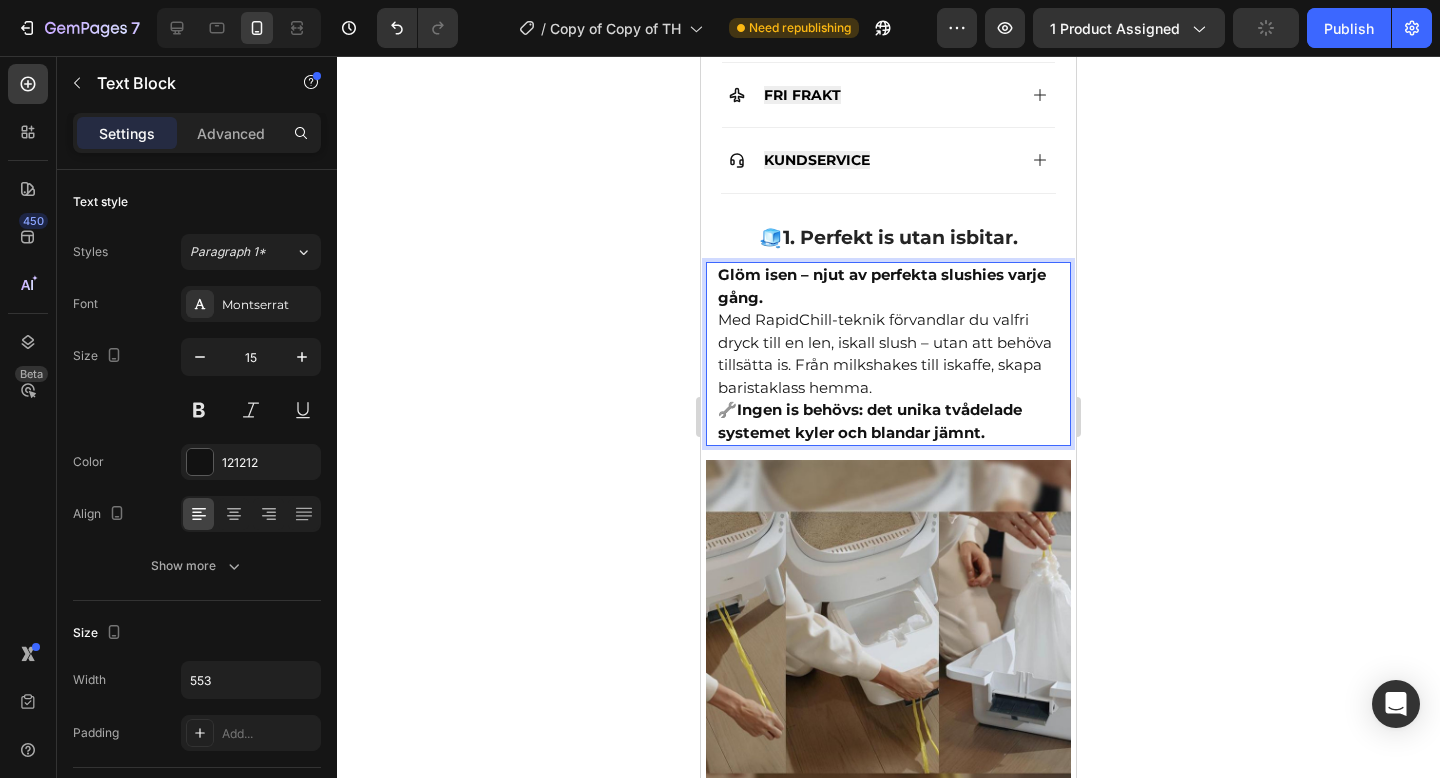click on "Glöm isen – njut av perfekta slushies varje gång. Med RapidChill-teknik förvandlar du valfri dryck till en len, iskall slush – utan att behöva tillsätta is. Från milkshakes till iskaffe, skapa baristaklass hemma. 🔧 Ingen is behövs: det unika tvådelade systemet kyler och blandar jämnt." at bounding box center [888, 354] 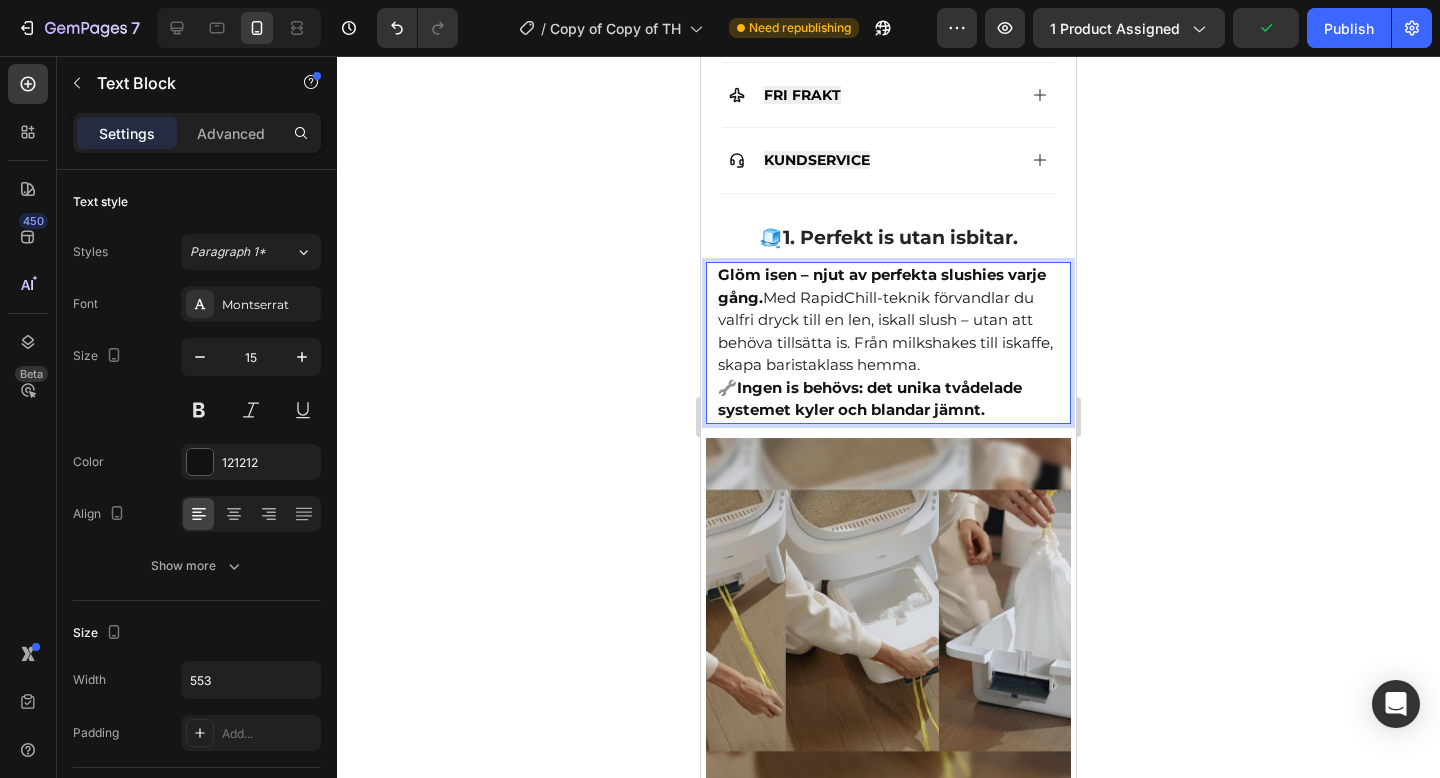 click on "Glöm isen – njut av perfekta slushies varje gång. Med RapidChill-teknik förvandlar du valfri dryck till en len, iskall slush – utan att behöva tillsätta is. Från milkshakes till iskaffe, skapa baristaklass hemma. 🔧 Ingen is behövs: det unika tvådelade systemet kyler och blandar jämnt." at bounding box center [888, 343] 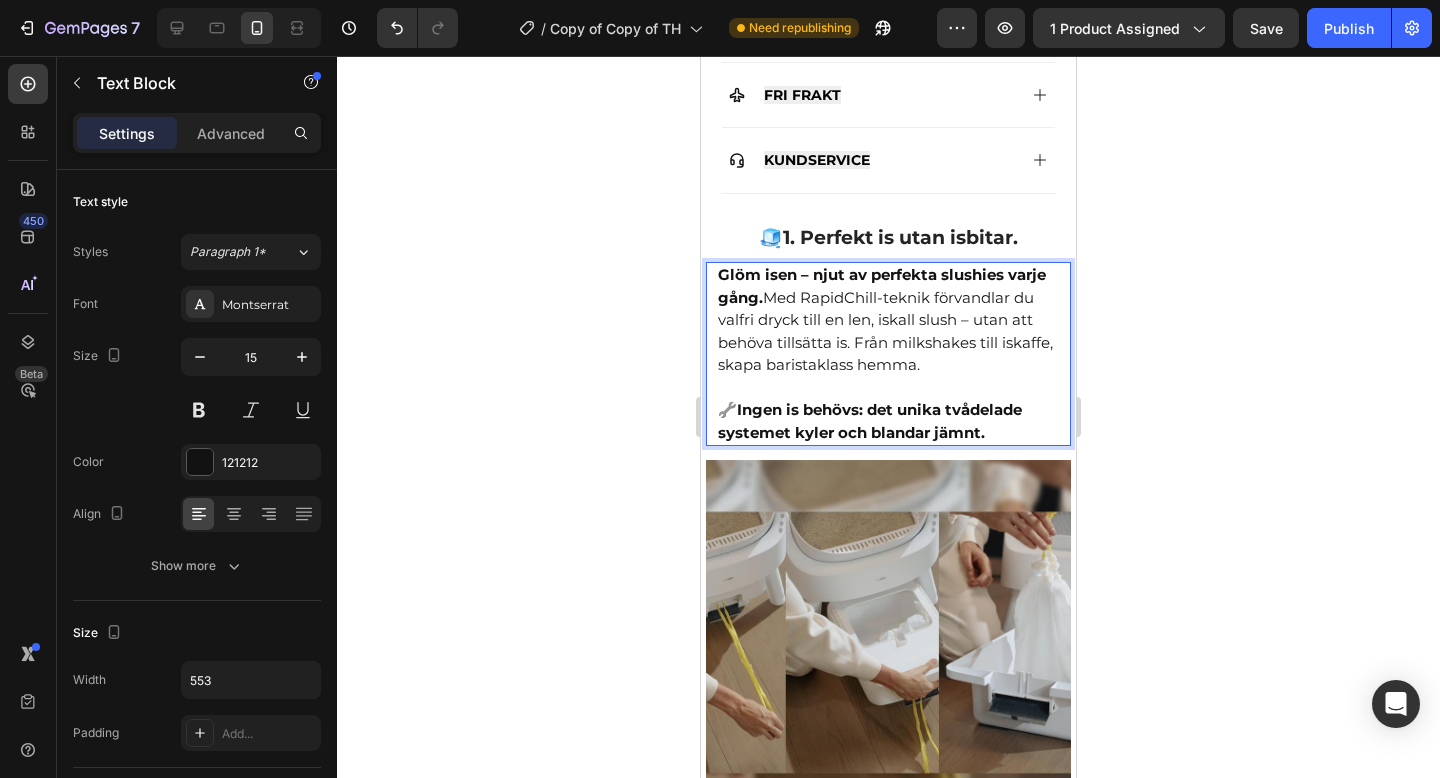 click on "⁠⁠⁠⁠⁠⁠⁠ 🔧 Ingen is behövs: det unika tvådelade systemet kyler och blandar jämnt." at bounding box center (888, 411) 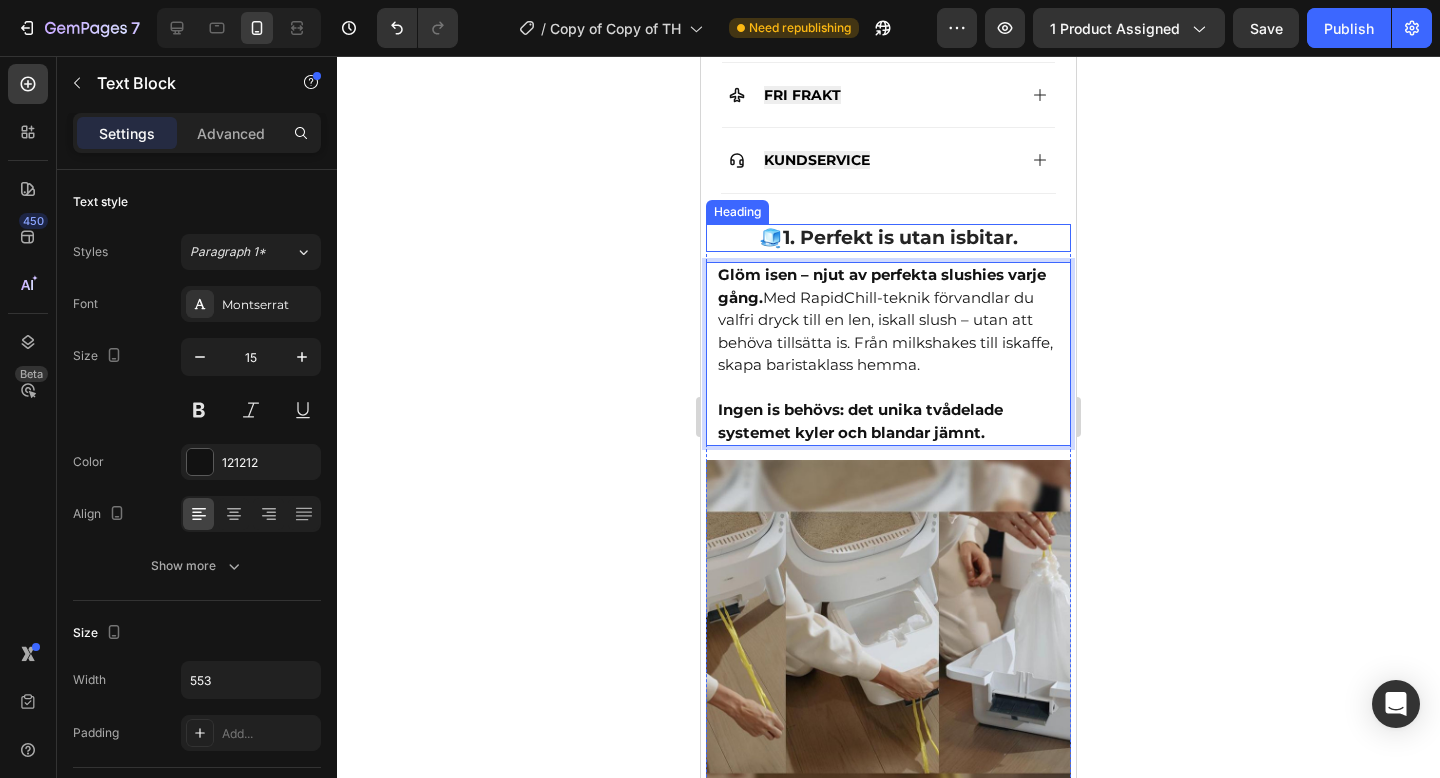 click on "1. Perfekt is utan isbitar." at bounding box center (900, 237) 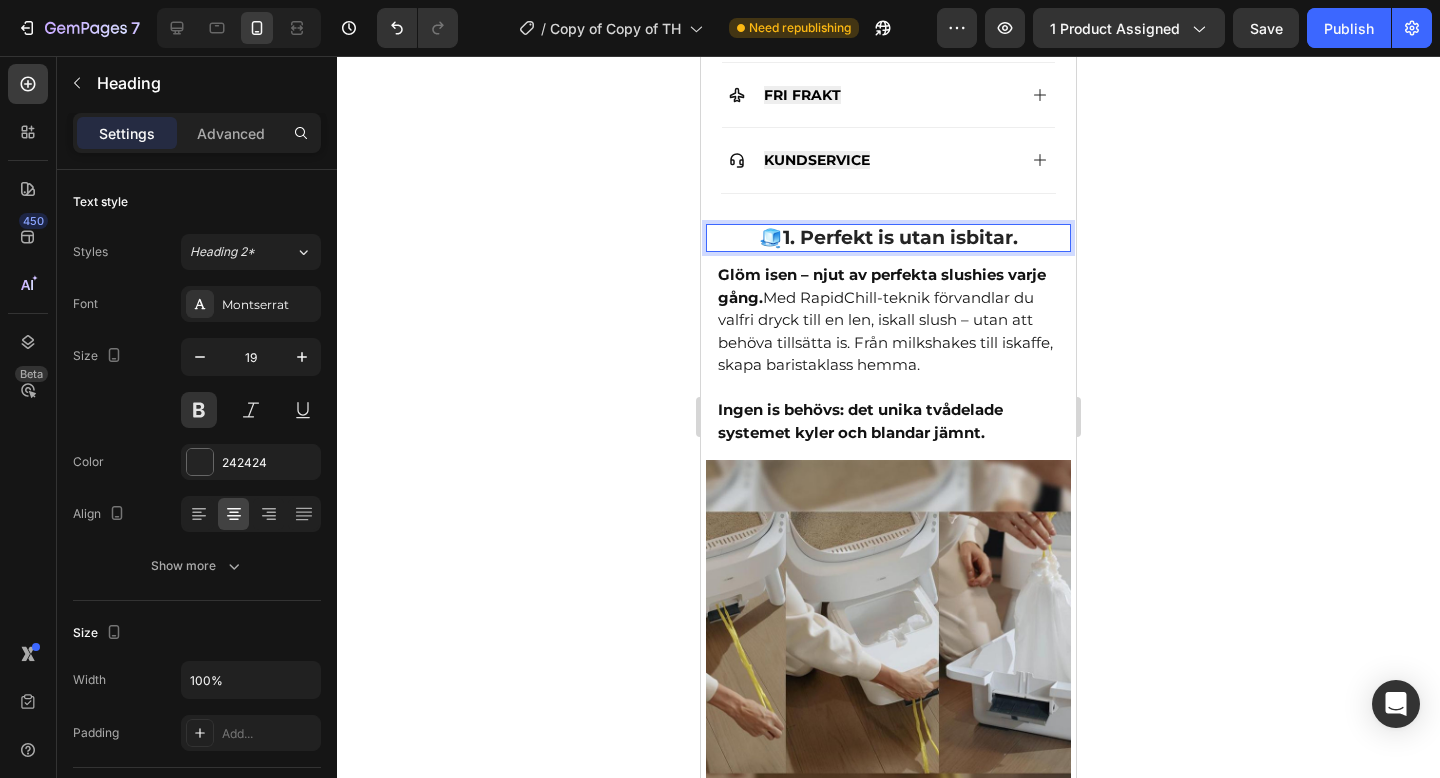 click on "1. Perfekt is utan isbitar." at bounding box center (900, 237) 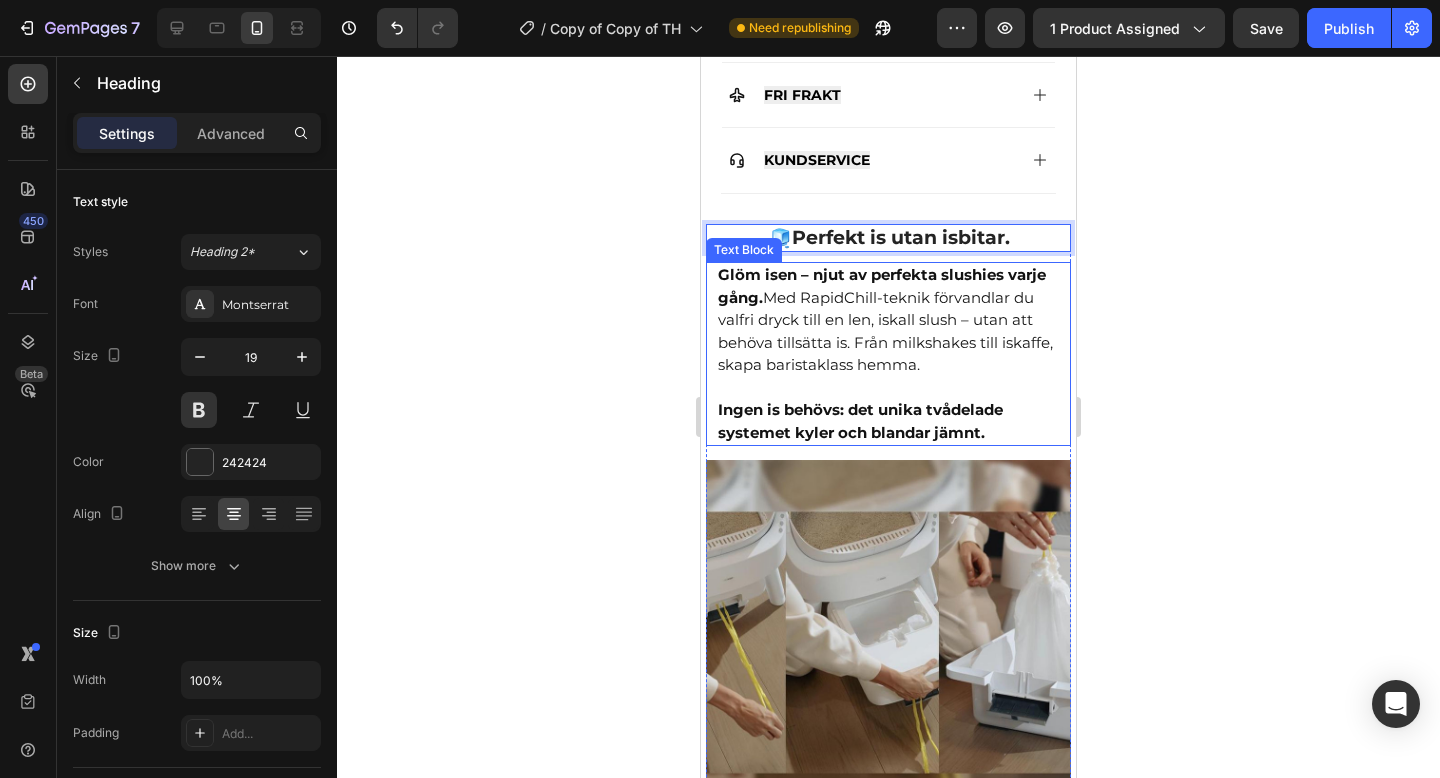 click 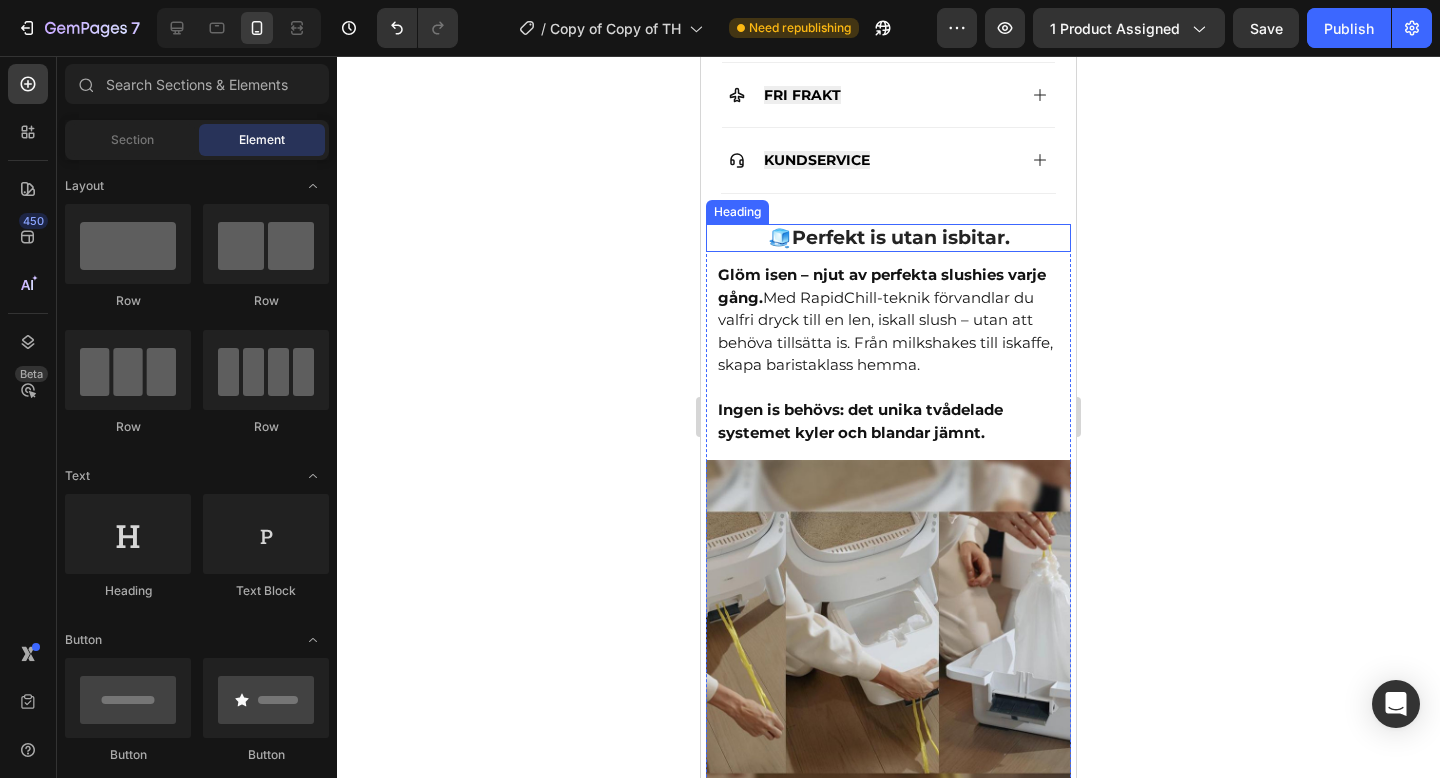 click on "Perfekt is utan isbitar." at bounding box center [901, 237] 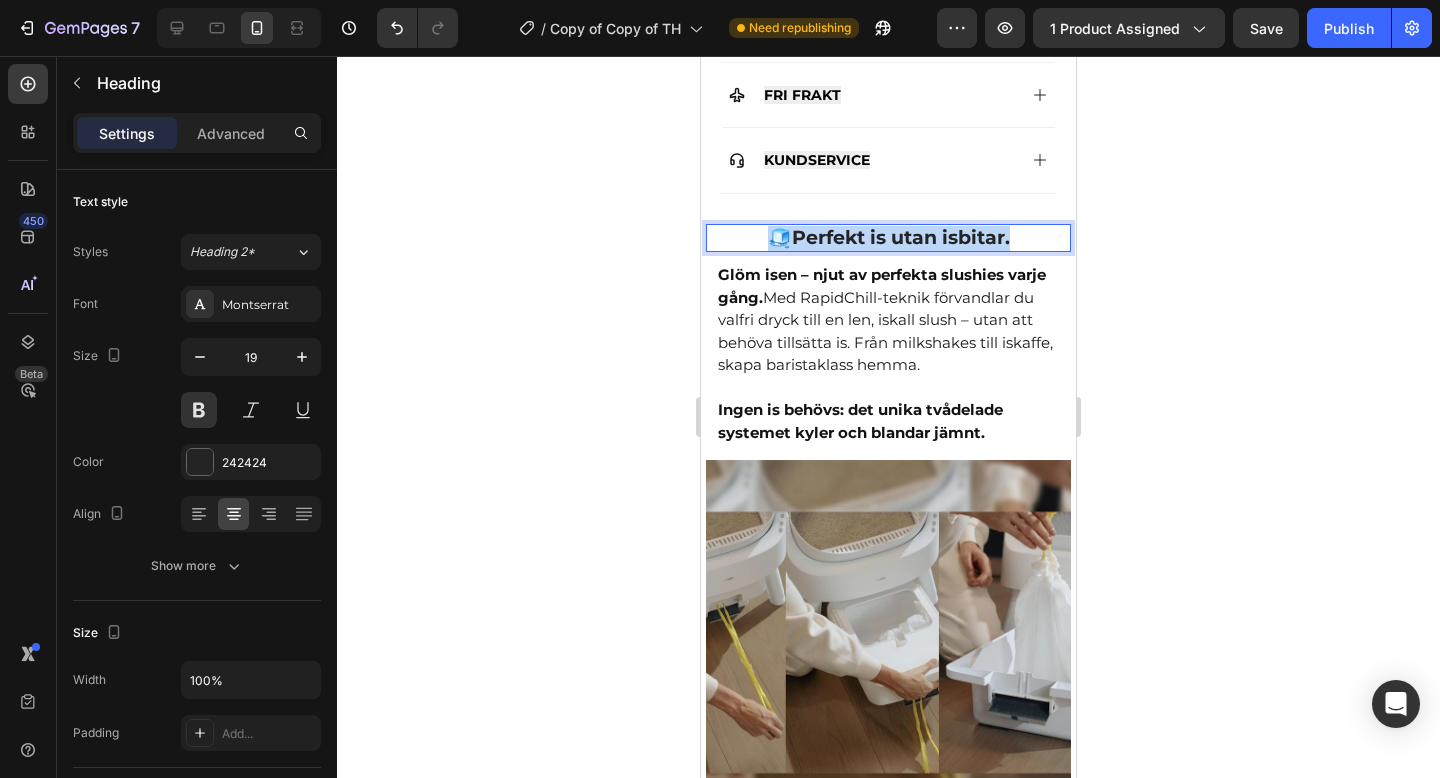 click on "Perfekt is utan isbitar." at bounding box center (901, 237) 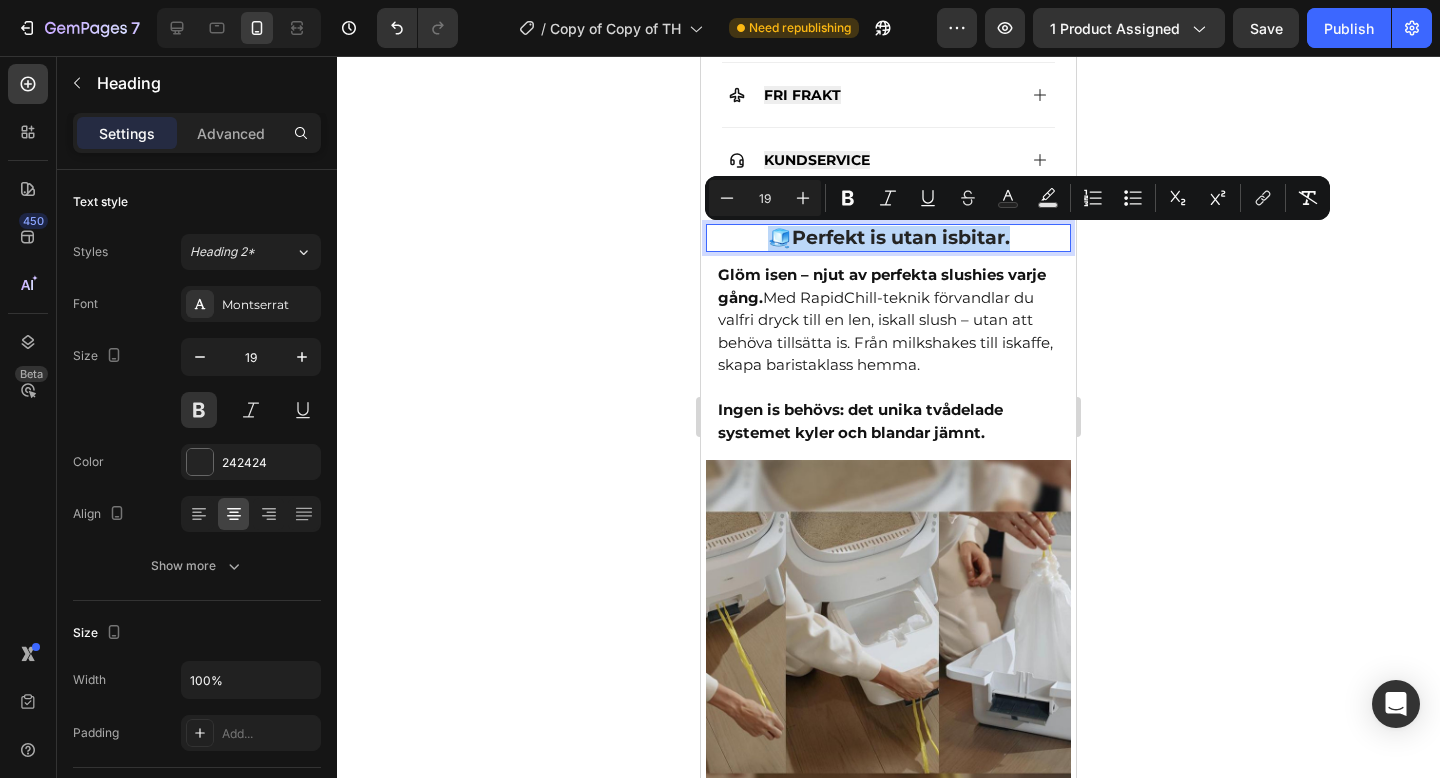 click on "Perfekt is utan isbitar." at bounding box center (901, 237) 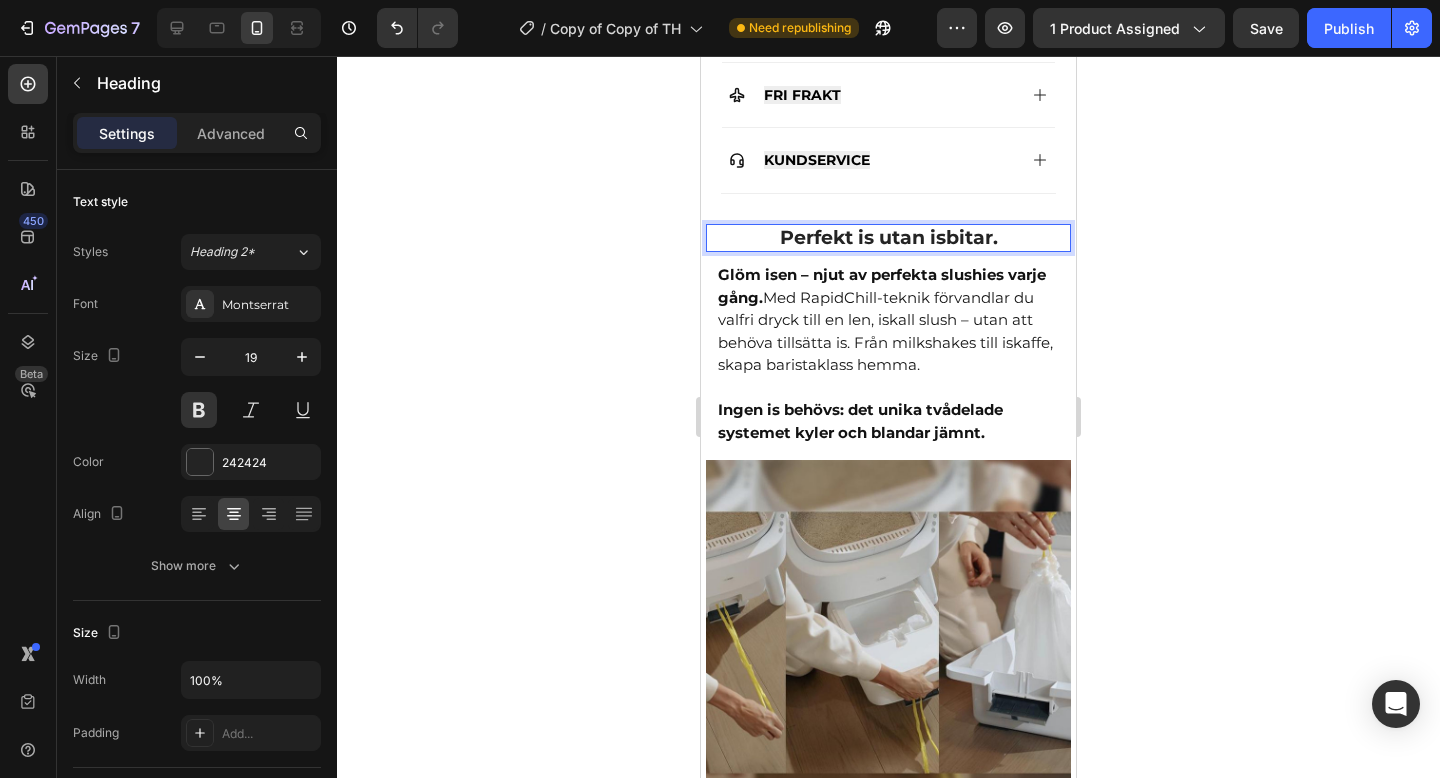 click 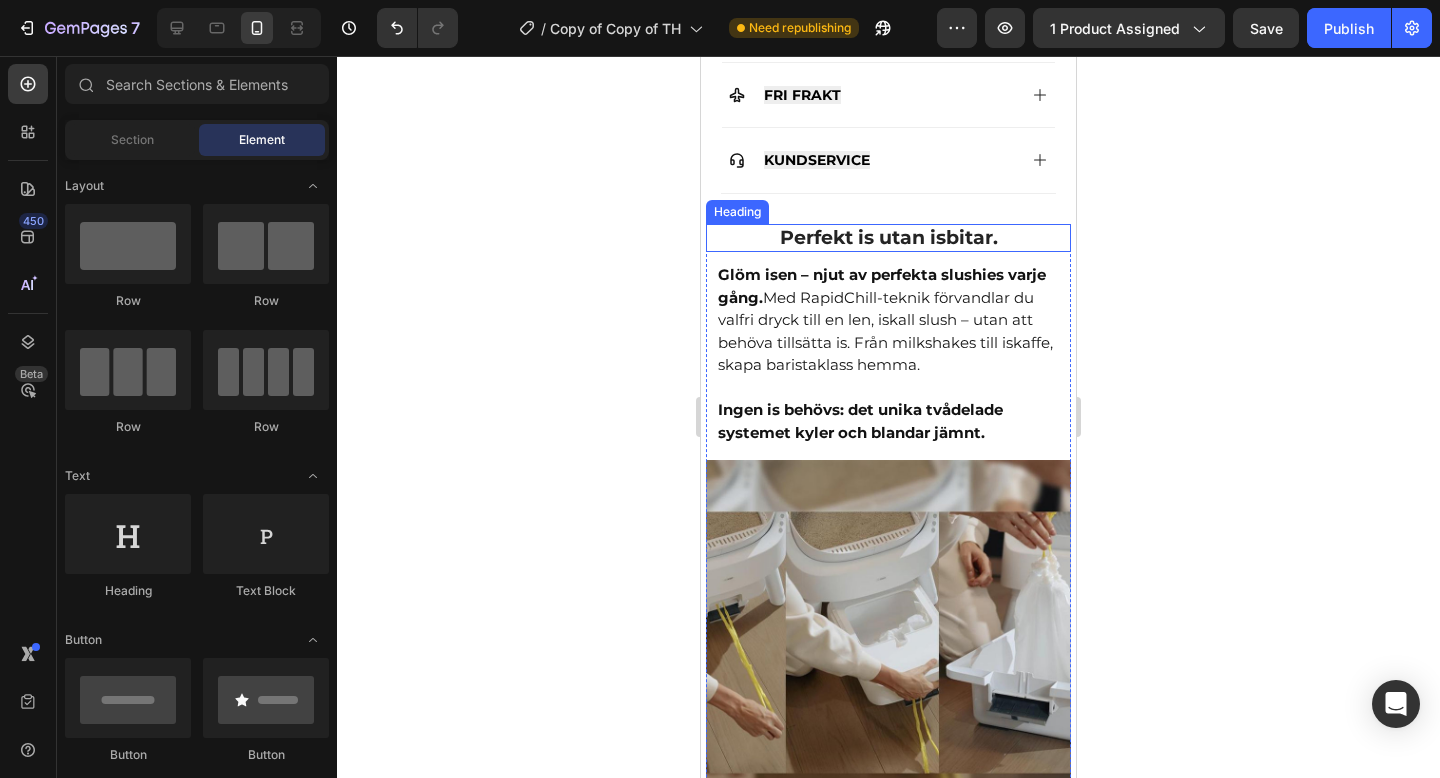 click on "Perfekt is utan isbitar." at bounding box center [889, 237] 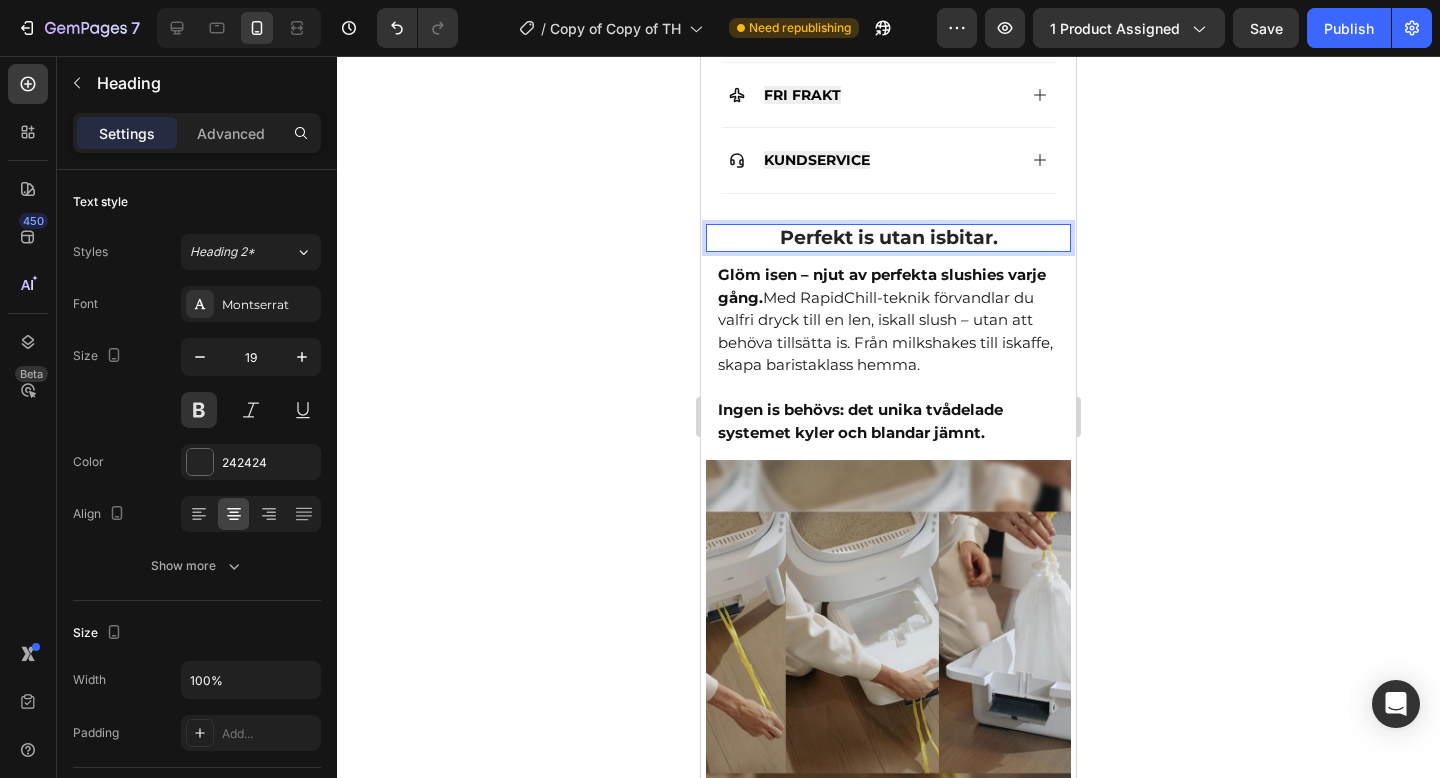click on "Perfekt is utan isbitar." at bounding box center (889, 237) 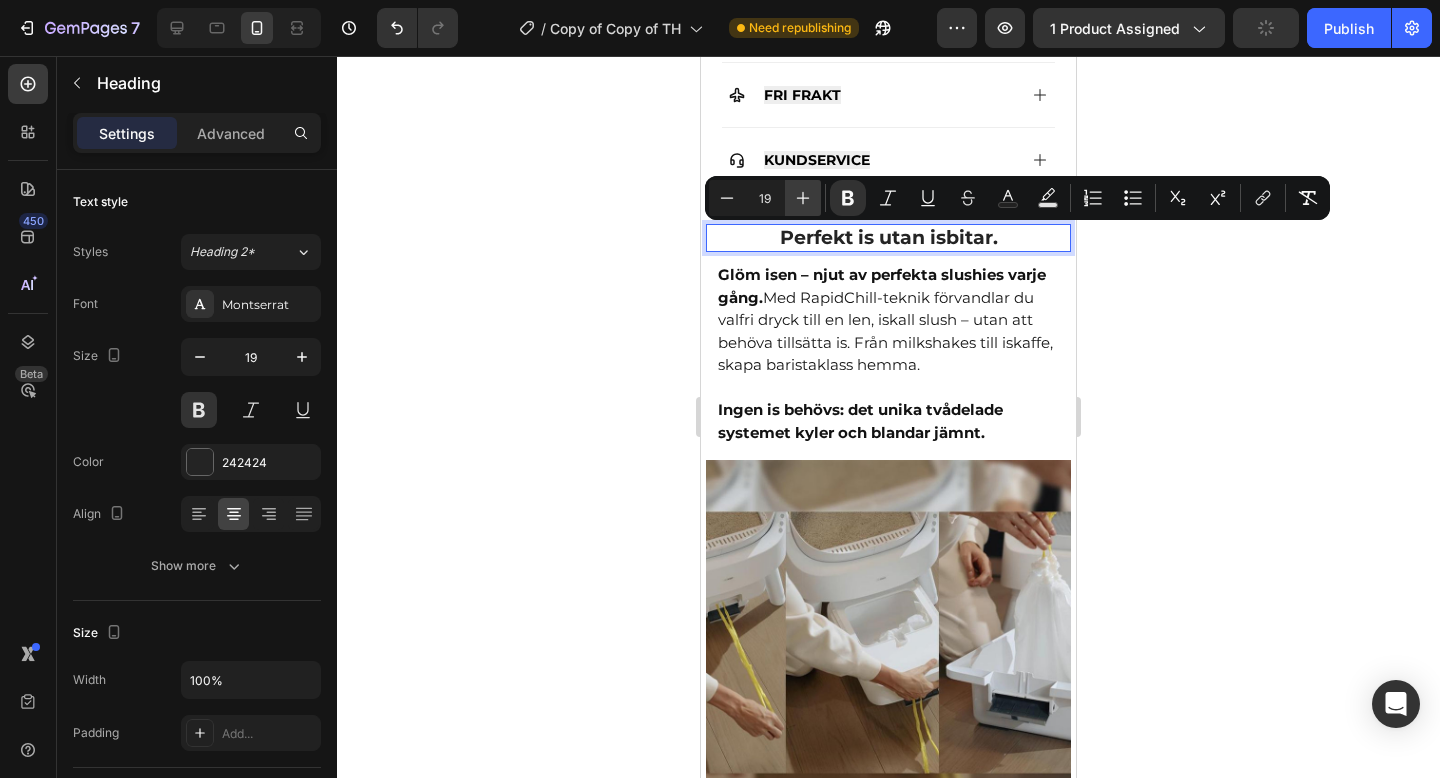 click 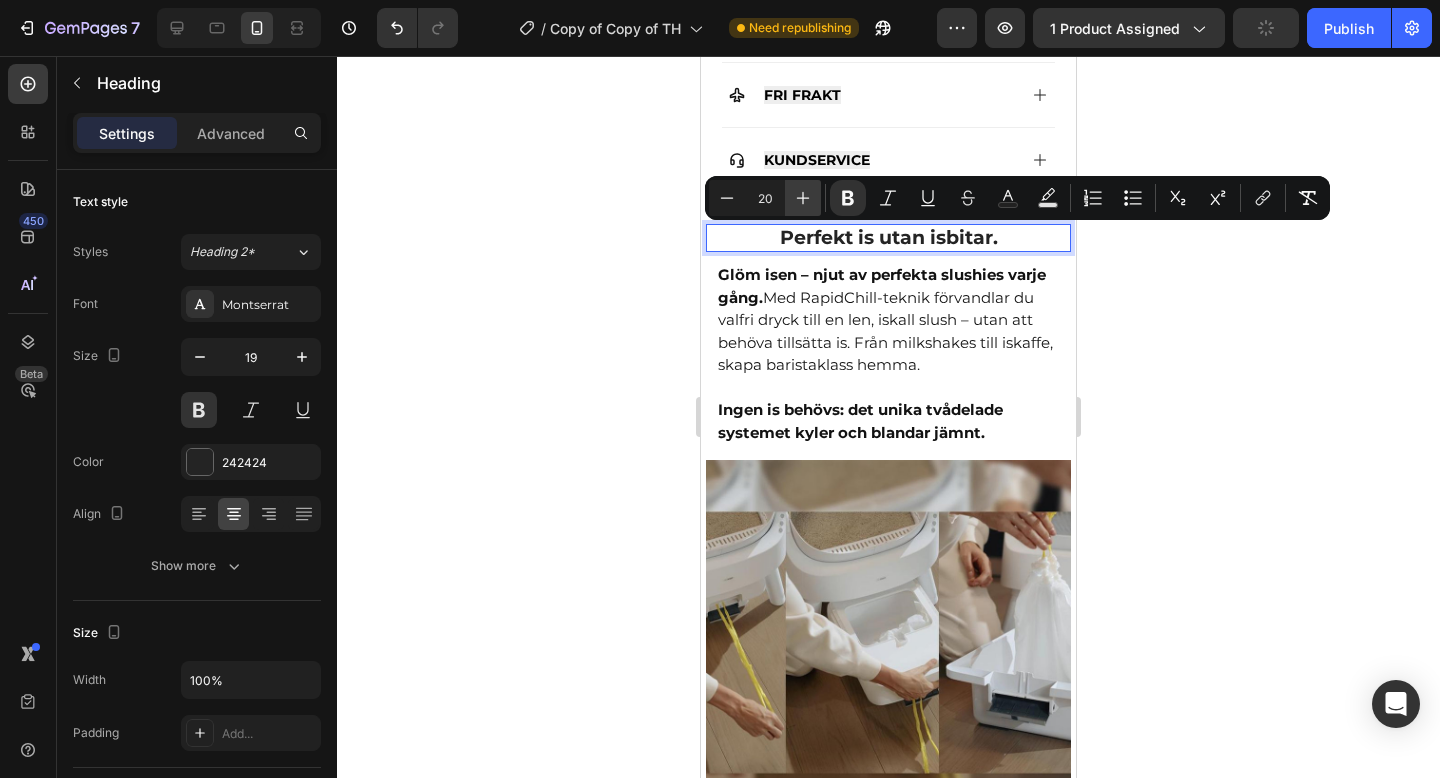 click 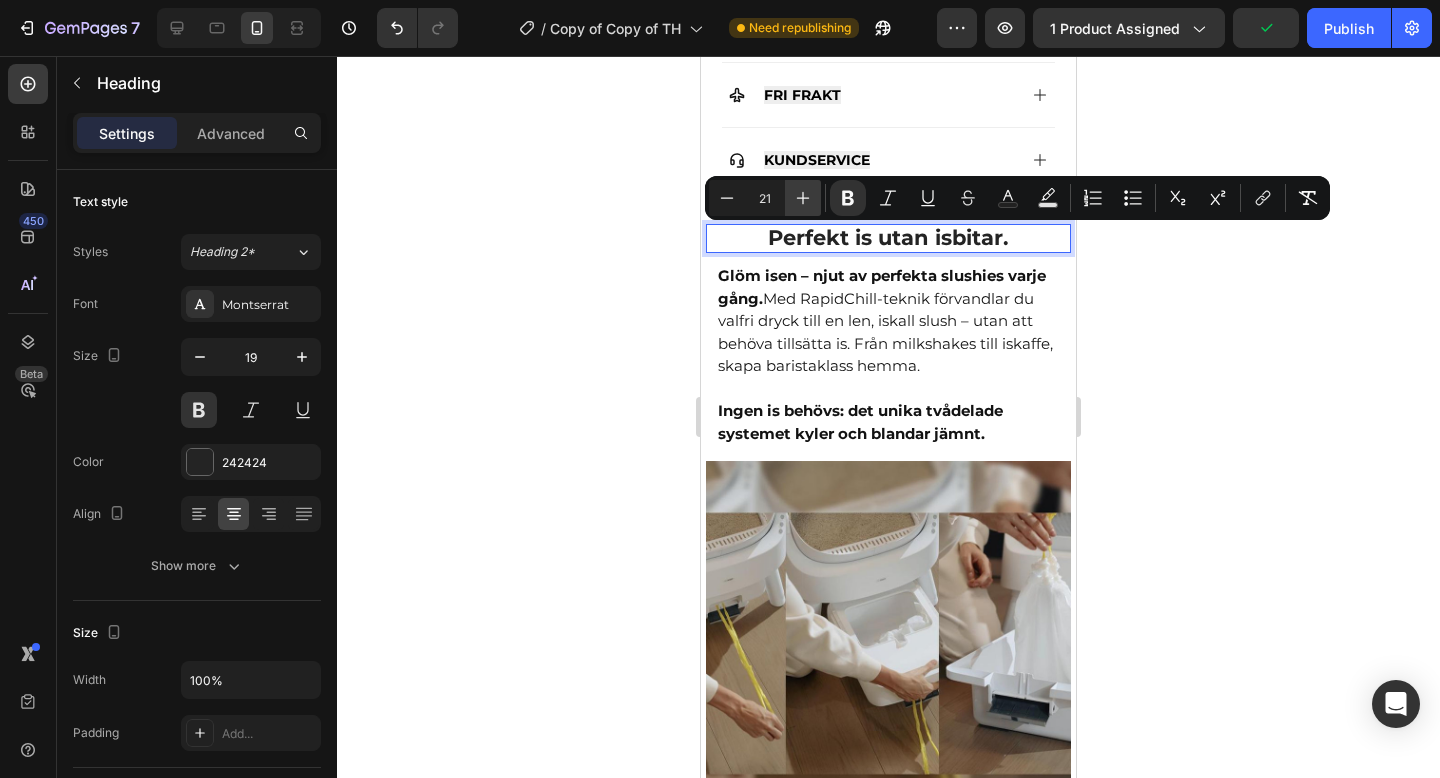 click 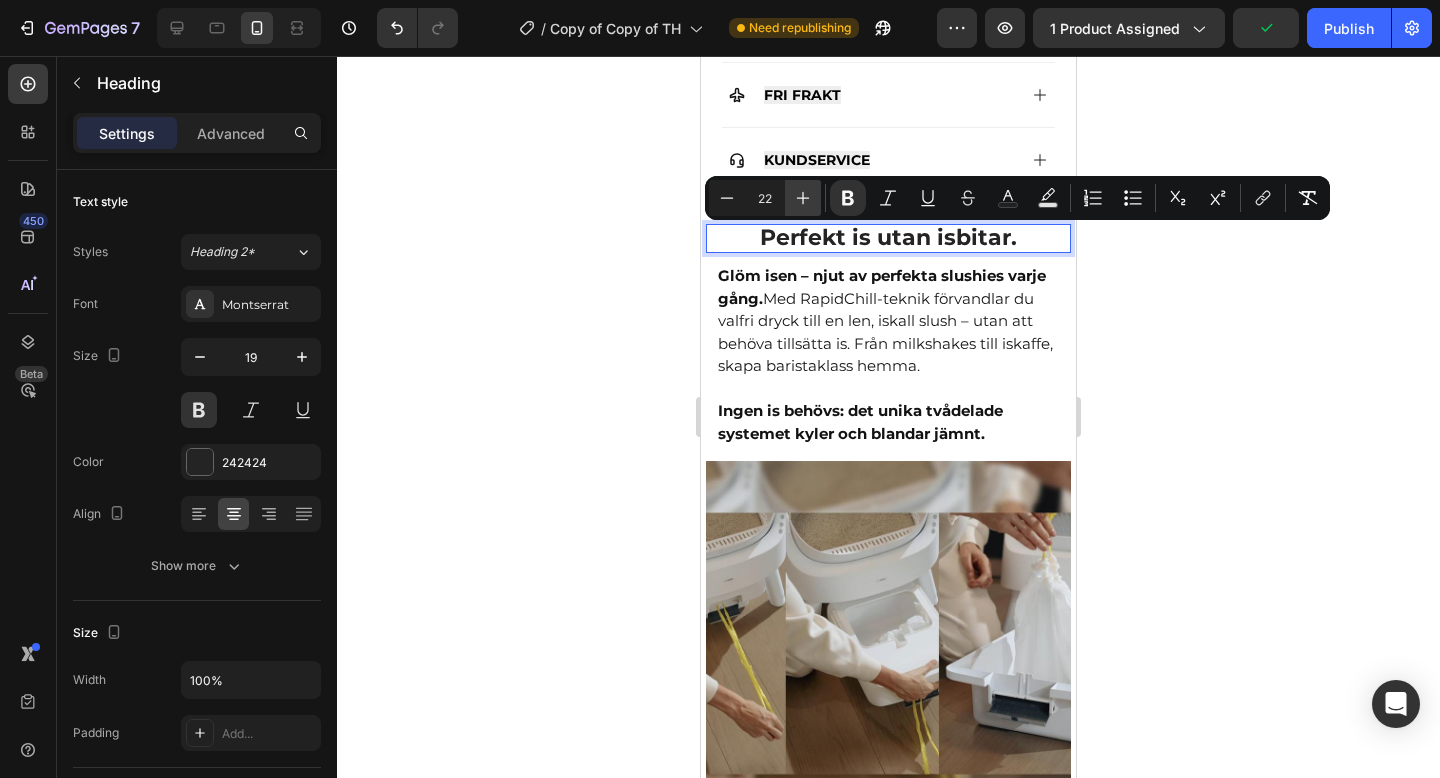 click 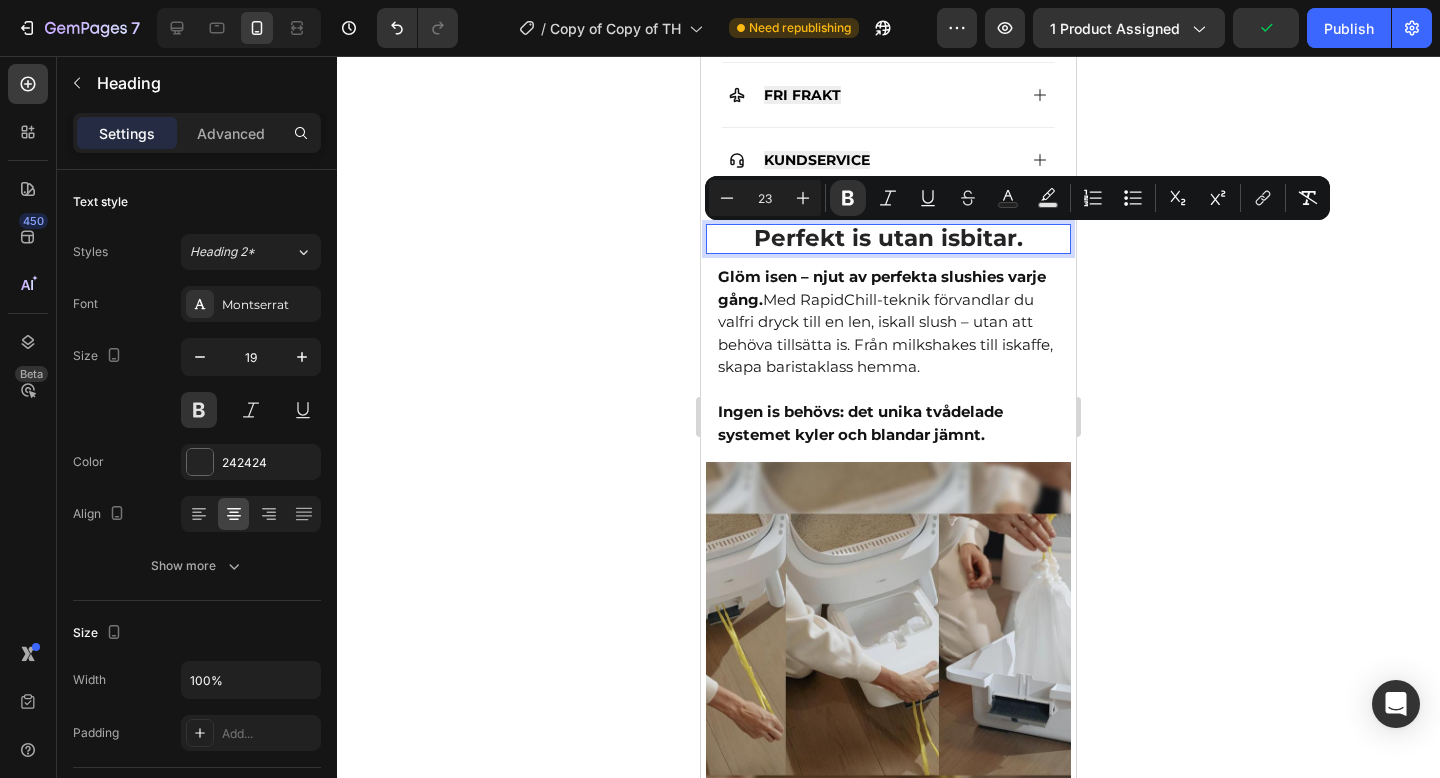 click on "Perfekt is utan isbitar." at bounding box center (888, 239) 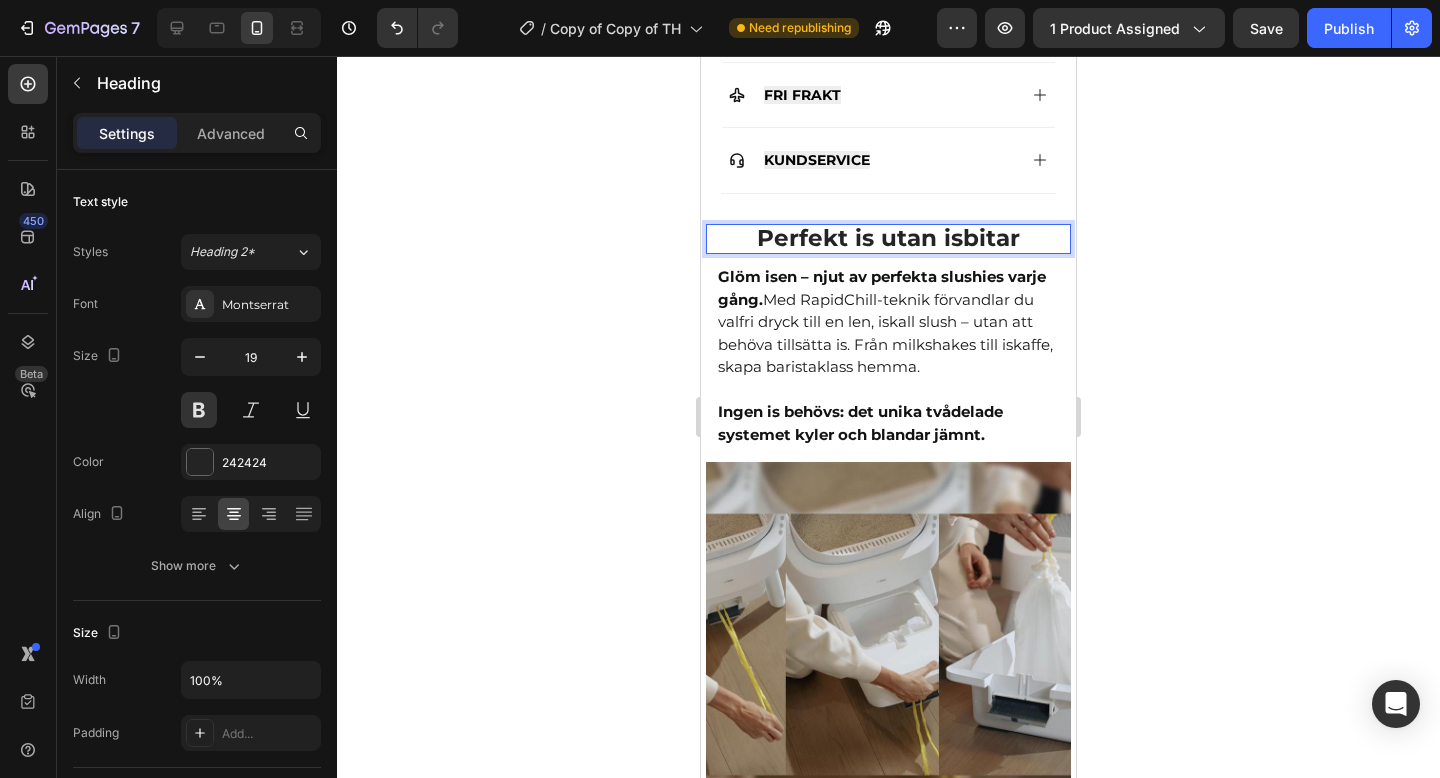 click 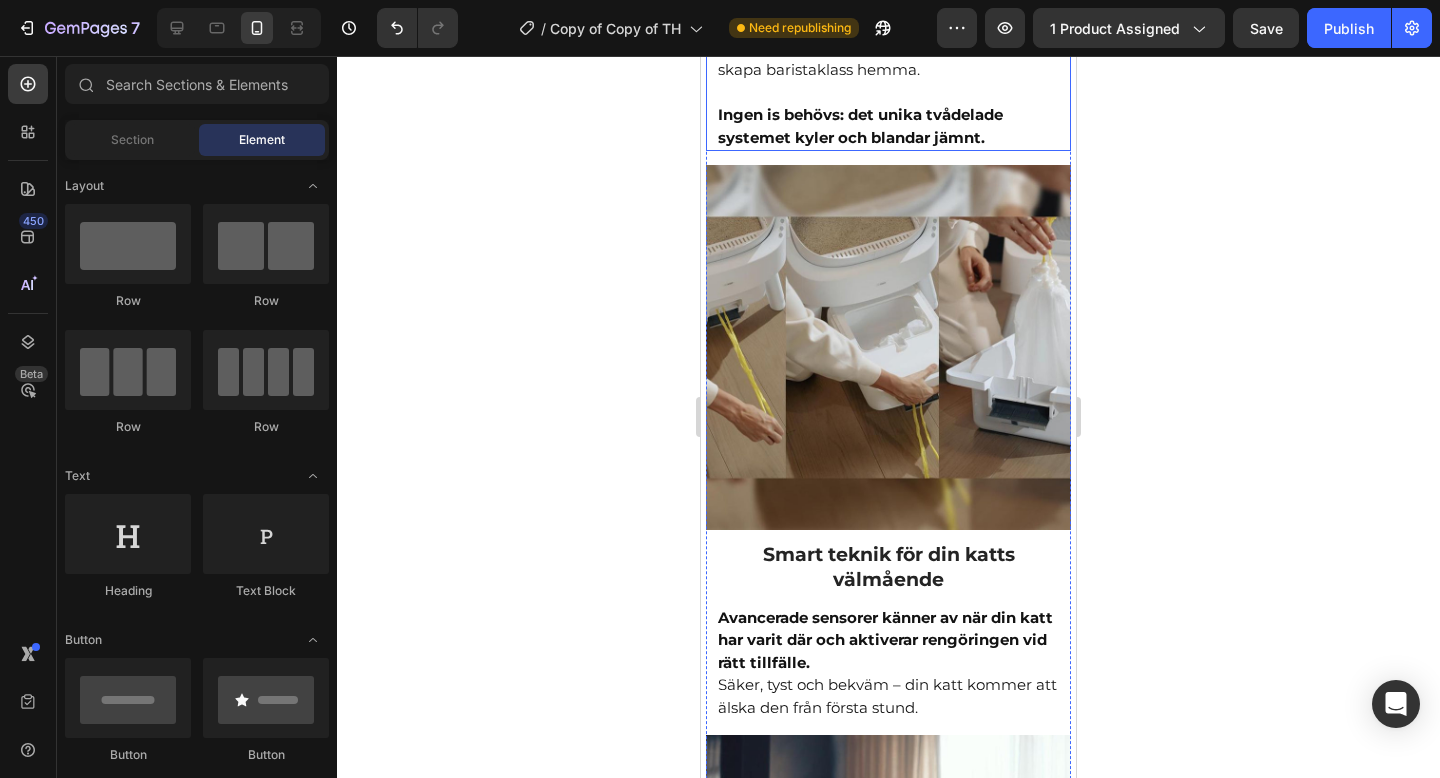 scroll, scrollTop: 1551, scrollLeft: 0, axis: vertical 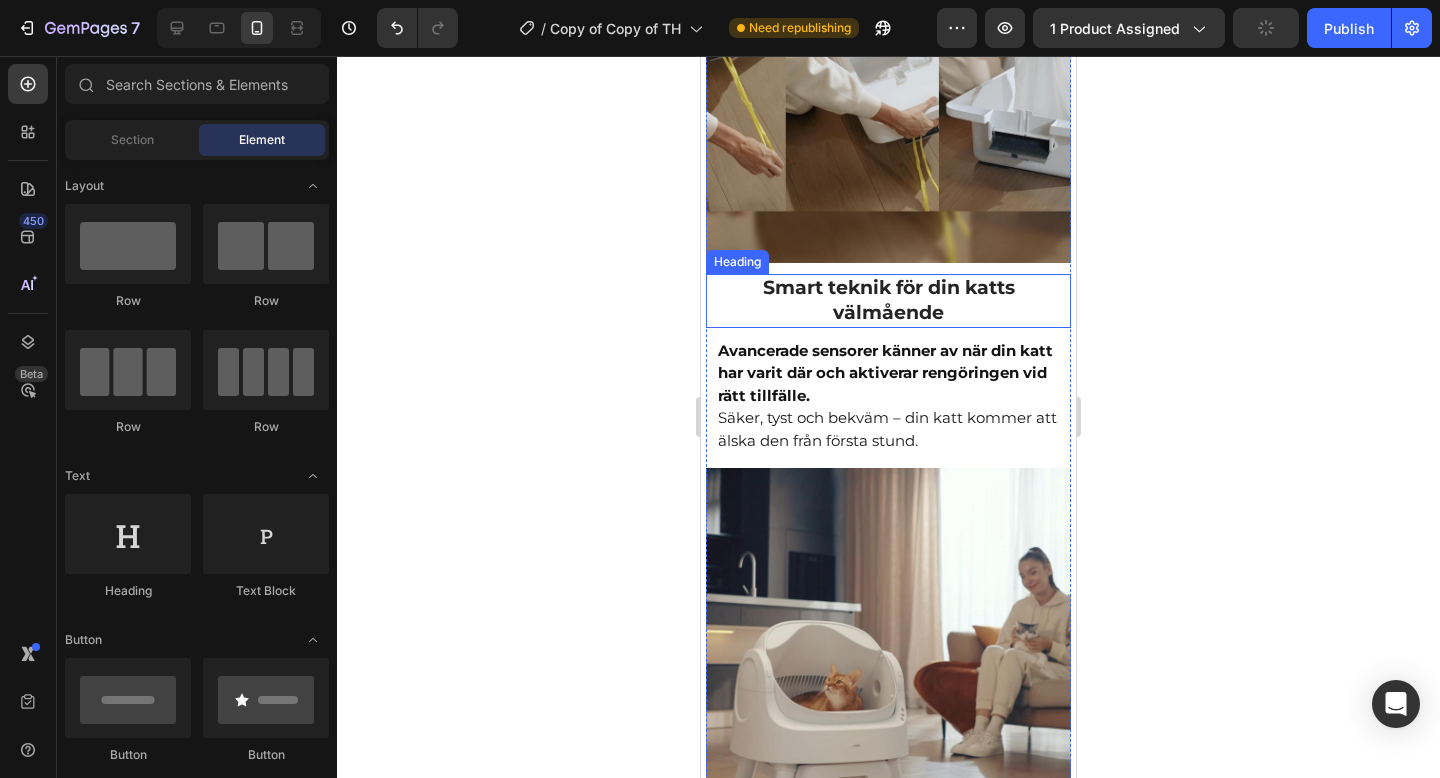 click on "Smart teknik för din katts välmående" at bounding box center [888, 300] 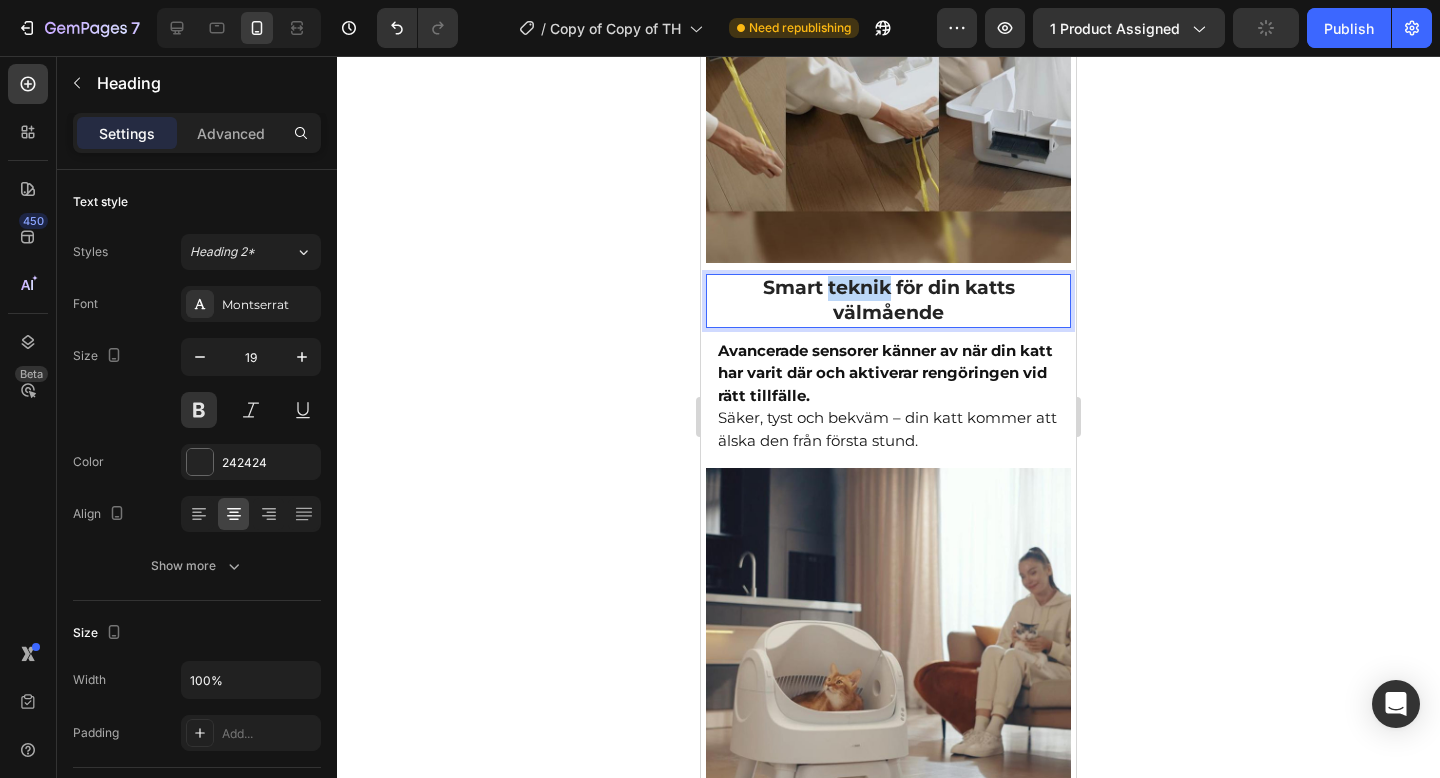 click on "Smart teknik för din katts välmående" at bounding box center [888, 300] 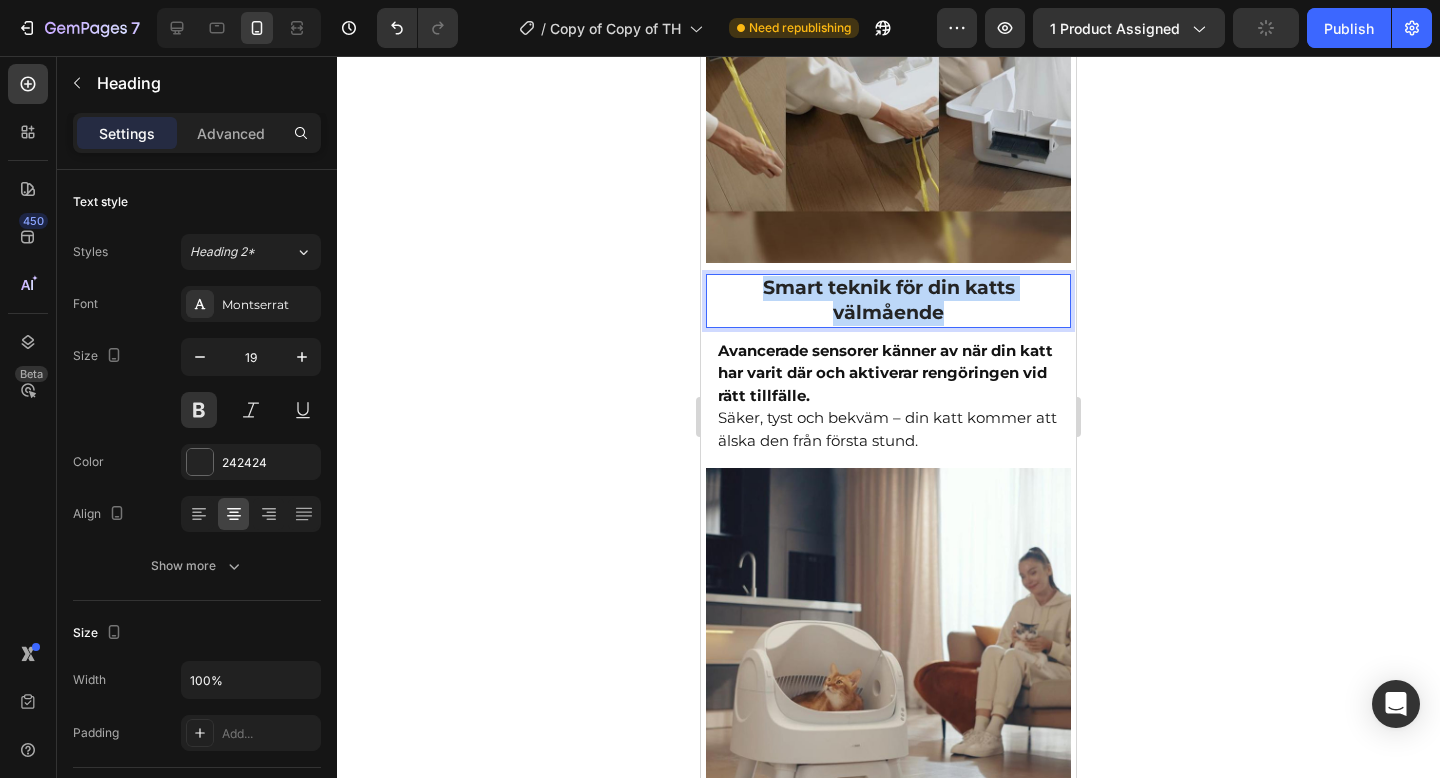 click on "Smart teknik för din katts välmående" at bounding box center (888, 300) 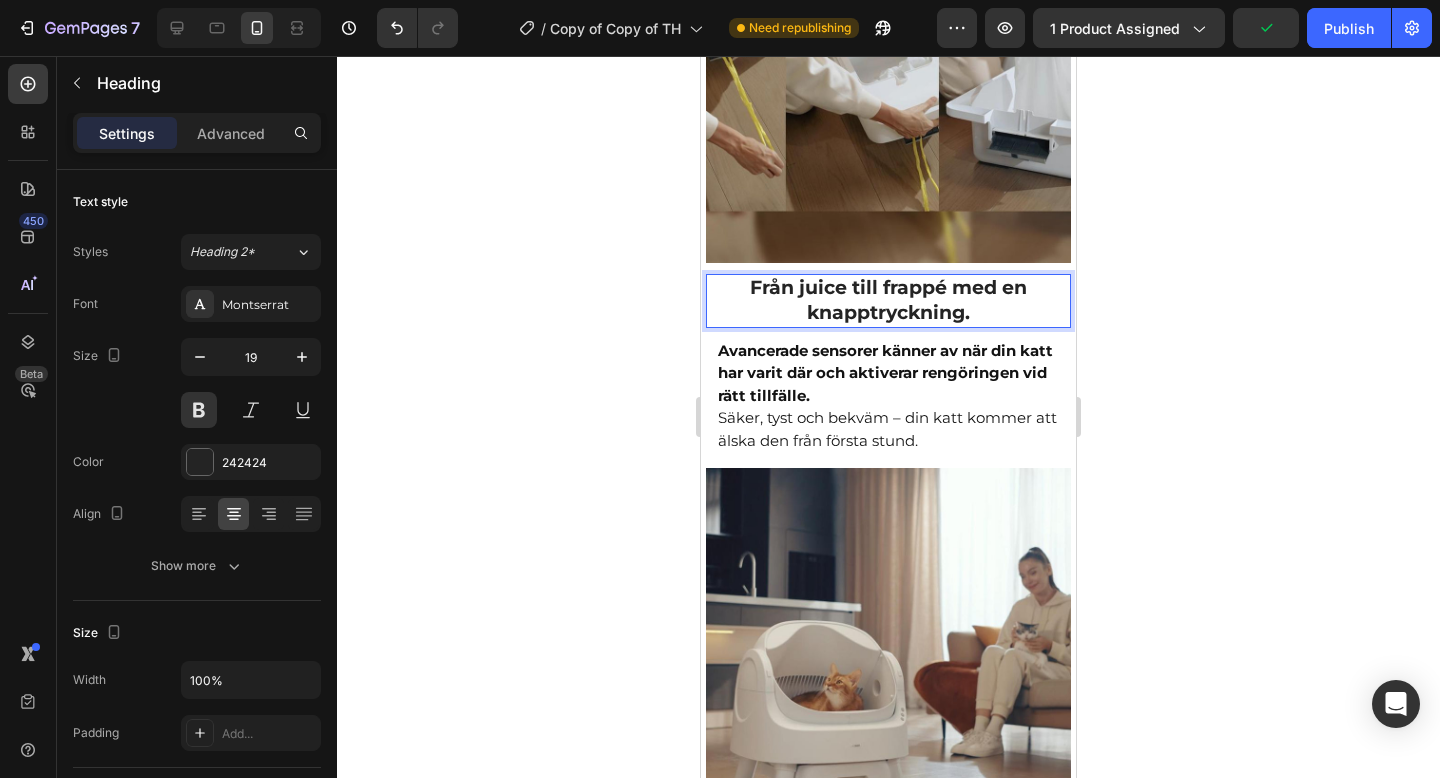 click on "Från juice till frappé med en knapptryckning." at bounding box center [888, 300] 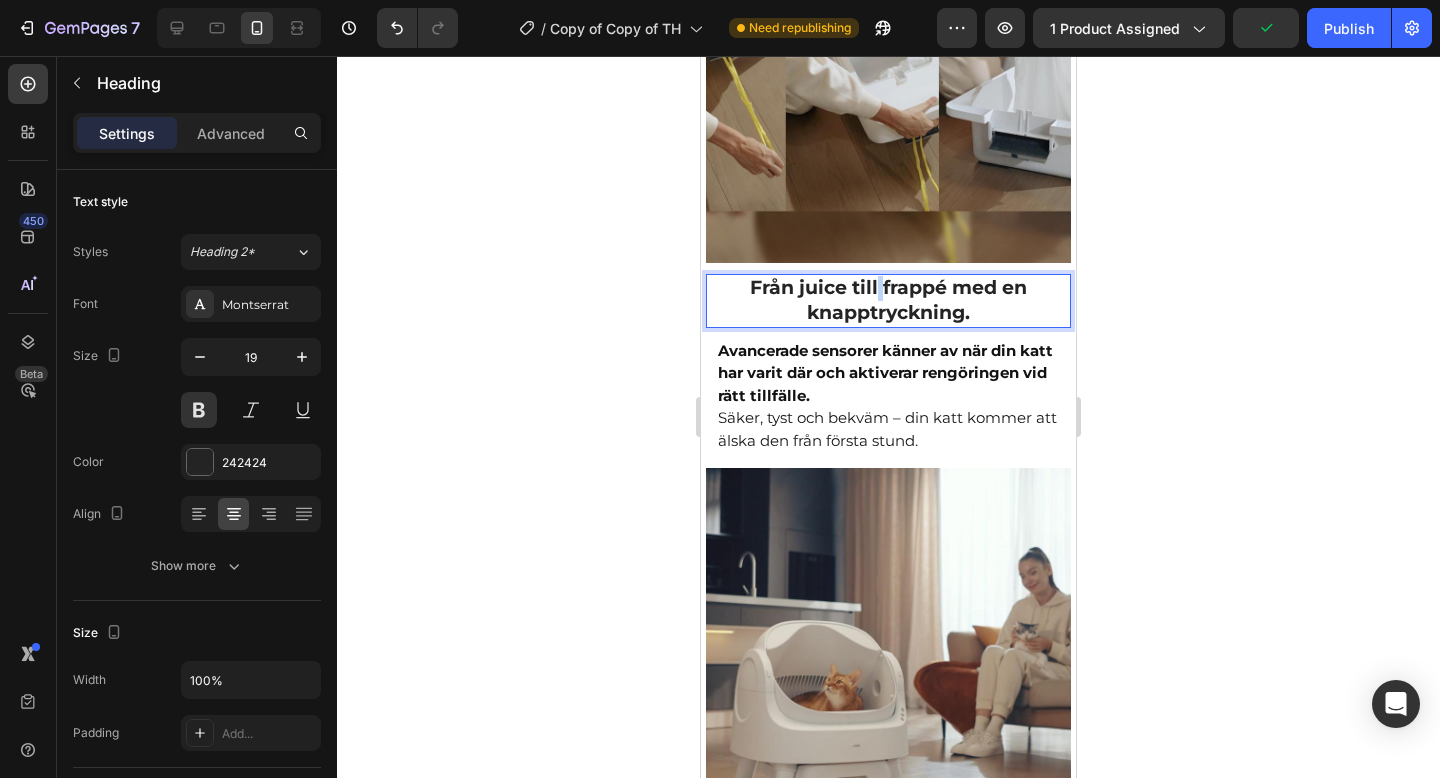 click on "Från juice till frappé med en knapptryckning." at bounding box center (888, 300) 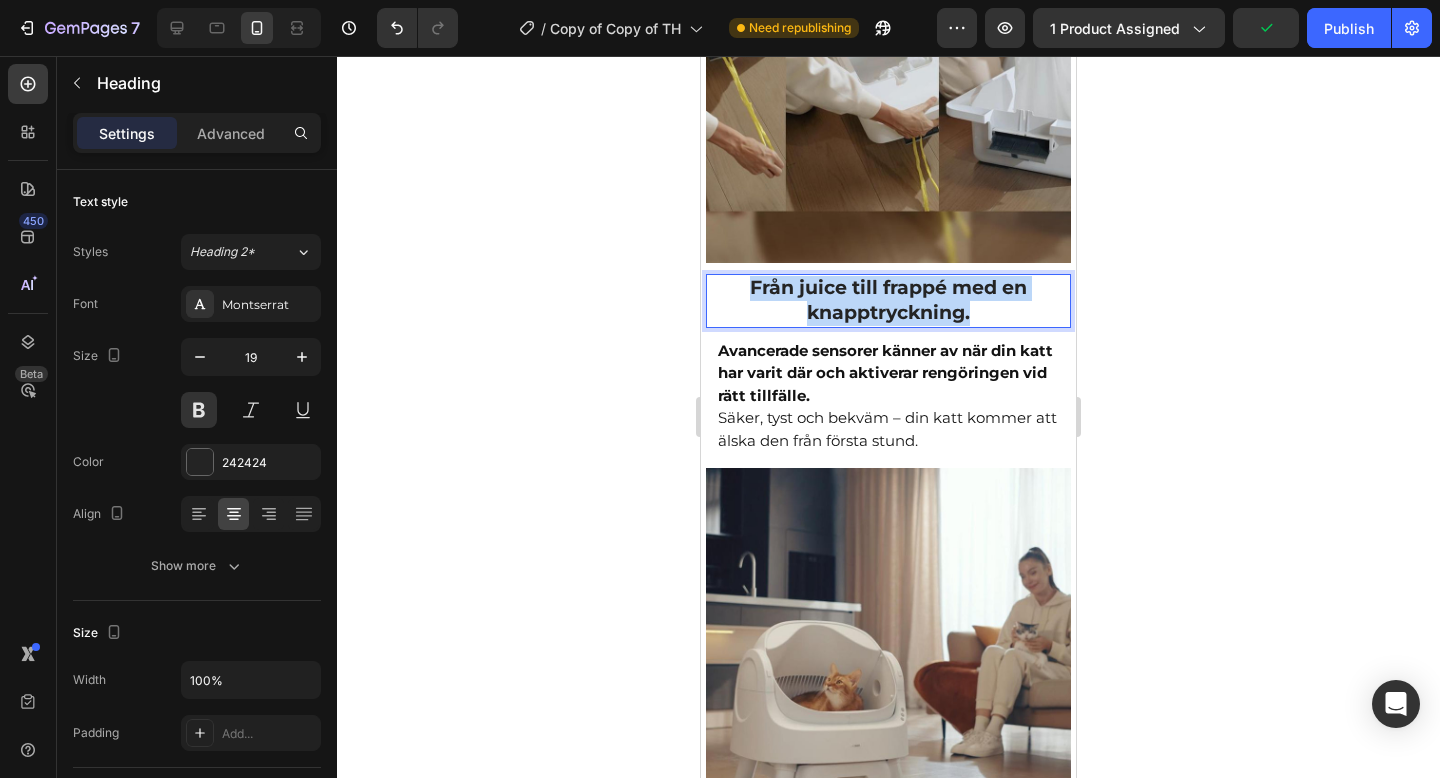 click on "Från juice till frappé med en knapptryckning." at bounding box center (888, 300) 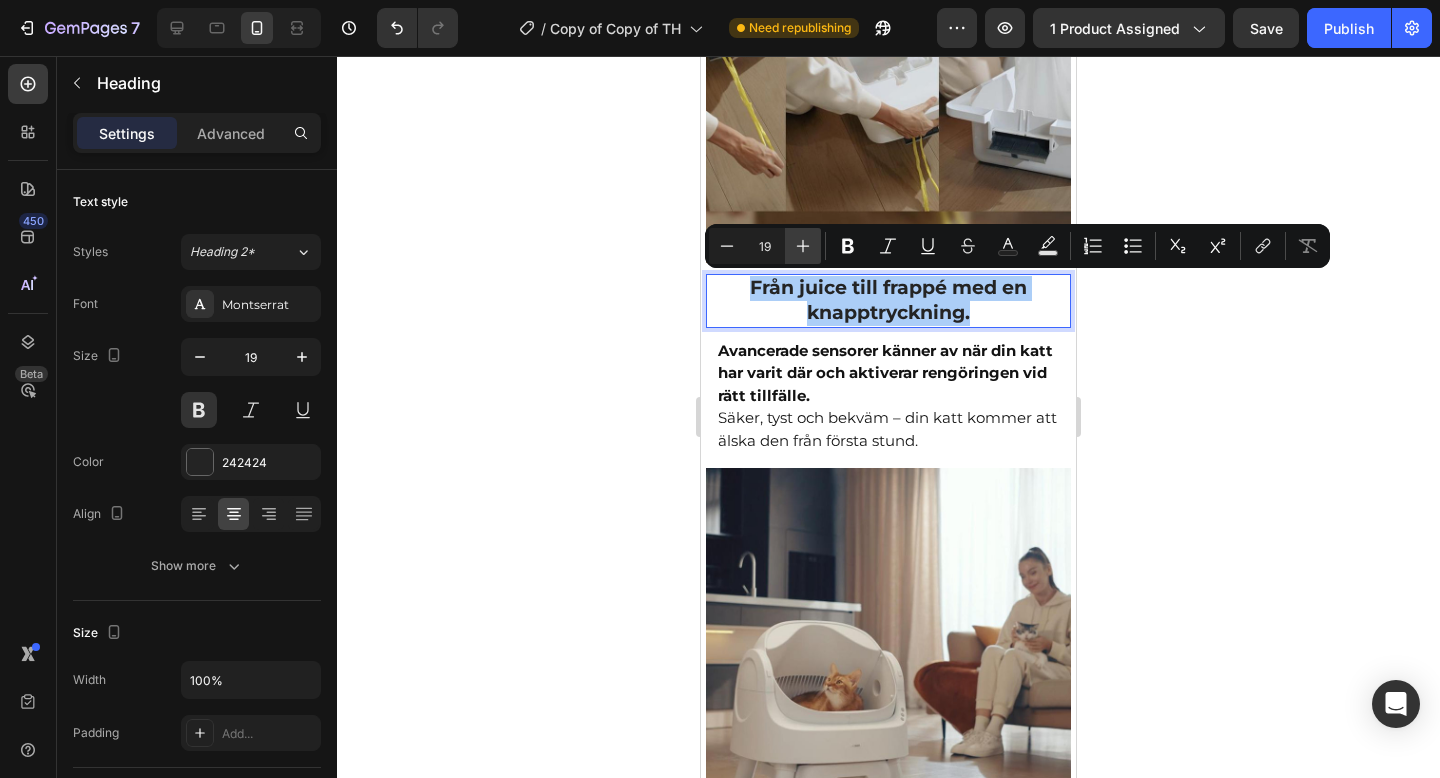 click 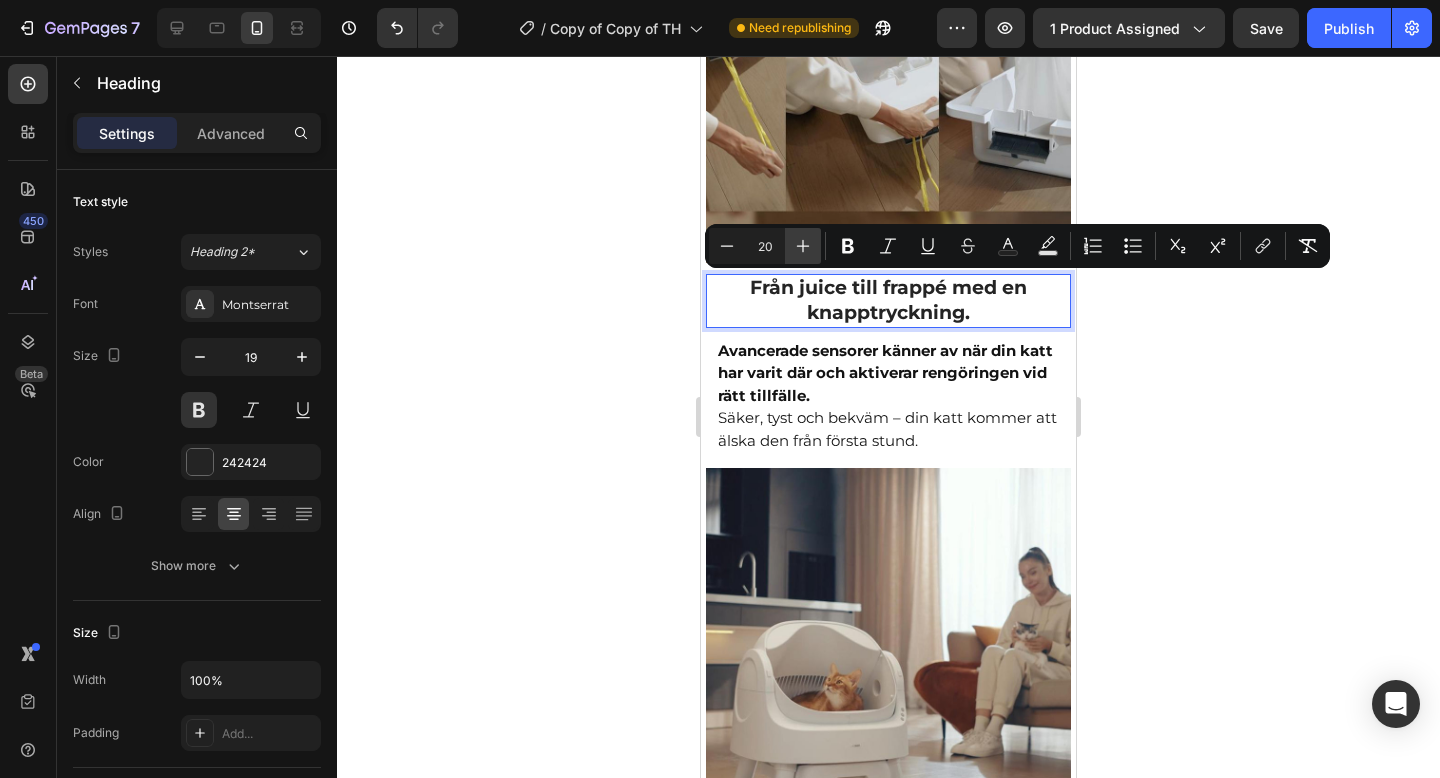 click 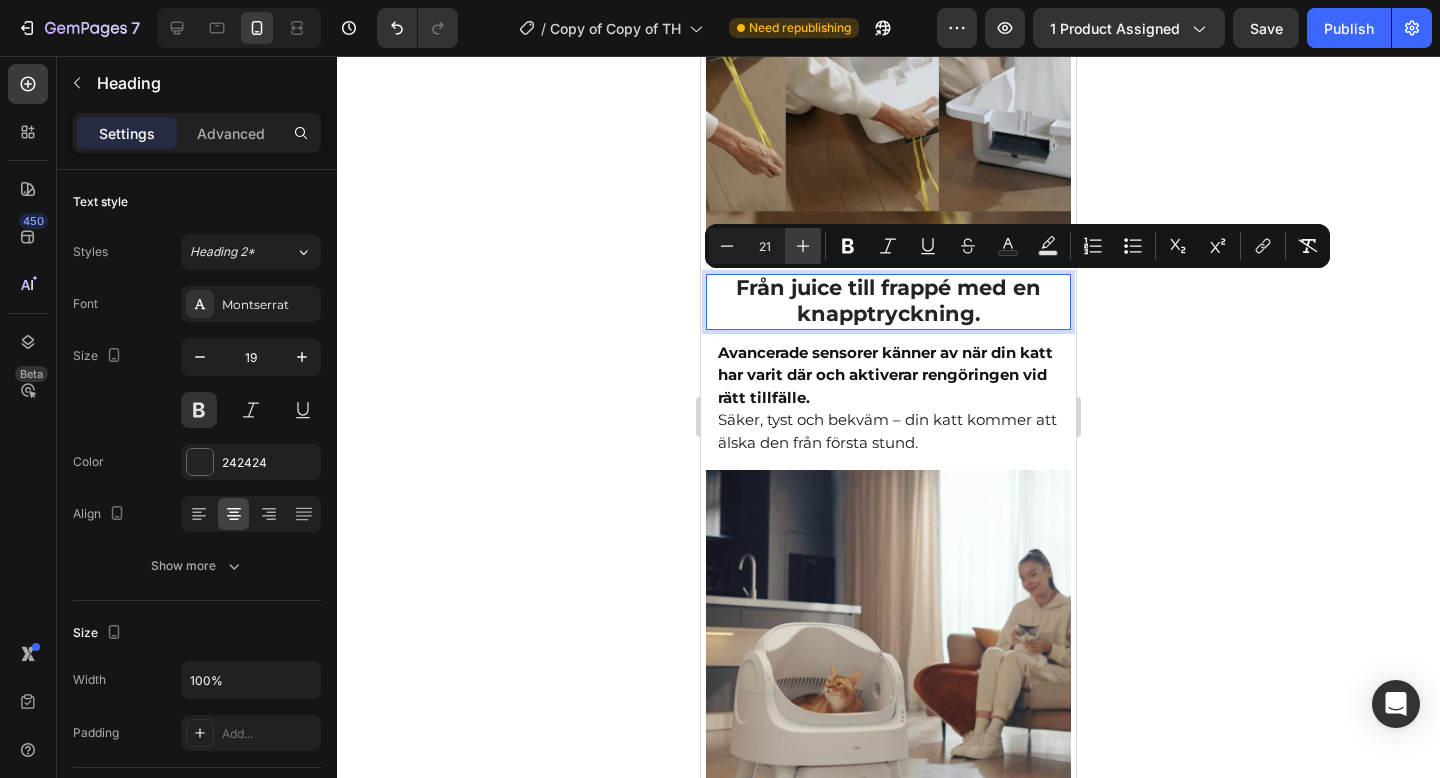 click 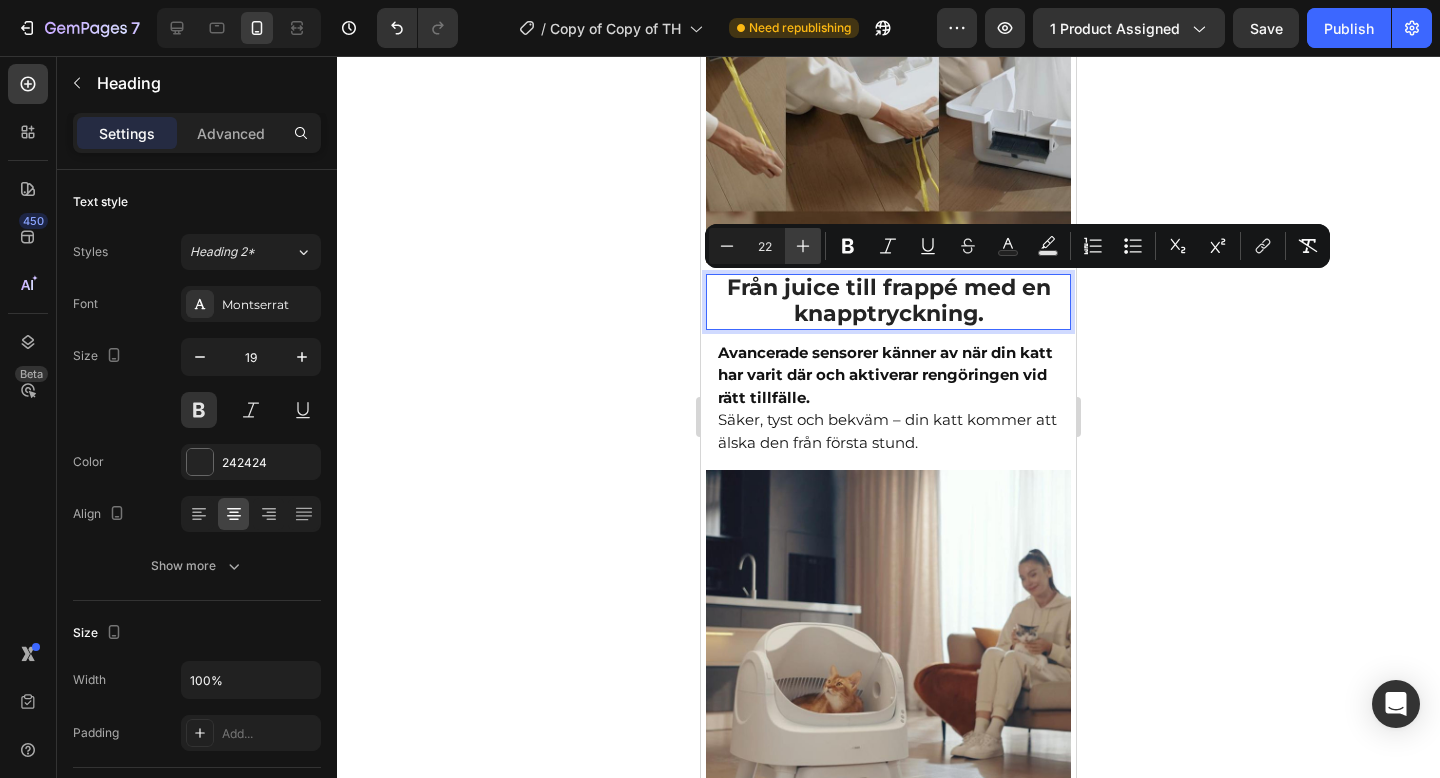 click 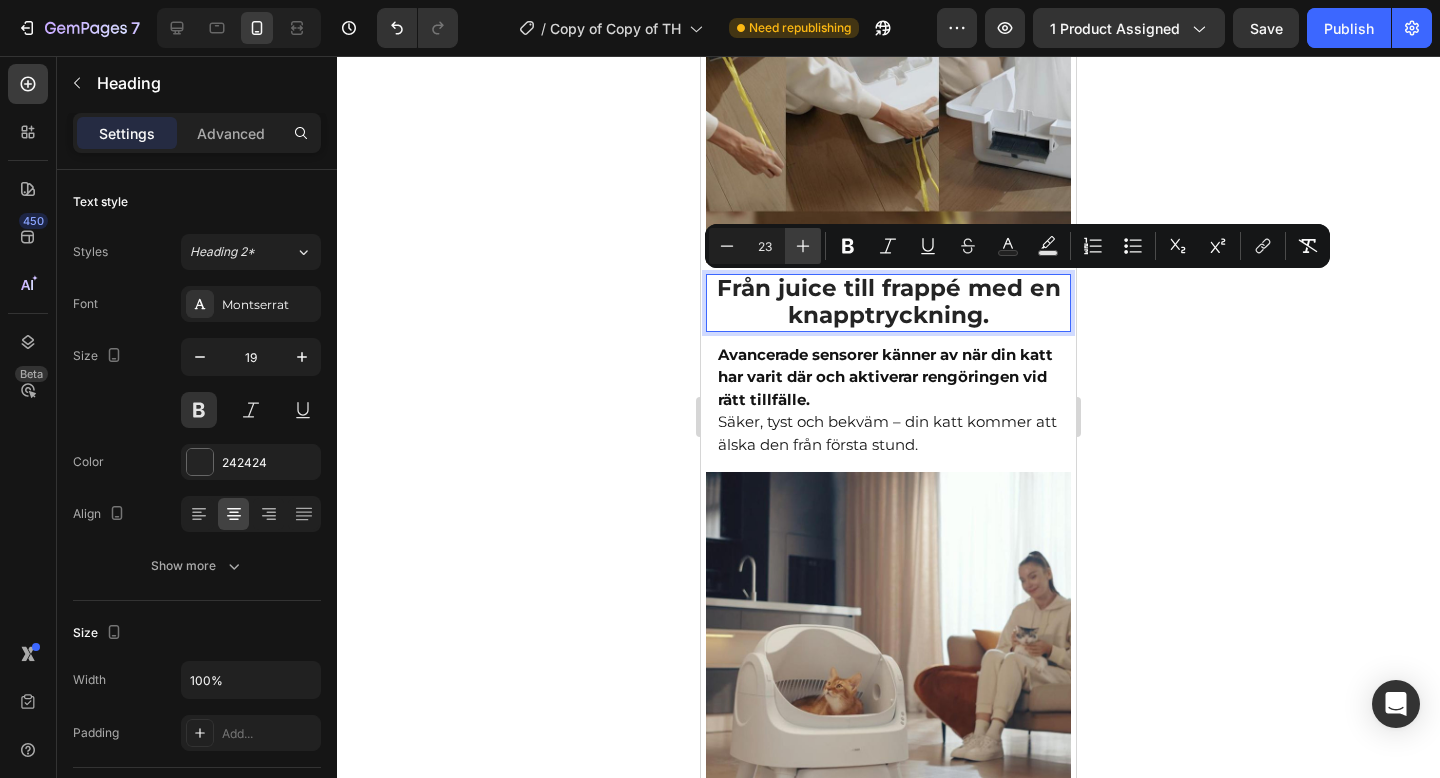 click 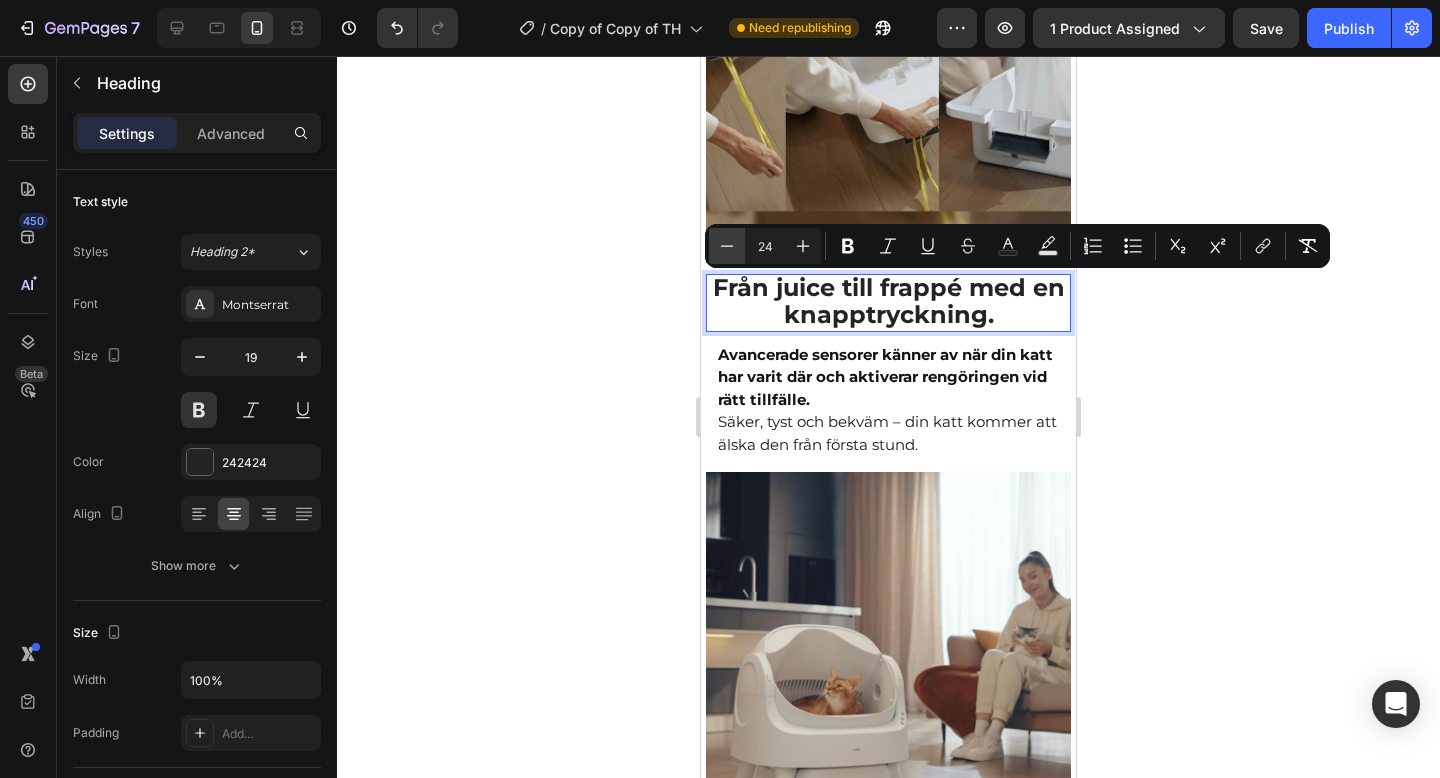 click 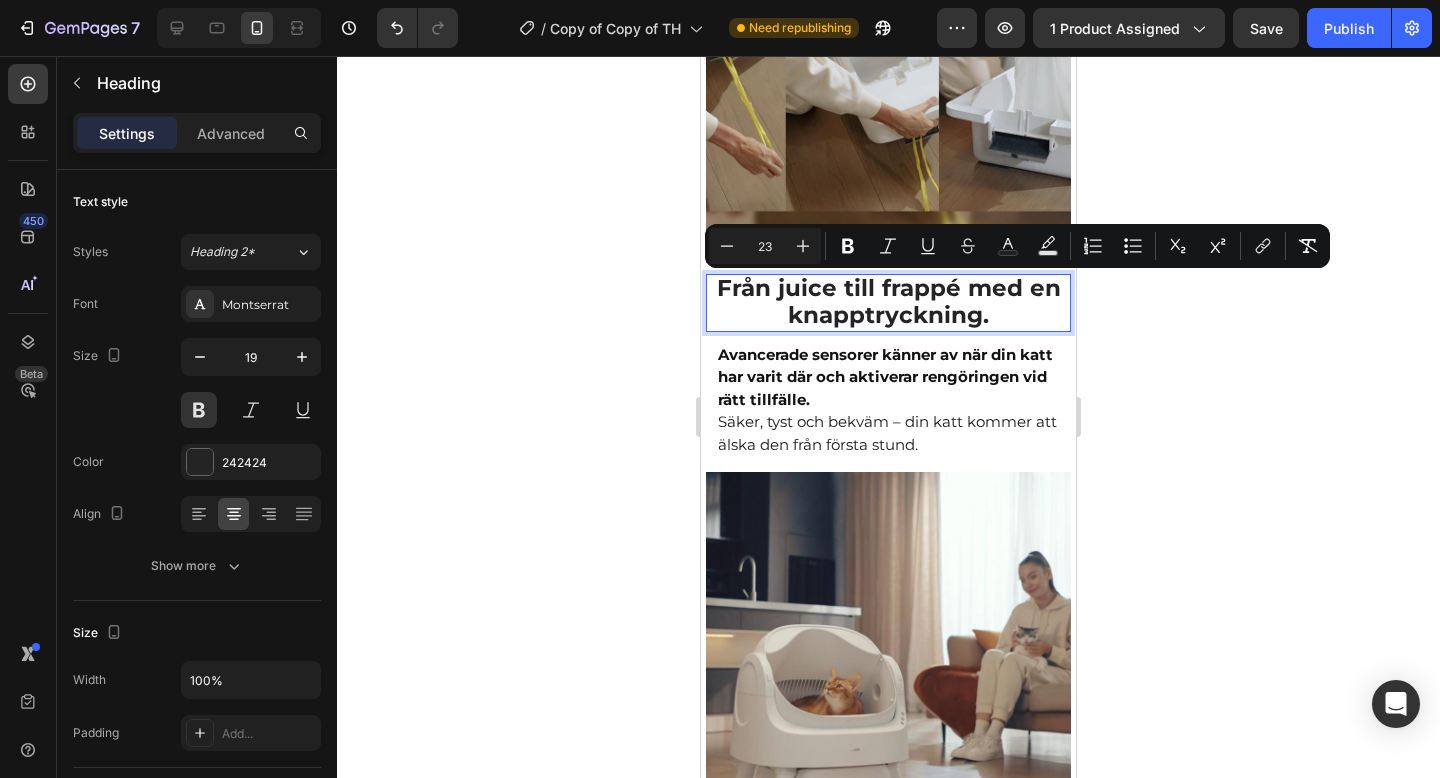 click 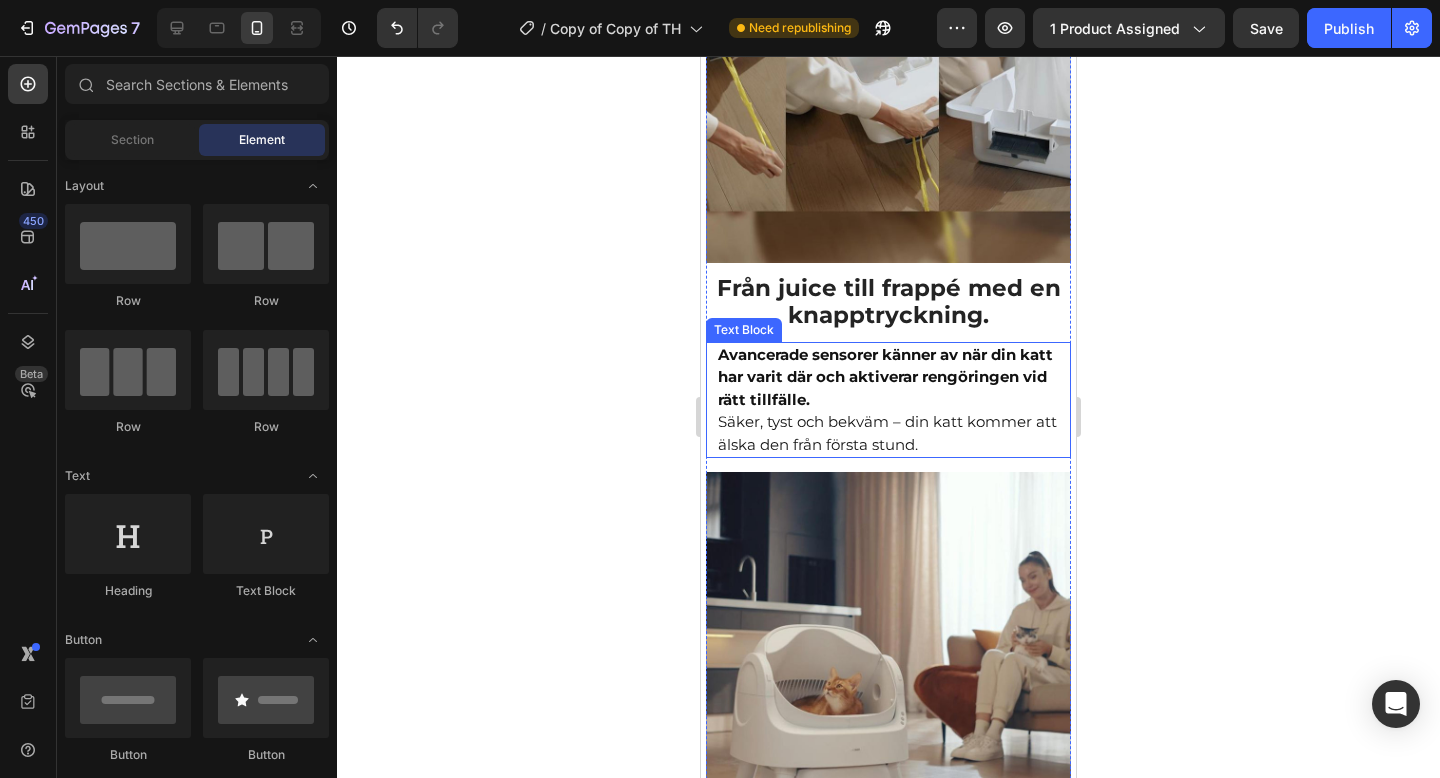 click on "Avancerade sensorer känner av när din katt har varit där och aktiverar rengöringen vid rätt tillfälle." at bounding box center [885, 377] 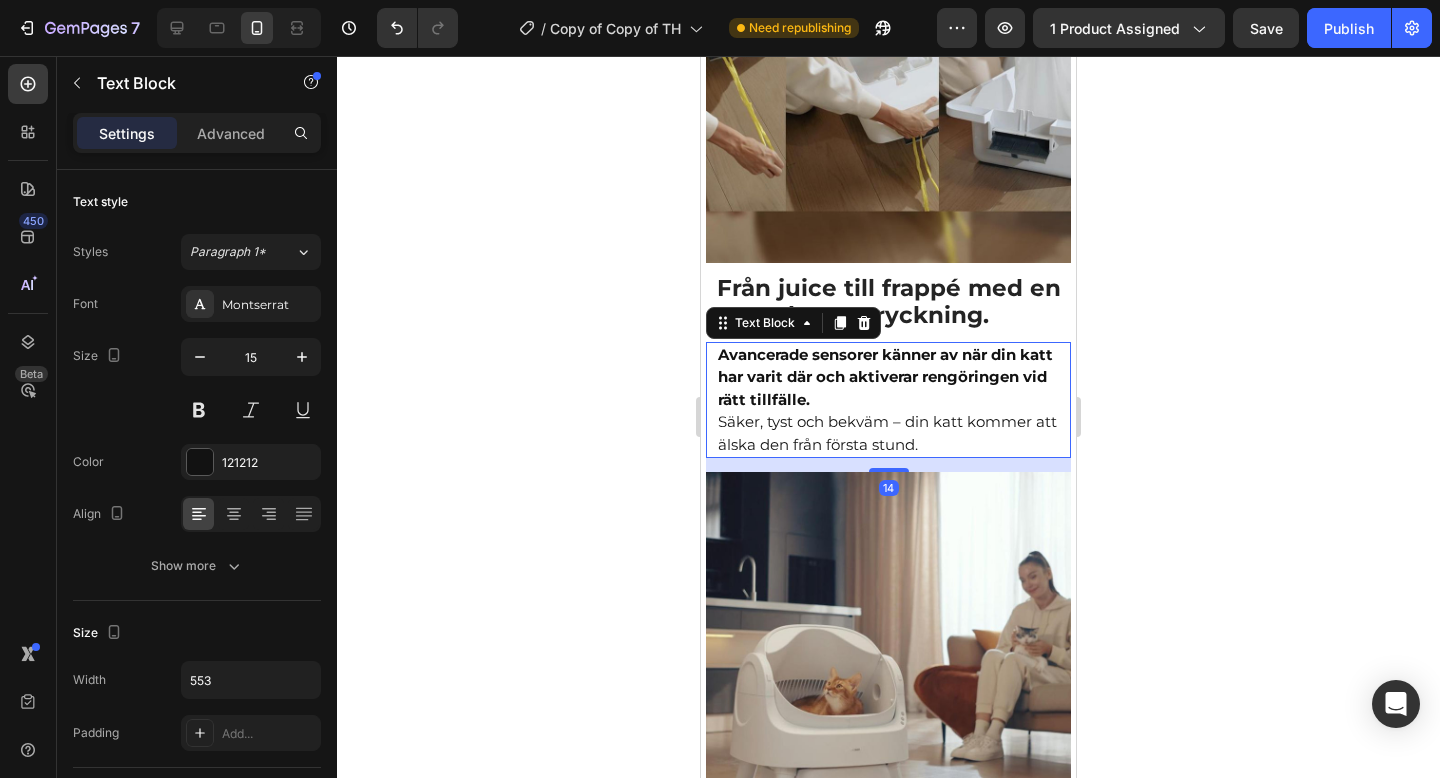 click on "Avancerade sensorer känner av när din katt har varit där och aktiverar rengöringen vid rätt tillfälle." at bounding box center [885, 377] 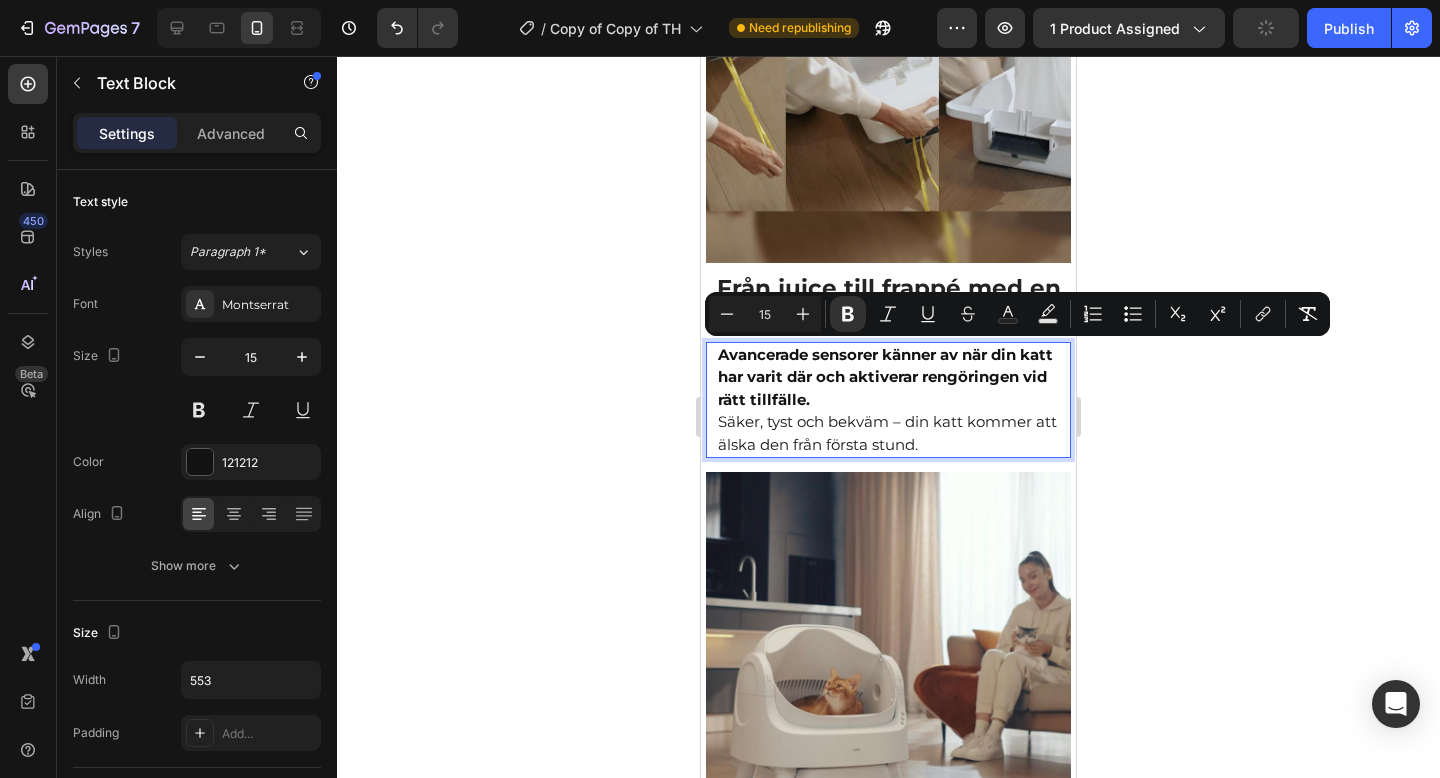click on "Avancerade sensorer känner av när din katt har varit där och aktiverar rengöringen vid rätt tillfälle. Säker, tyst och bekväm – din katt kommer att älska den från första stund." at bounding box center (888, 400) 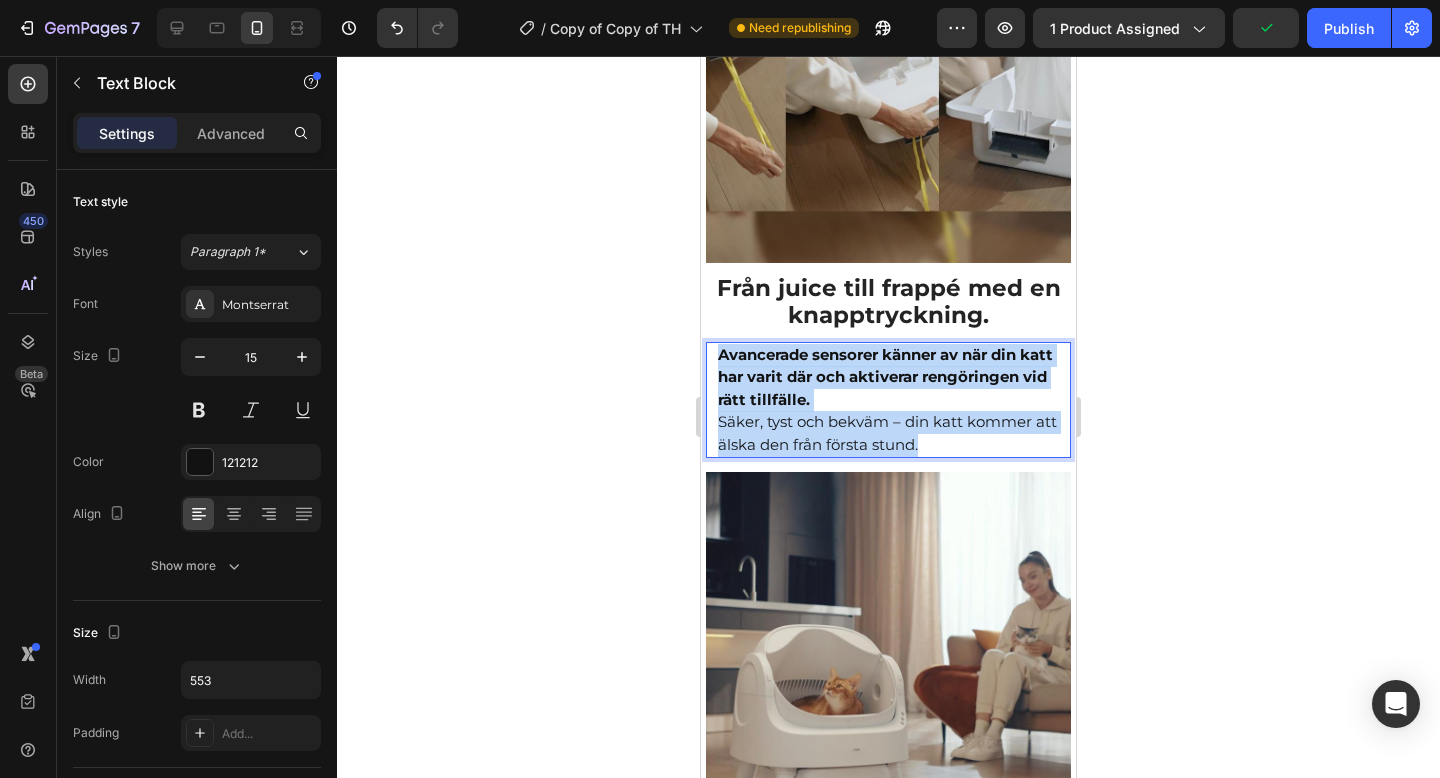 drag, startPoint x: 927, startPoint y: 439, endPoint x: 715, endPoint y: 359, distance: 226.59215 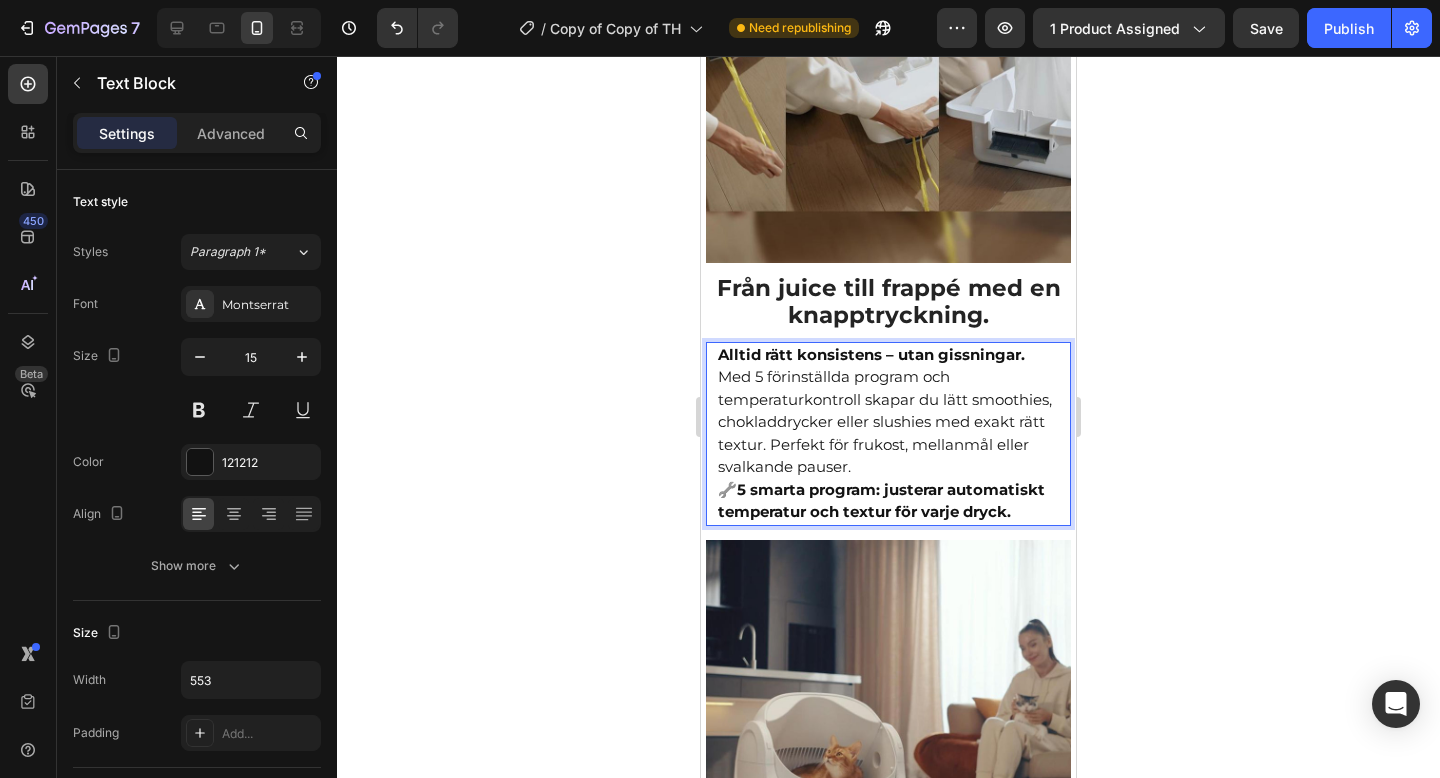 click on "Alltid rätt konsistens – utan gissningar. Med 5 förinställda program och temperaturkontroll skapar du lätt smoothies, chokladdrycker eller slushies med exakt rätt textur. Perfekt för frukost, mellanmål eller svalkande pauser. 🔧 5 smarta program: justerar automatiskt temperatur och textur för varje dryck." at bounding box center (888, 434) 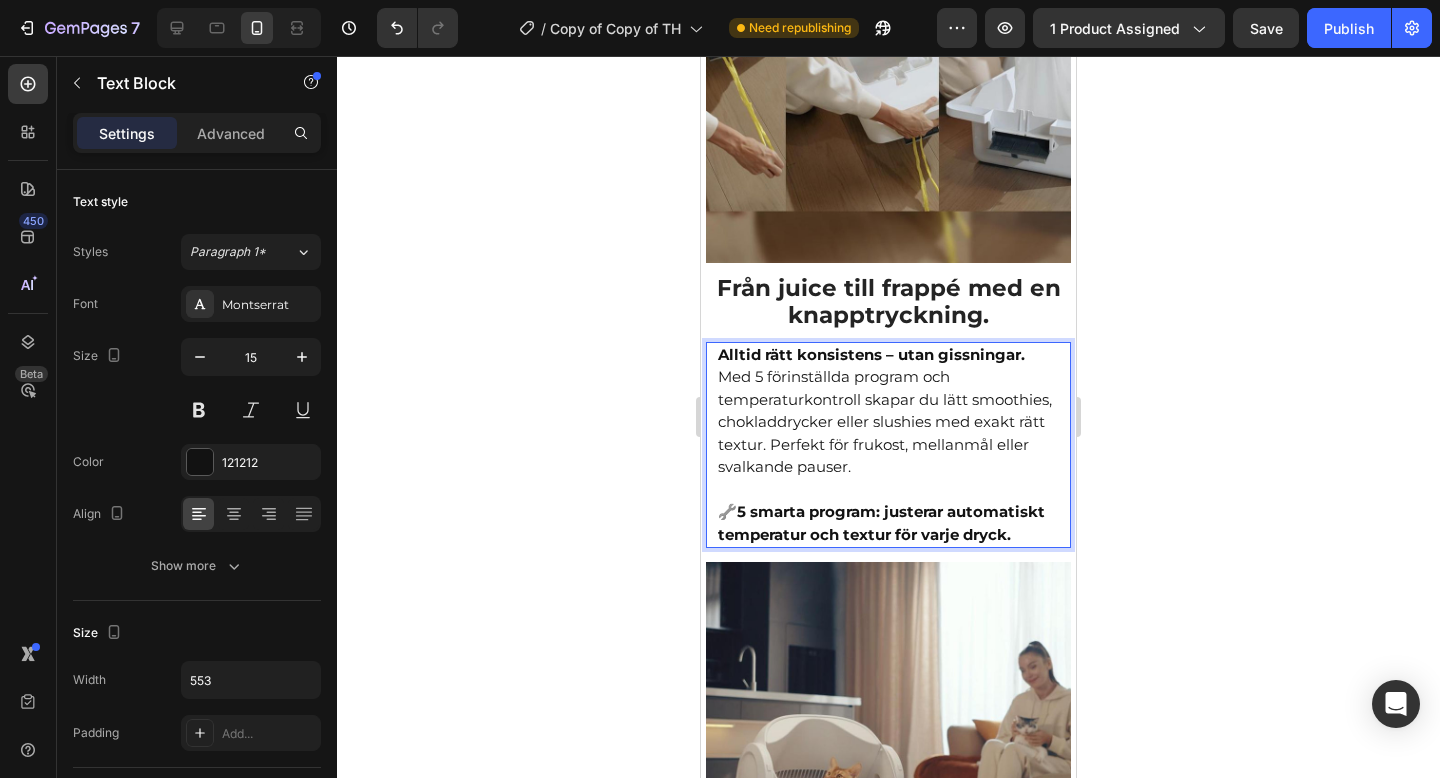 click 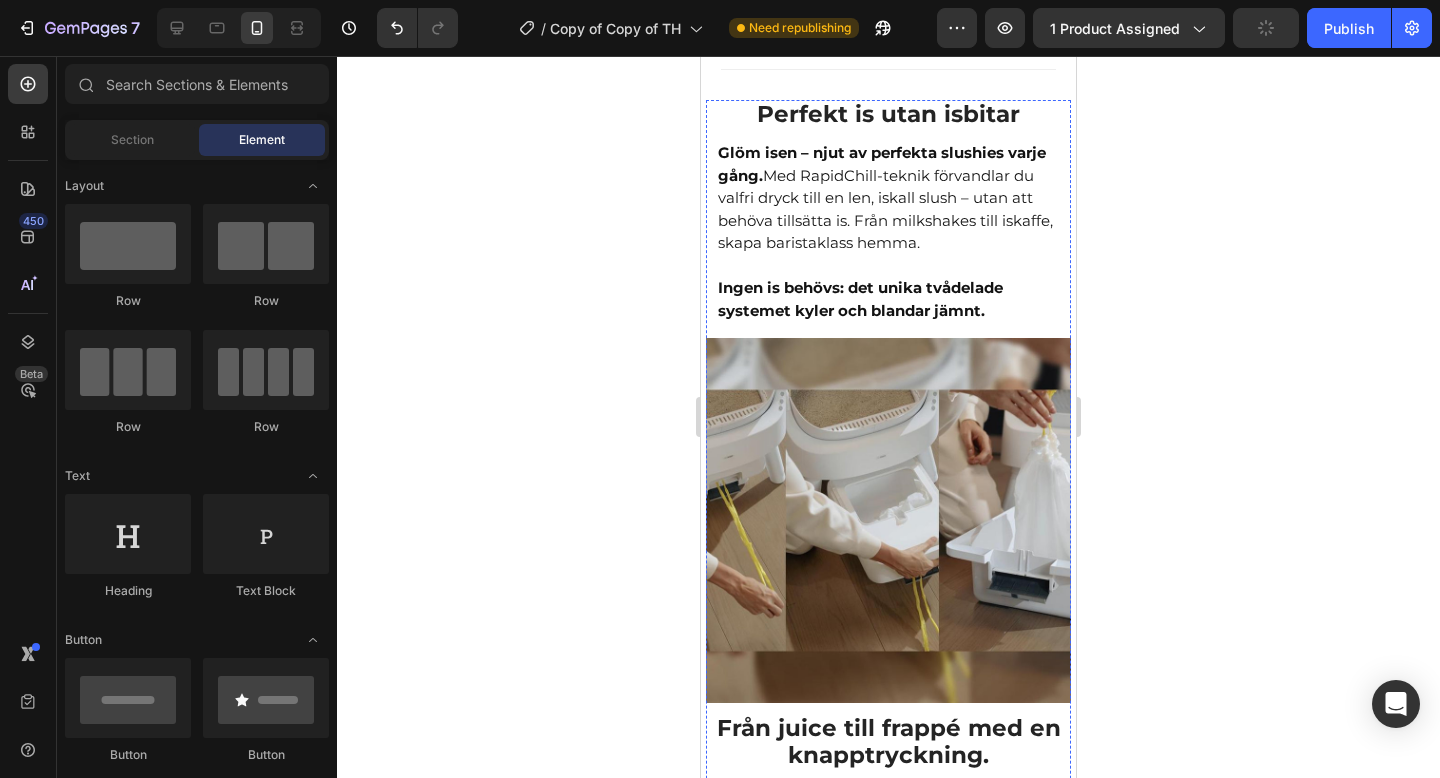 scroll, scrollTop: 1486, scrollLeft: 0, axis: vertical 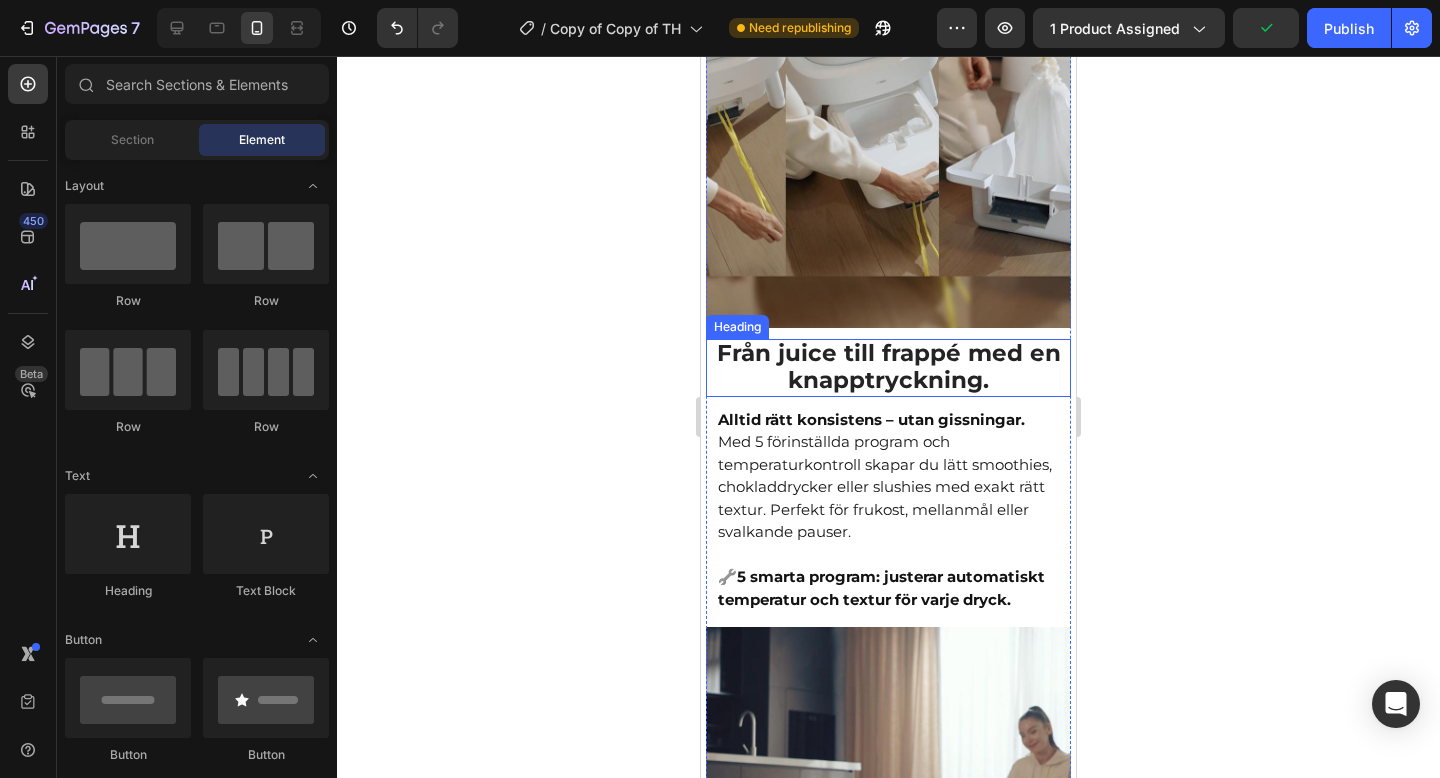 click on "Från juice till frappé med en knapptryckning." at bounding box center [889, 366] 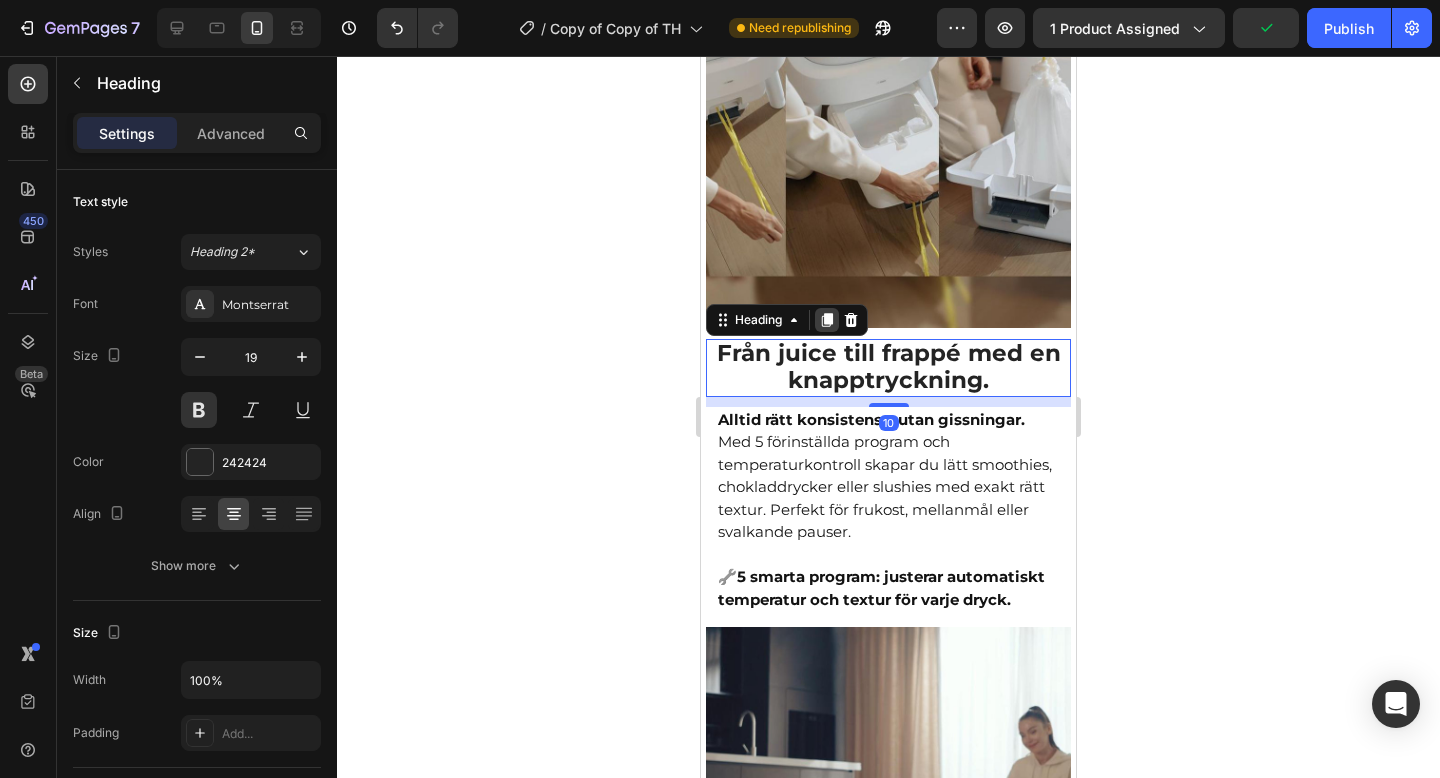 click at bounding box center [827, 320] 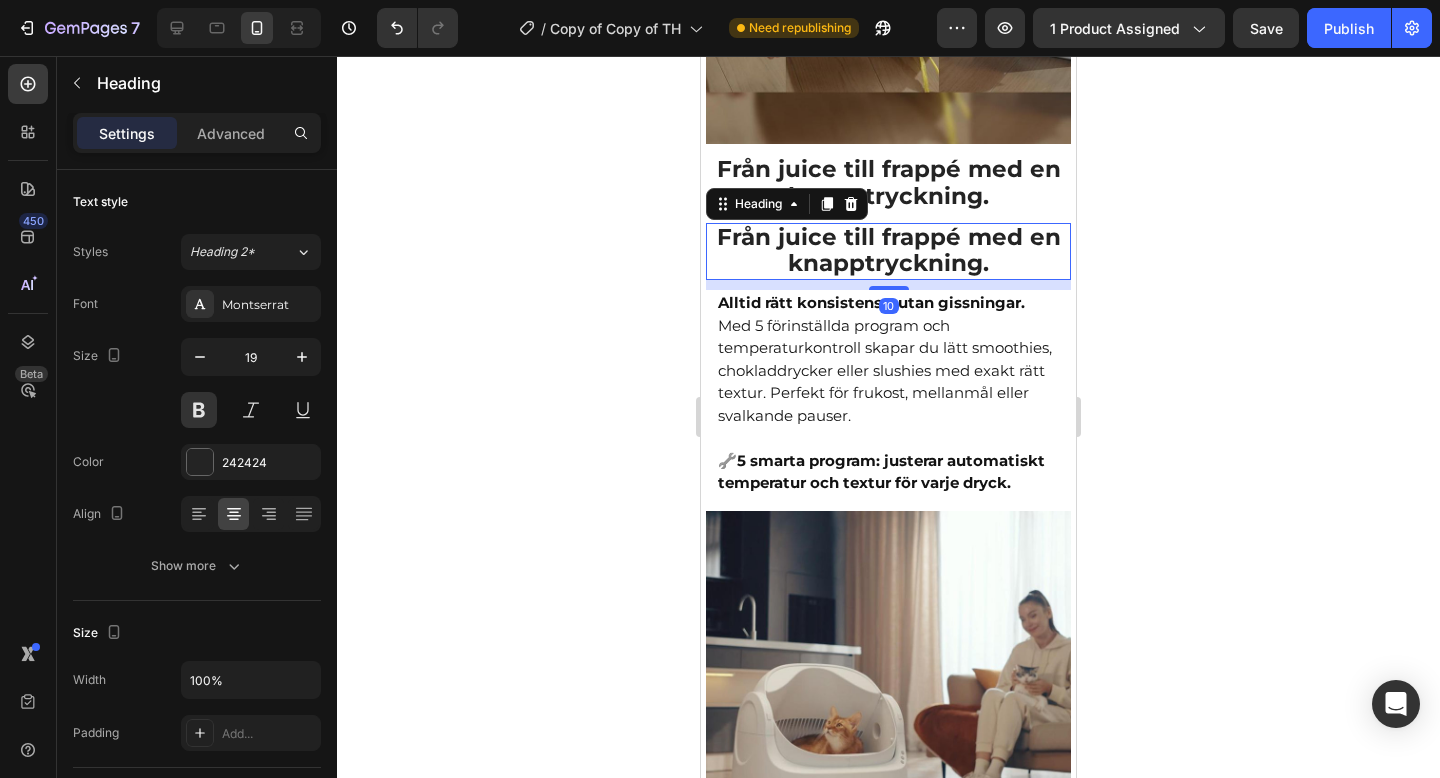 scroll, scrollTop: 1778, scrollLeft: 0, axis: vertical 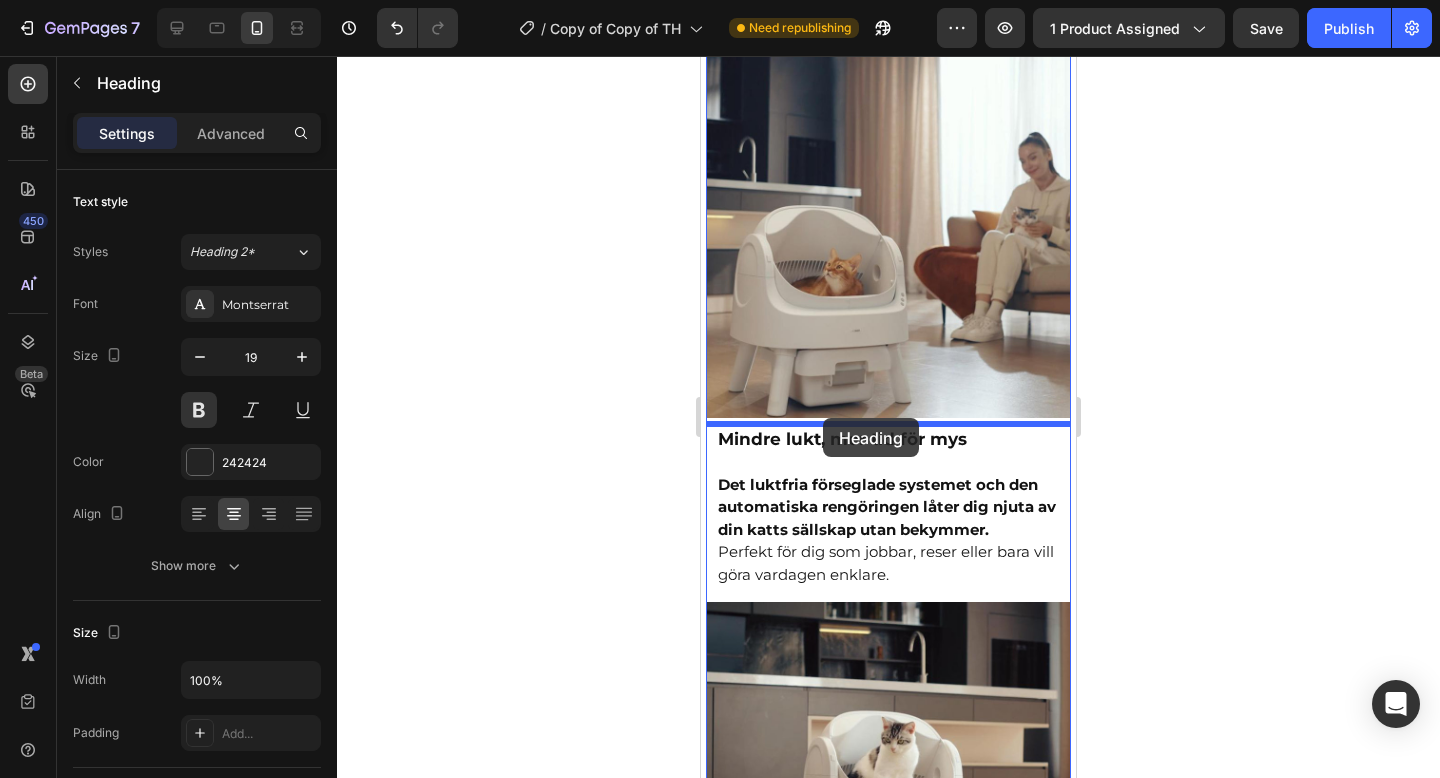 drag, startPoint x: 722, startPoint y: 98, endPoint x: 823, endPoint y: 420, distance: 337.4685 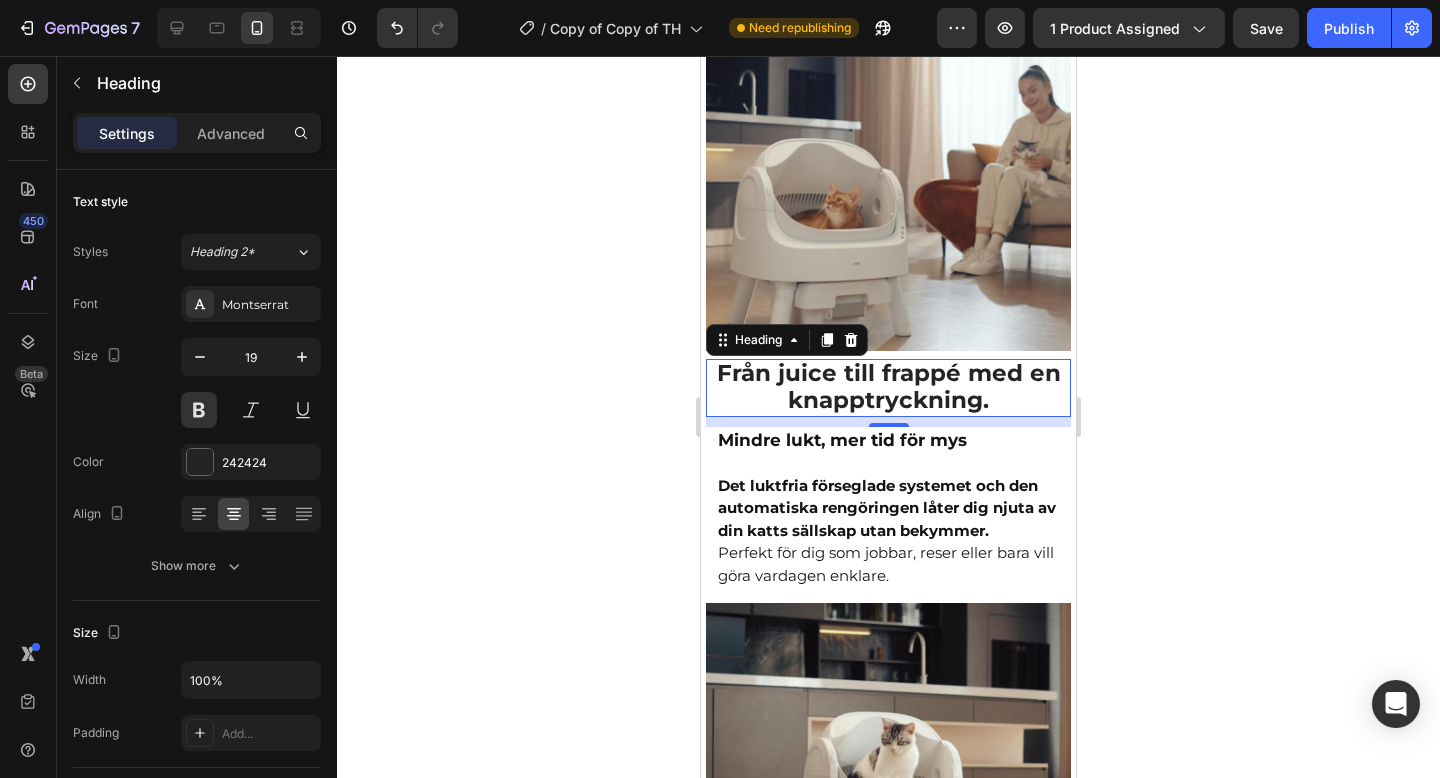 scroll, scrollTop: 2060, scrollLeft: 0, axis: vertical 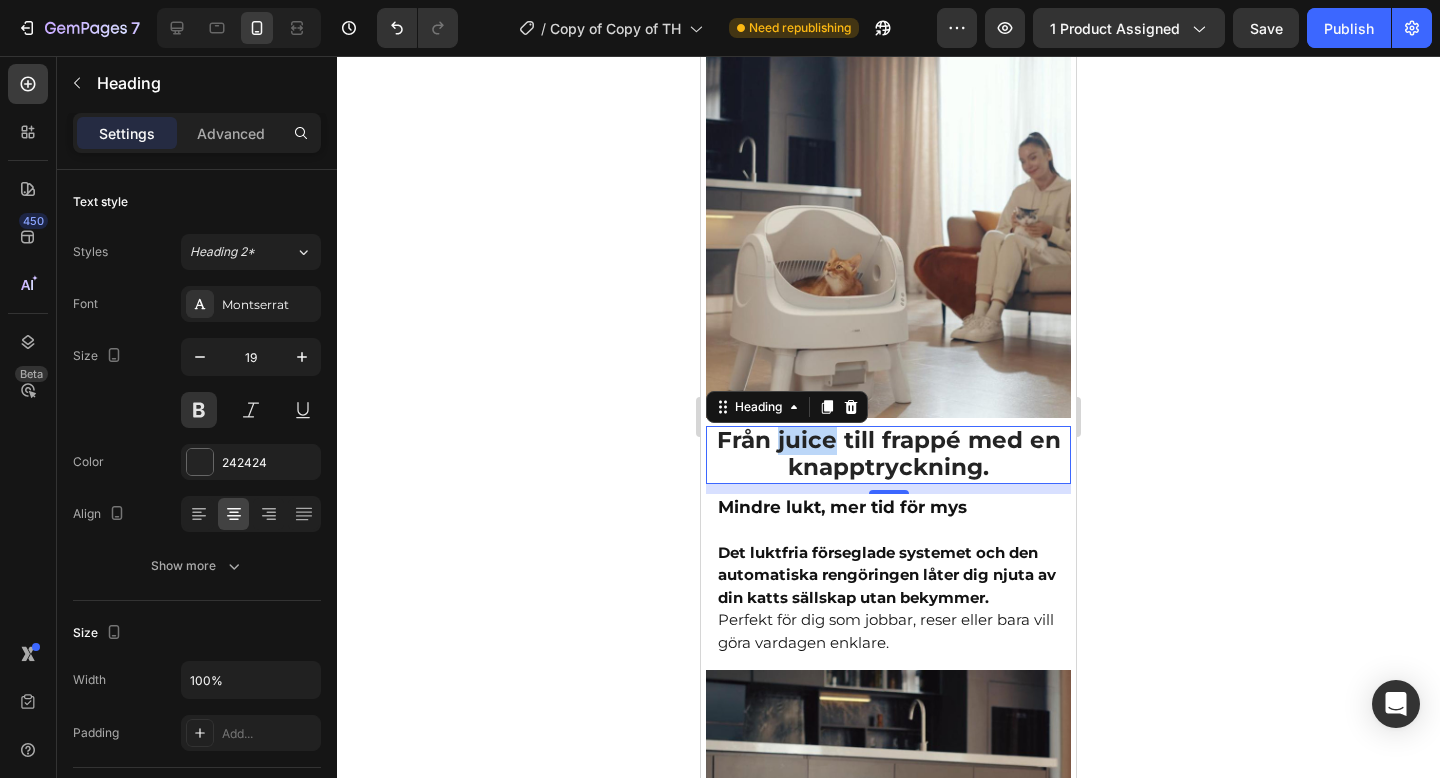 click on "Från juice till frappé med en knapptryckning." at bounding box center [889, 453] 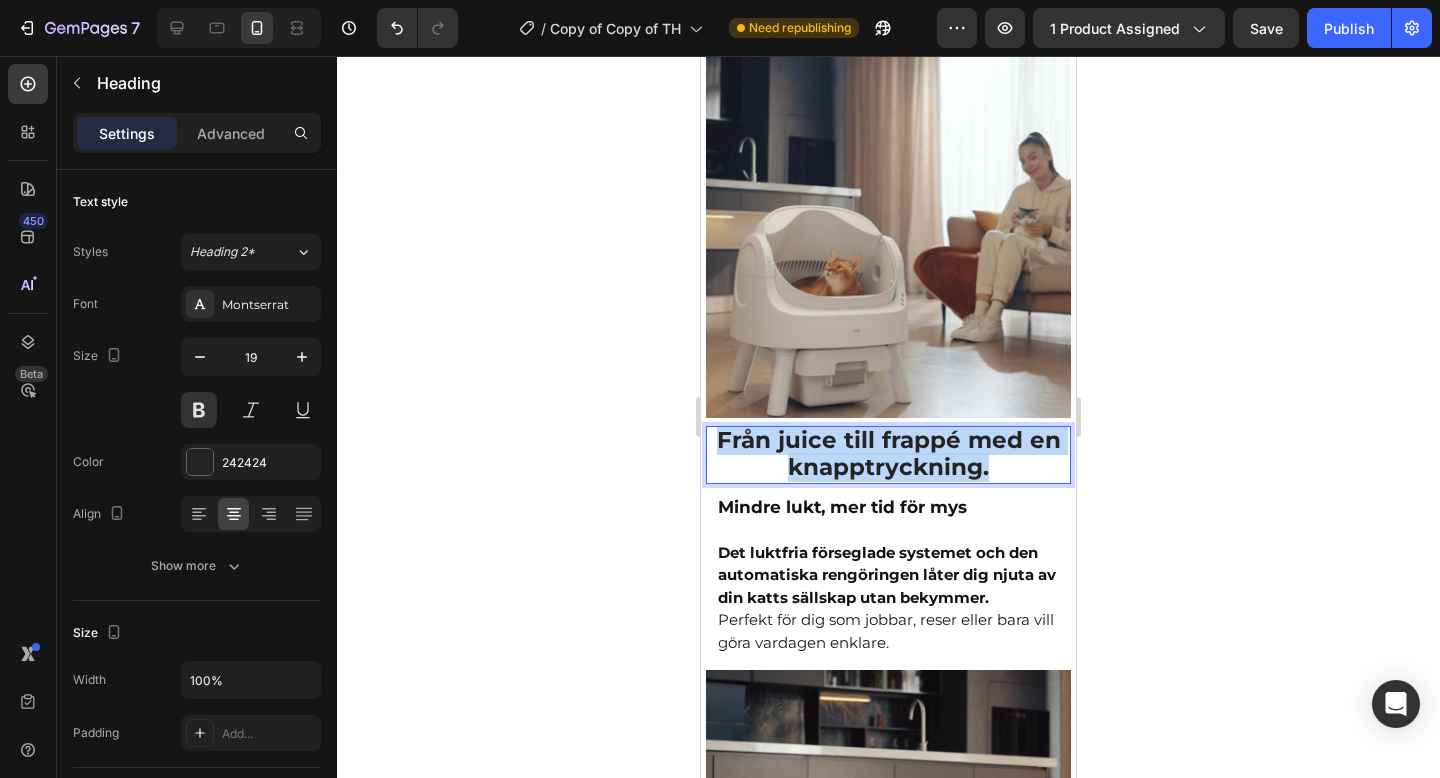click on "Från juice till frappé med en knapptryckning." at bounding box center (889, 453) 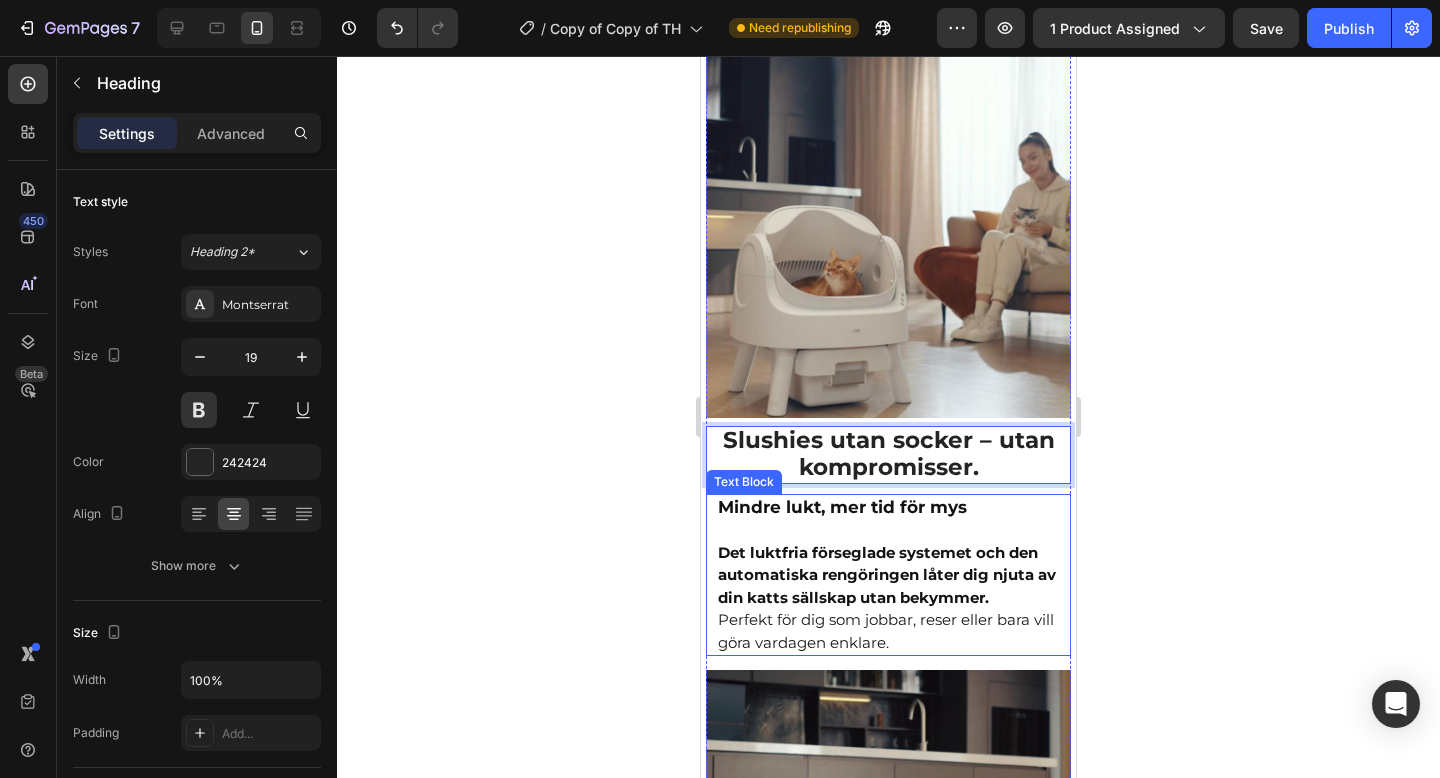 click on "Det luktfria förseglade systemet och den automatiska rengöringen låter dig njuta av din katts sällskap utan bekymmer. Perfekt för dig som jobbar, reser eller bara vill göra vardagen enklare." at bounding box center [888, 598] 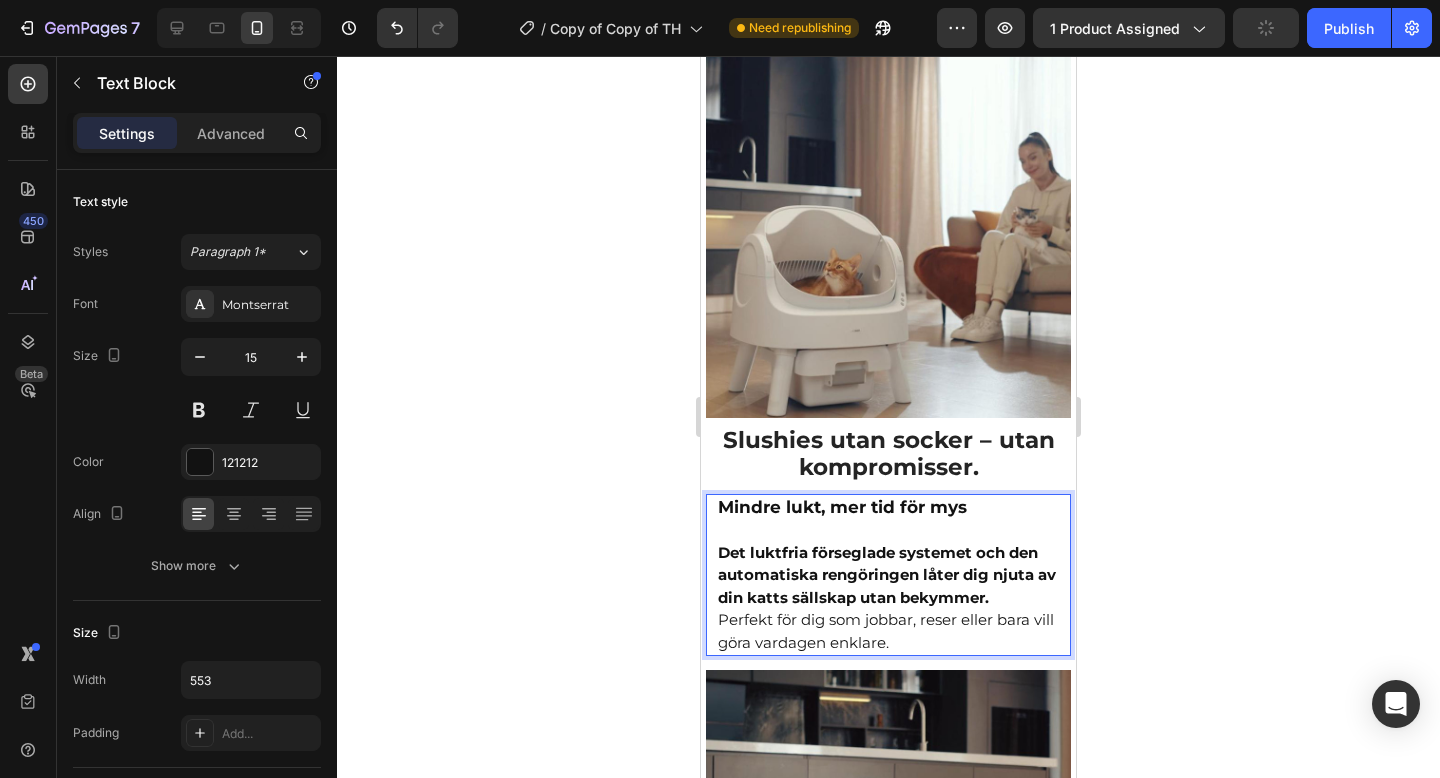 click on "Det luktfria förseglade systemet och den automatiska rengöringen låter dig njuta av din katts sällskap utan bekymmer. Perfekt för dig som jobbar, reser eller bara vill göra vardagen enklare." at bounding box center [888, 598] 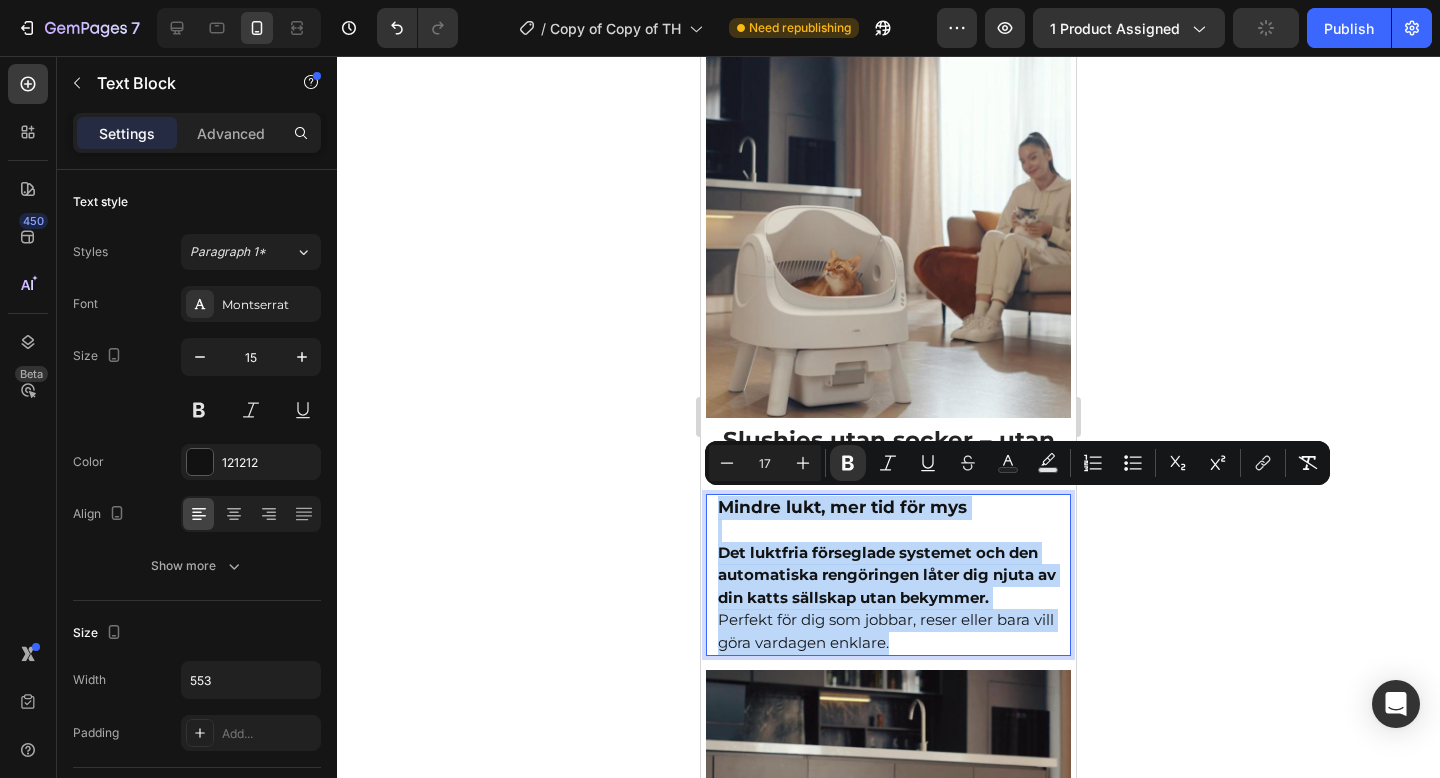 drag, startPoint x: 903, startPoint y: 642, endPoint x: 719, endPoint y: 495, distance: 235.51009 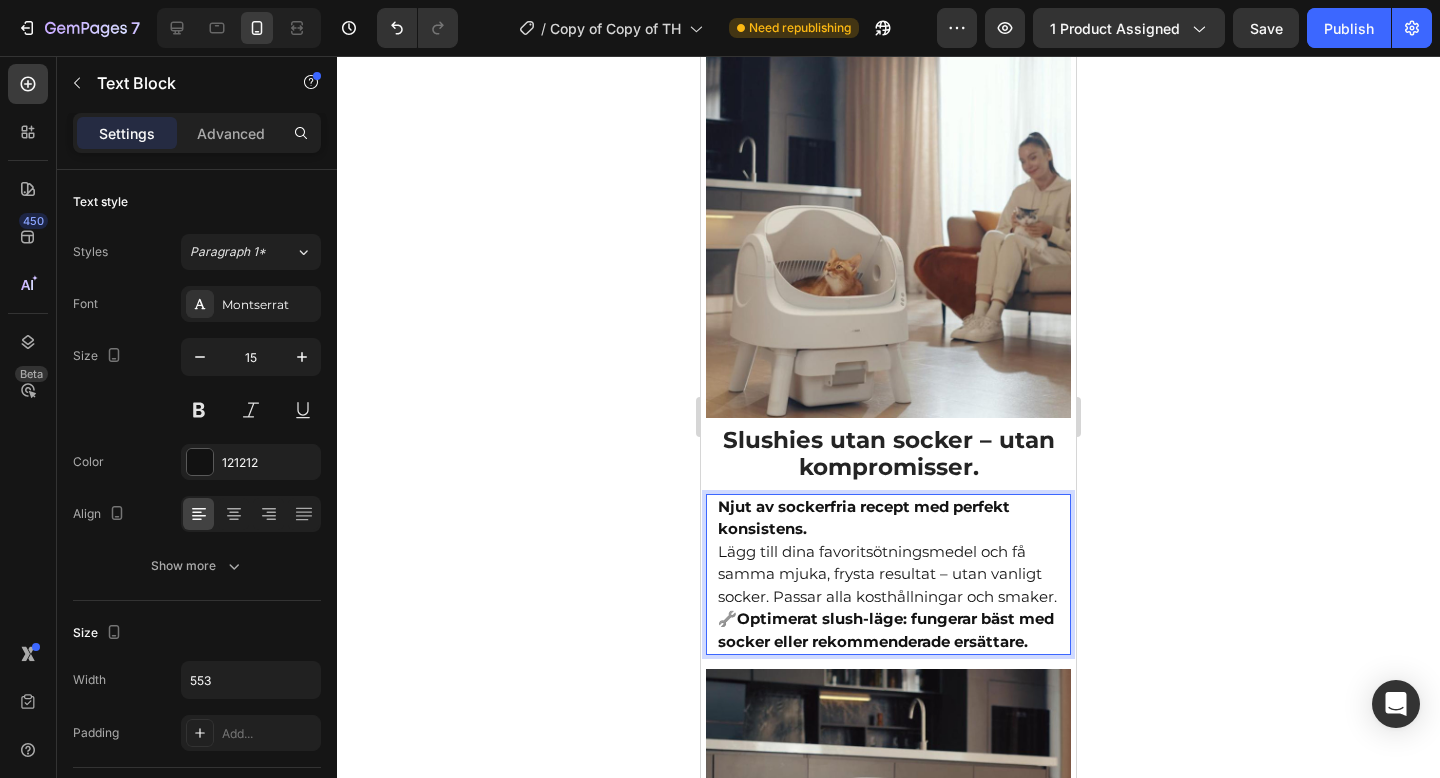 click on "Njut av sockerfria recept med perfekt konsistens. Lägg till dina favoritsötningsmedel och få samma mjuka, frysta resultat – utan vanligt socker. Passar alla kosthållningar och smaker. 🔧 Optimerat slush-läge: fungerar bäst med socker eller rekommenderade ersättare." at bounding box center [888, 575] 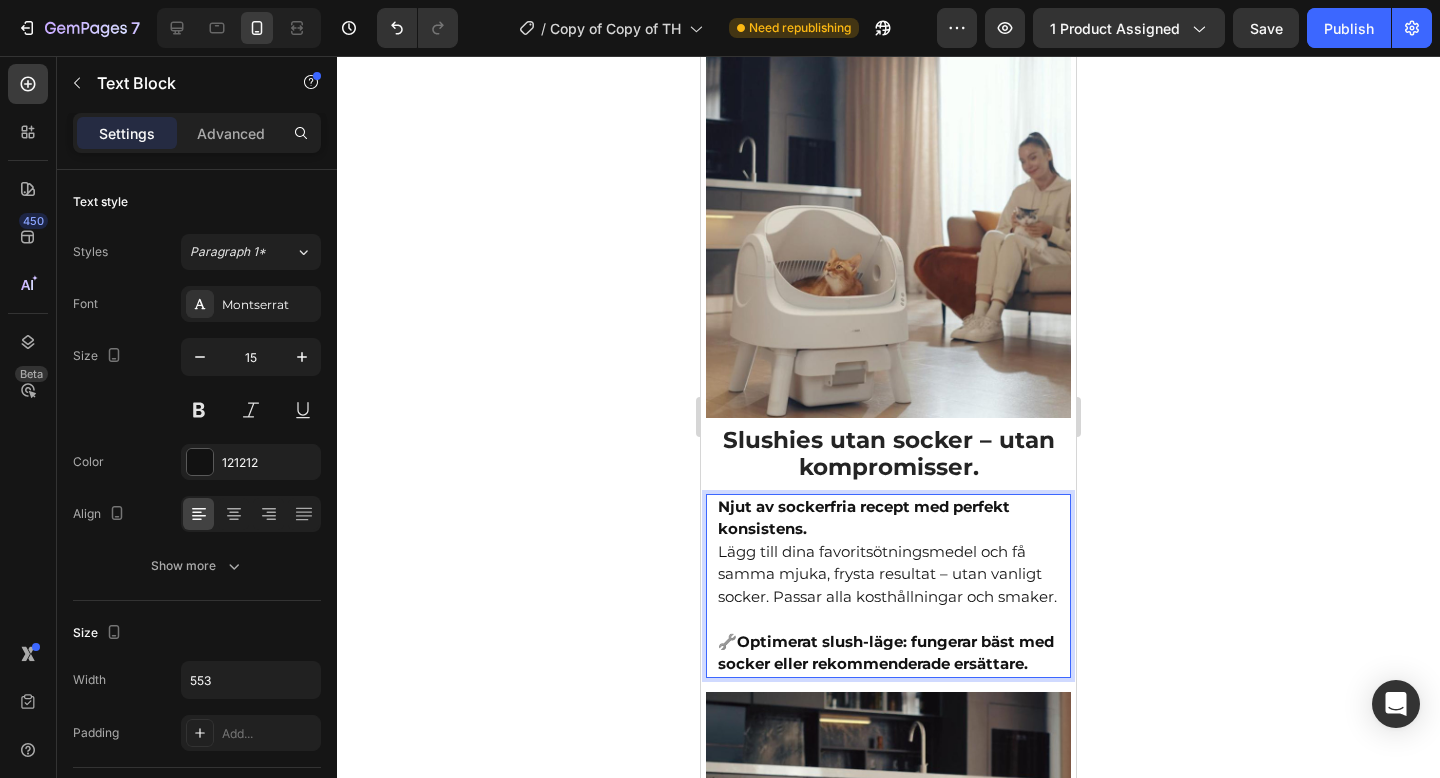 click 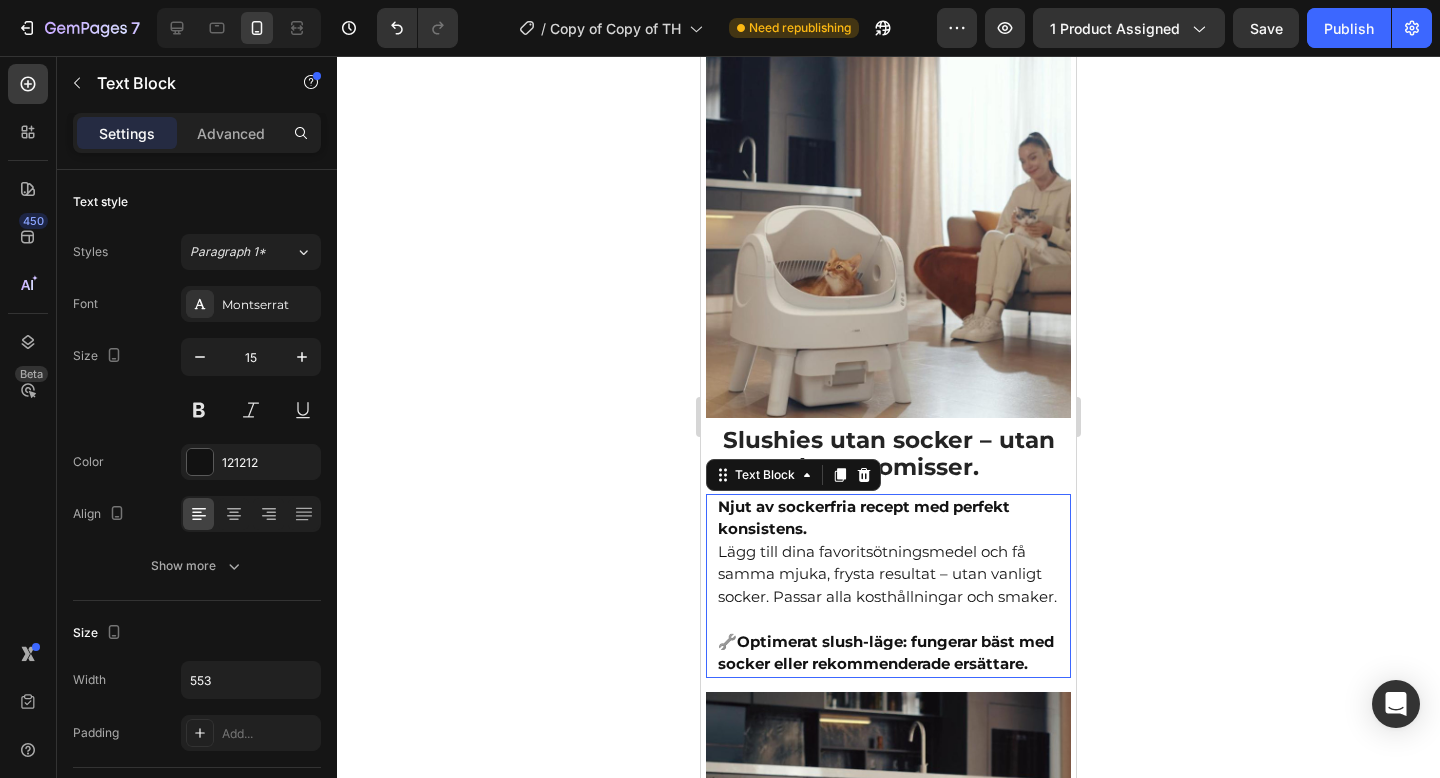 click on "Optimerat slush-läge: fungerar bäst med socker eller rekommenderade ersättare." at bounding box center [886, 653] 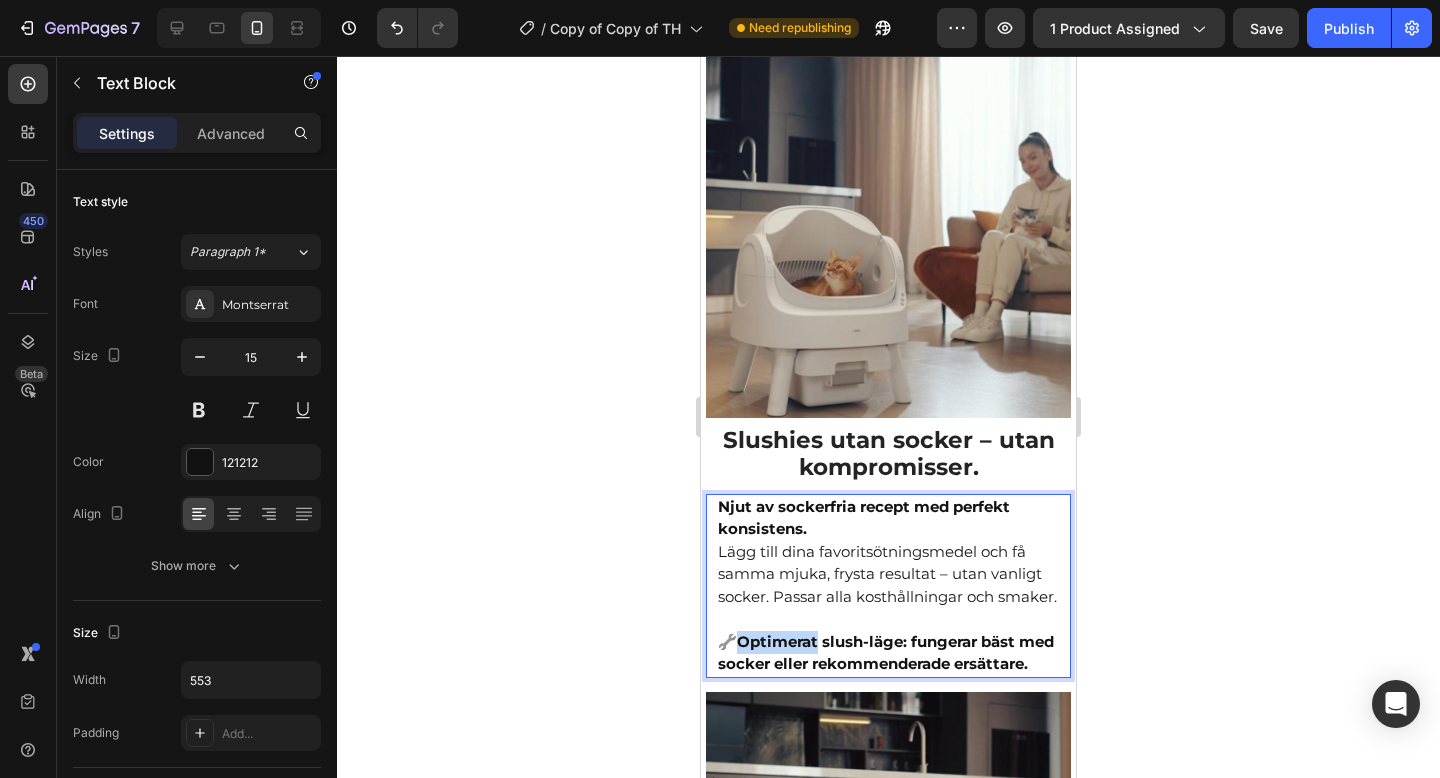click on "Optimerat slush-läge: fungerar bäst med socker eller rekommenderade ersättare." at bounding box center (886, 653) 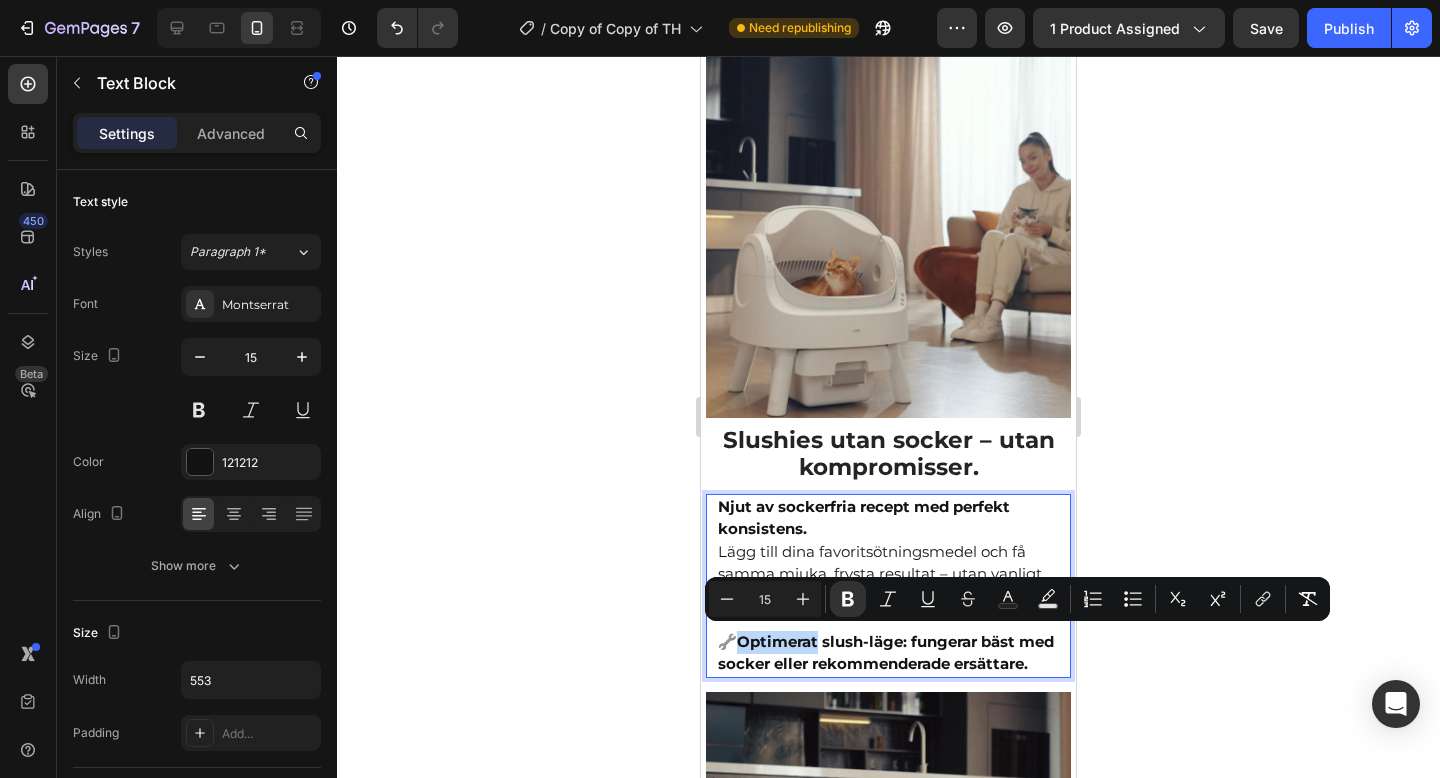 click on "Optimerat slush-läge: fungerar bäst med socker eller rekommenderade ersättare." at bounding box center [886, 653] 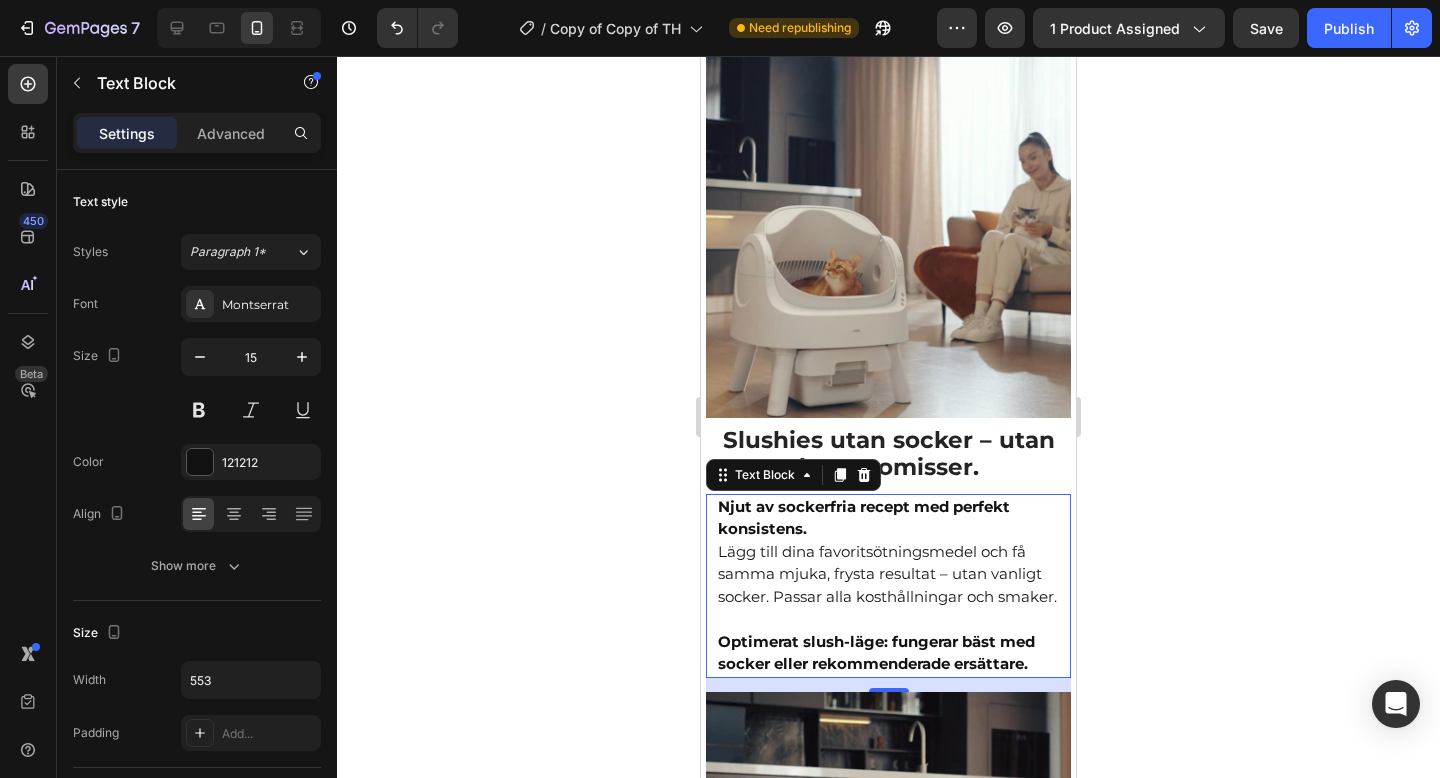 click 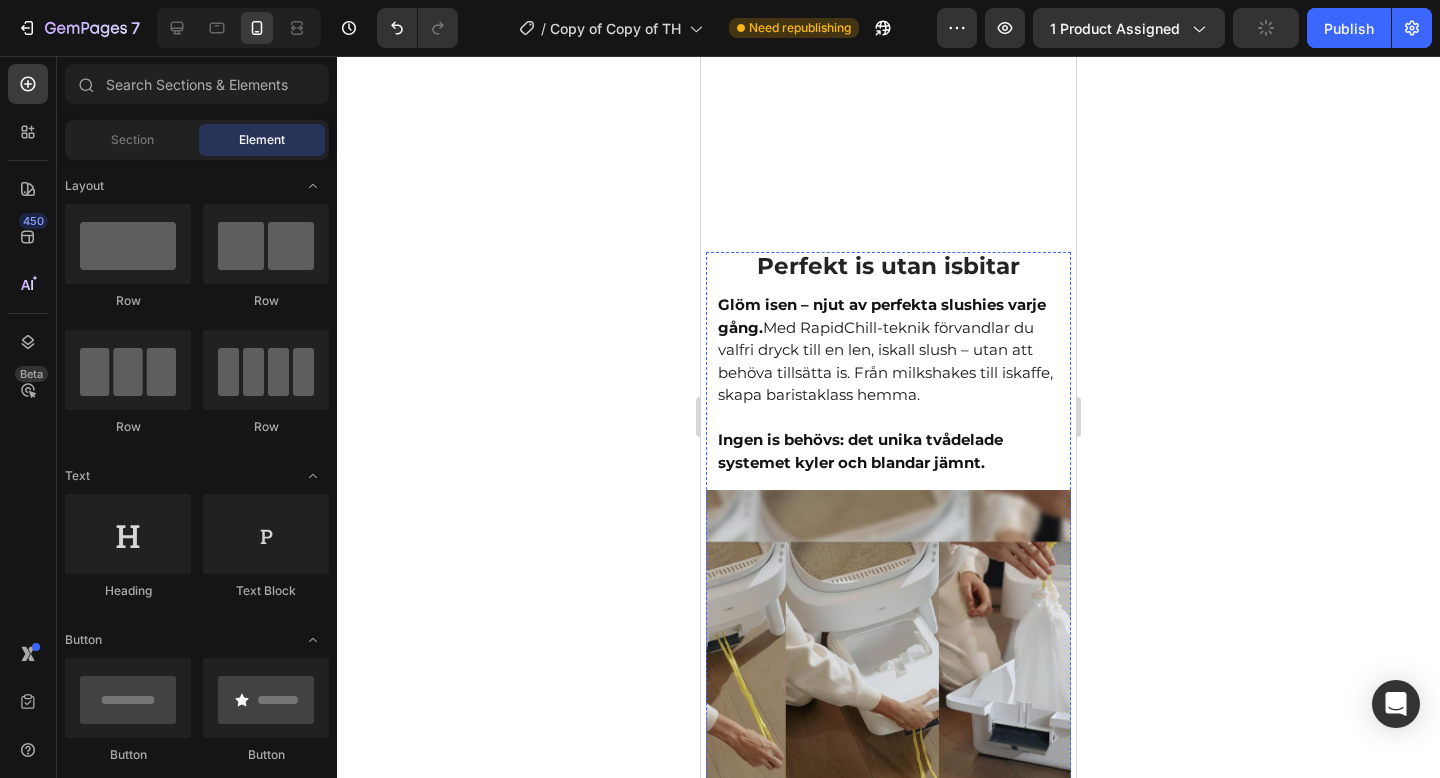 scroll, scrollTop: 1265, scrollLeft: 0, axis: vertical 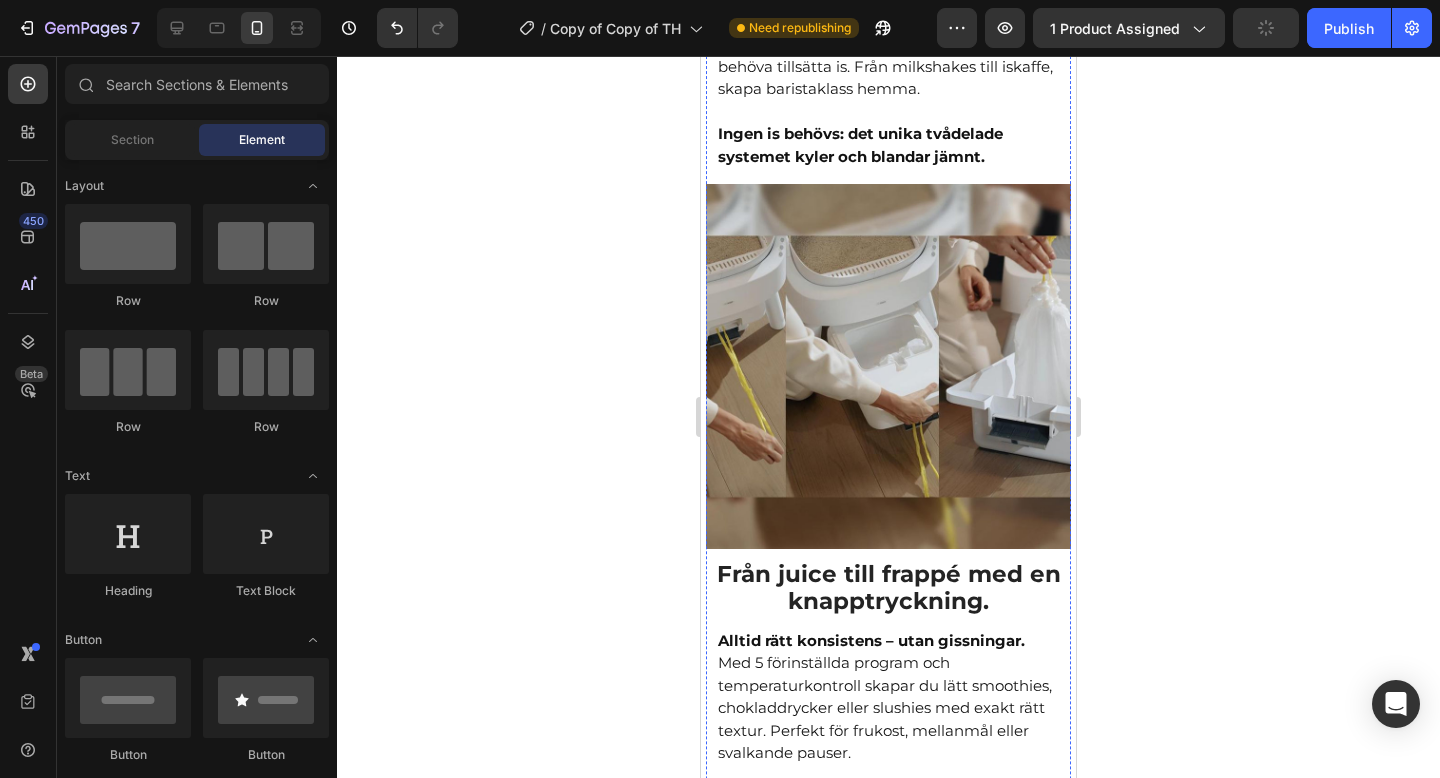 click at bounding box center [888, 366] 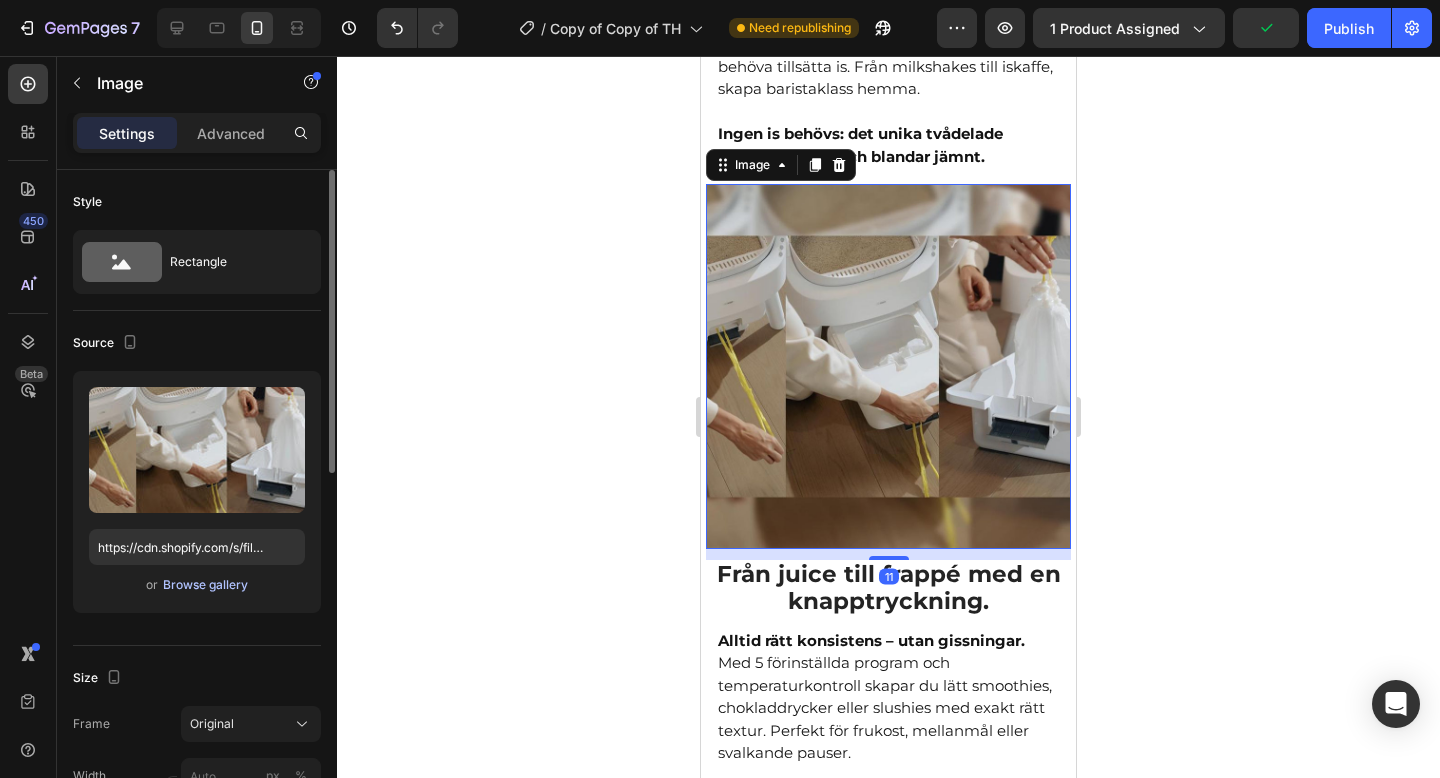click on "Browse gallery" at bounding box center (205, 585) 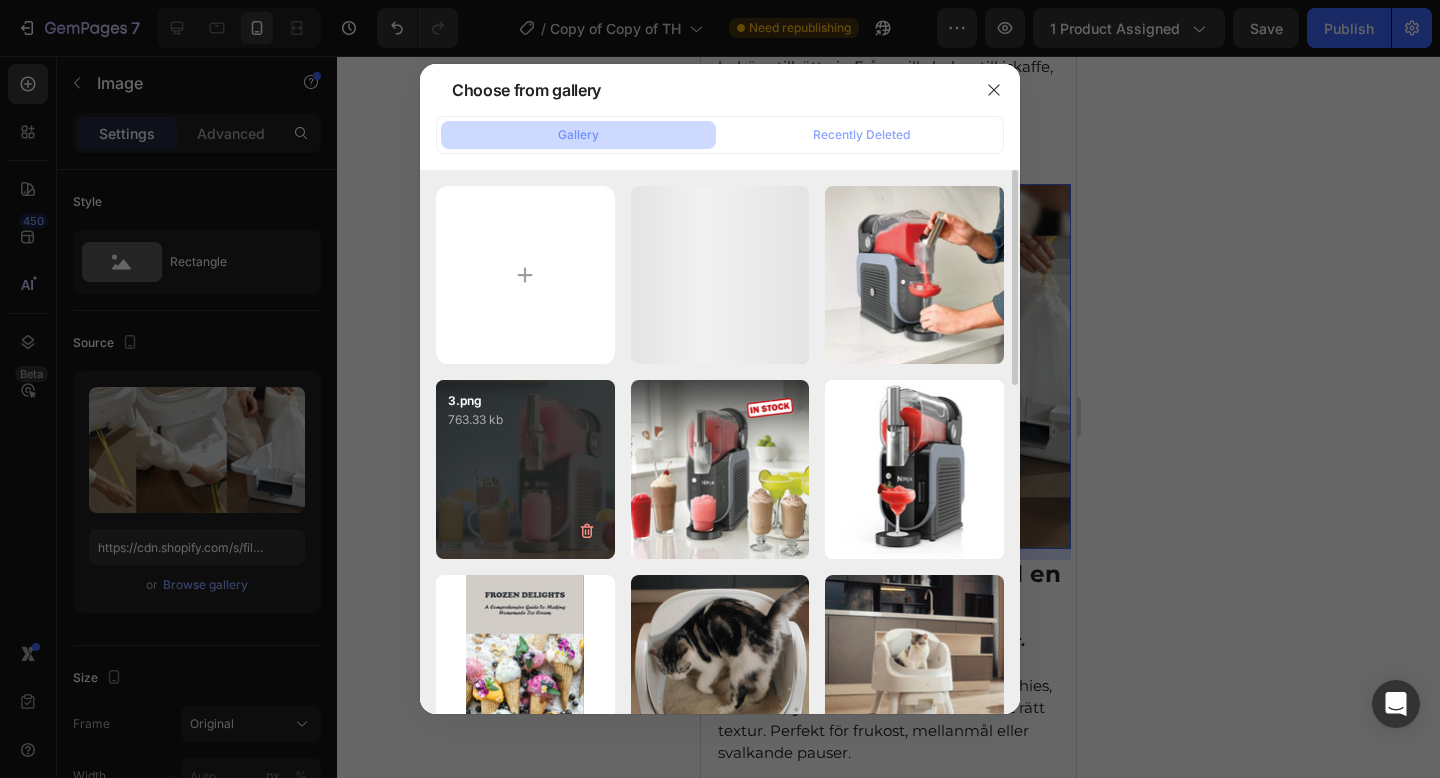 click on "3.png 763.33 kb" at bounding box center (525, 469) 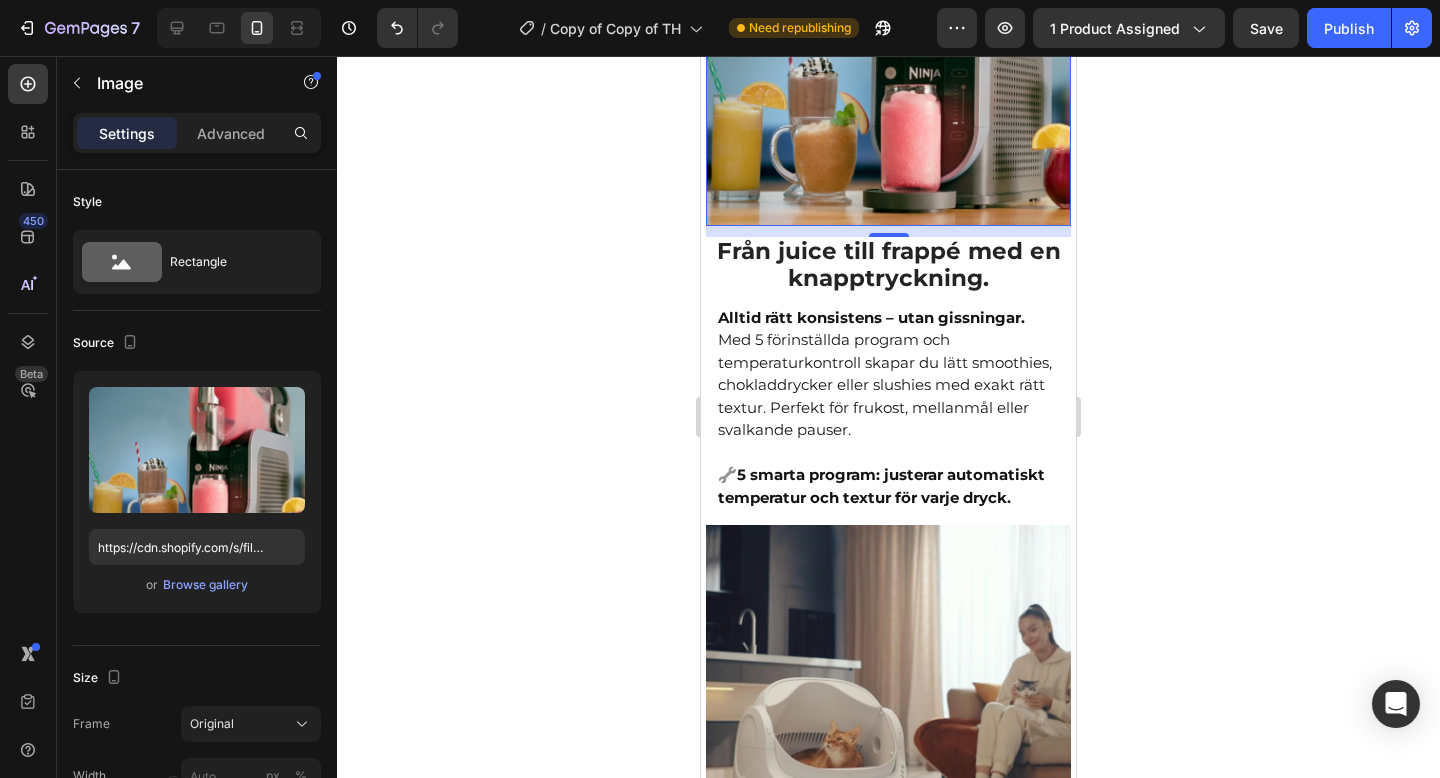 scroll, scrollTop: 1776, scrollLeft: 0, axis: vertical 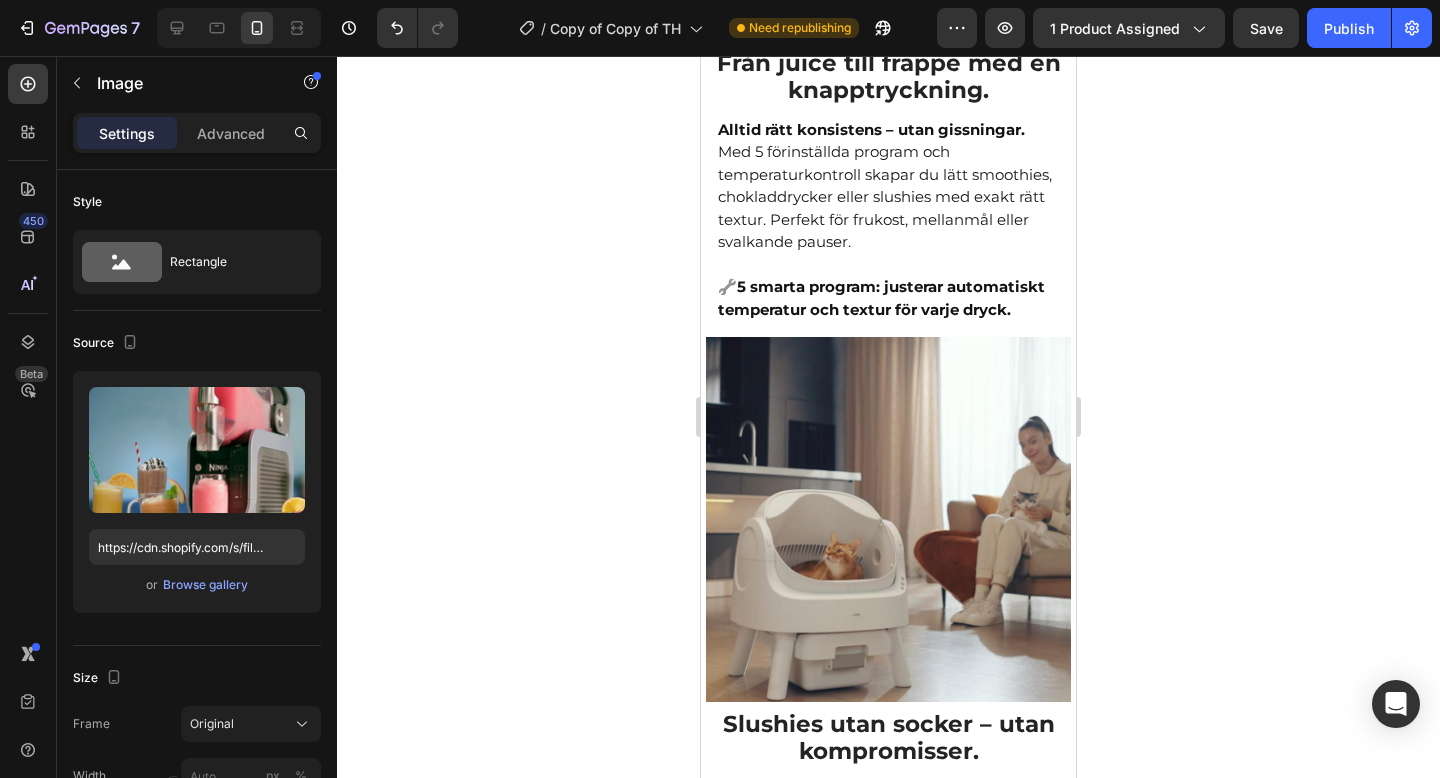 click at bounding box center [888, 519] 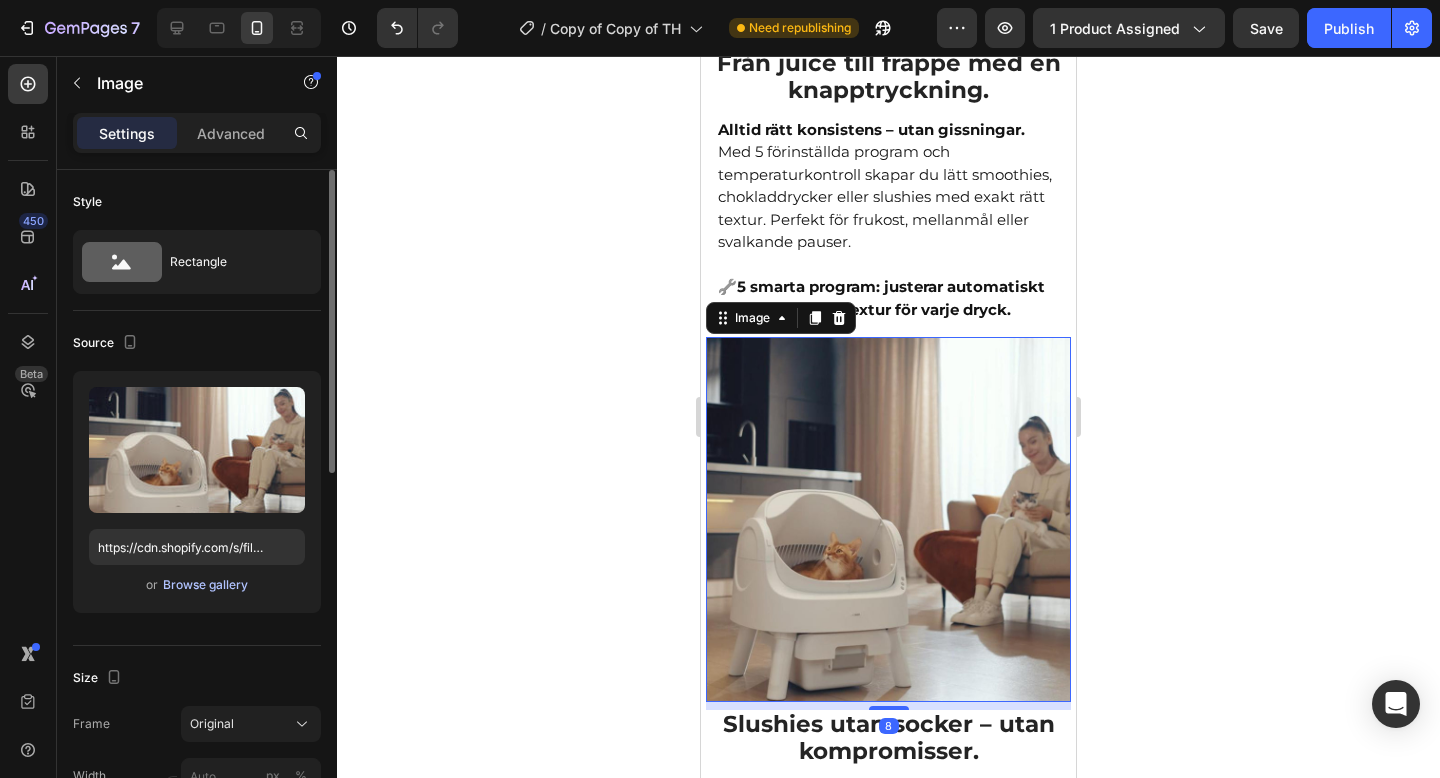 click on "Browse gallery" at bounding box center (205, 585) 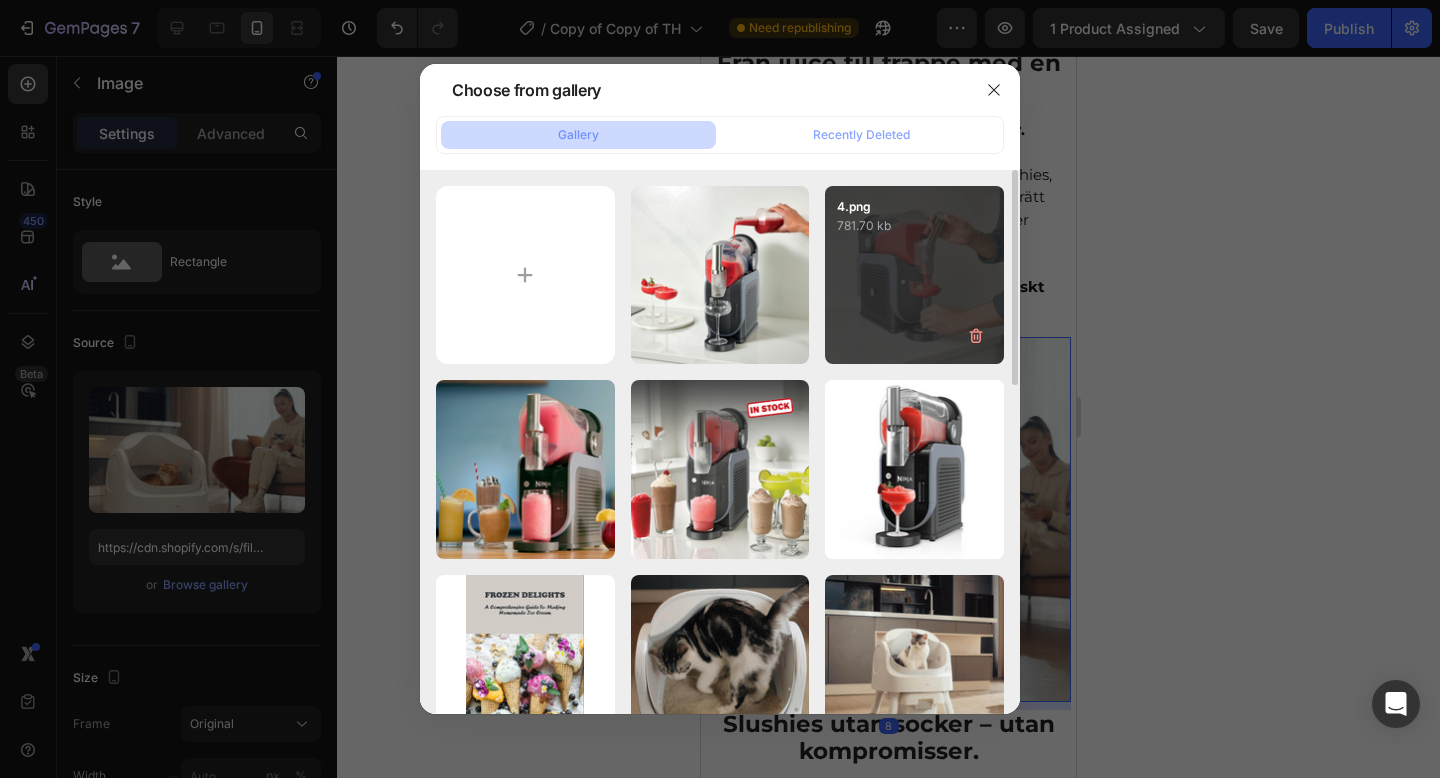 click on "4.png 781.70 kb" at bounding box center (914, 275) 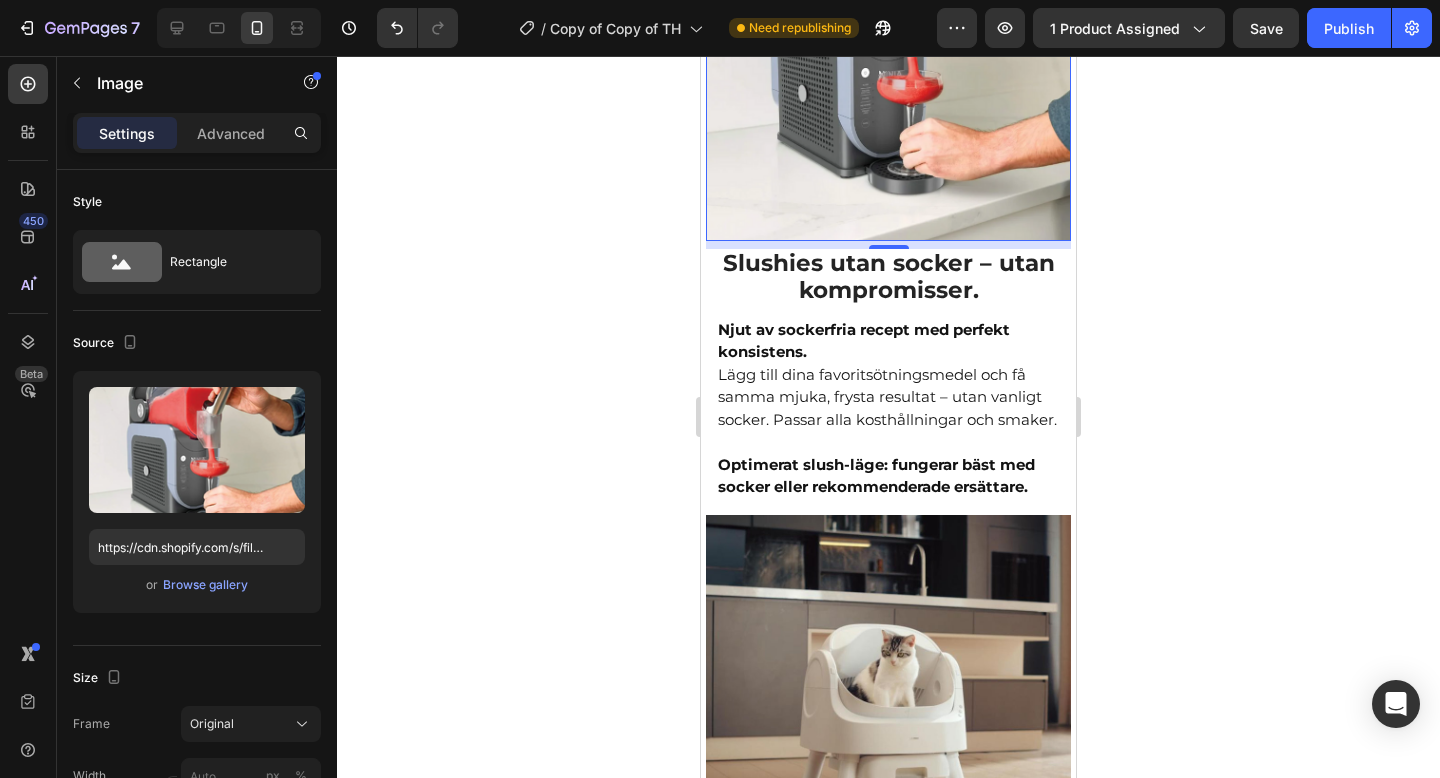 scroll, scrollTop: 2253, scrollLeft: 0, axis: vertical 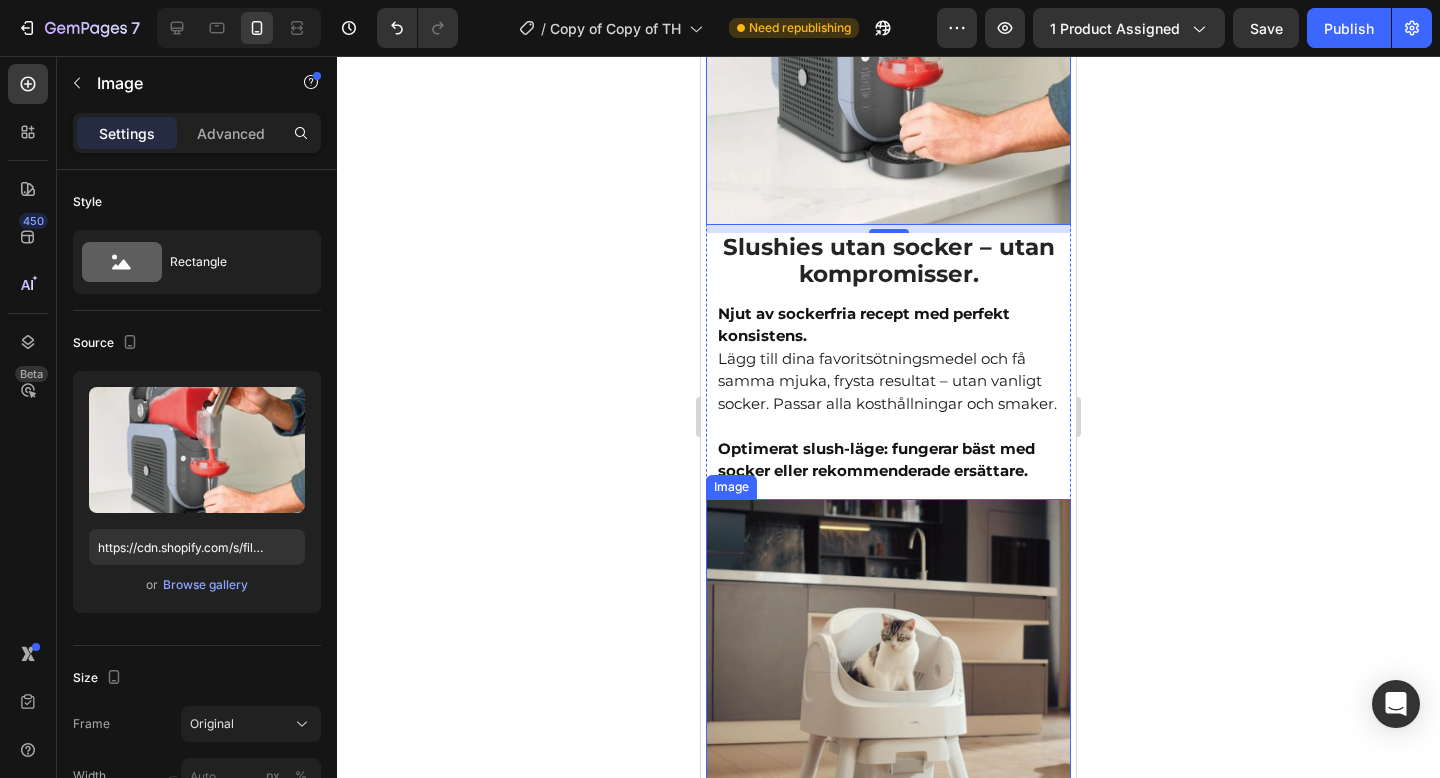 click at bounding box center (888, 681) 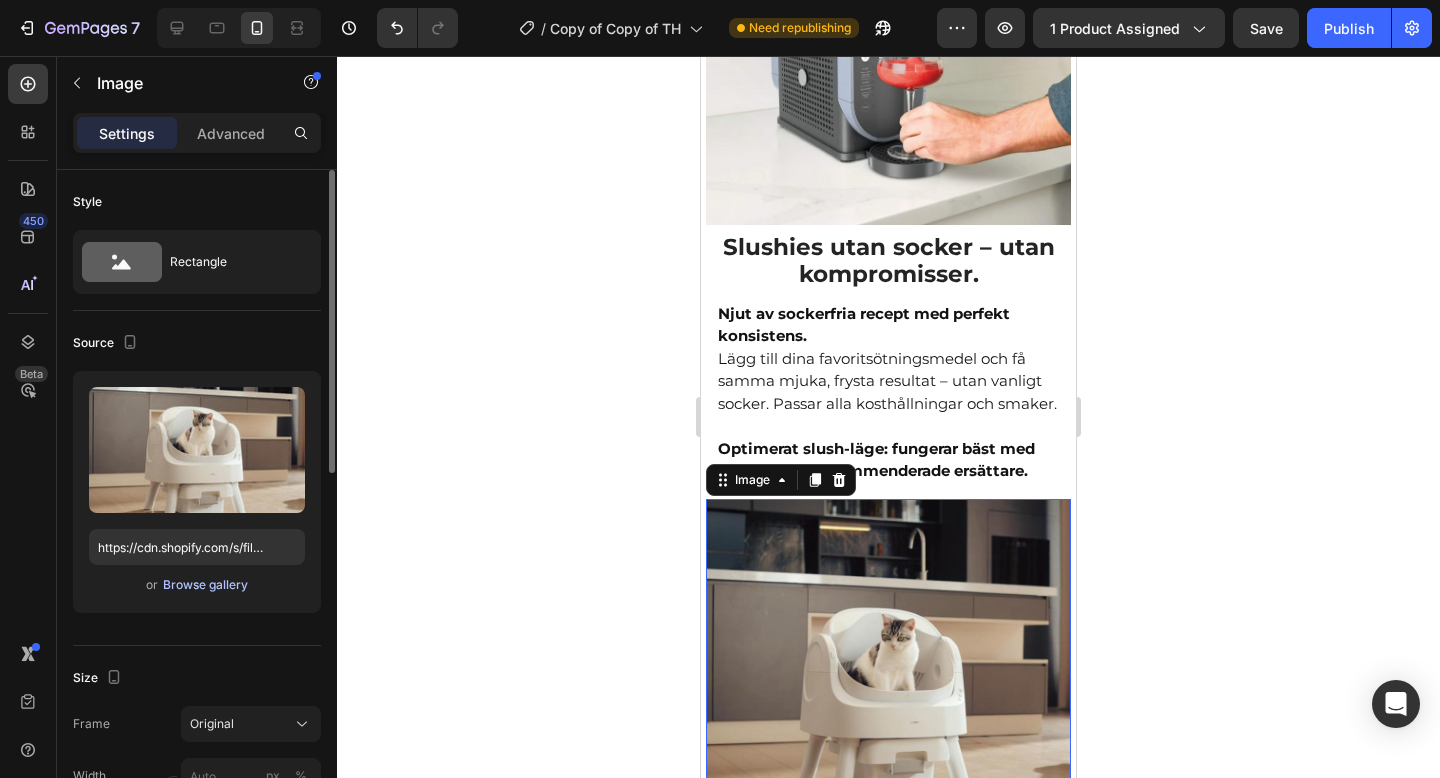 click on "Browse gallery" at bounding box center [205, 585] 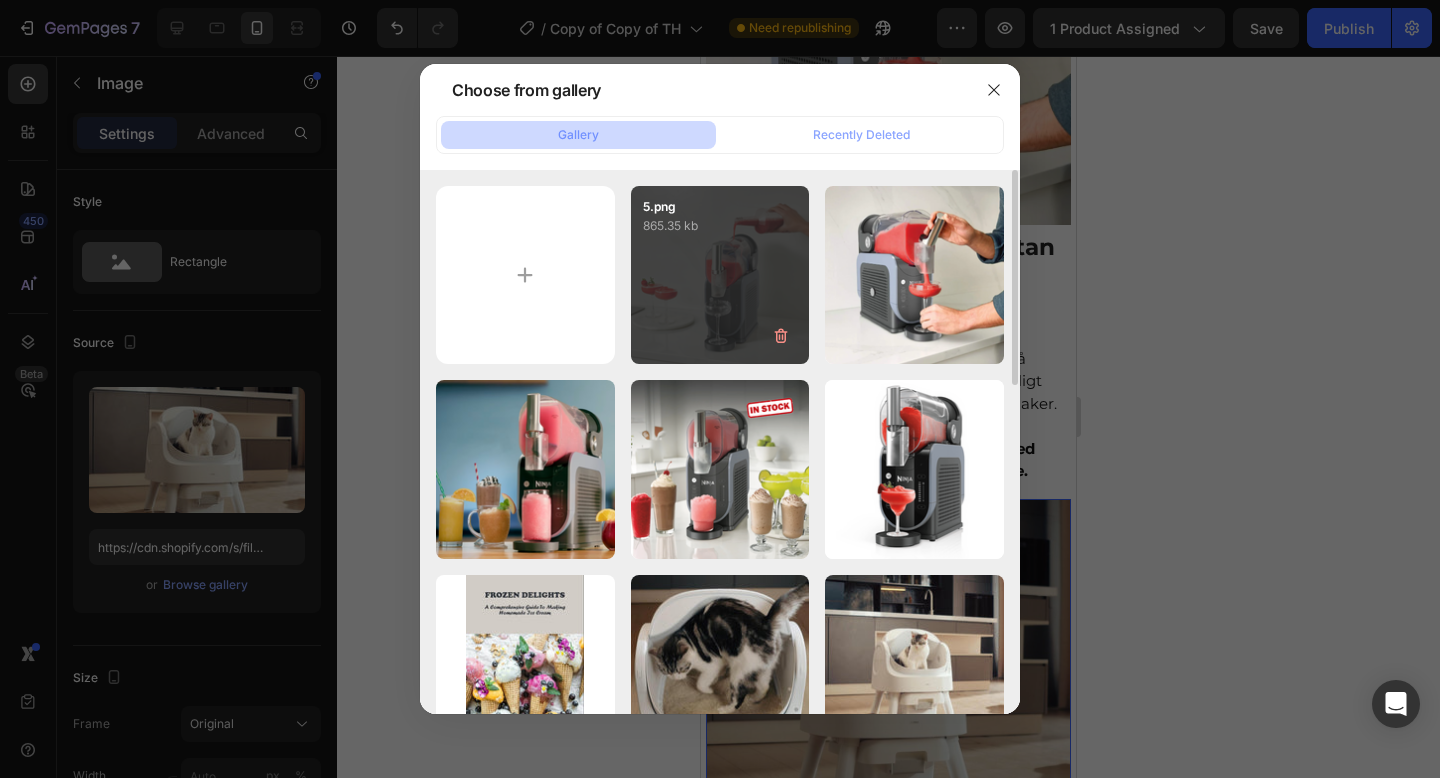 click on "5.png 865.35 kb" at bounding box center [720, 275] 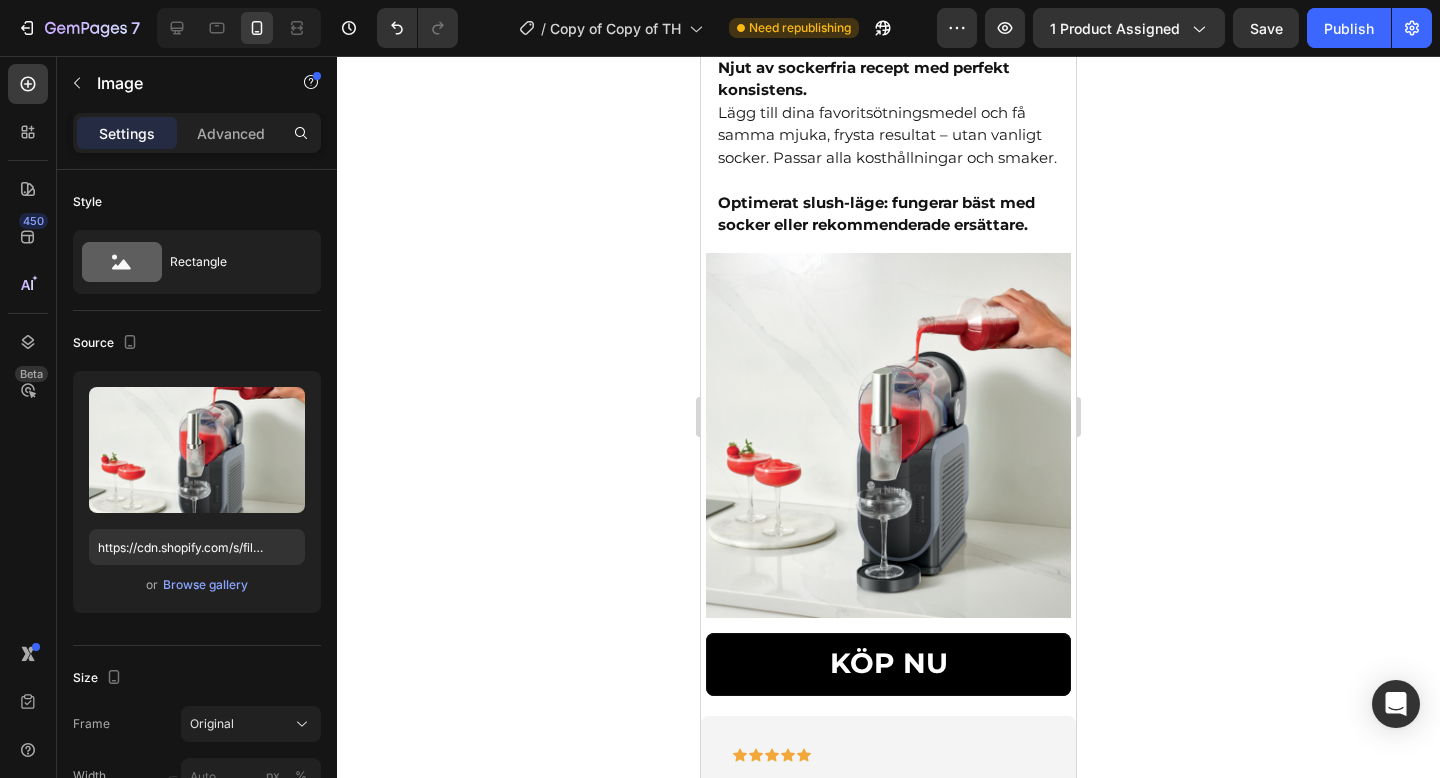 scroll, scrollTop: 2477, scrollLeft: 0, axis: vertical 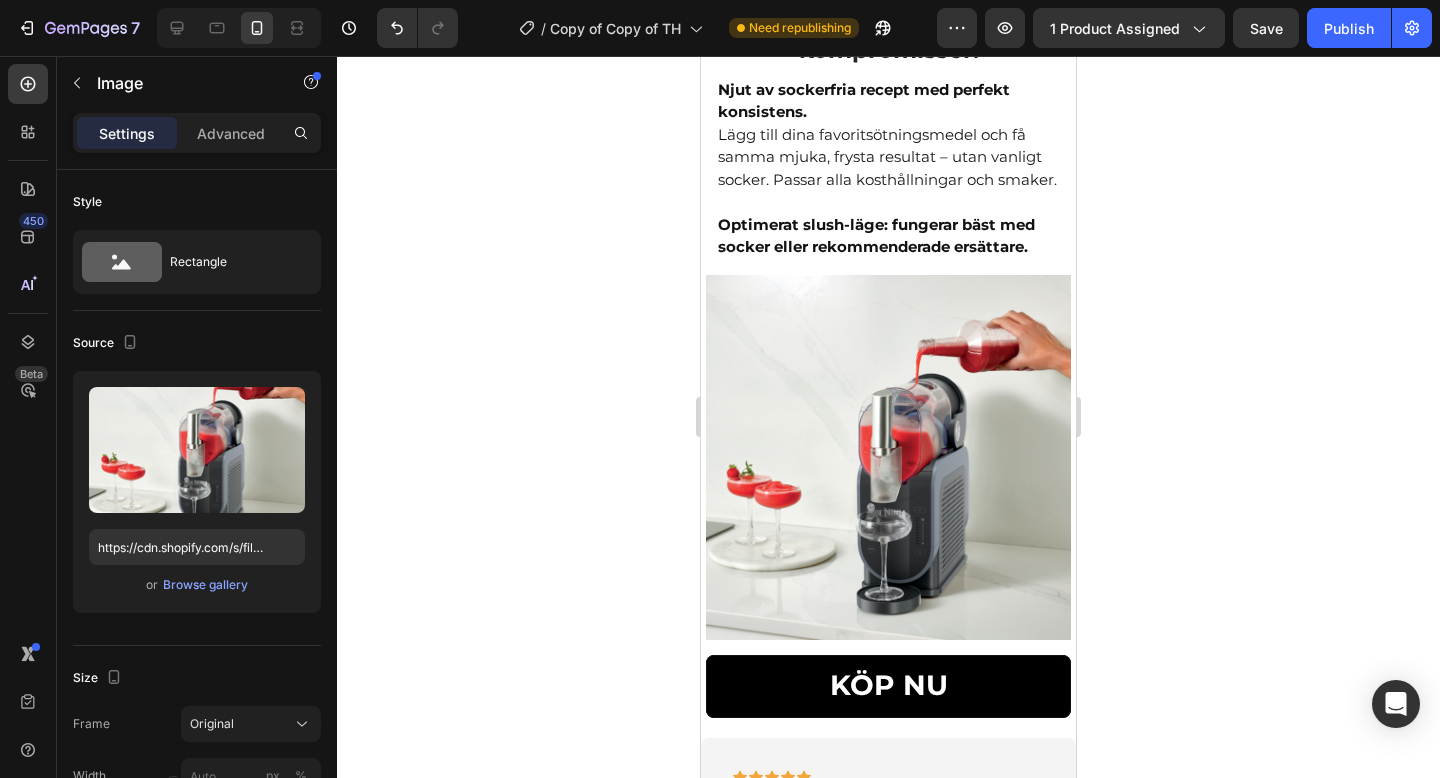 click at bounding box center [888, 457] 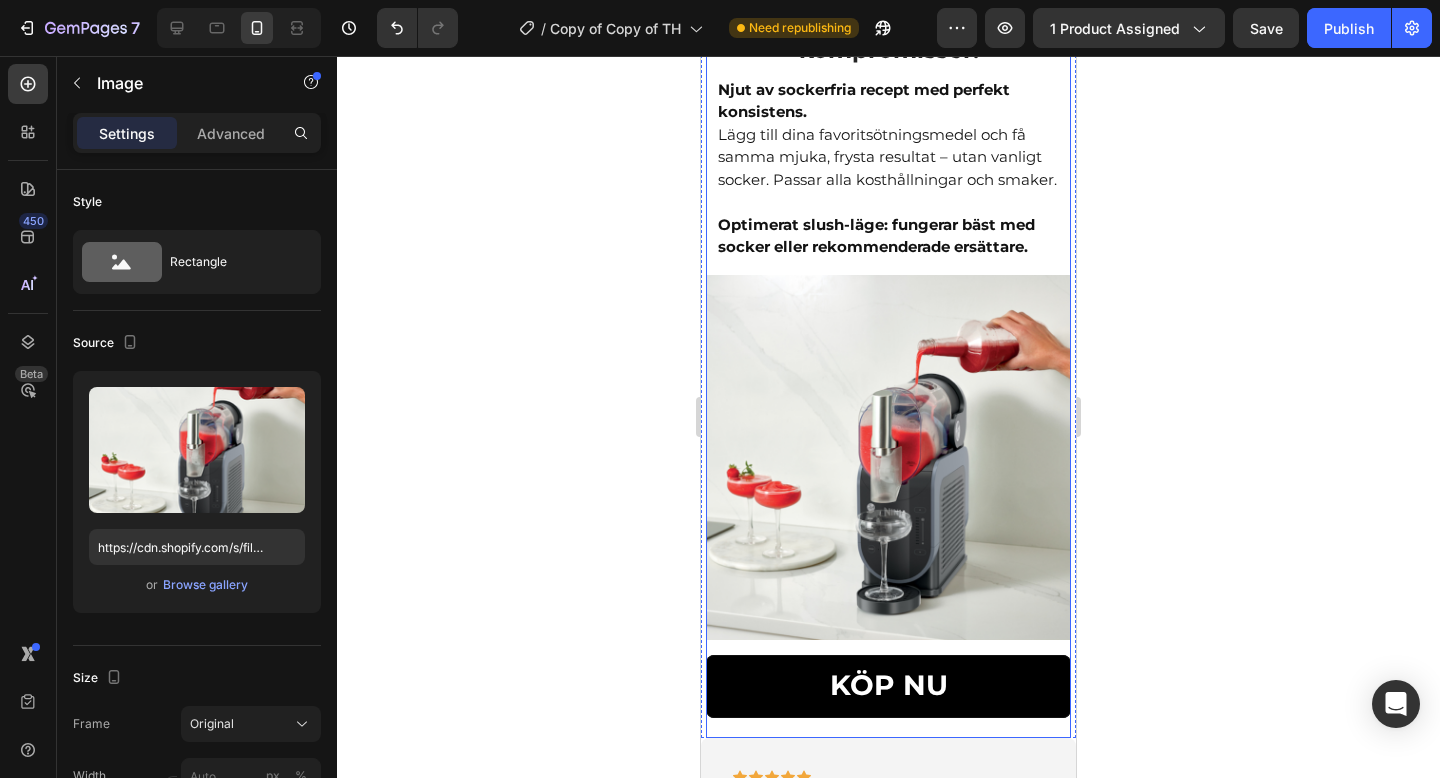 click on "Optimerat slush-läge: fungerar bäst med socker eller rekommenderade ersättare." at bounding box center (876, 236) 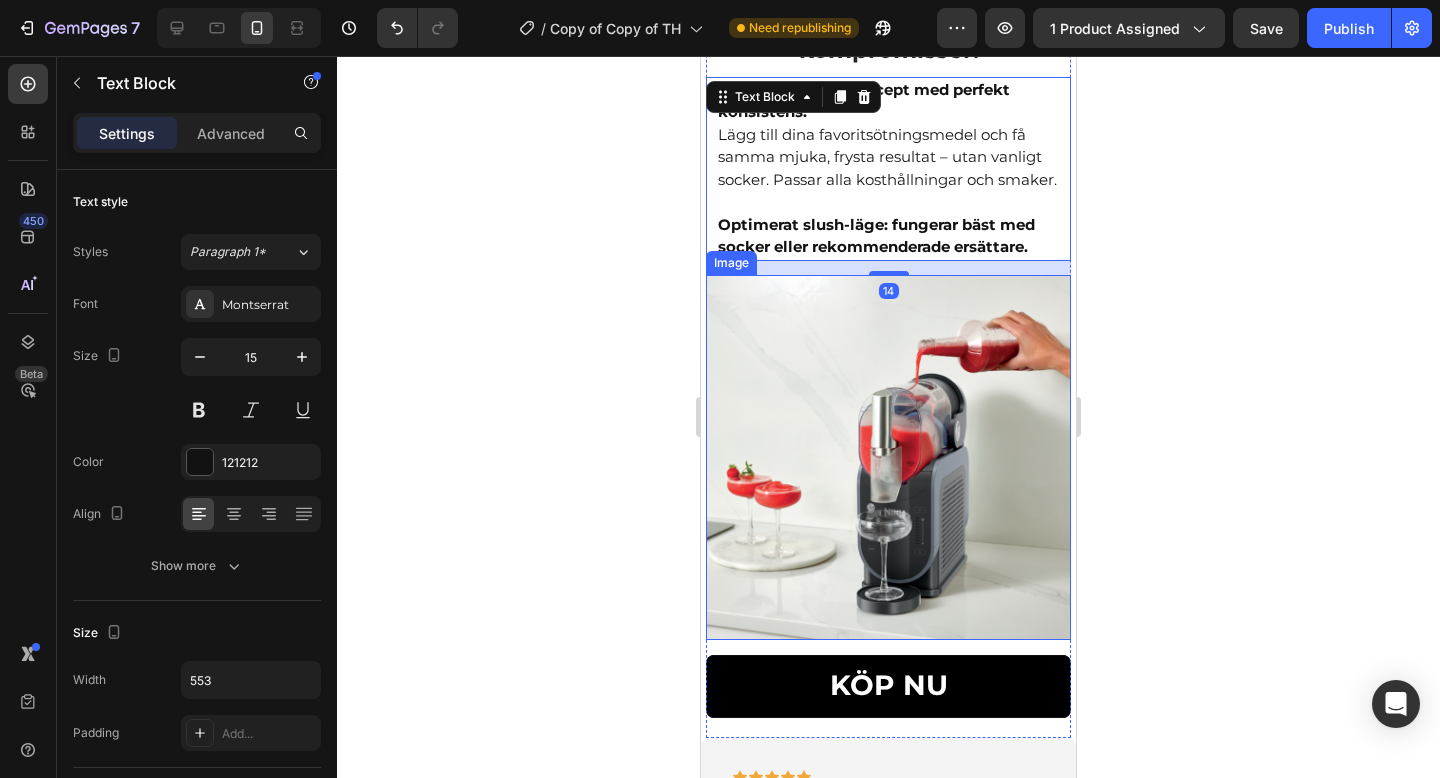 click at bounding box center (888, 457) 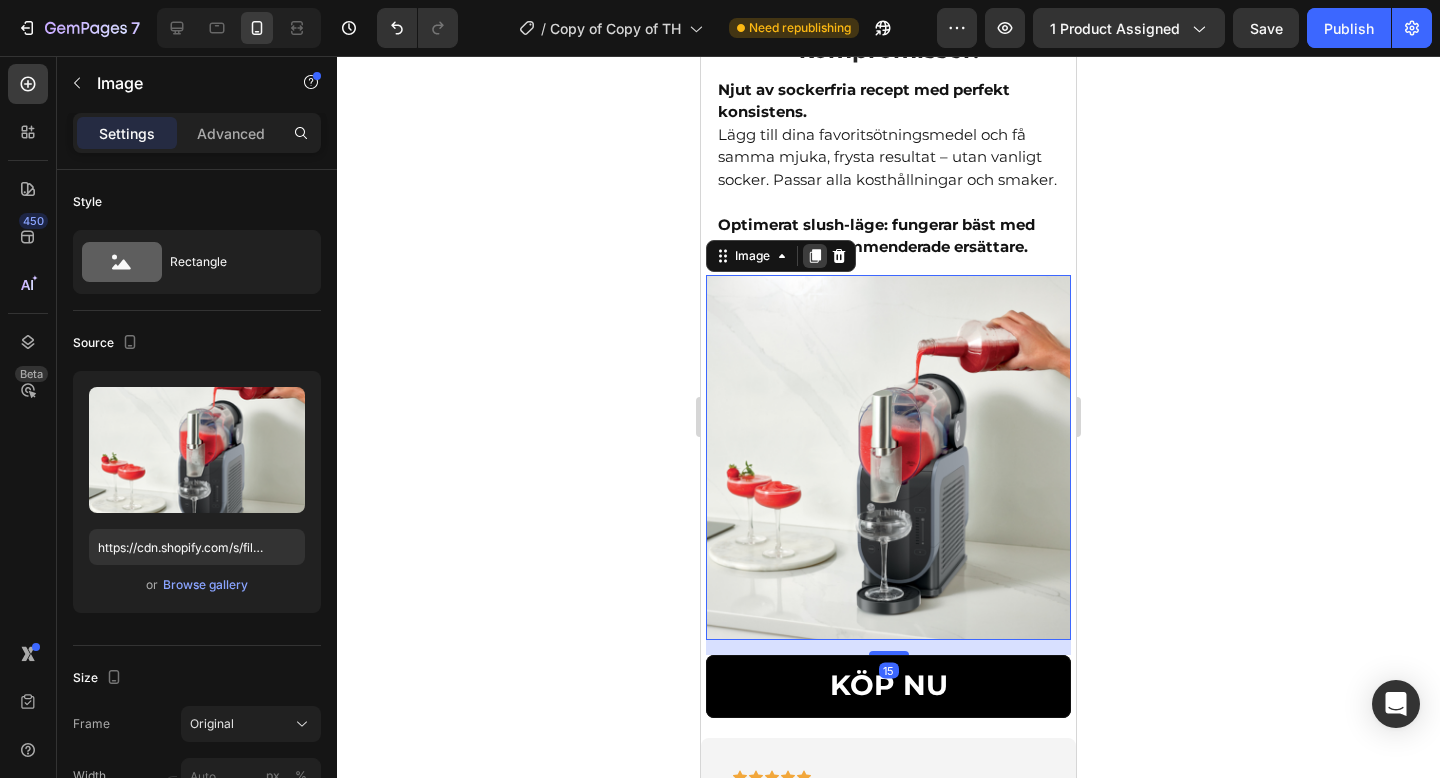 click 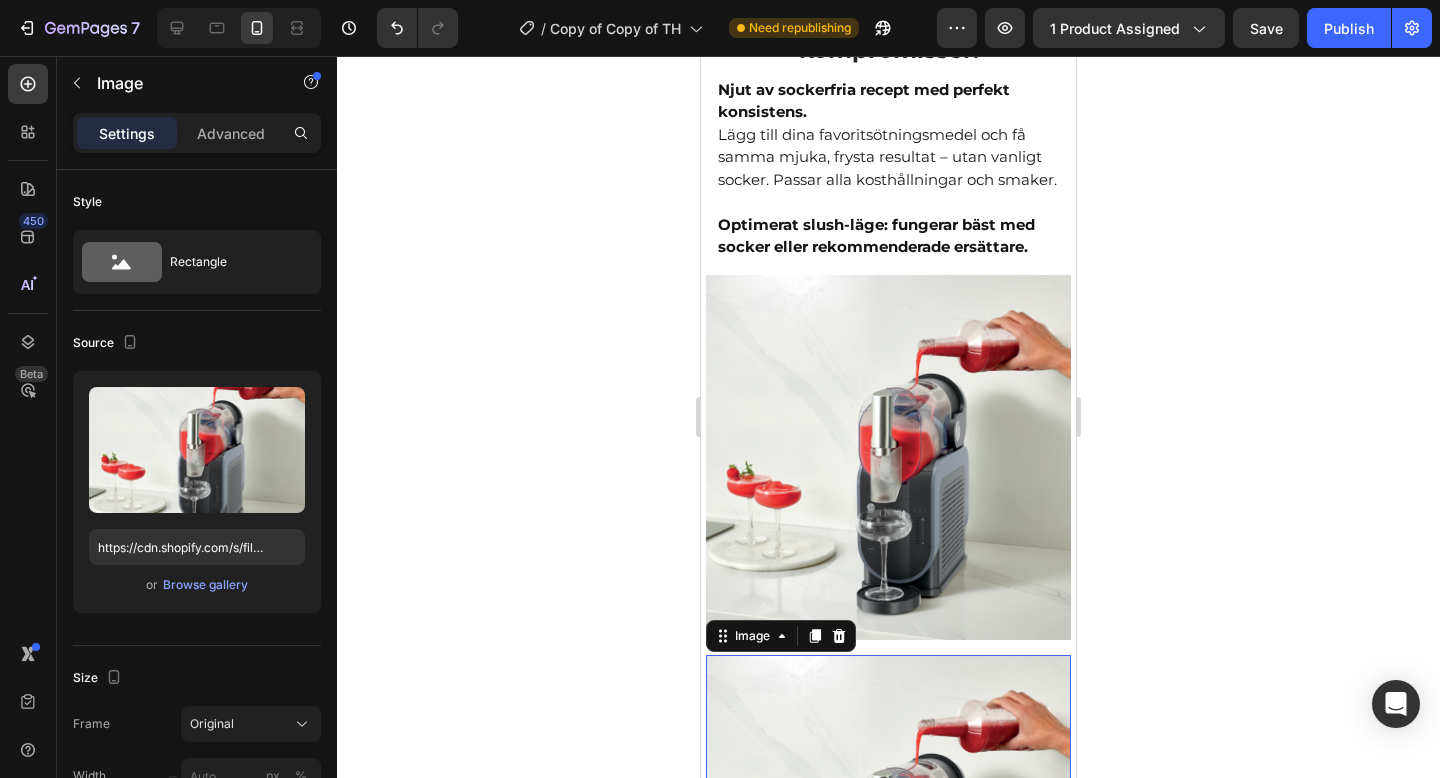scroll, scrollTop: 2857, scrollLeft: 0, axis: vertical 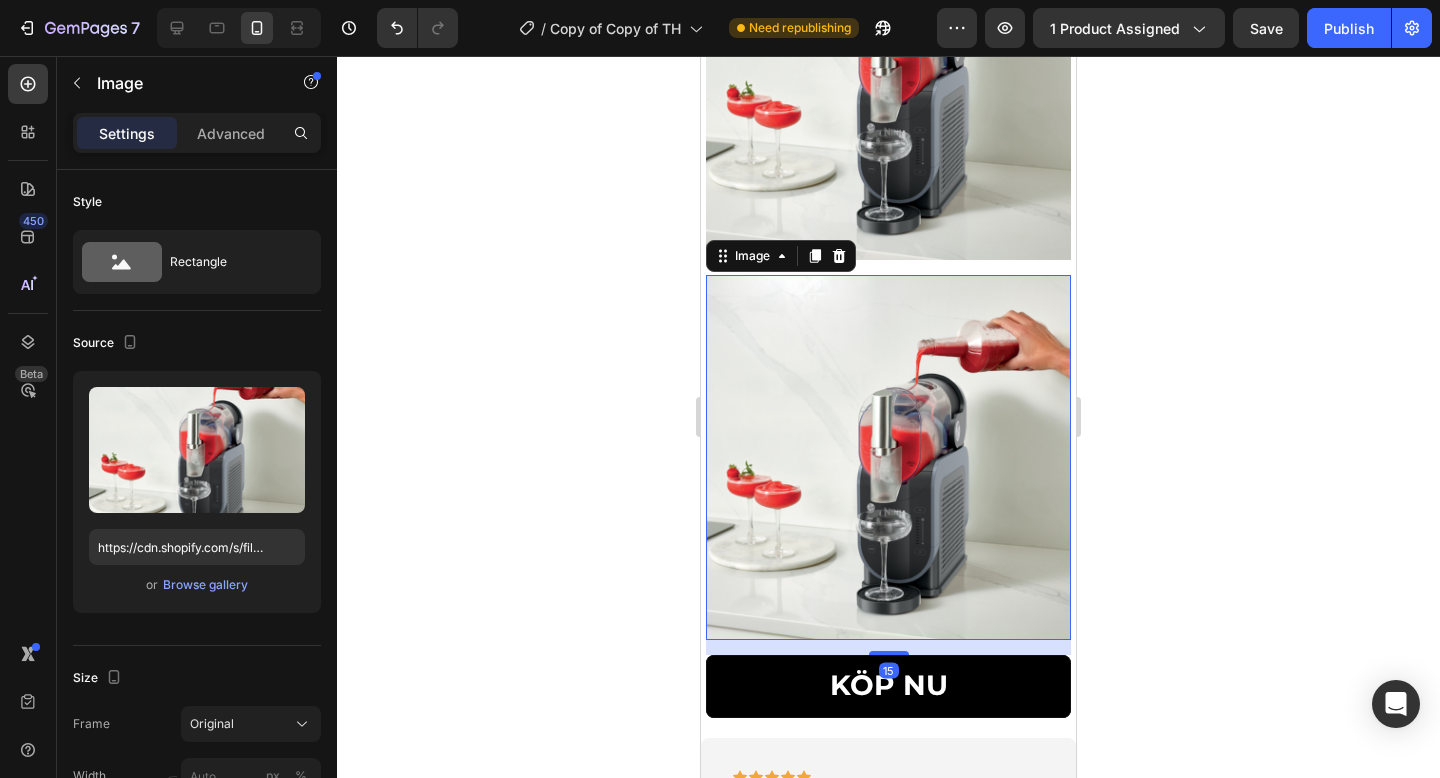 click at bounding box center (888, 457) 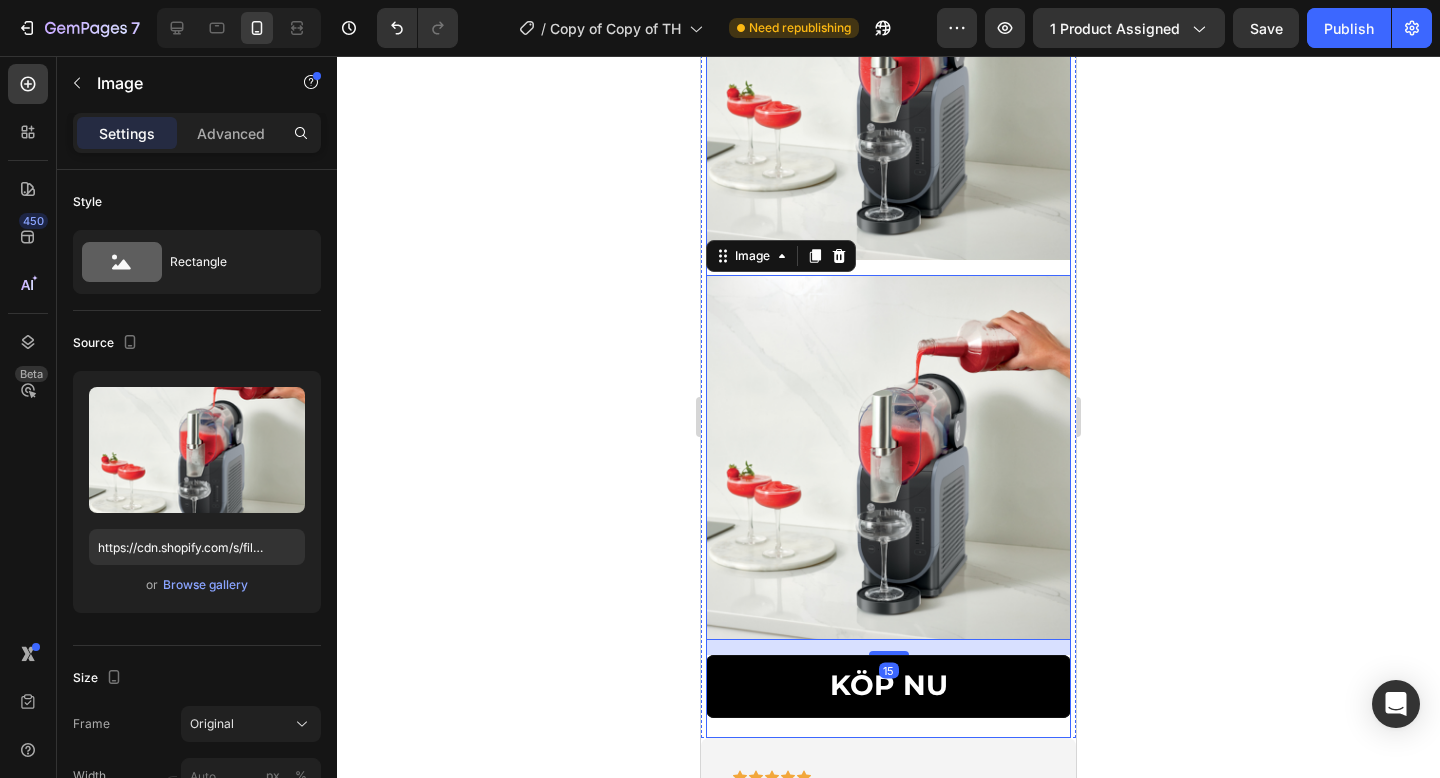 click at bounding box center [888, 77] 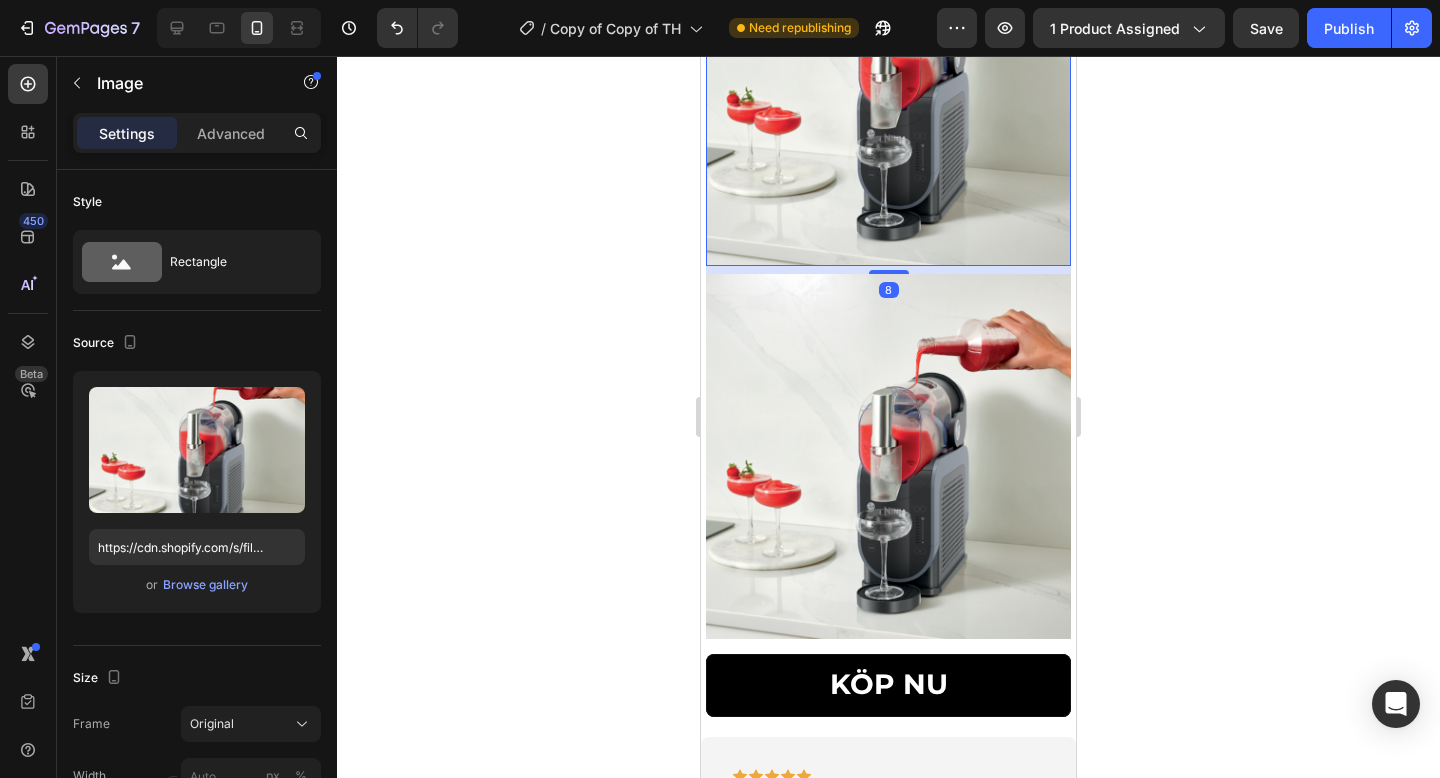 scroll, scrollTop: 2842, scrollLeft: 0, axis: vertical 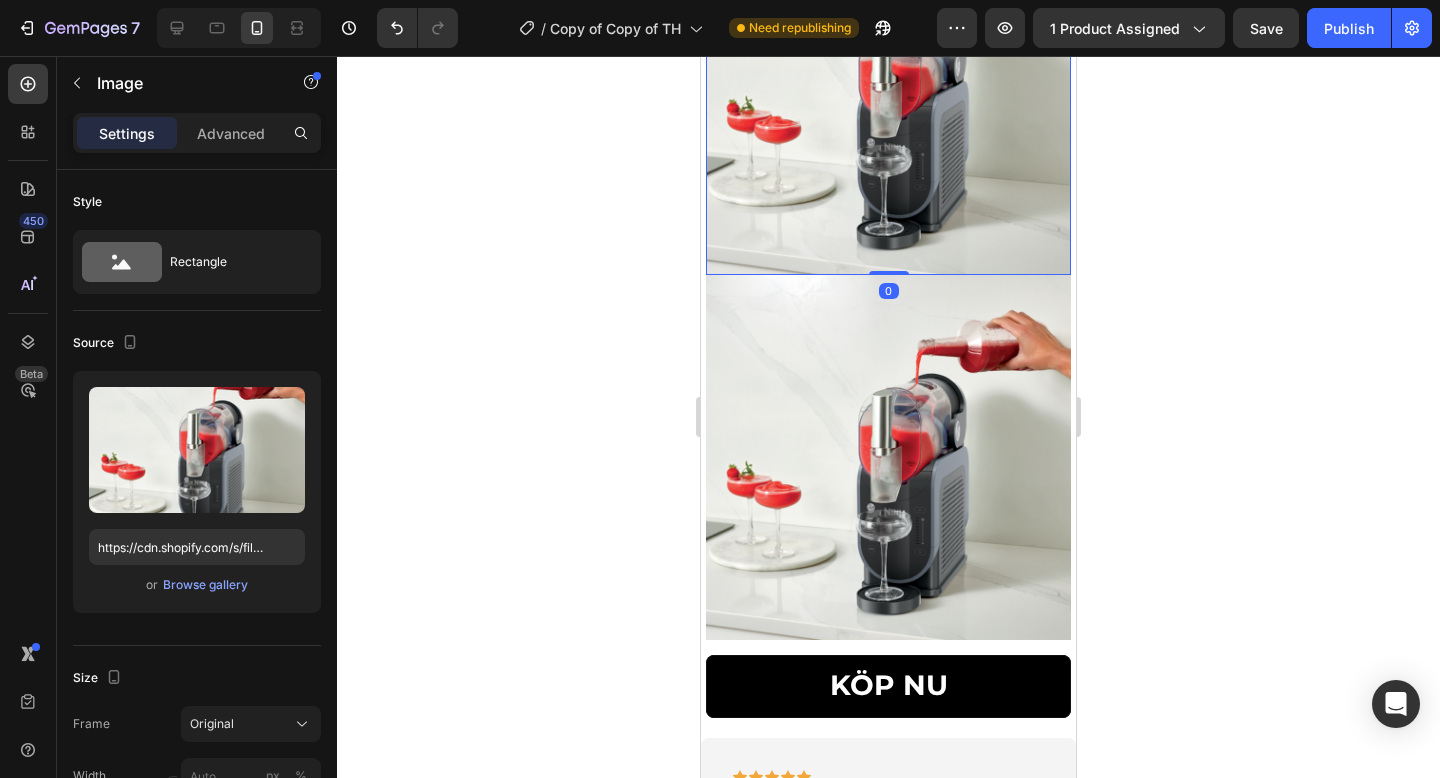 drag, startPoint x: 892, startPoint y: 271, endPoint x: 896, endPoint y: 248, distance: 23.345236 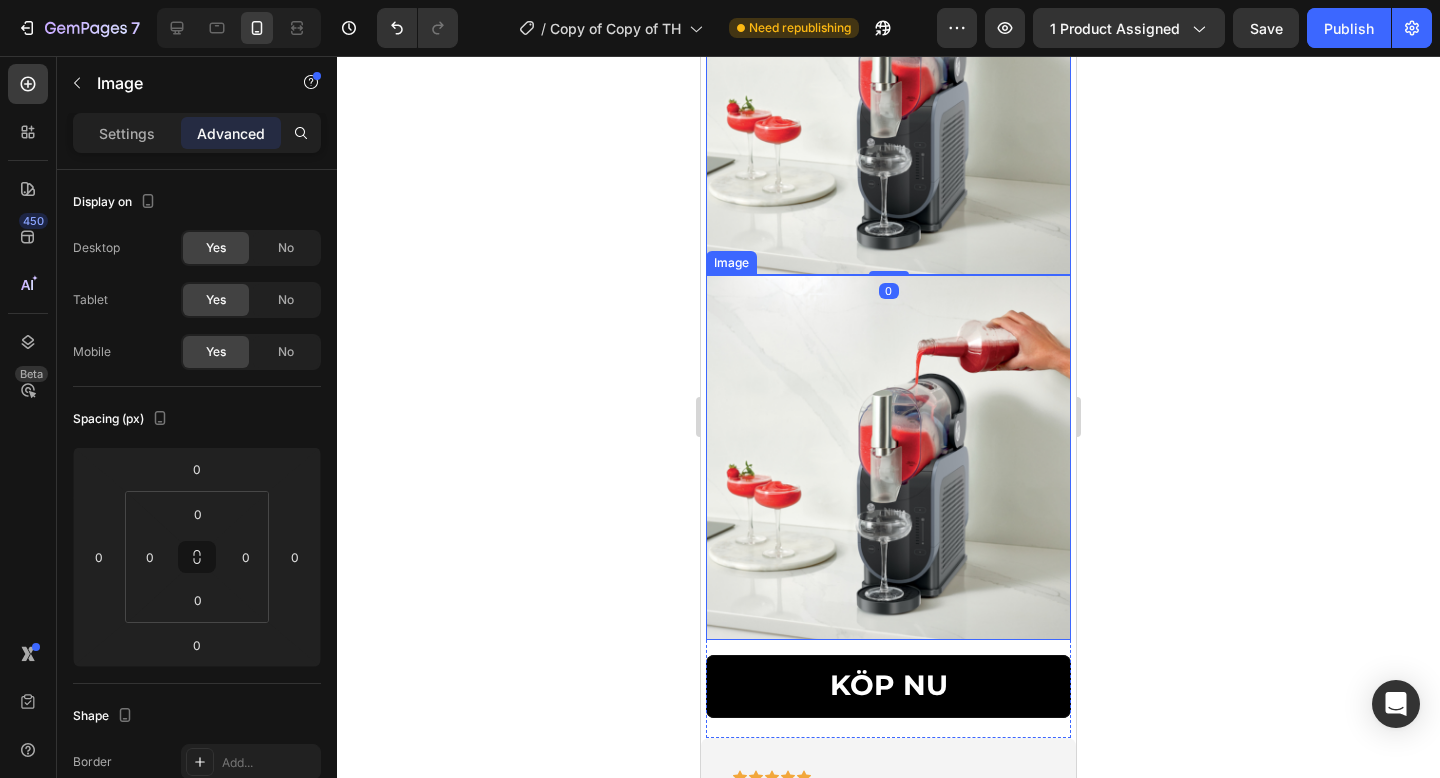 click at bounding box center [888, 457] 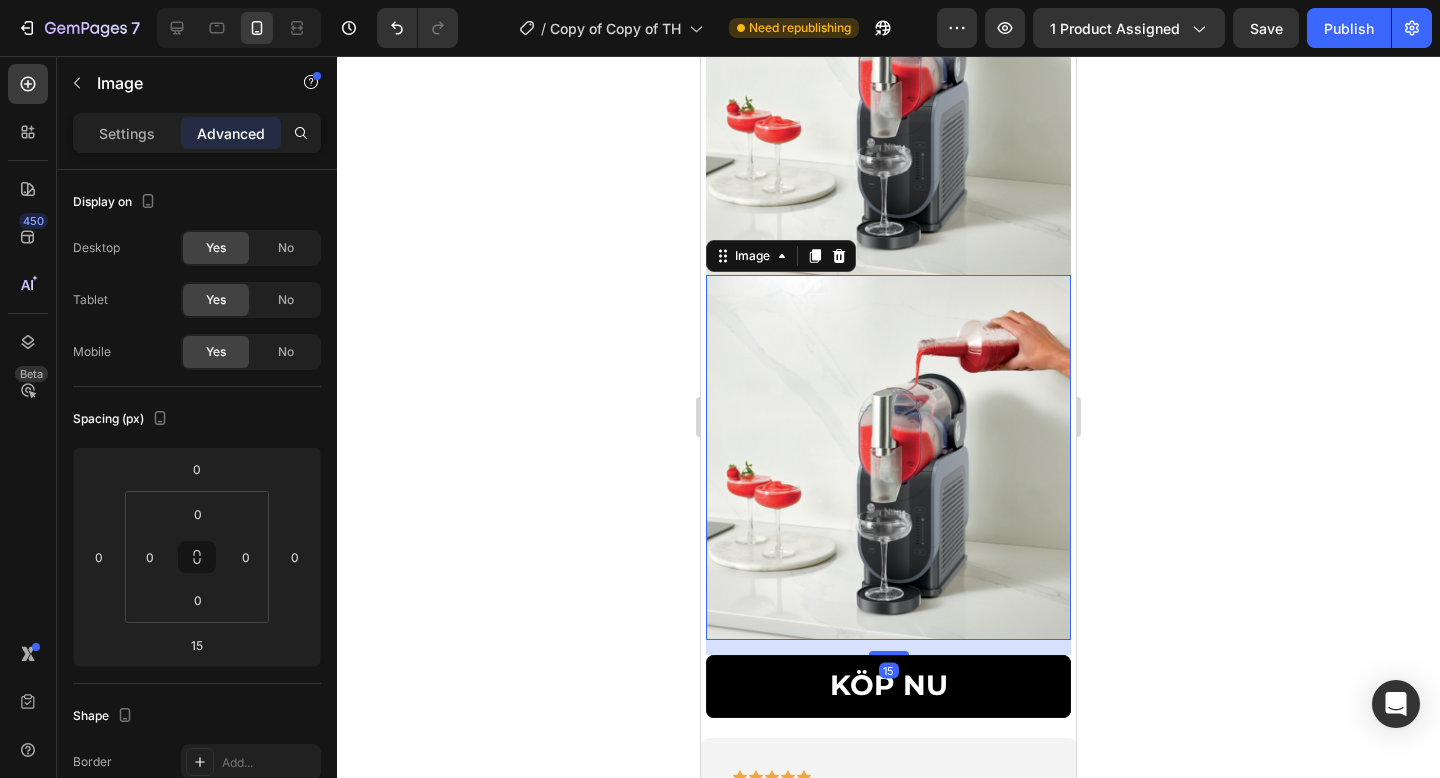 click at bounding box center (888, 457) 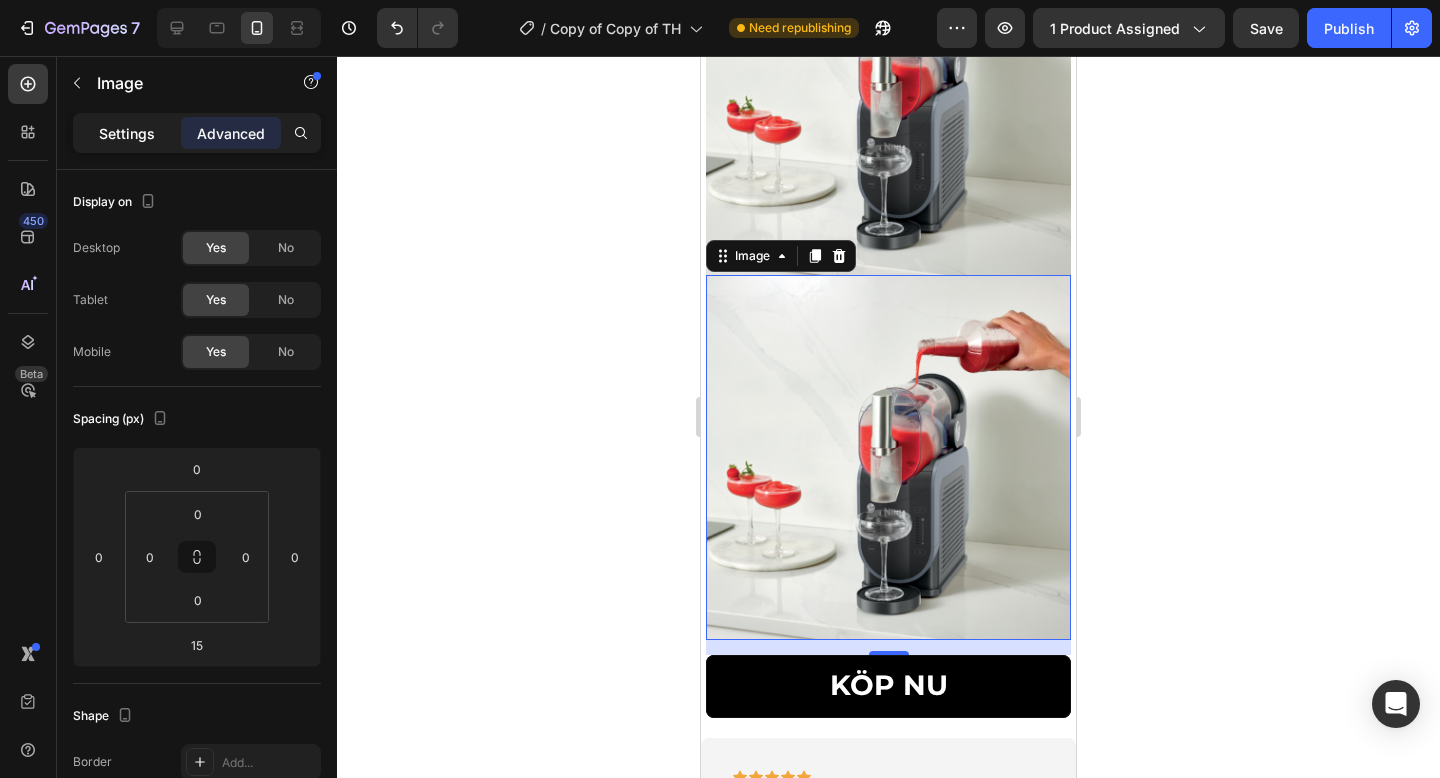 click on "Settings" at bounding box center [127, 133] 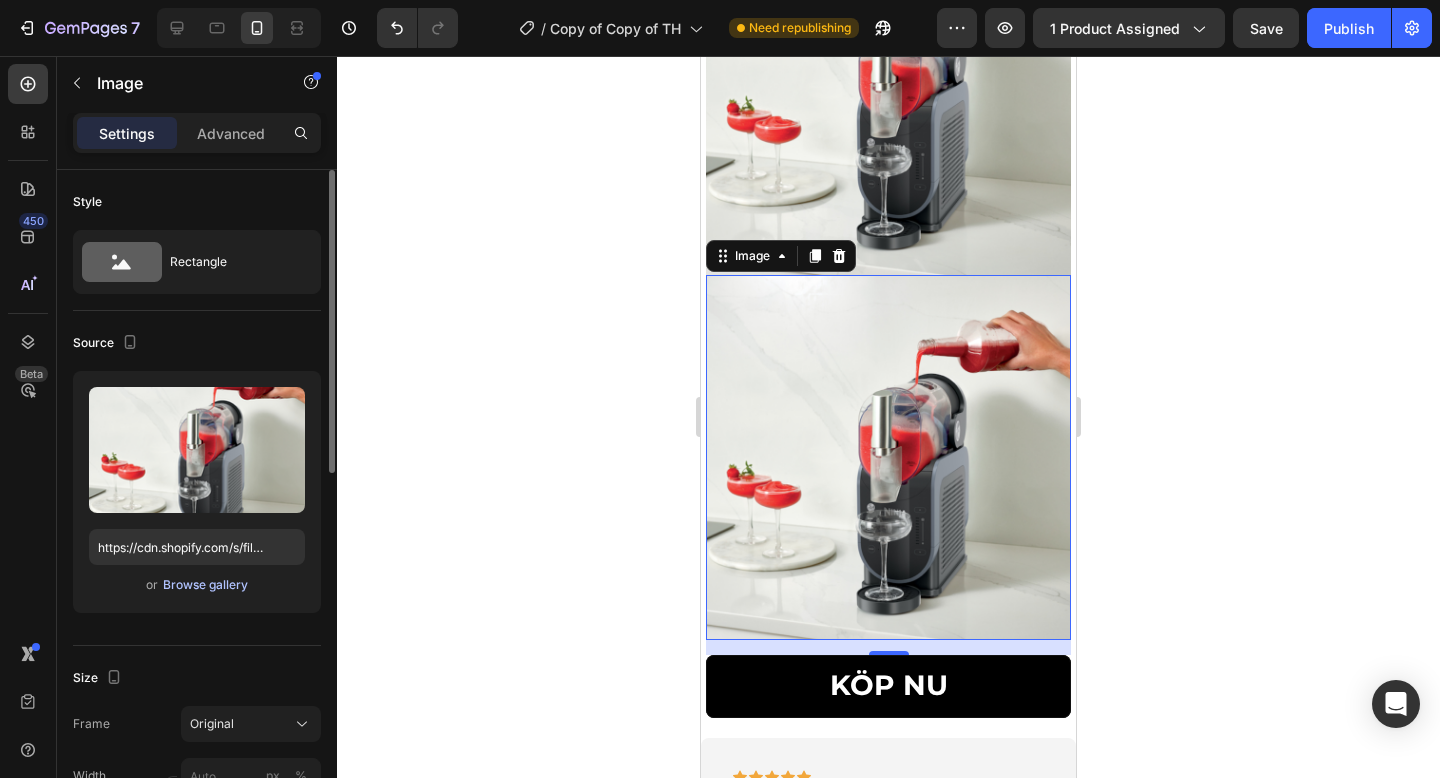 click on "Browse gallery" at bounding box center [205, 585] 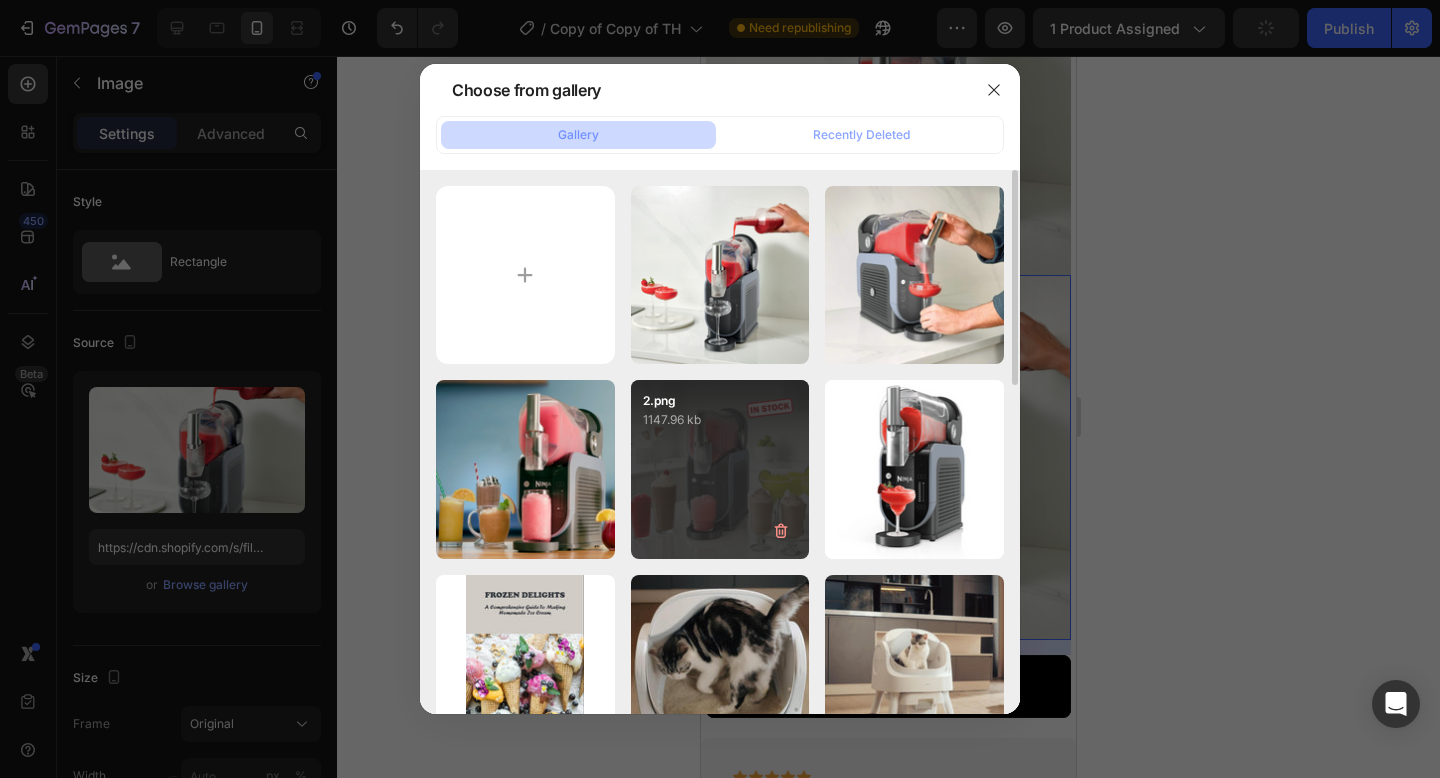 click on "2.png 1147.96 kb" at bounding box center [720, 469] 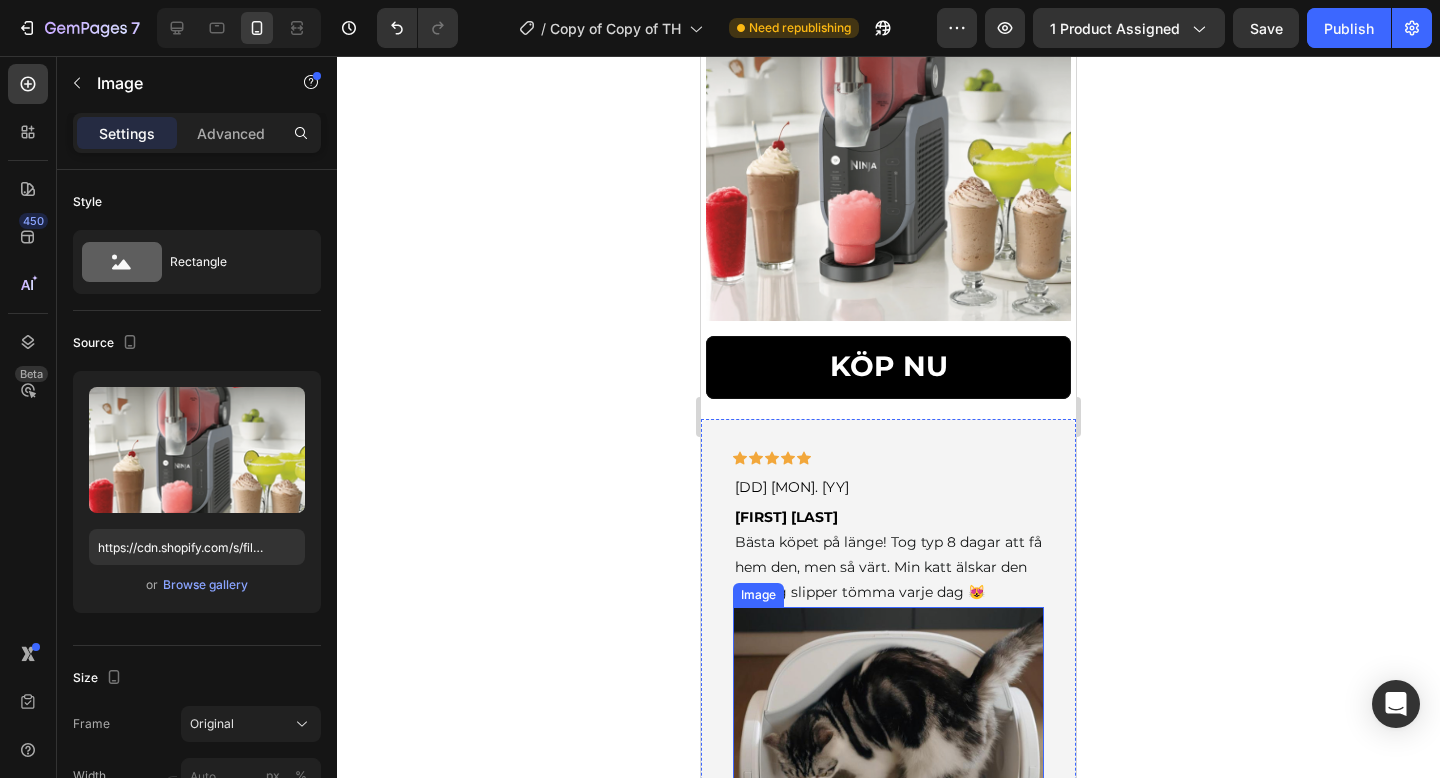 scroll, scrollTop: 3306, scrollLeft: 0, axis: vertical 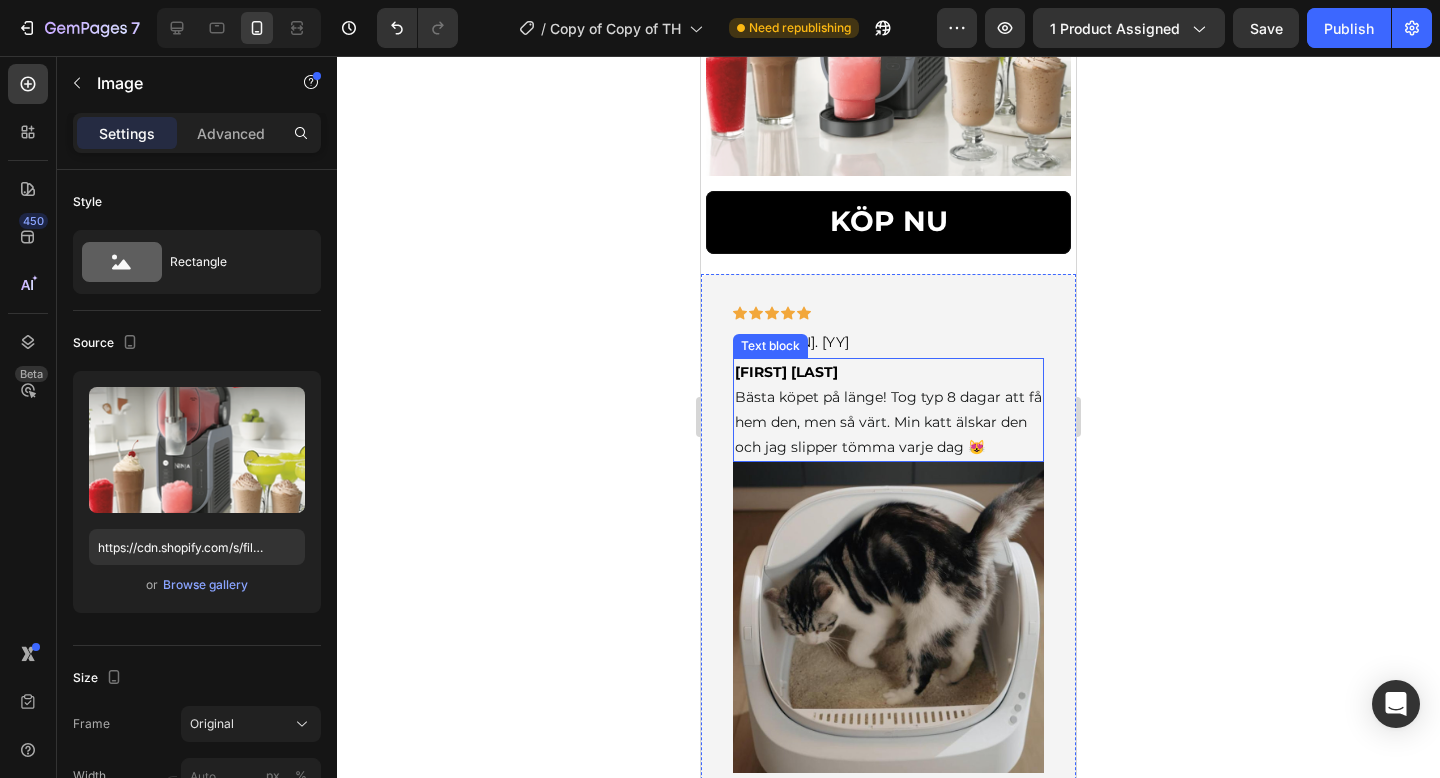 click on "Bästa köpet på länge! Tog typ 8 dagar att få hem den, men så värt. Min katt älskar den och jag slipper tömma varje dag 😻" at bounding box center (888, 423) 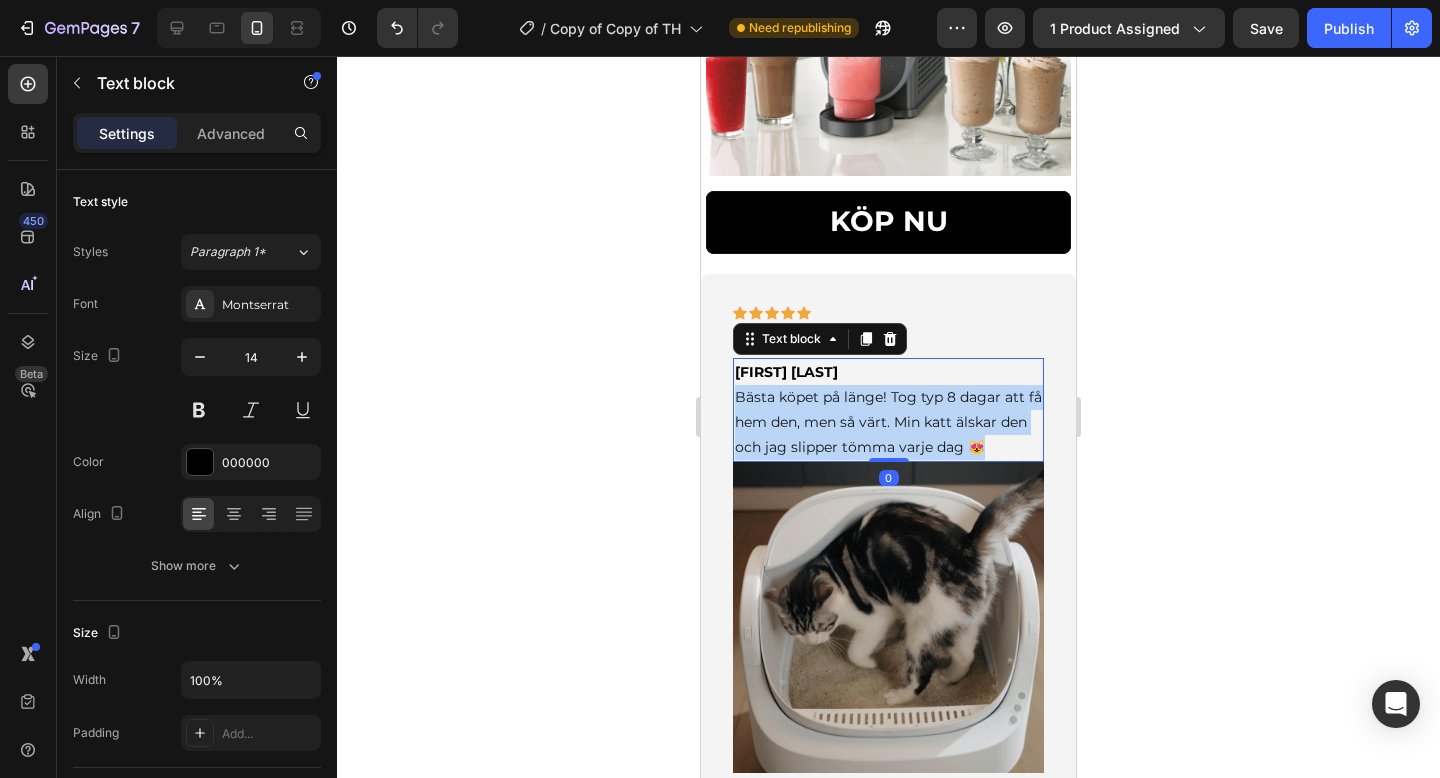 click on "Bästa köpet på länge! Tog typ 8 dagar att få hem den, men så värt. Min katt älskar den och jag slipper tömma varje dag 😻" at bounding box center (888, 423) 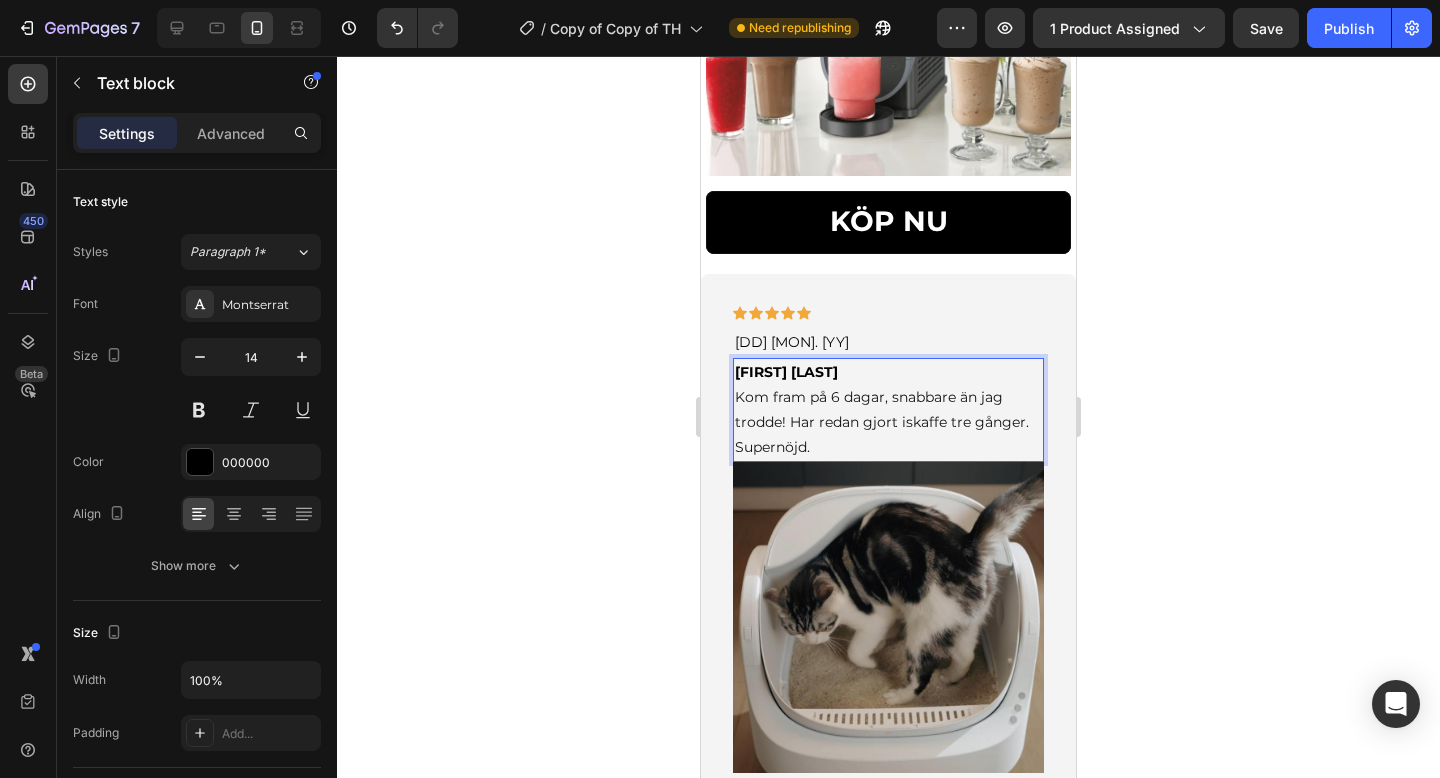click on "Kom fram på 6 dagar, snabbare än jag trodde! Har redan gjort iskaffe tre gånger. Supernöjd." at bounding box center (882, 422) 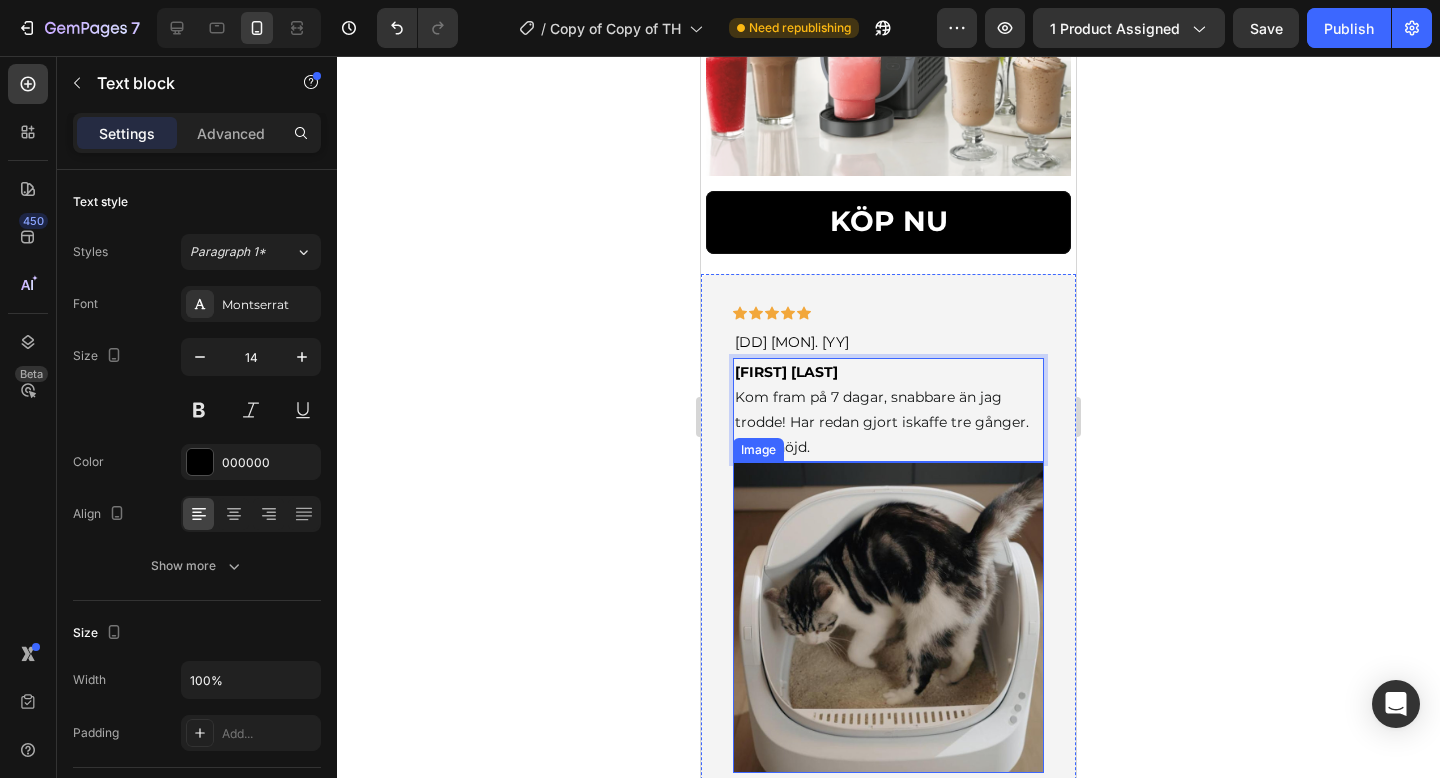 click at bounding box center [888, 617] 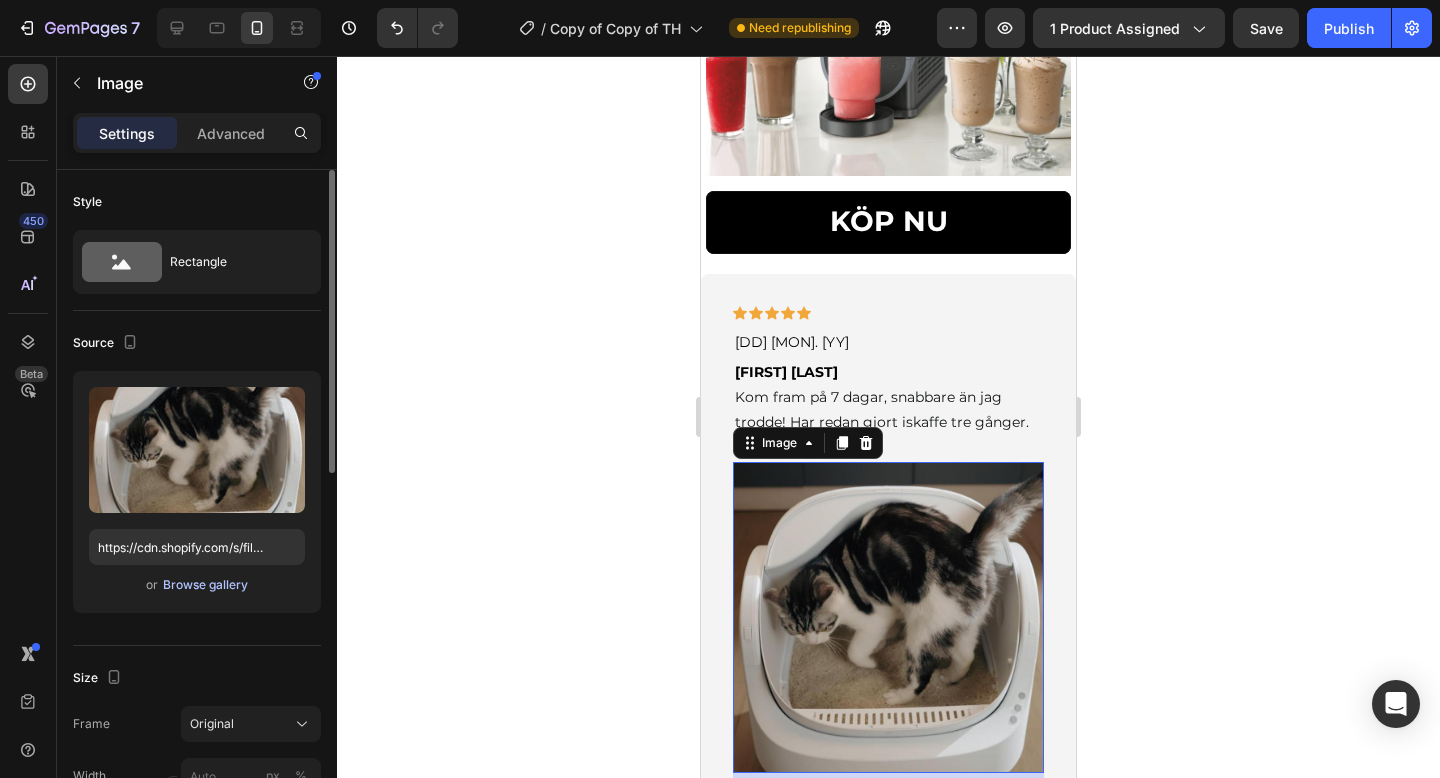 click on "Browse gallery" at bounding box center [205, 585] 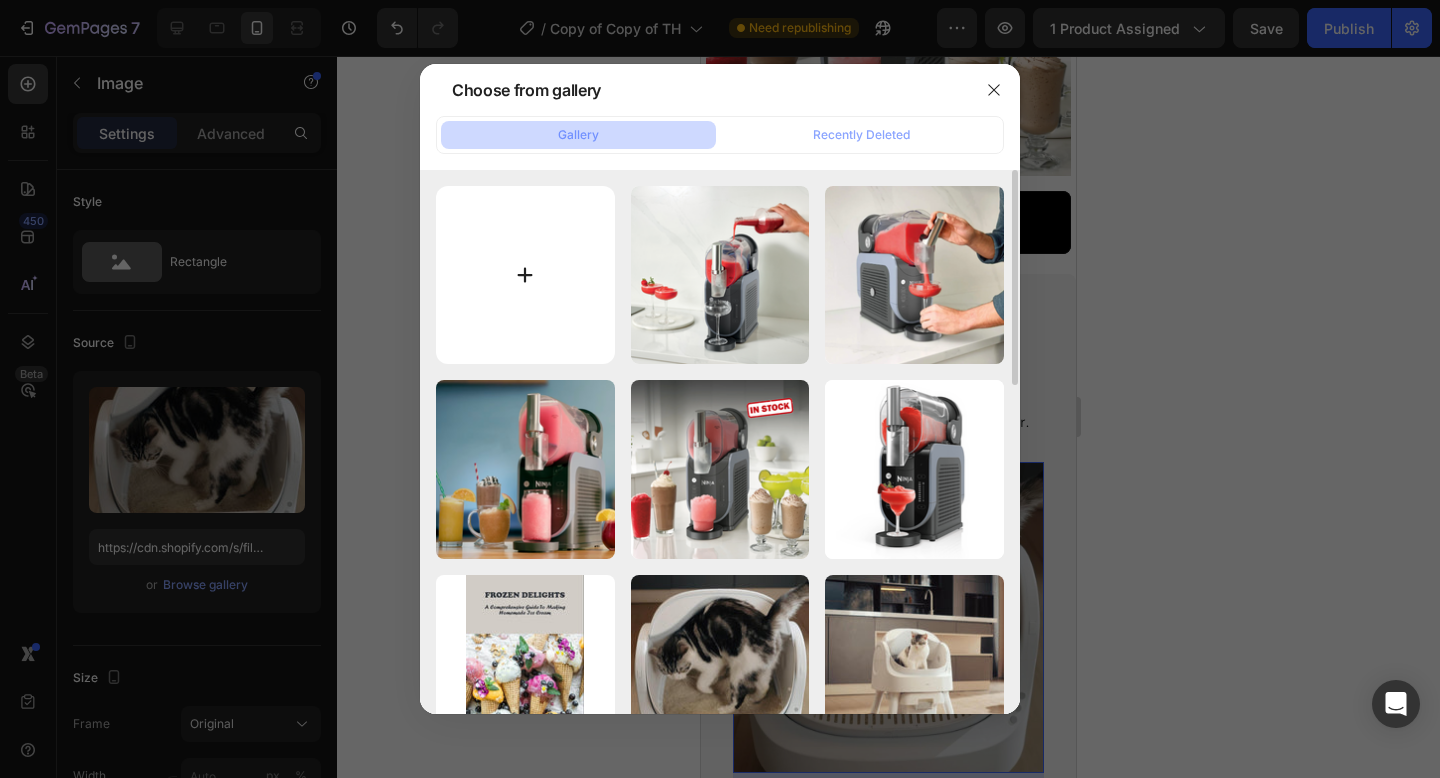 click at bounding box center (525, 275) 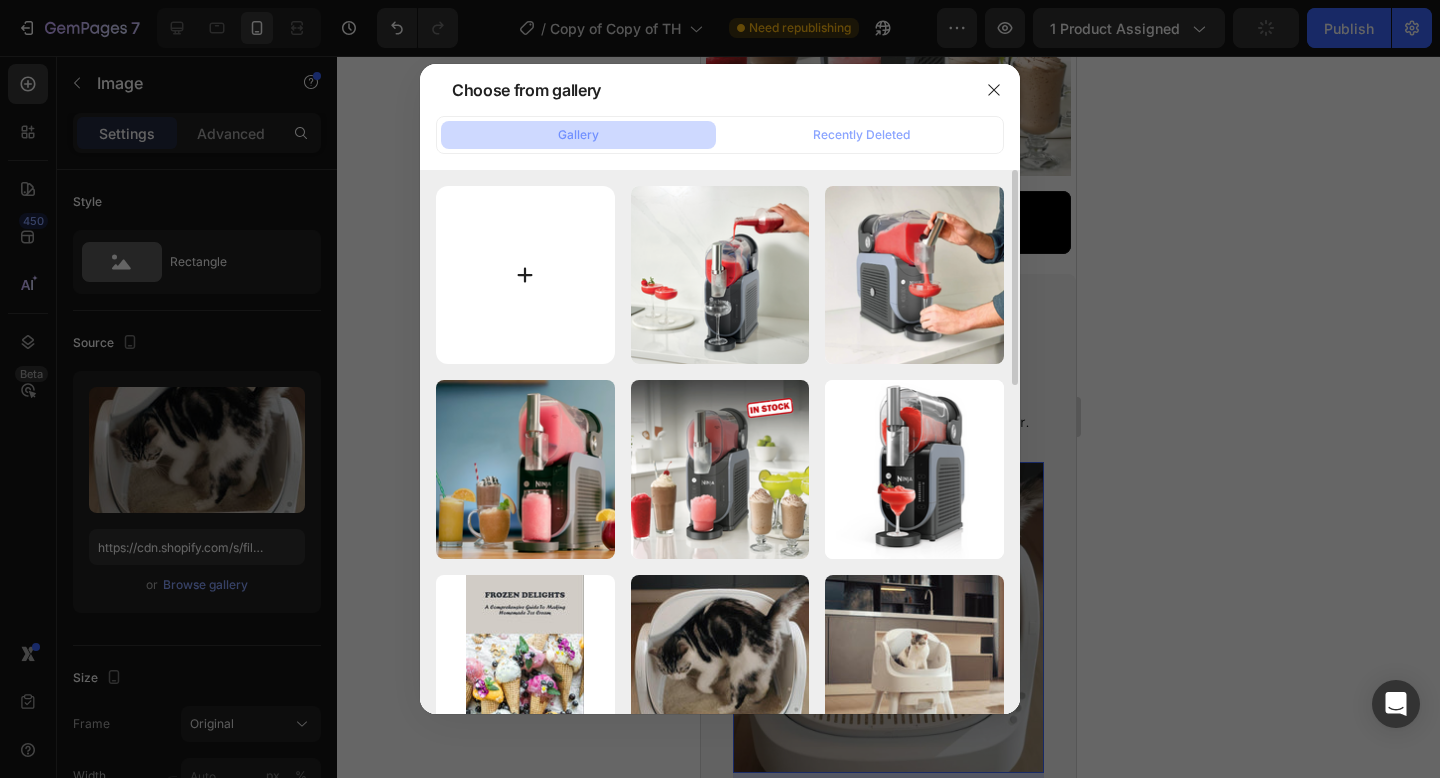 type on "C:\fakepath\download (4).jpeg" 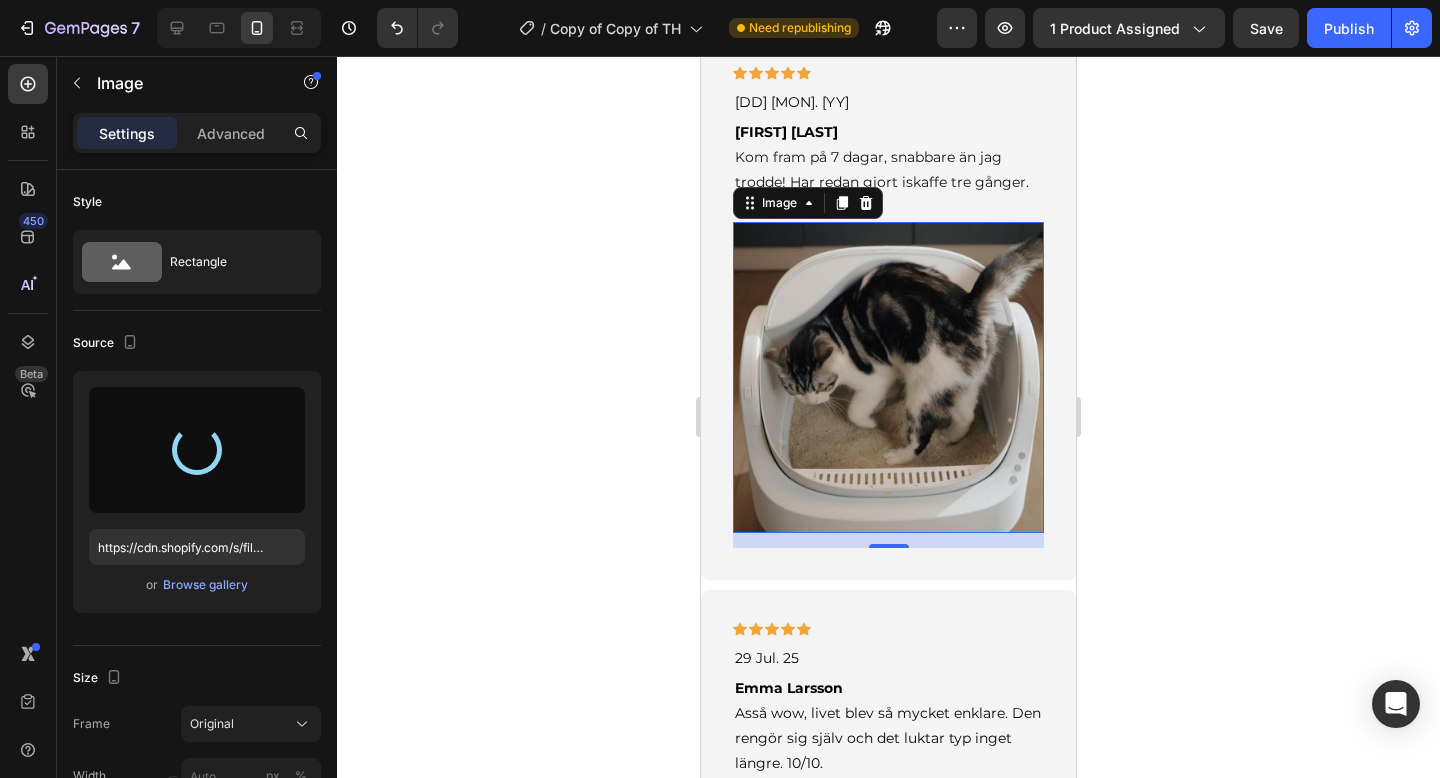 scroll, scrollTop: 3582, scrollLeft: 0, axis: vertical 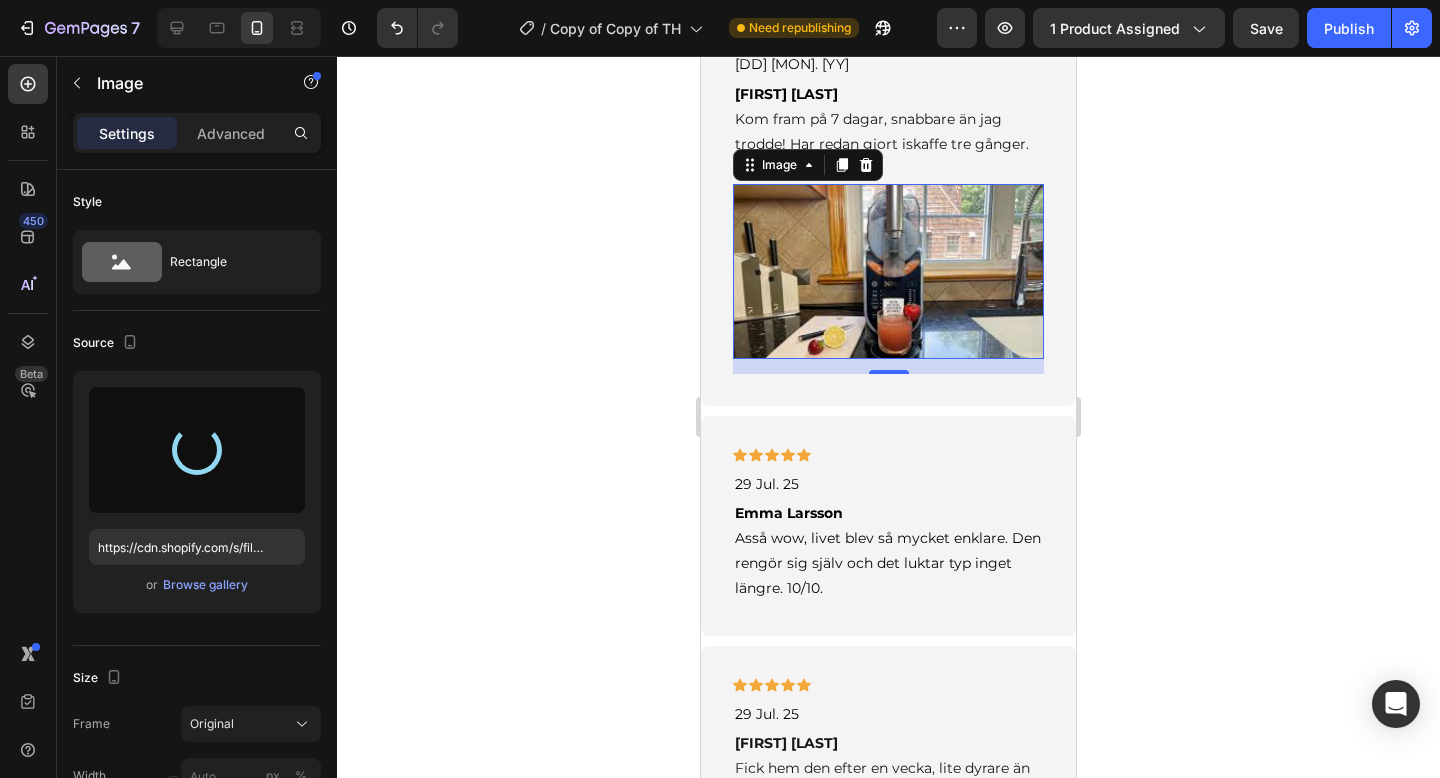 type on "https://cdn.shopify.com/s/files/1/0978/3672/8659/files/gempages_577727115441472188-8cb9f60c-9eb4-4b57-8133-4eaca1832814.jpg" 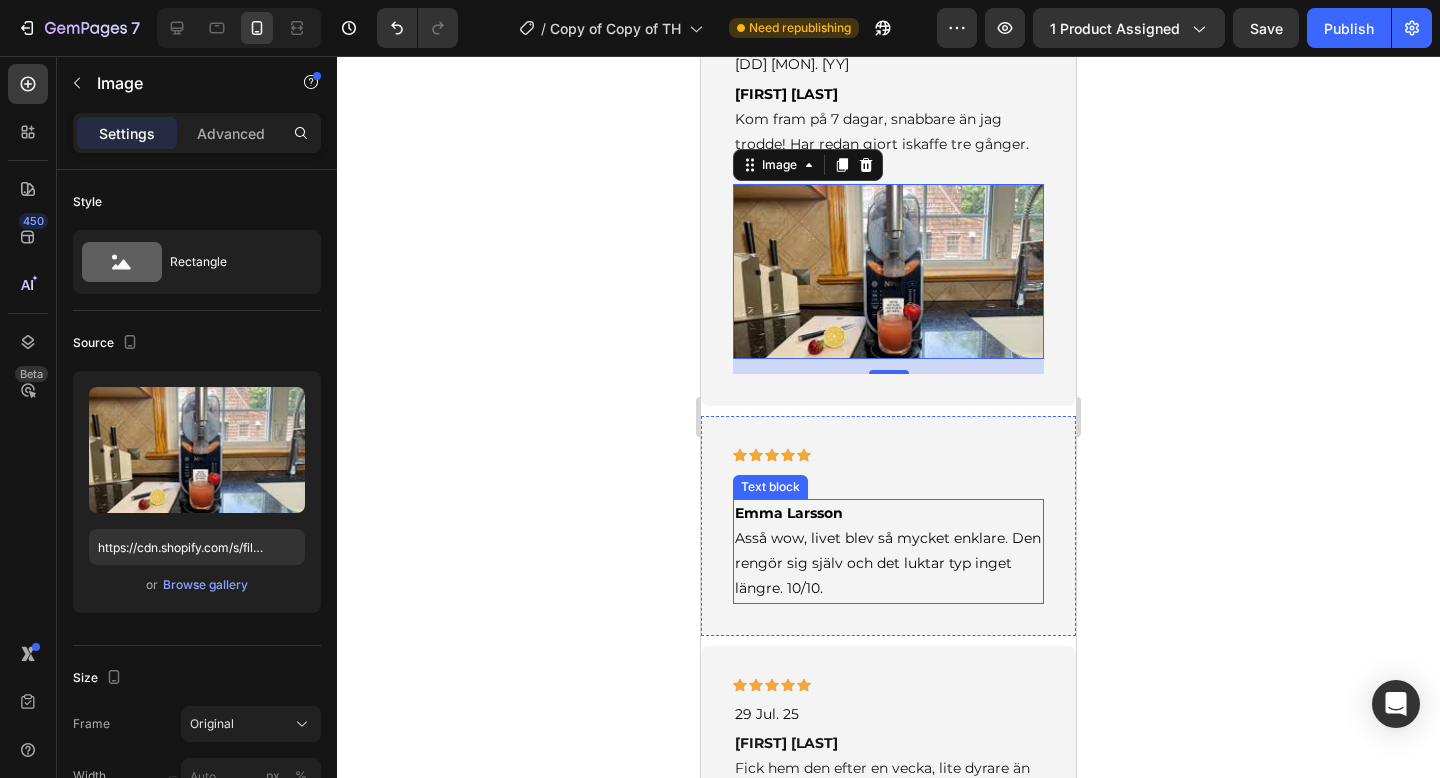 click on "[FIRST] [LAST] Asså wow, livet blev så mycket enklare. Den rengör sig själv och det luktar typ inget längre. 10/10." at bounding box center (888, 551) 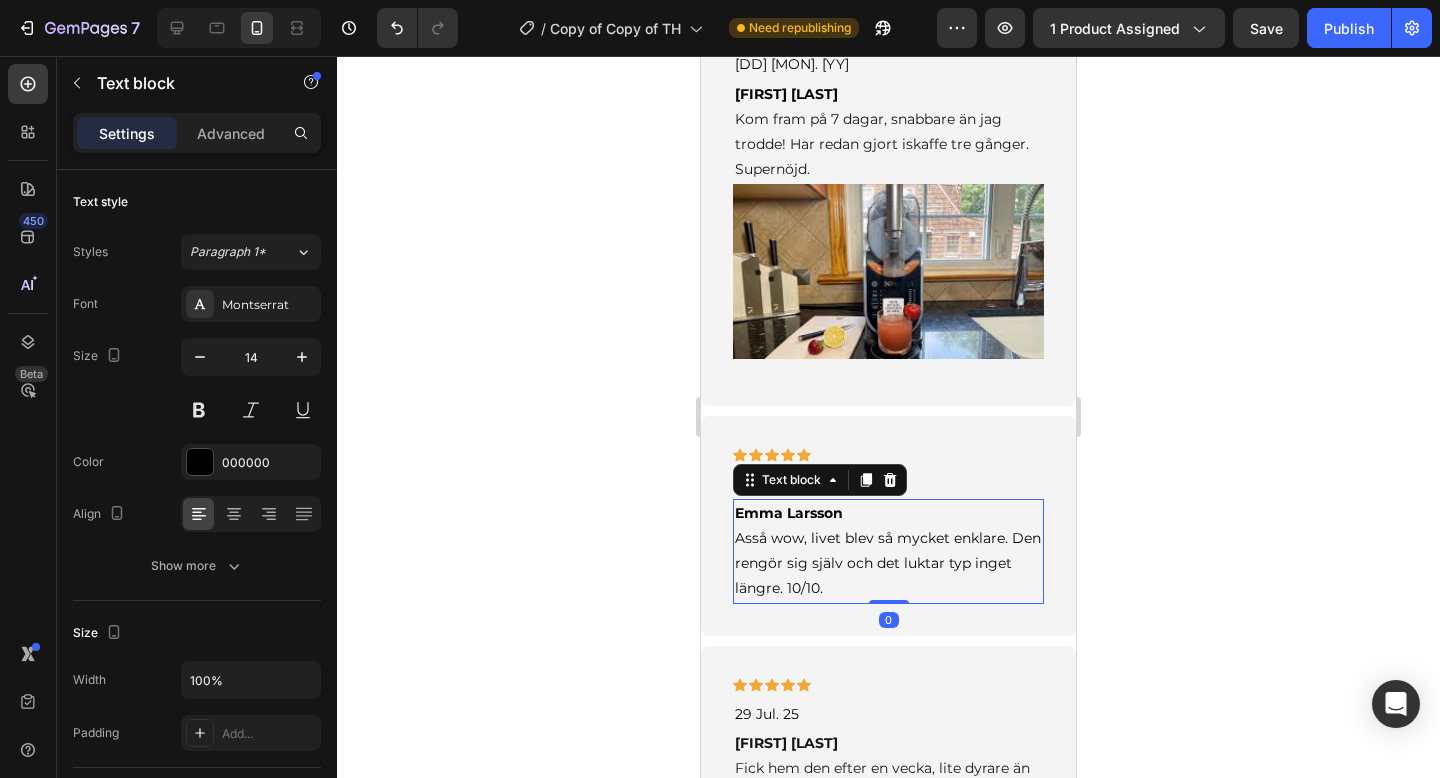 click on "[FIRST] [LAST] Asså wow, livet blev så mycket enklare. Den rengör sig själv och det luktar typ inget längre. 10/10." at bounding box center [888, 551] 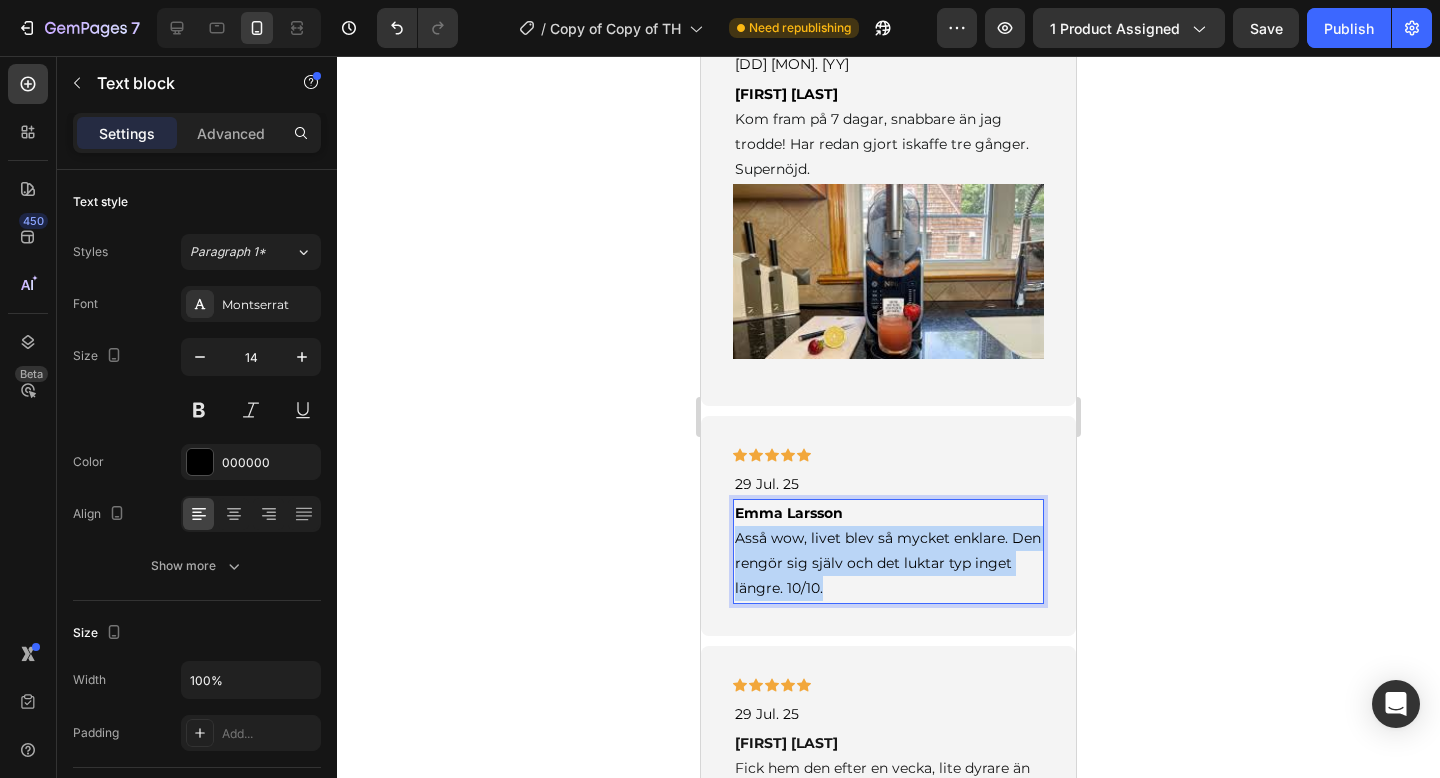 click on "[FIRST] [LAST] Asså wow, livet blev så mycket enklare. Den rengör sig själv och det luktar typ inget längre. 10/10." at bounding box center (888, 551) 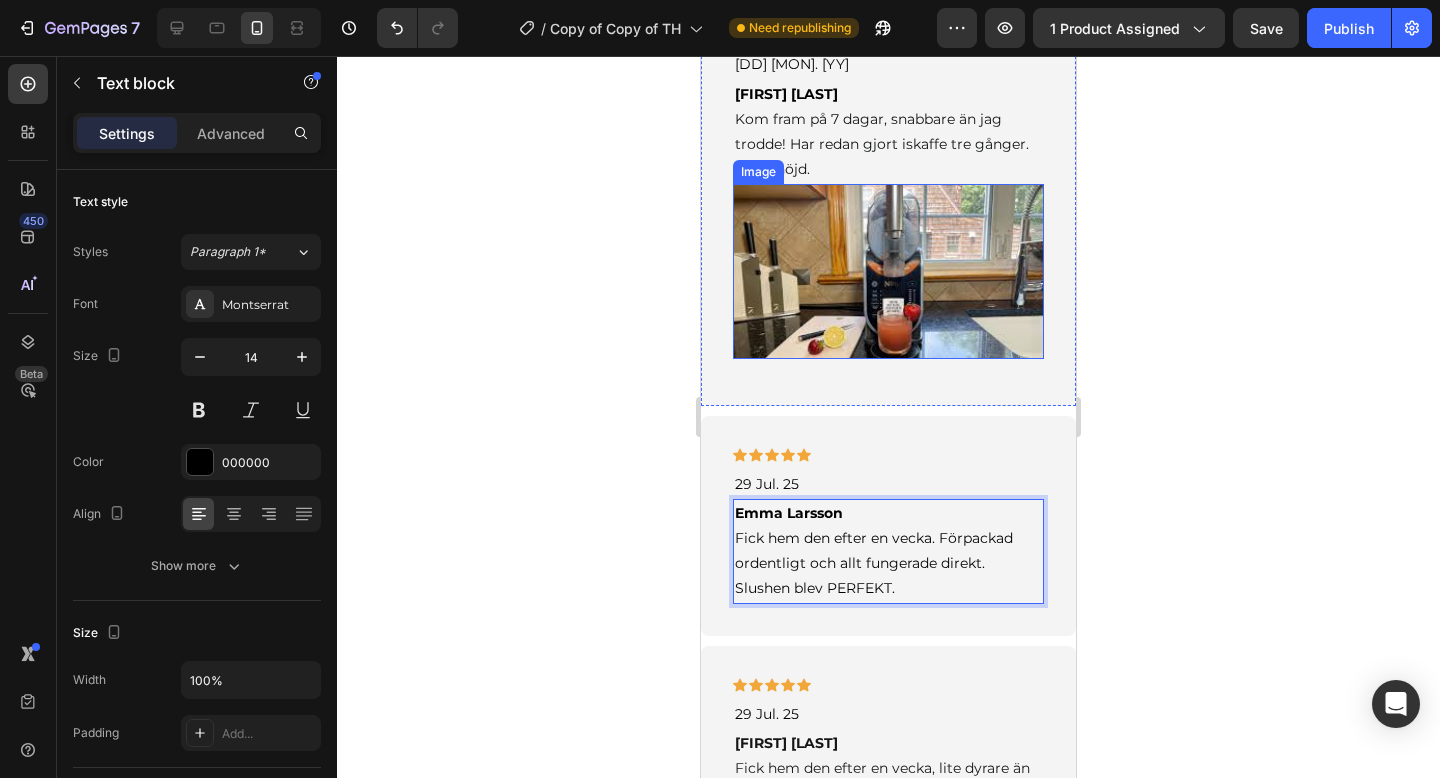 click at bounding box center [888, 271] 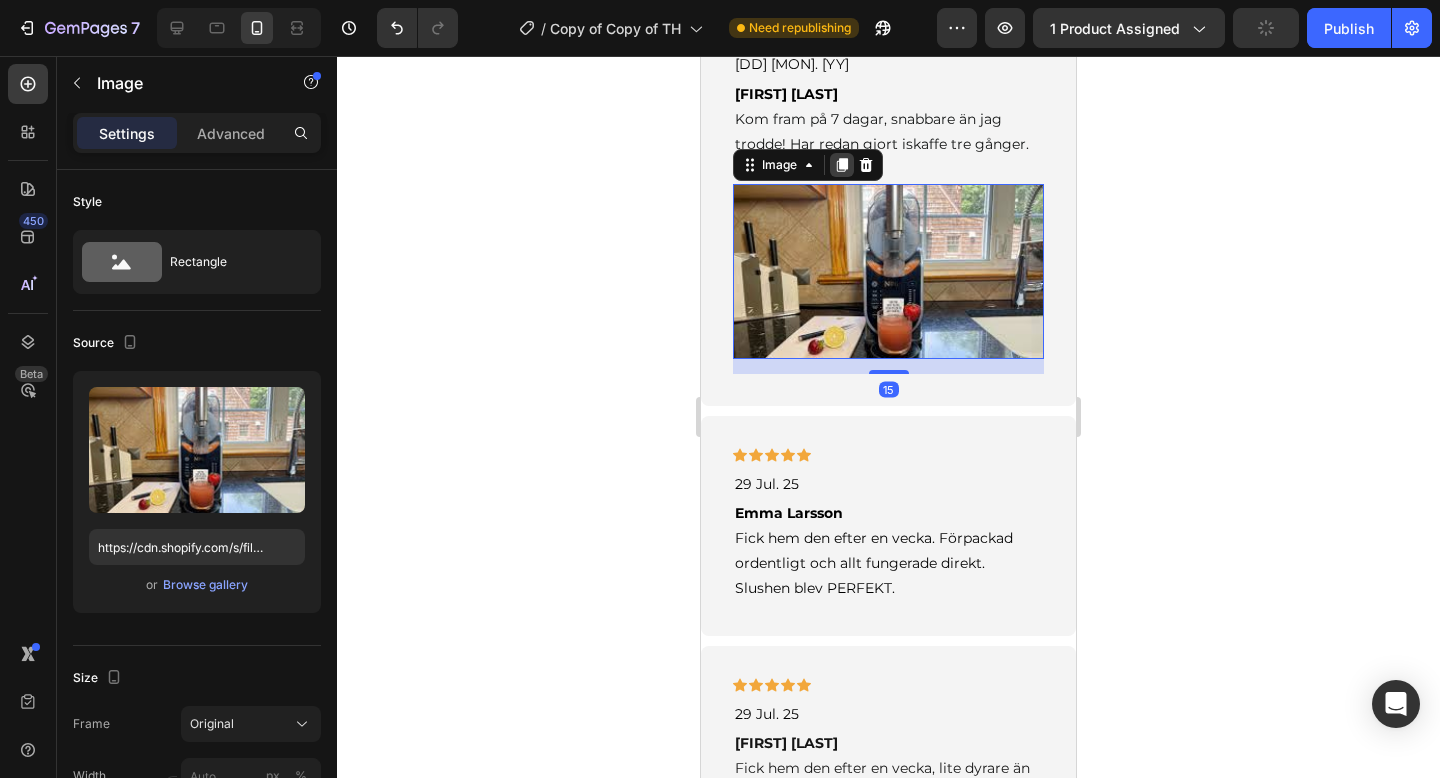 click 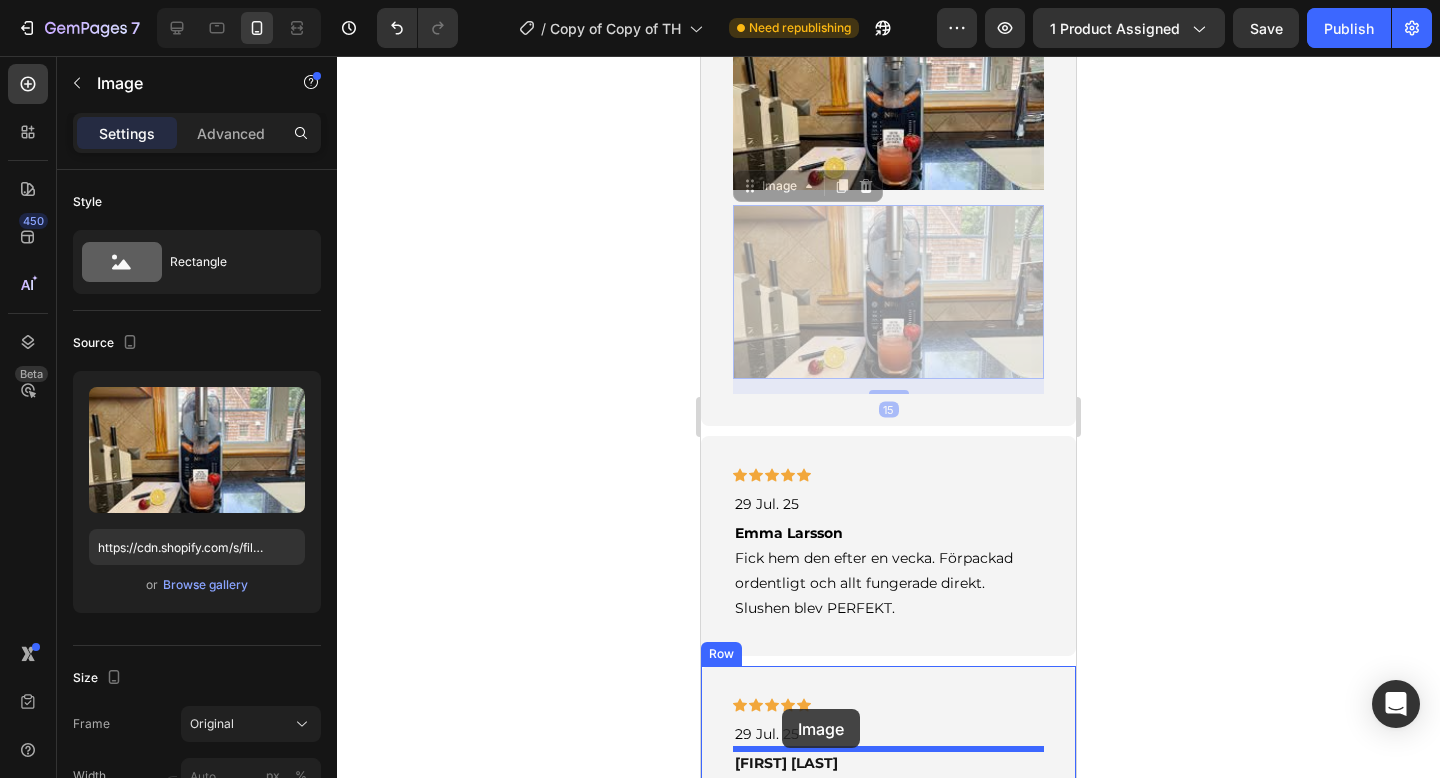 scroll, scrollTop: 3855, scrollLeft: 0, axis: vertical 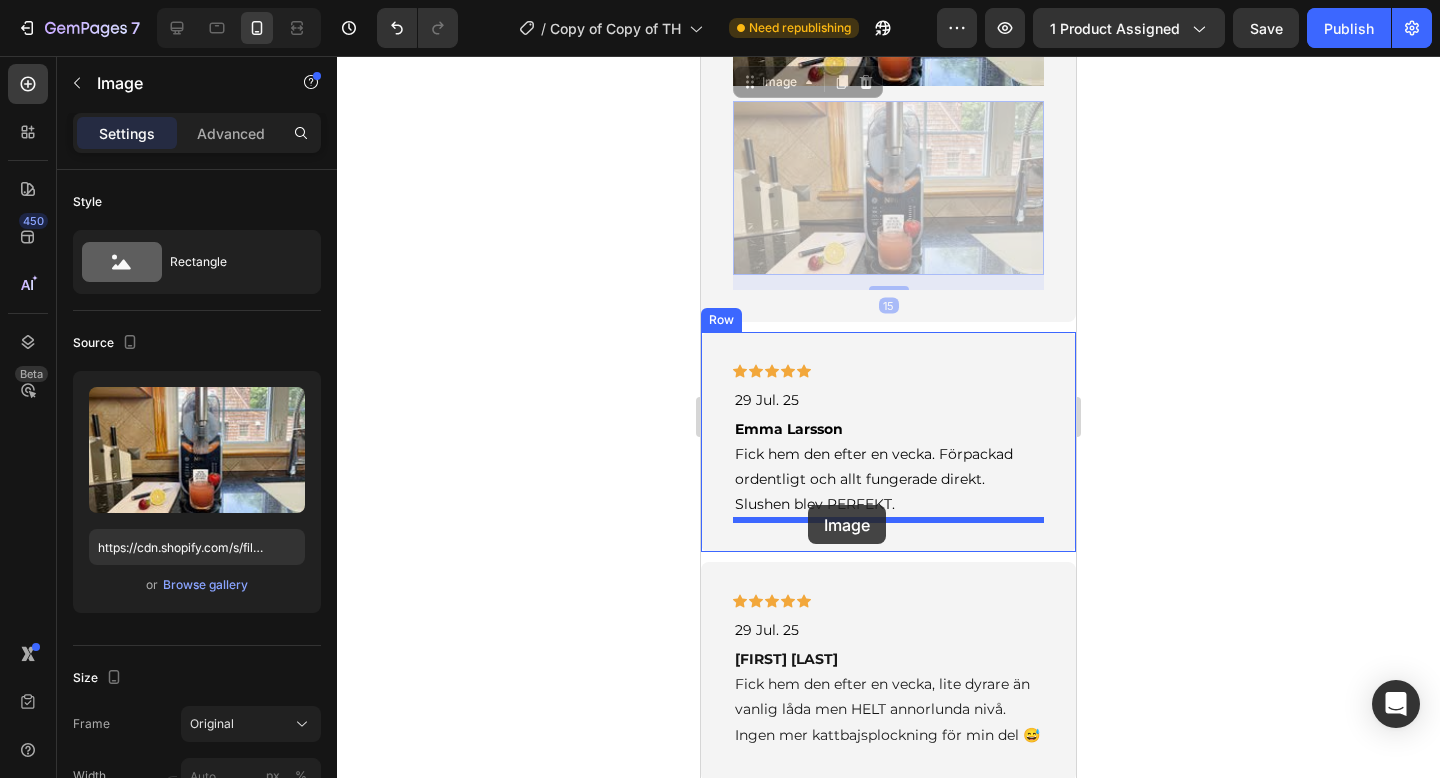drag, startPoint x: 749, startPoint y: 354, endPoint x: 808, endPoint y: 509, distance: 165.84933 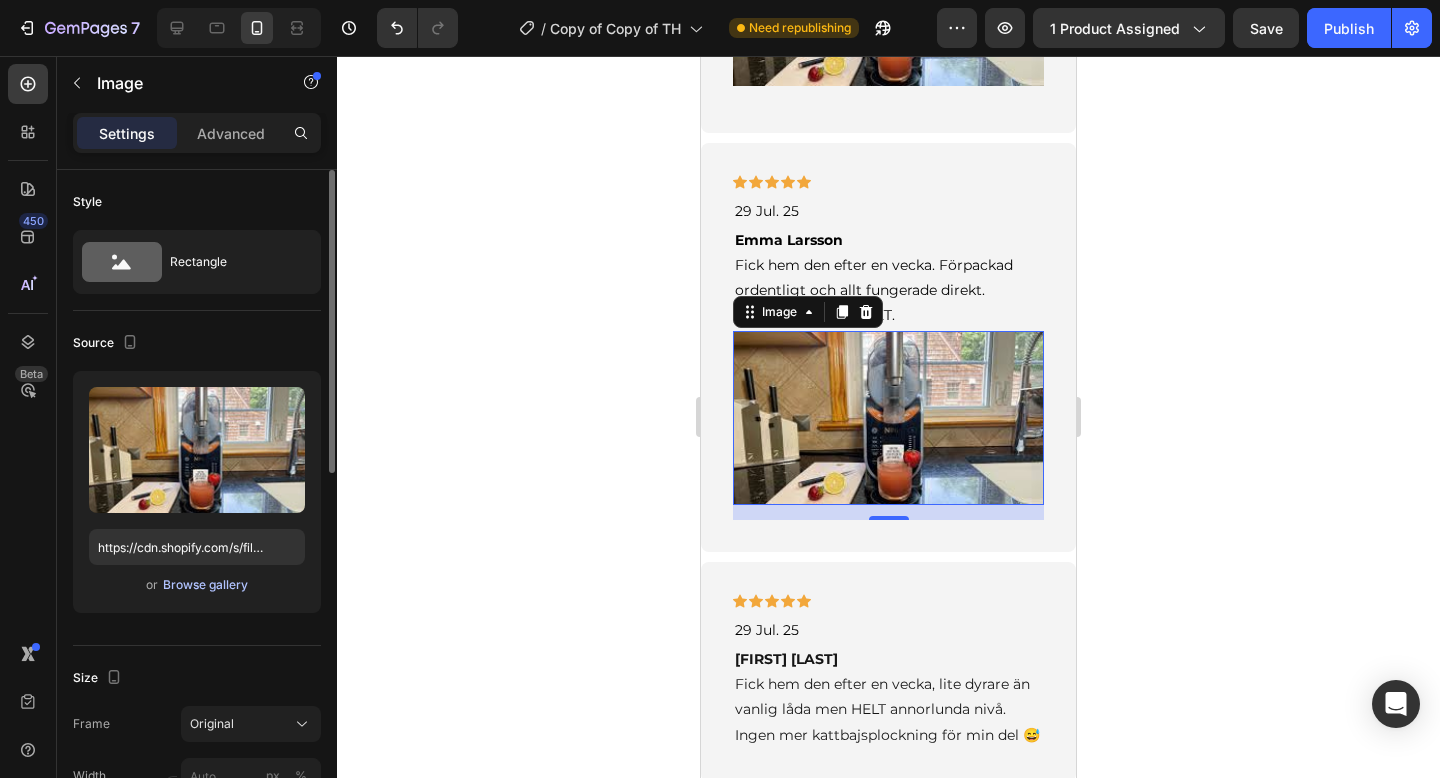 click on "Browse gallery" at bounding box center (205, 585) 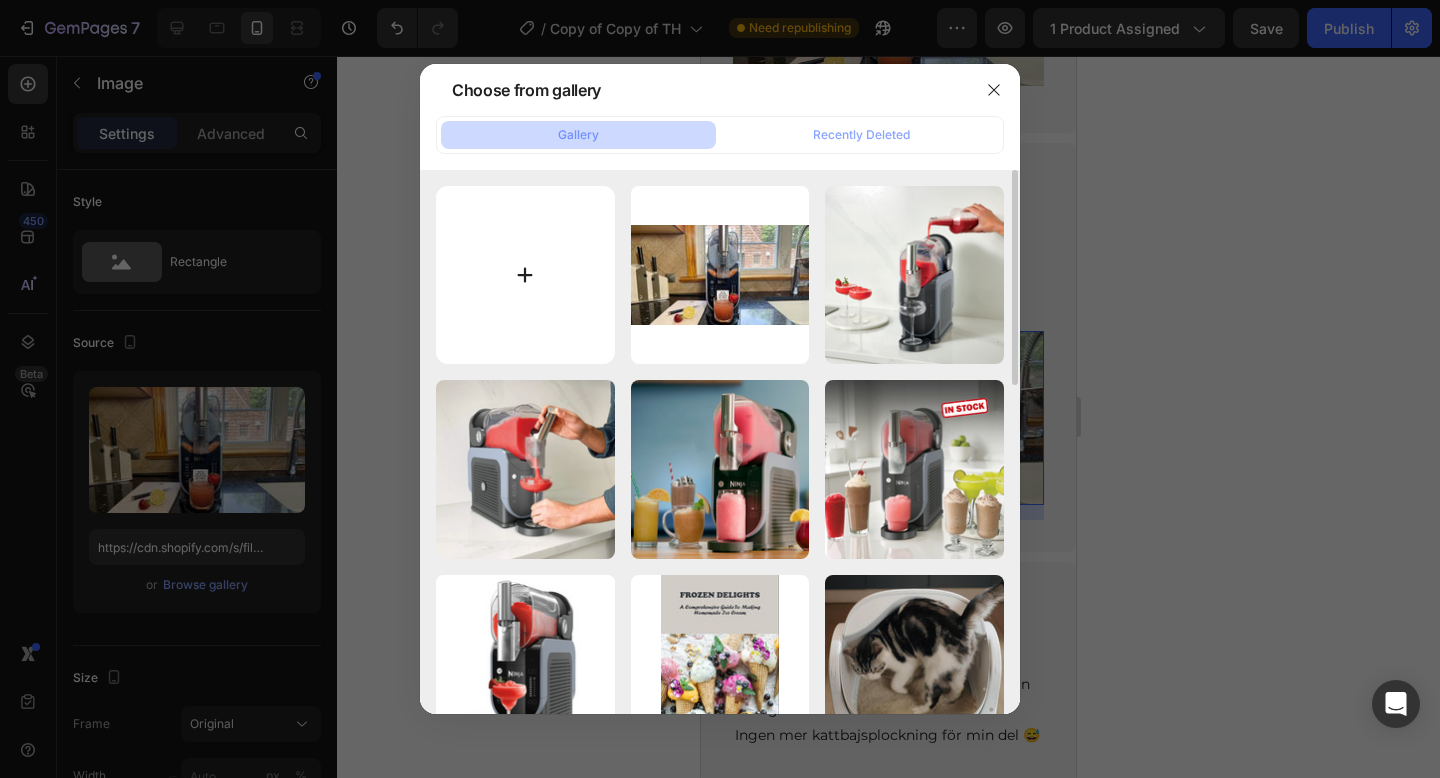 click at bounding box center [525, 275] 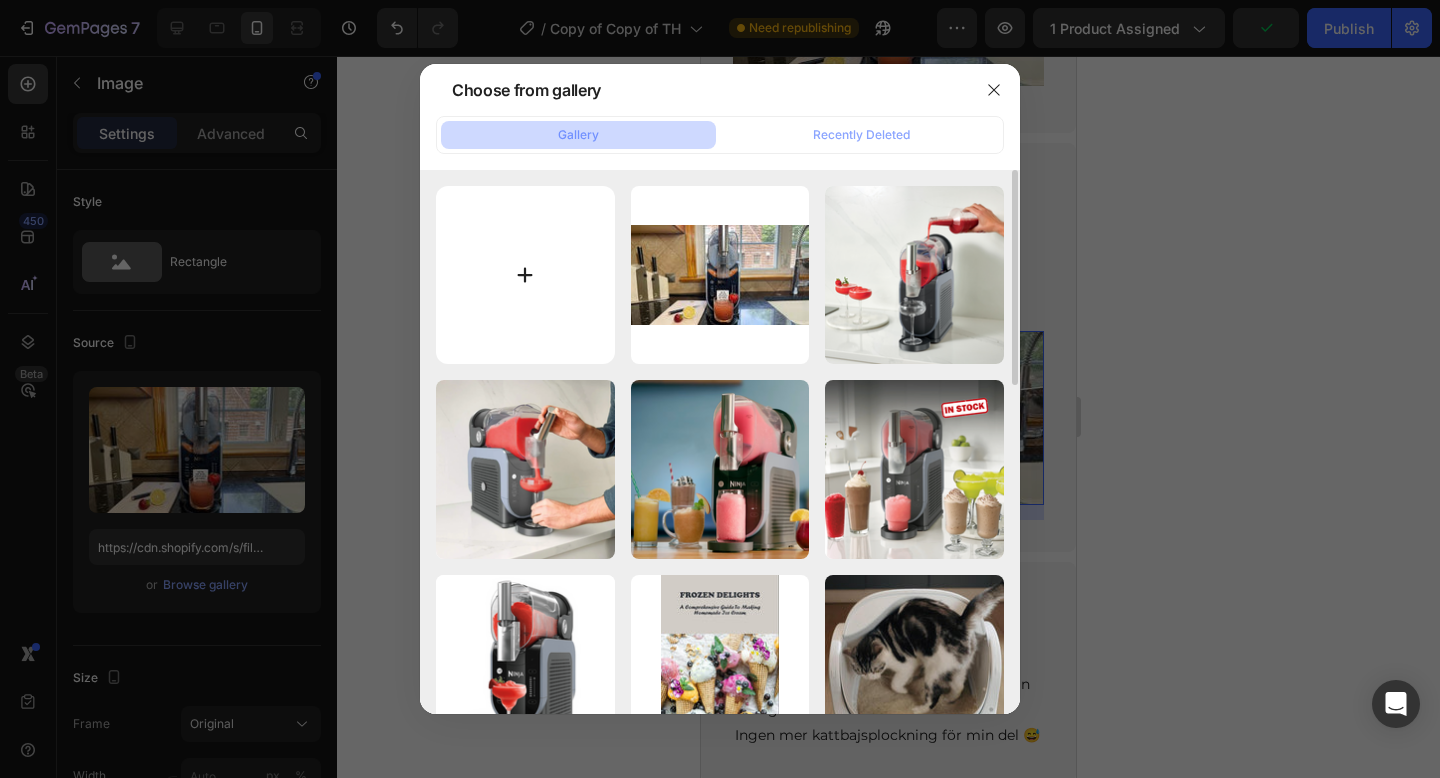 type on "C:\fakepath\download (4).jpeg" 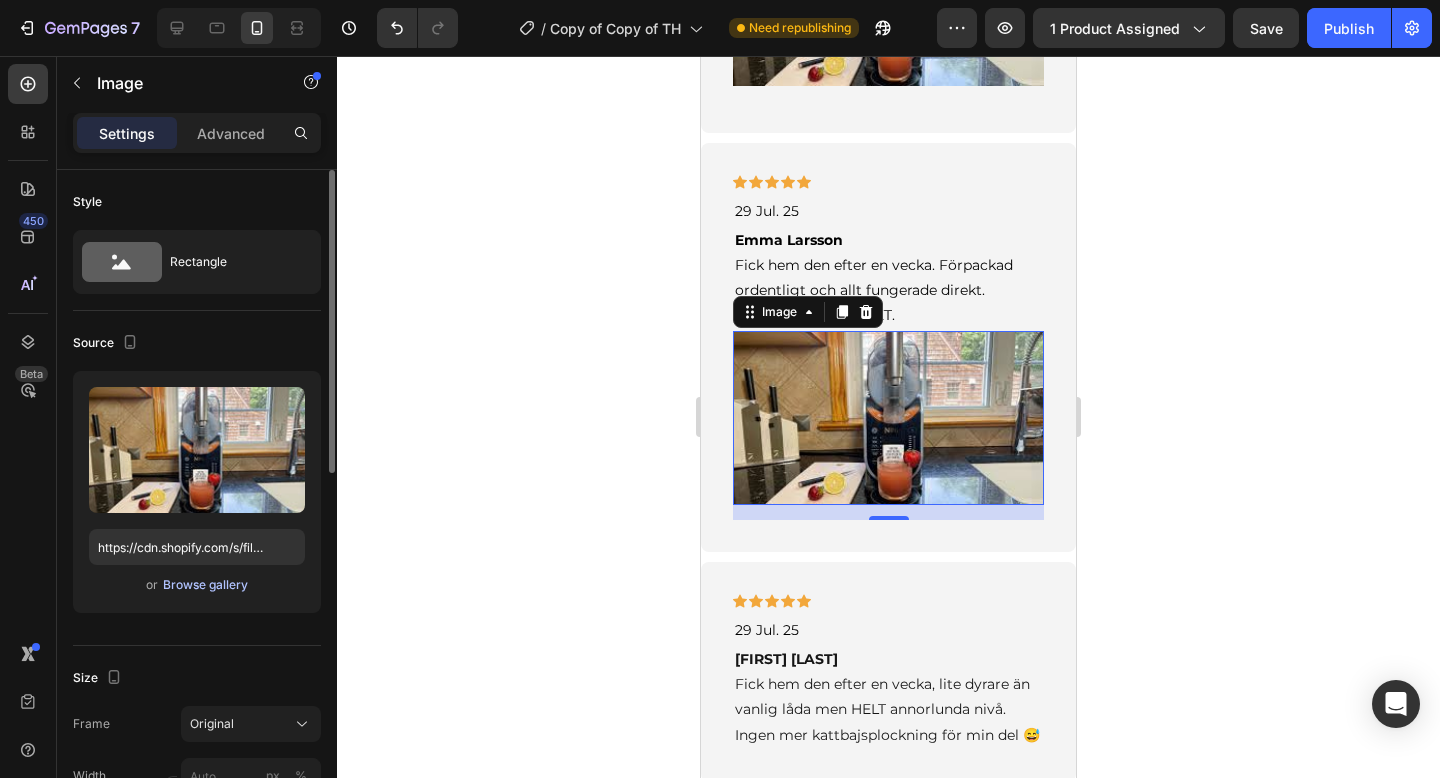 click on "Browse gallery" at bounding box center (205, 585) 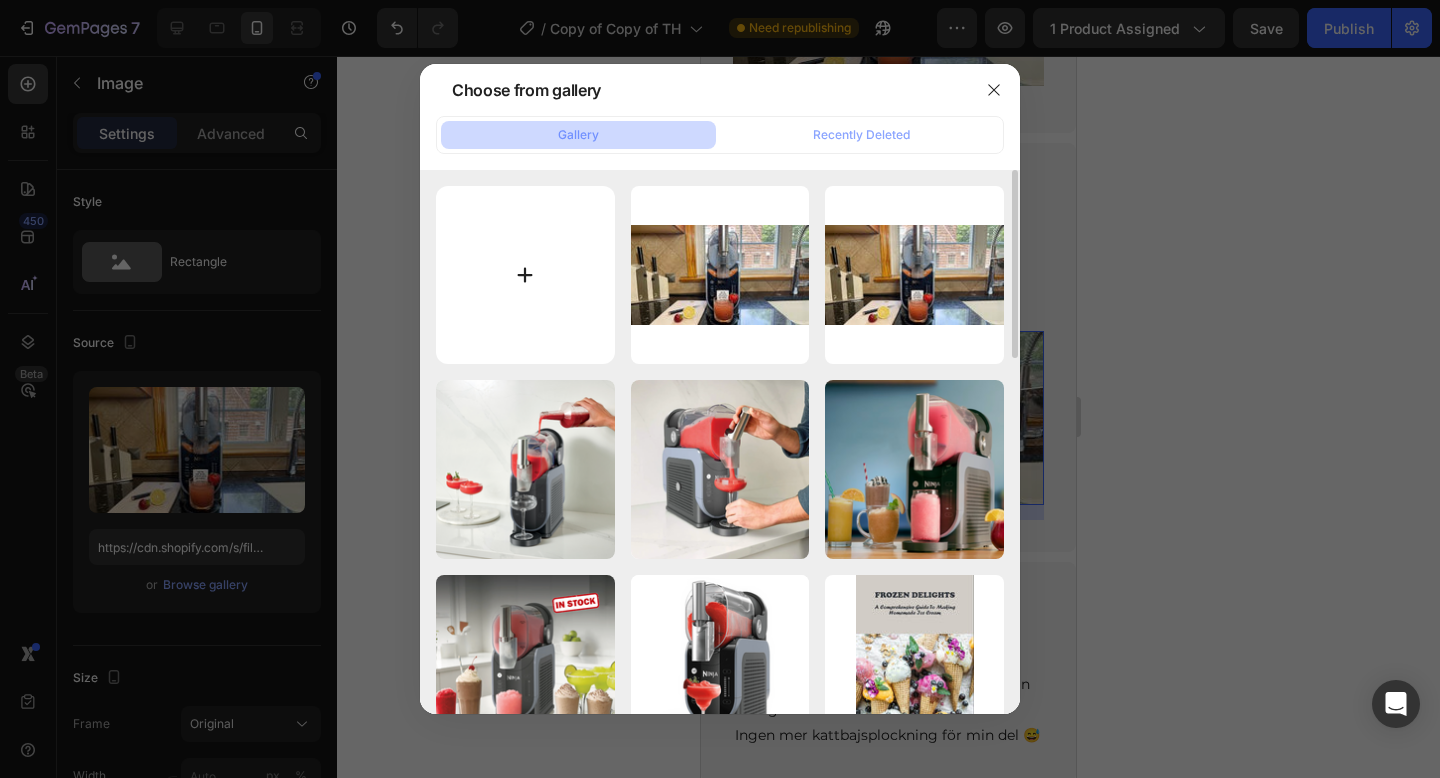 click at bounding box center (525, 275) 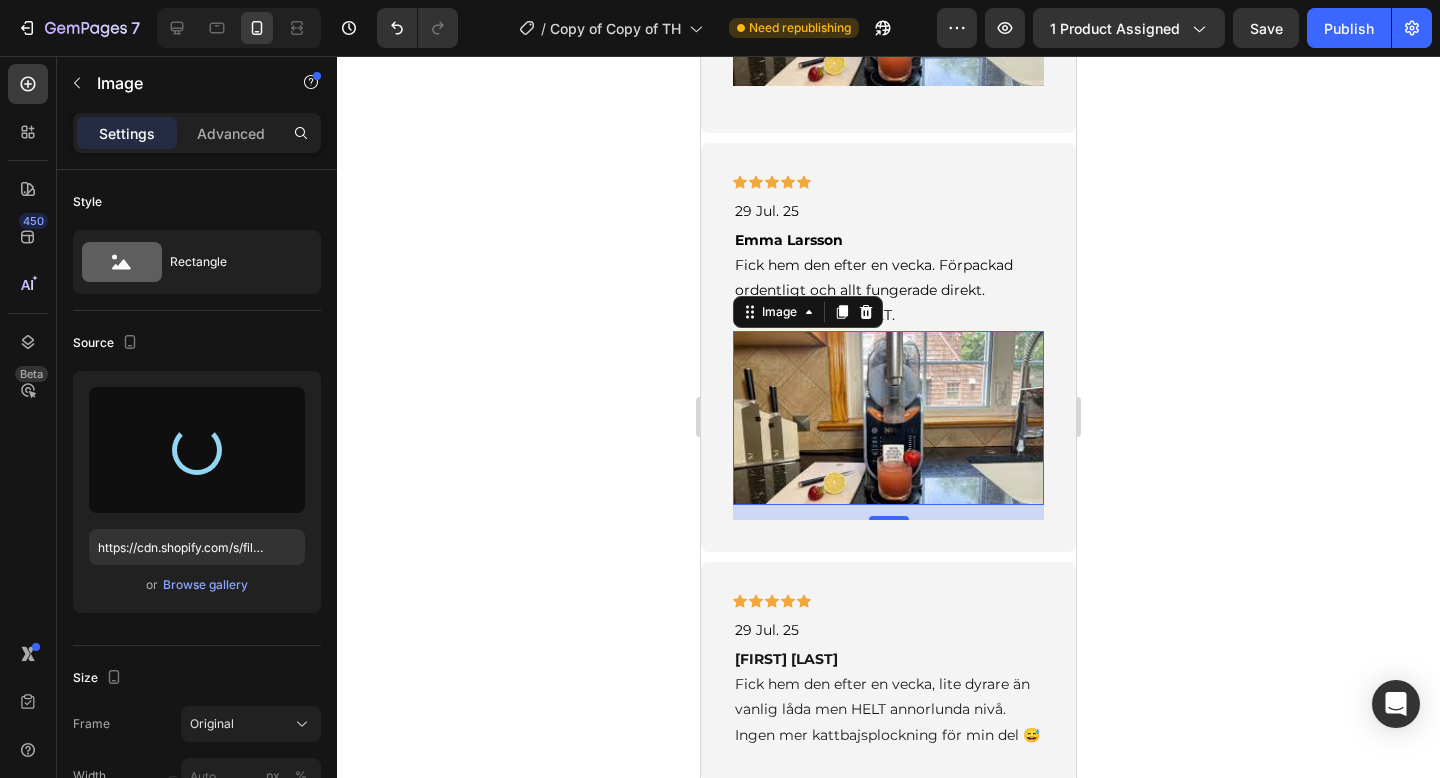 type on "https://cdn.shopify.com/s/files/1/0978/3672/8659/files/gempages_577727115441472188-d824f3d5-d985-4907-b718-7df367363149.jpg" 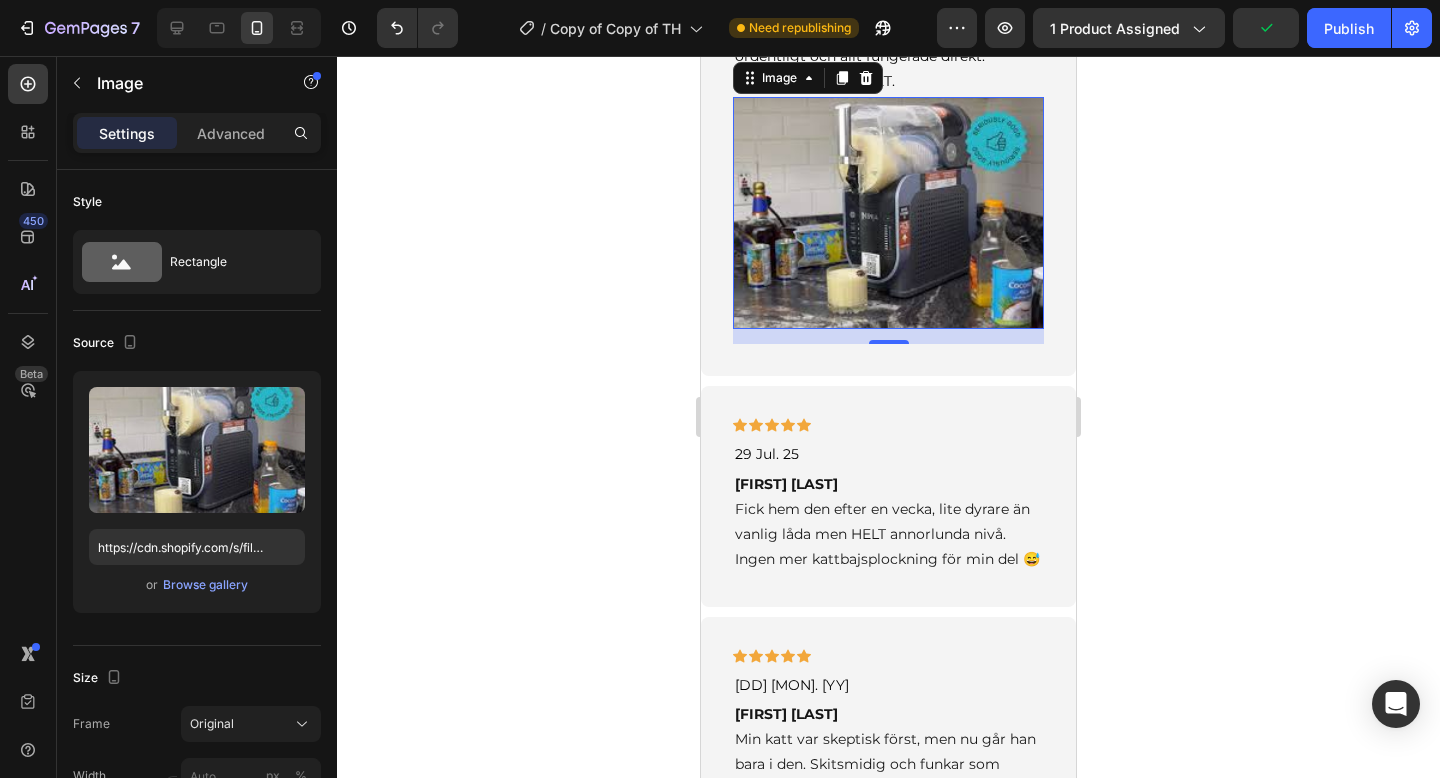 scroll, scrollTop: 4105, scrollLeft: 0, axis: vertical 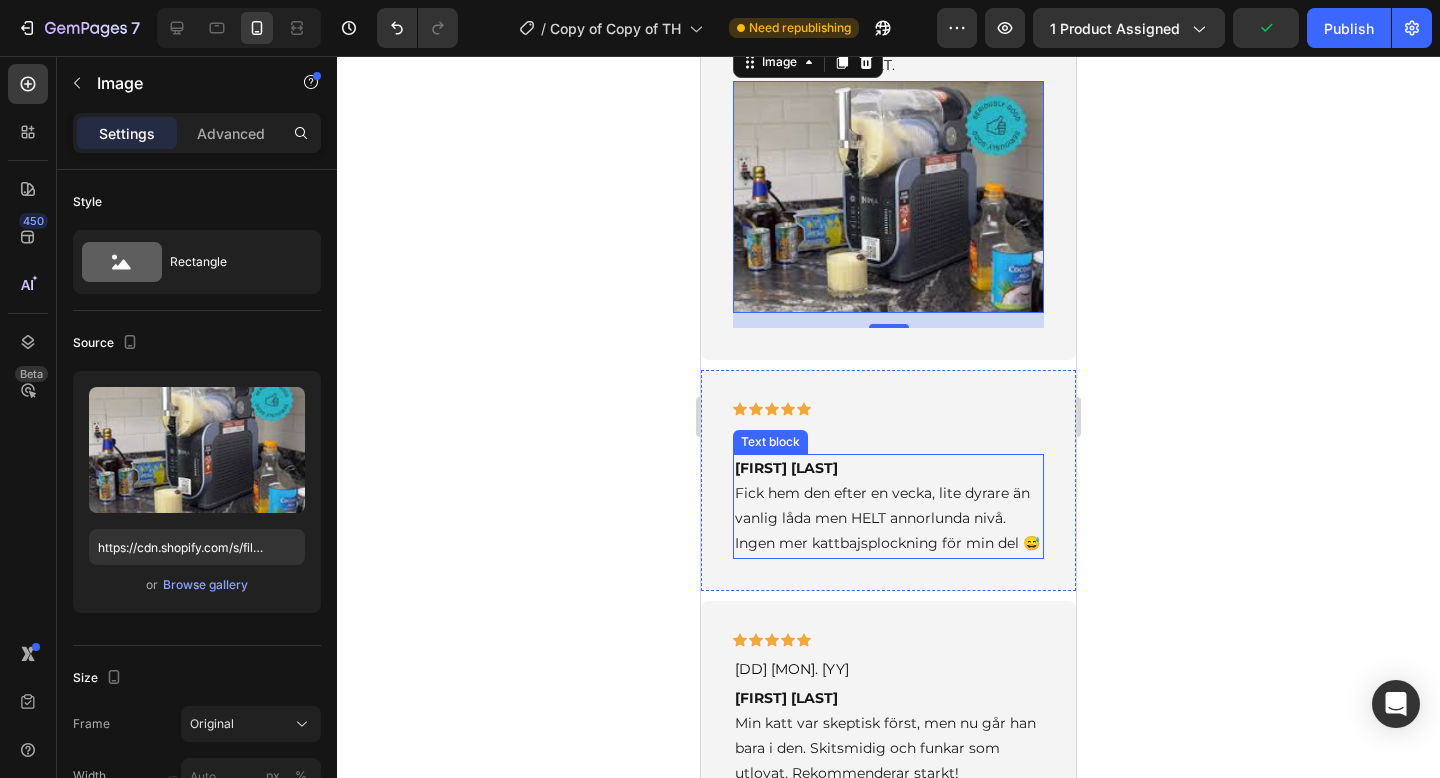 click on "[FIRST] [LAST] Fick hem den efter en vecka, lite dyrare än vanlig låda men HELT annorlunda nivå. Ingen mer kattbajsplockning för min del 😅" at bounding box center [888, 506] 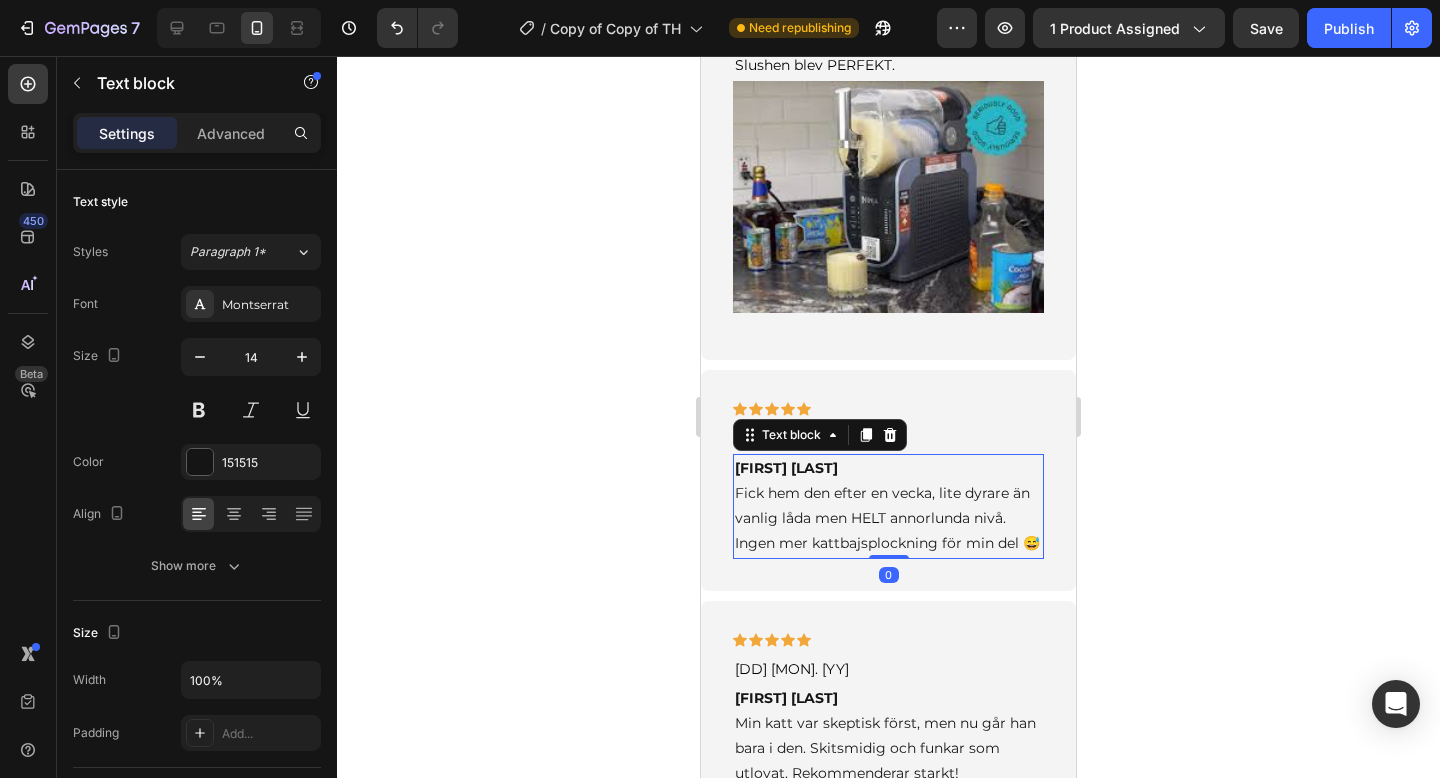 click on "[FIRST] [LAST] Fick hem den efter en vecka, lite dyrare än vanlig låda men HELT annorlunda nivå. Ingen mer kattbajsplockning för min del 😅" at bounding box center [888, 506] 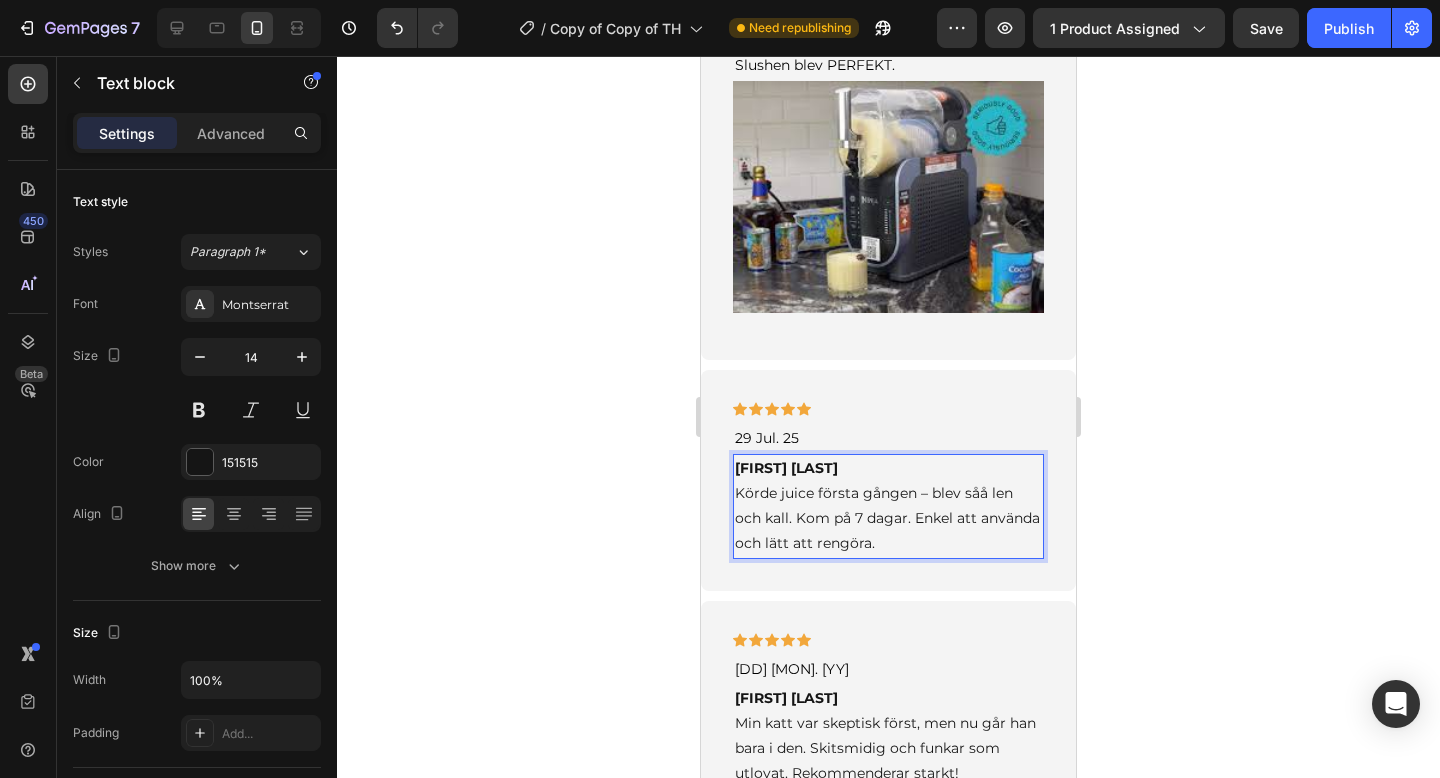 click on "[FIRST] [LAST] Körde juice första gången – blev såå len och kall. Kom på 7 dagar. Enkel att använda och lätt att rengöra." at bounding box center (888, 506) 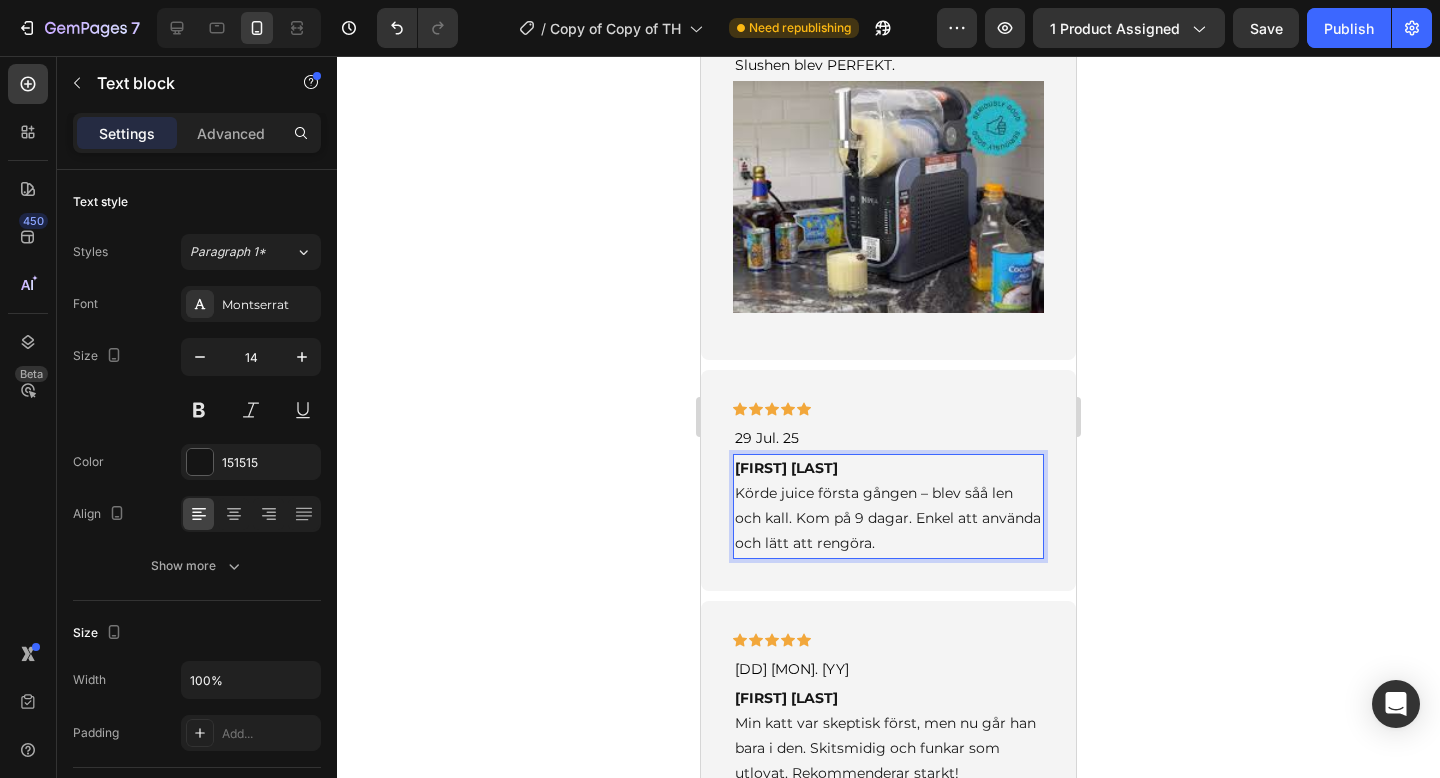 click 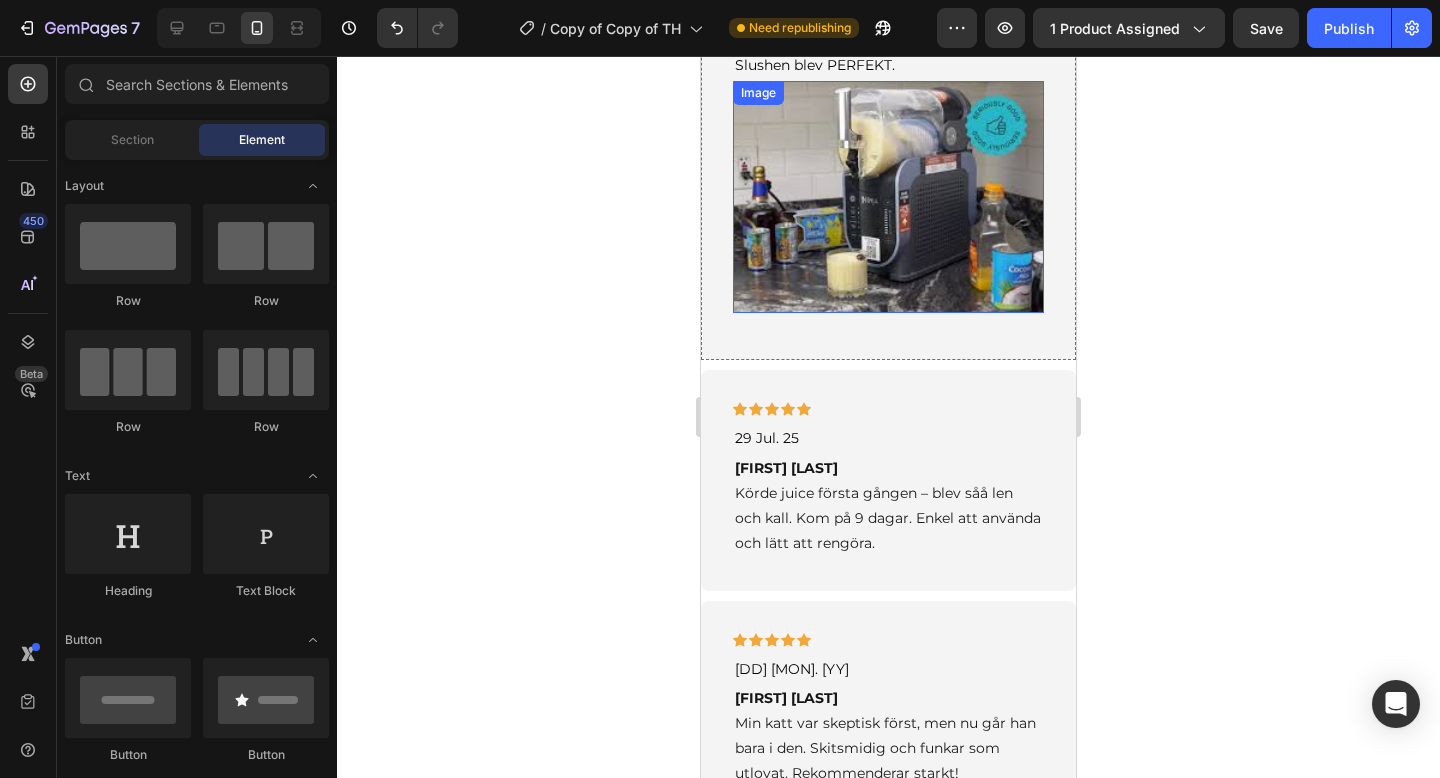 click at bounding box center (888, 197) 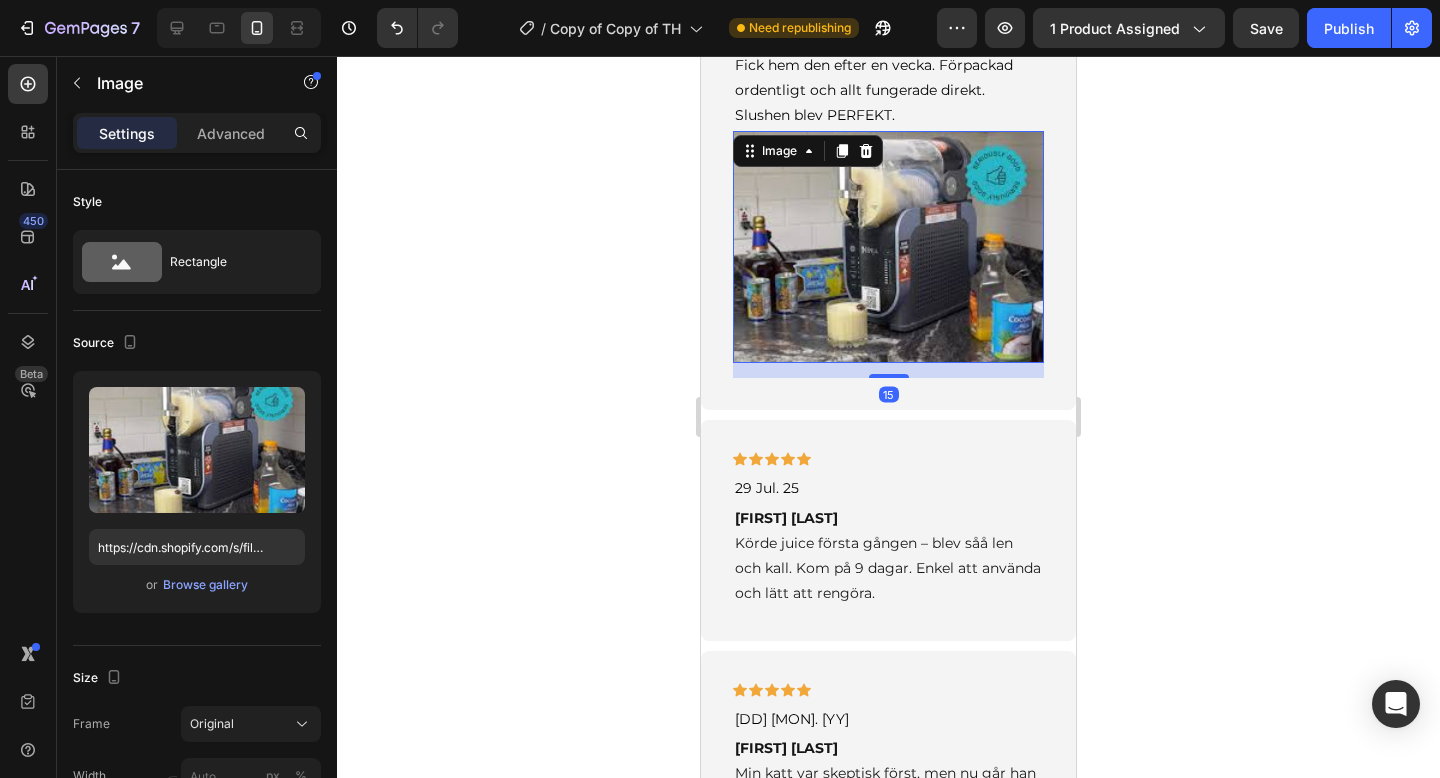 scroll, scrollTop: 4047, scrollLeft: 0, axis: vertical 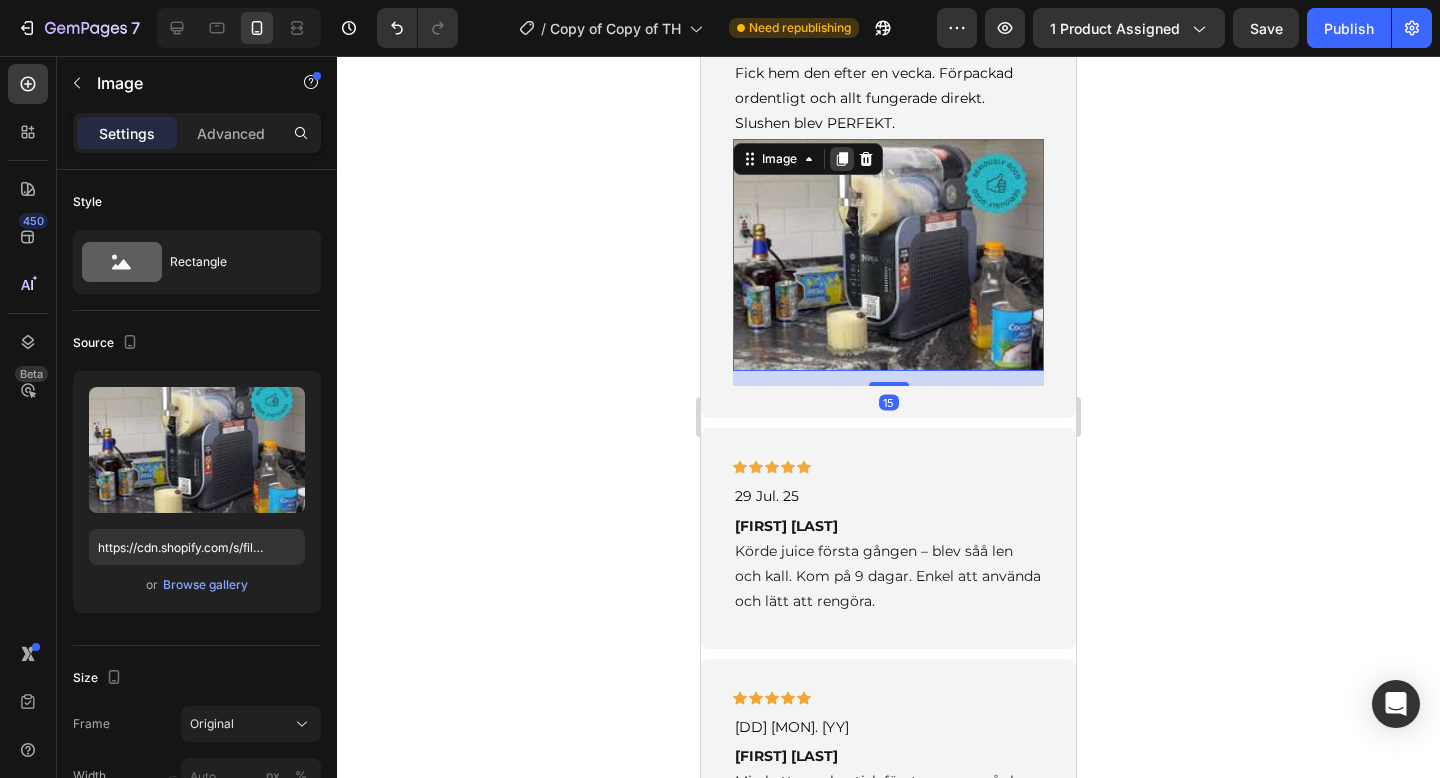 click 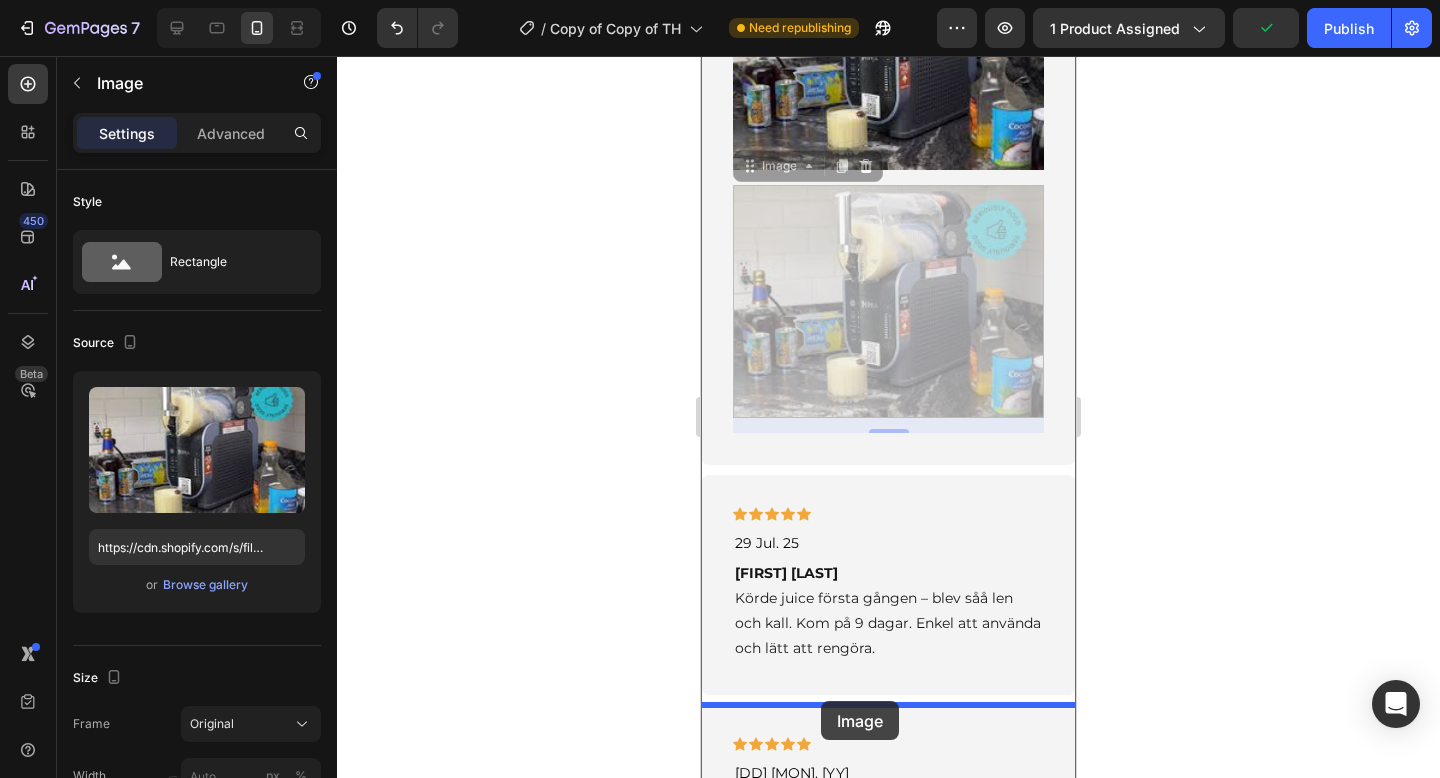 scroll, scrollTop: 4251, scrollLeft: 0, axis: vertical 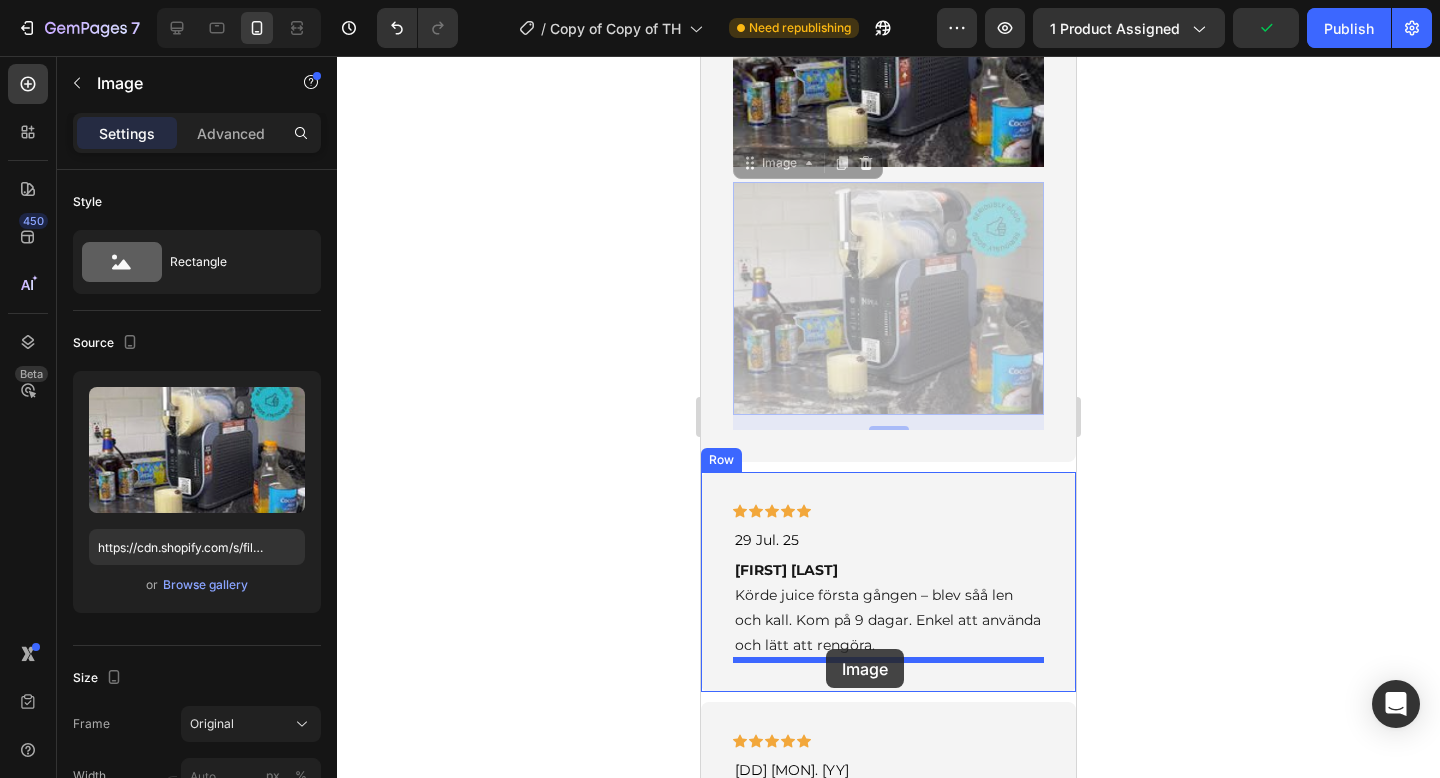 drag, startPoint x: 750, startPoint y: 239, endPoint x: 825, endPoint y: 652, distance: 419.7547 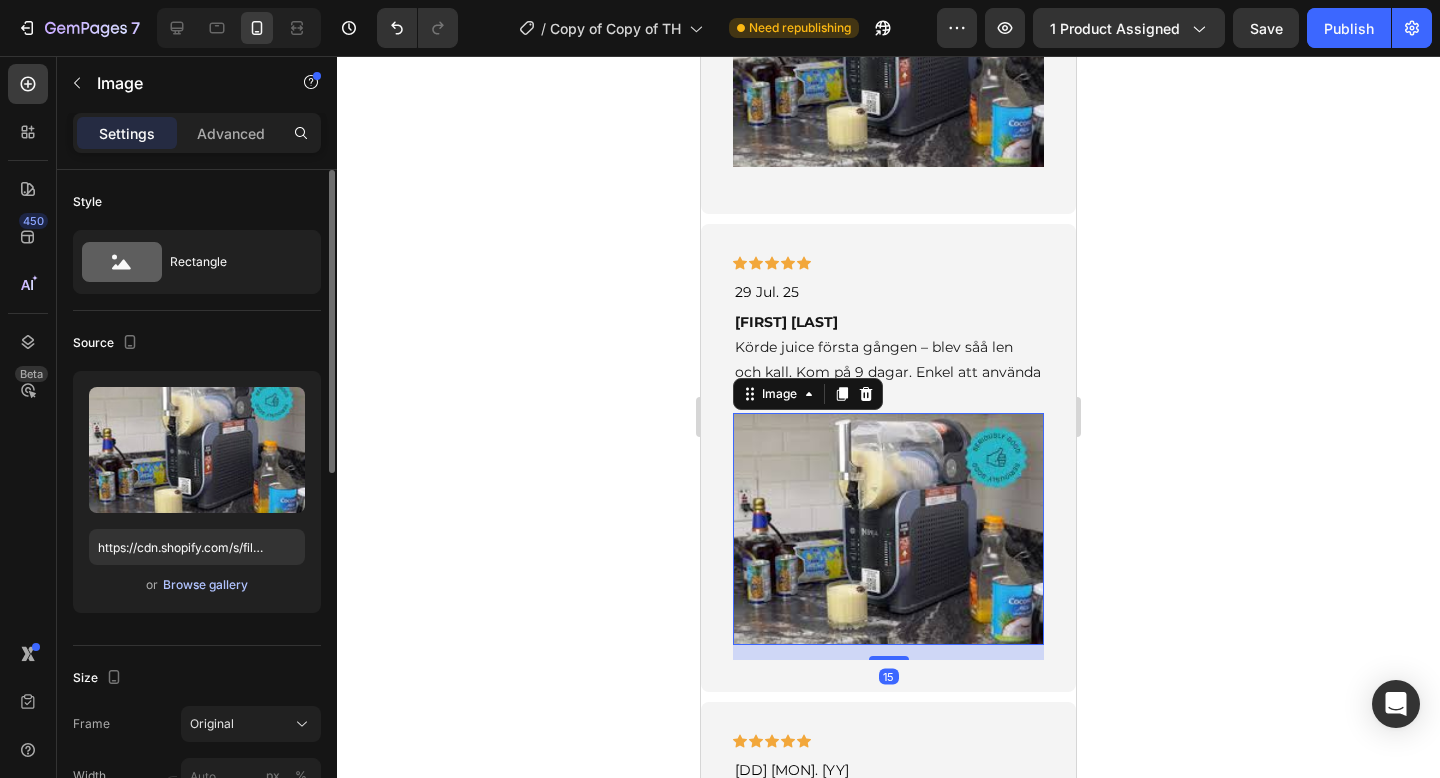 click on "Browse gallery" at bounding box center (205, 585) 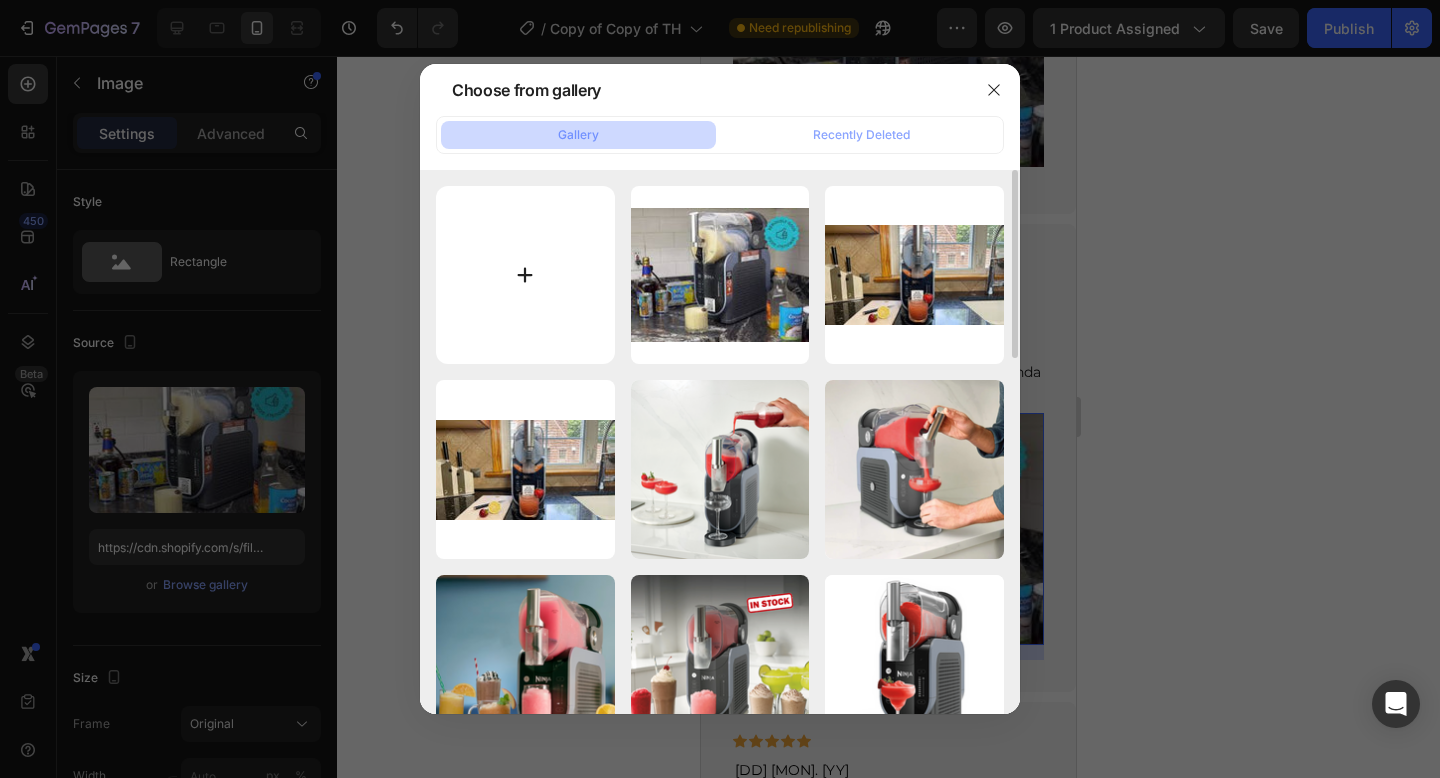 click at bounding box center [525, 275] 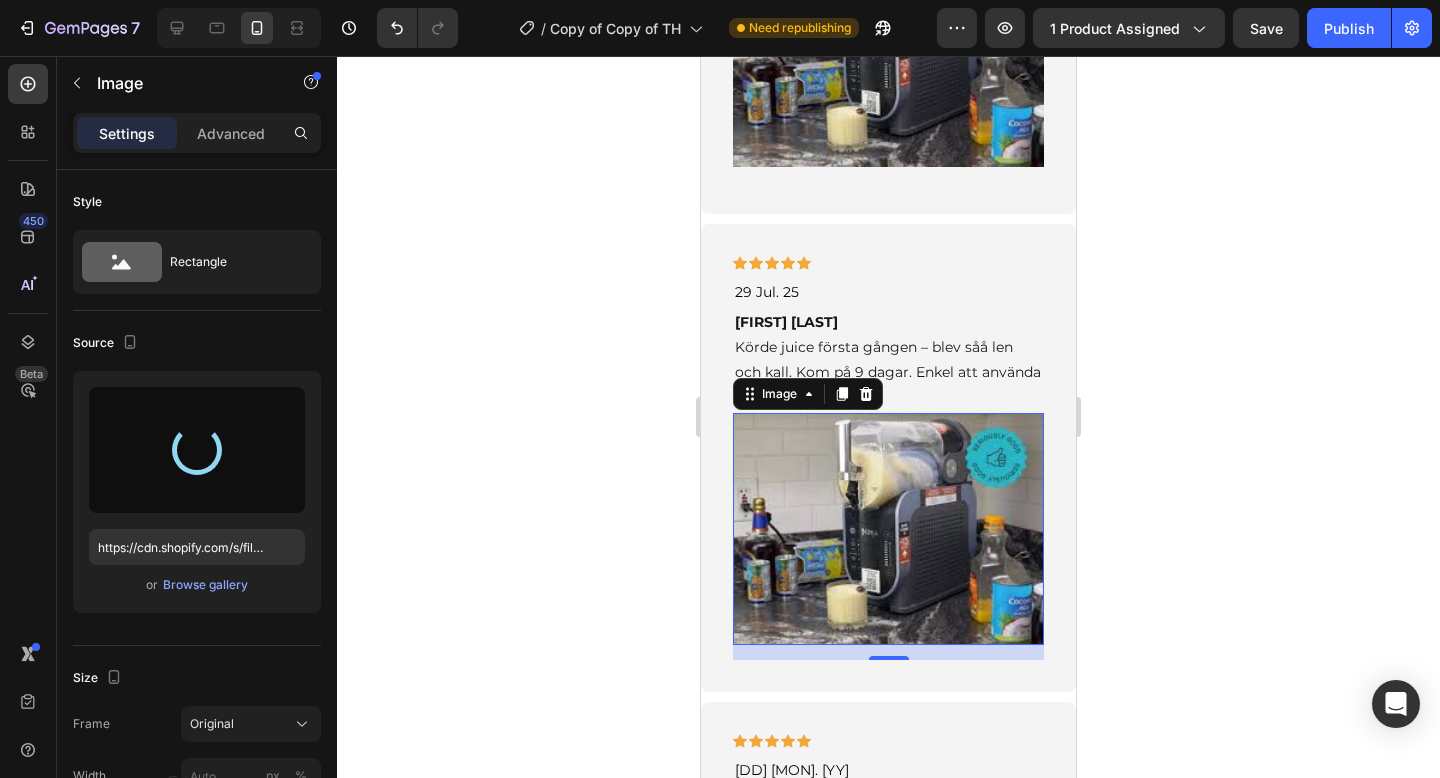 type on "https://cdn.shopify.com/s/files/1/0978/3672/8659/files/gempages_577727115441472188-6d07de02-f612-4dc4-81f2-b806d805bff9.jpg" 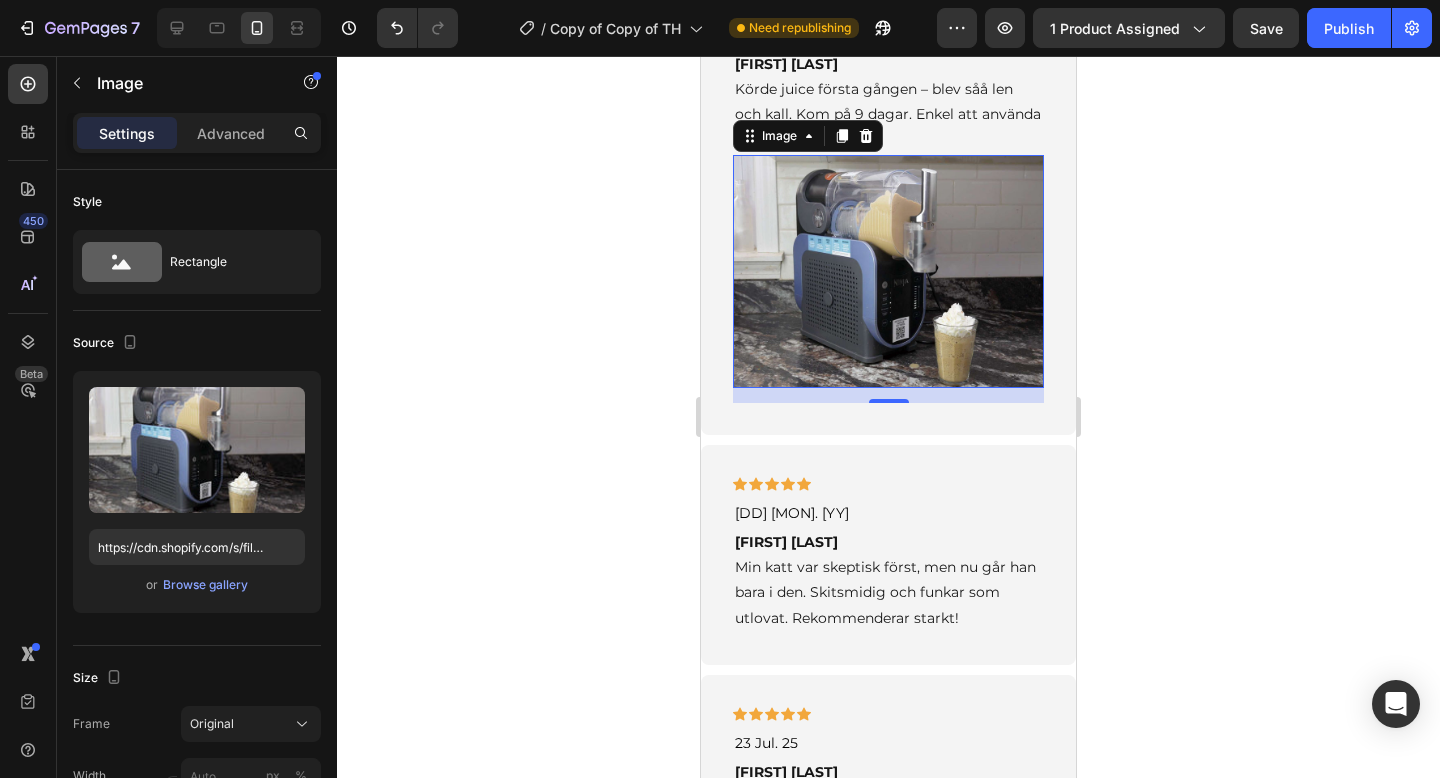 scroll, scrollTop: 4553, scrollLeft: 0, axis: vertical 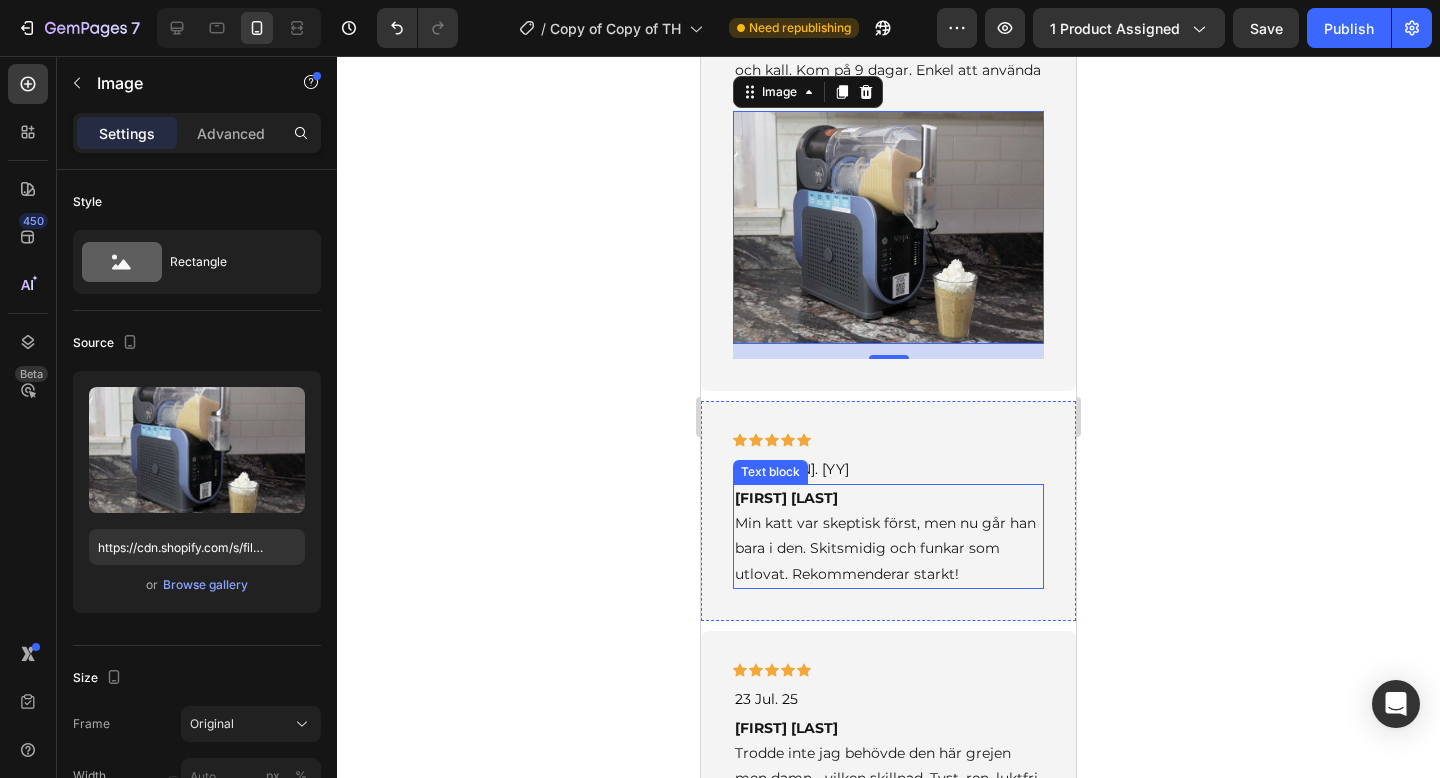click on "[FIRST] [LAST] Min katt var skeptisk först, men nu går han bara i den. Skitsmidig och funkar som utlovat. Rekommenderar starkt!" at bounding box center (888, 536) 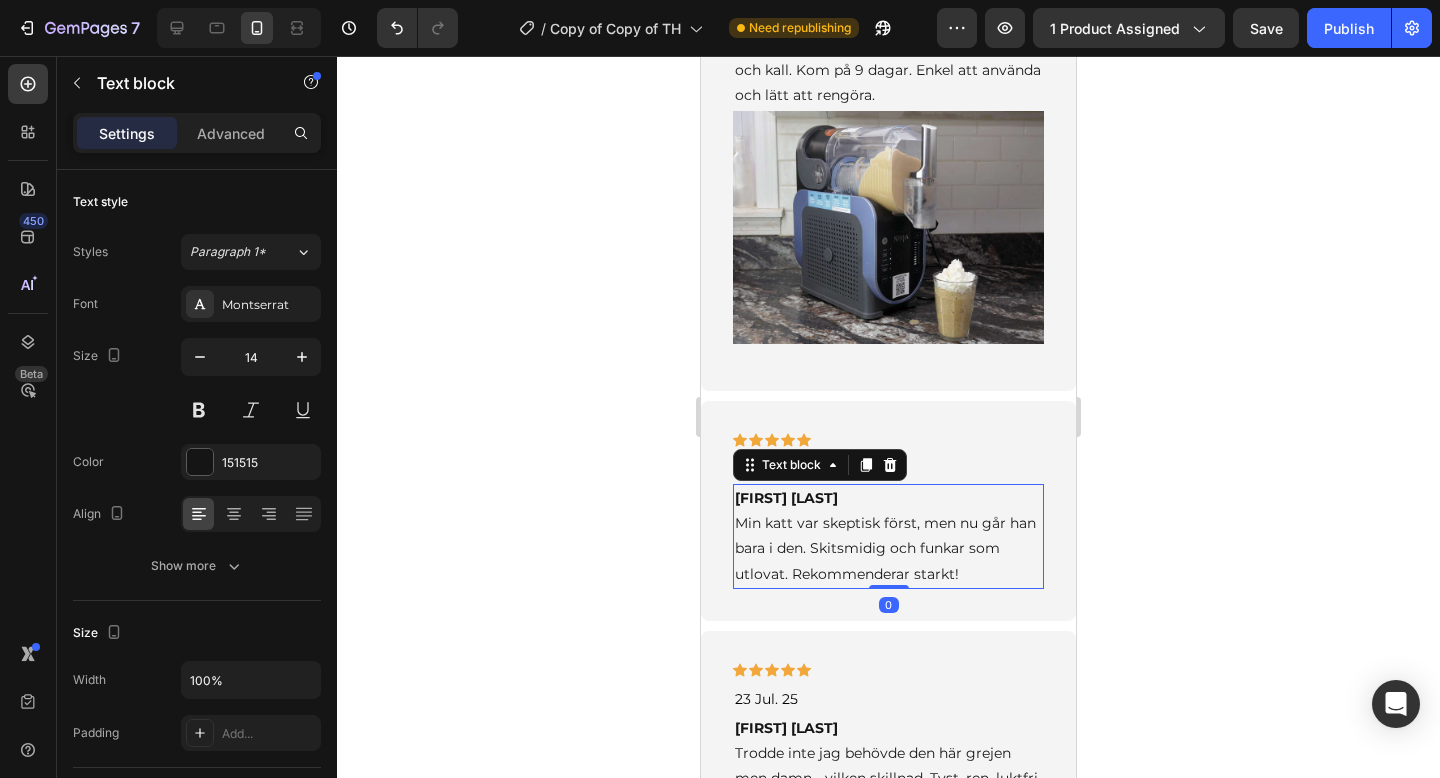 click on "[FIRST] [LAST] Min katt var skeptisk först, men nu går han bara i den. Skitsmidig och funkar som utlovat. Rekommenderar starkt!" at bounding box center (888, 536) 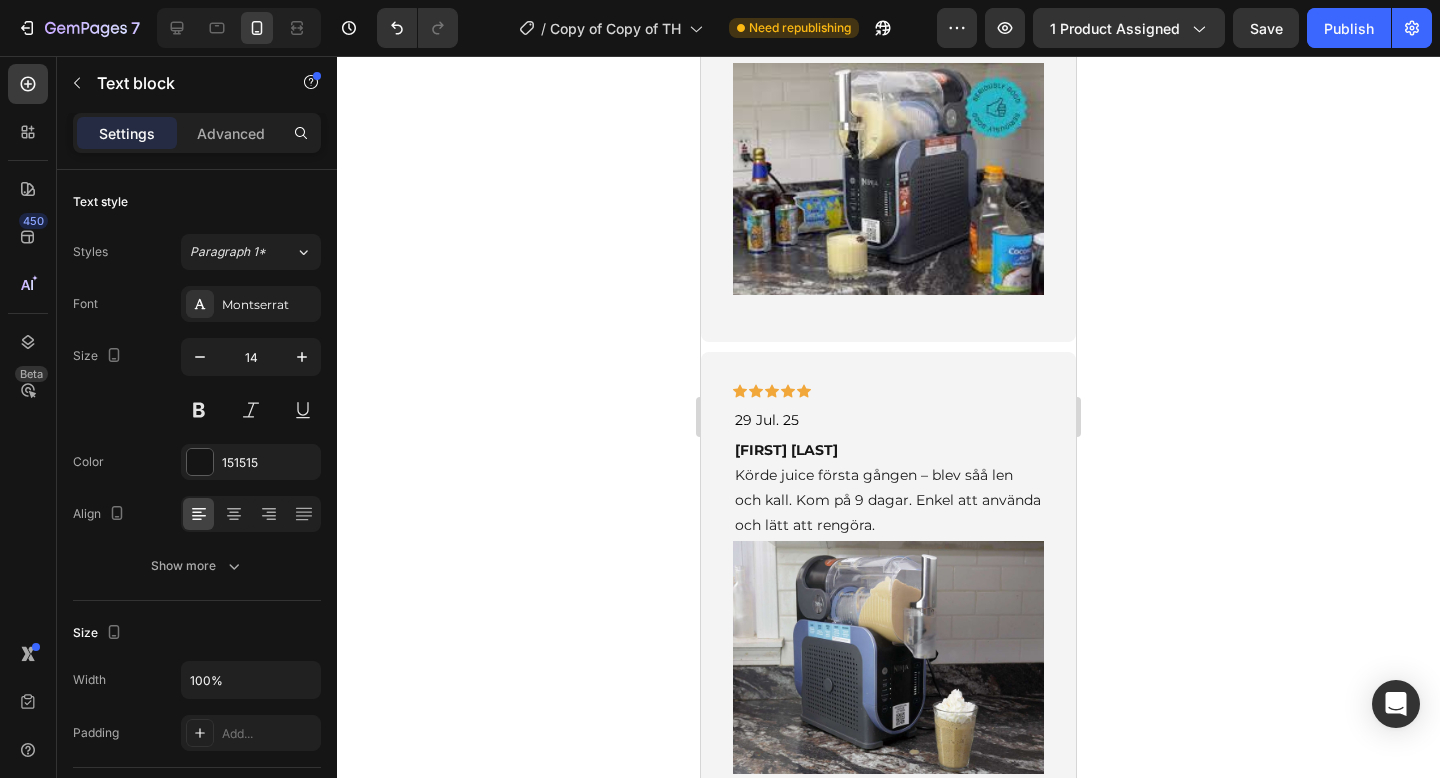 scroll, scrollTop: 4258, scrollLeft: 0, axis: vertical 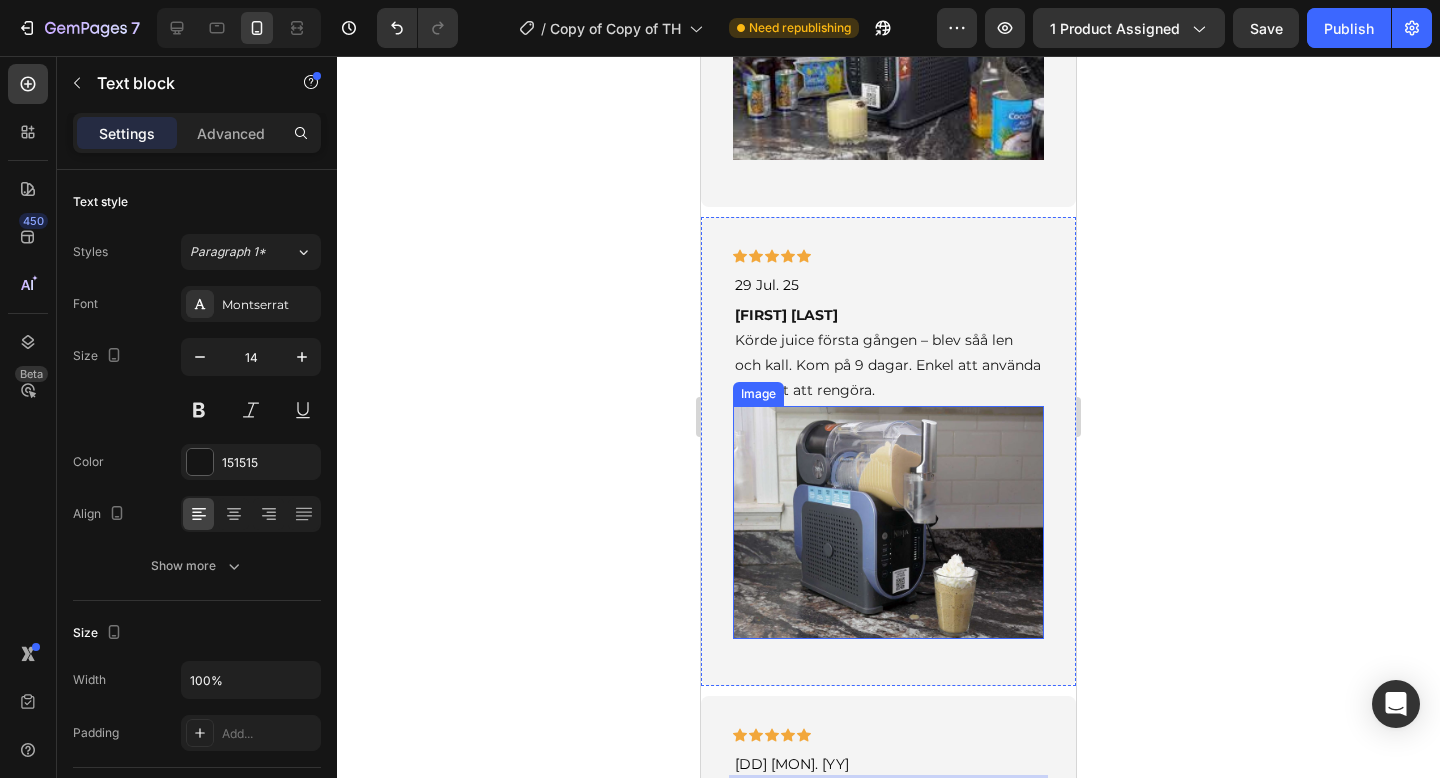click at bounding box center [888, 522] 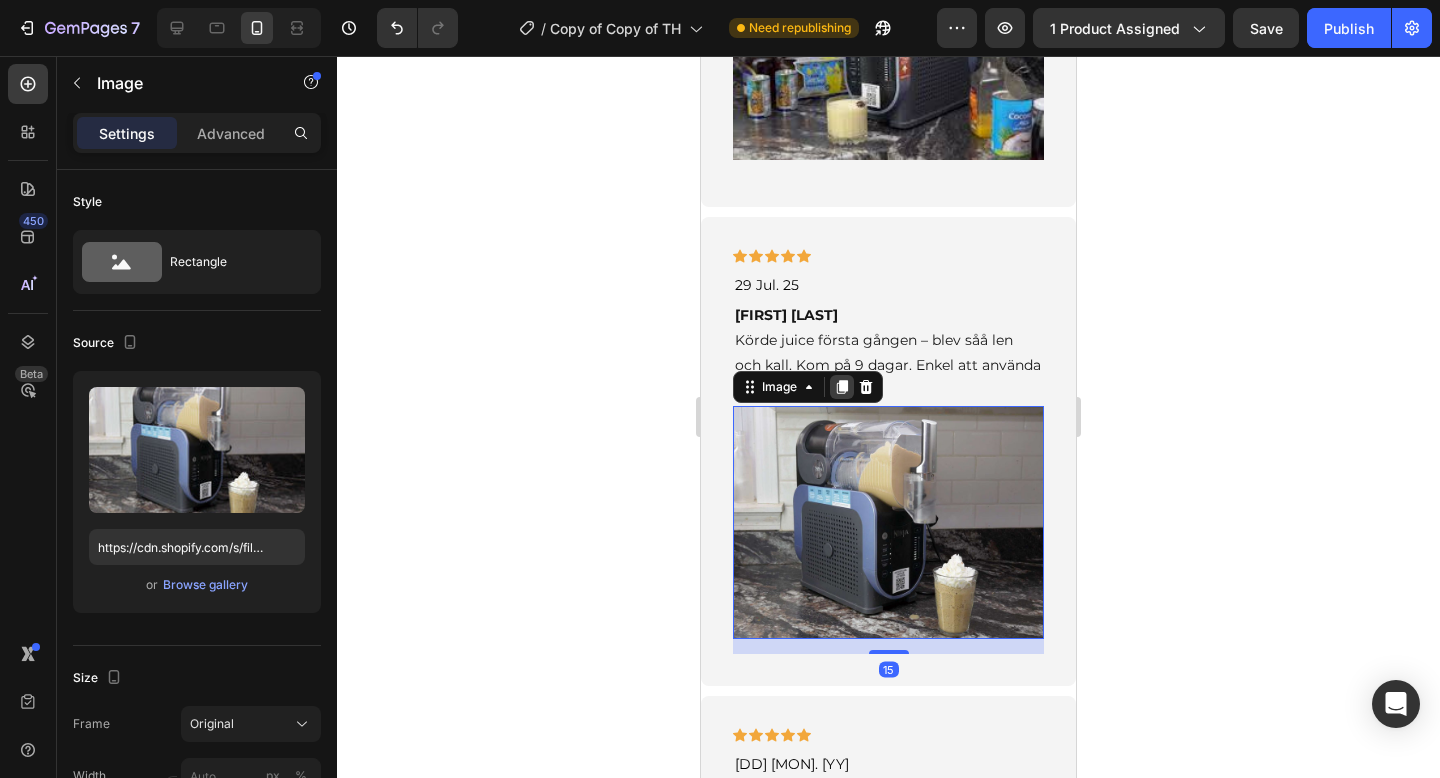 click 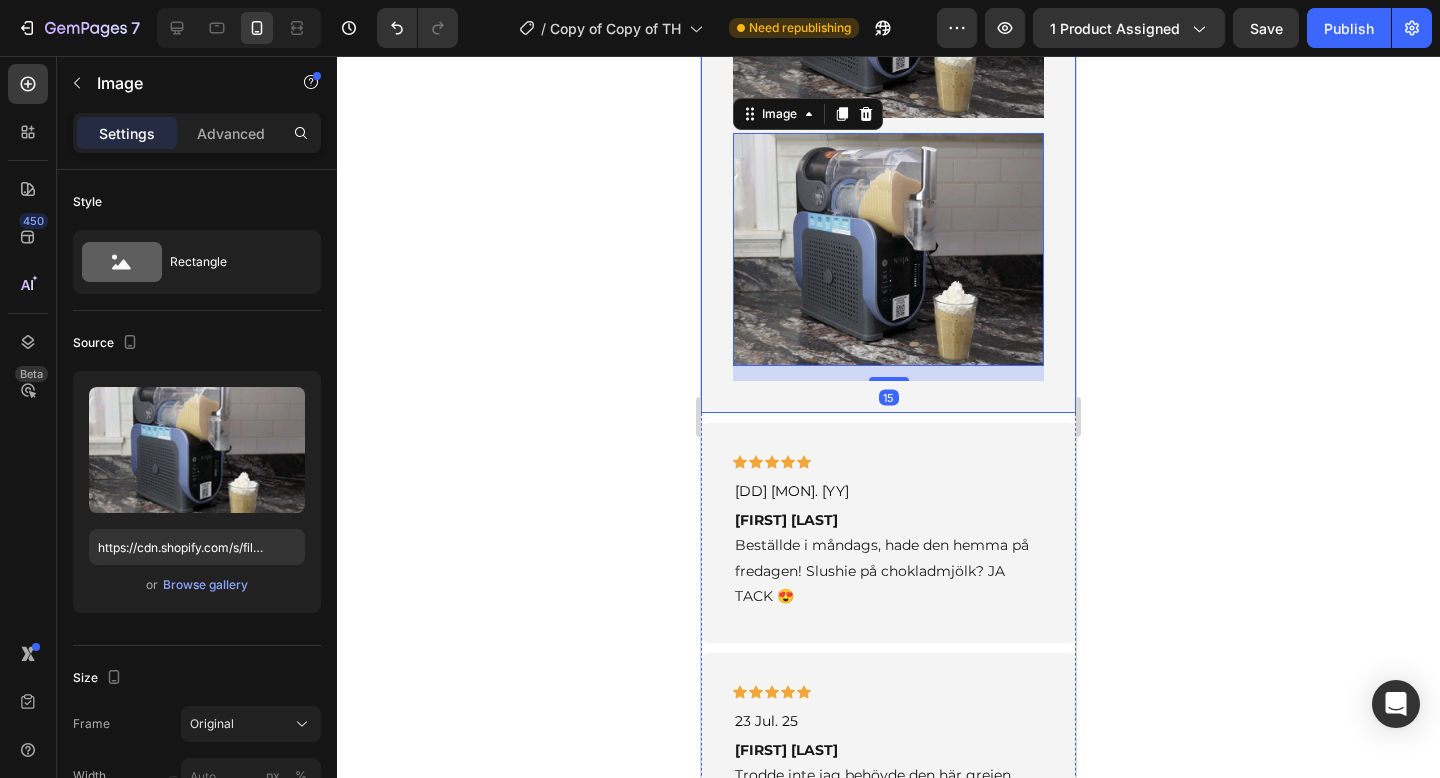 scroll, scrollTop: 4770, scrollLeft: 0, axis: vertical 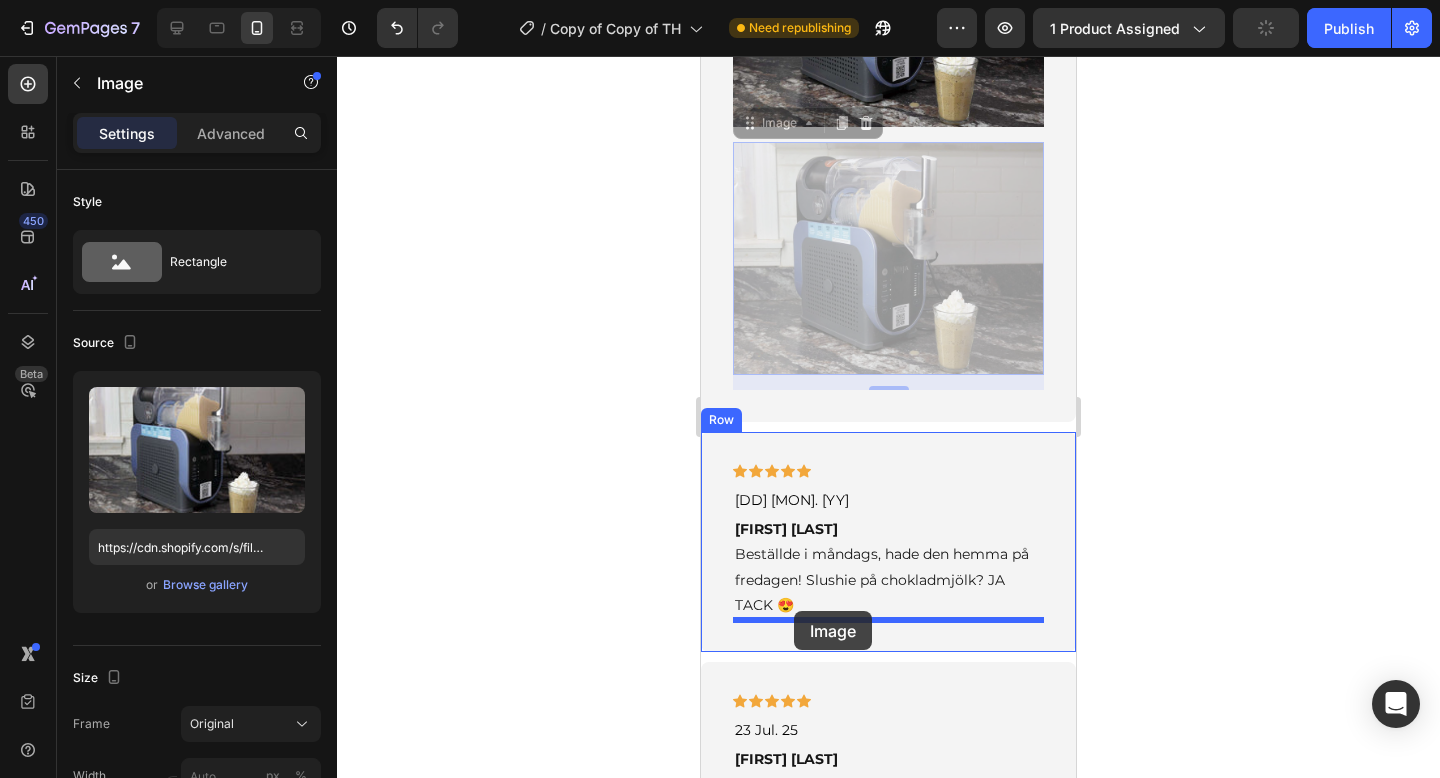 drag, startPoint x: 755, startPoint y: 127, endPoint x: 794, endPoint y: 611, distance: 485.56873 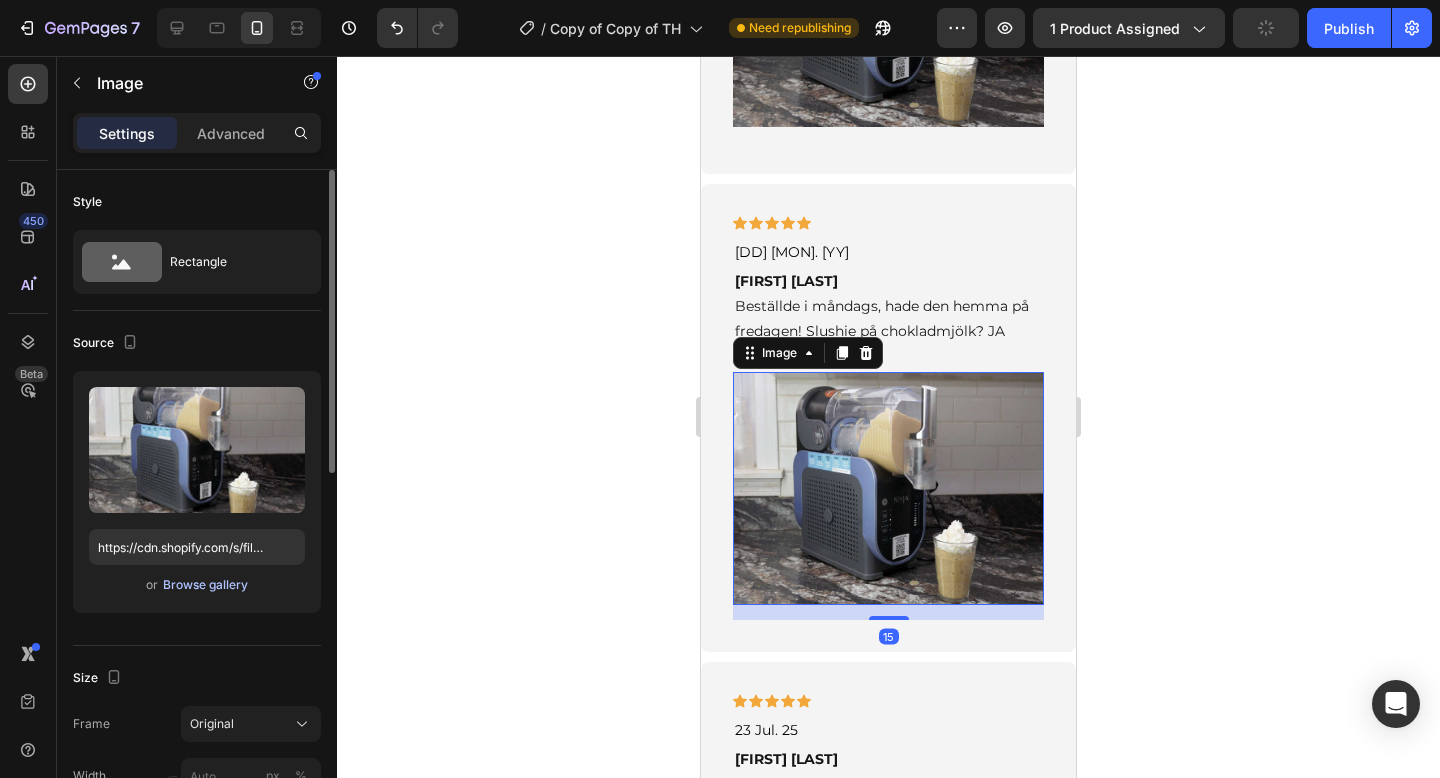 click on "Browse gallery" at bounding box center [205, 585] 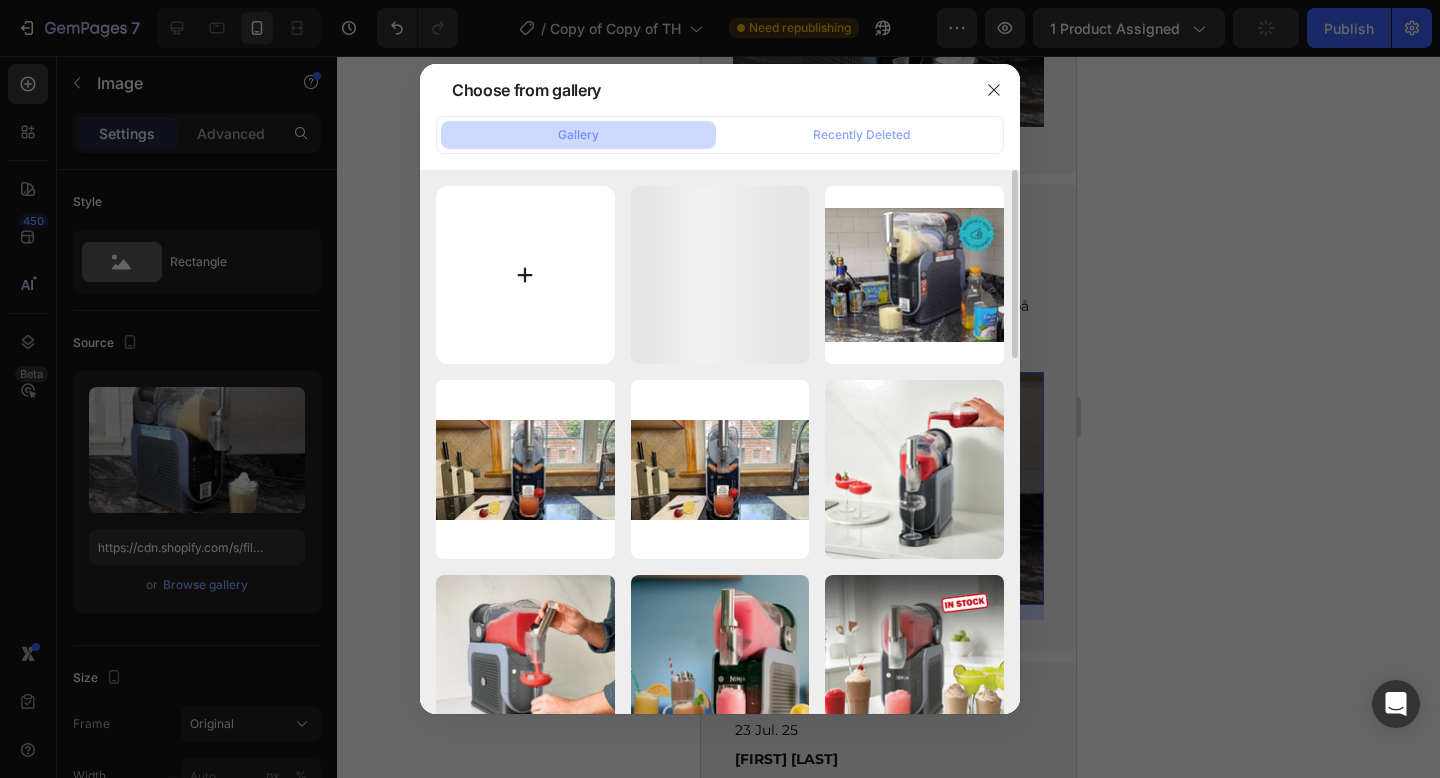 click at bounding box center [525, 275] 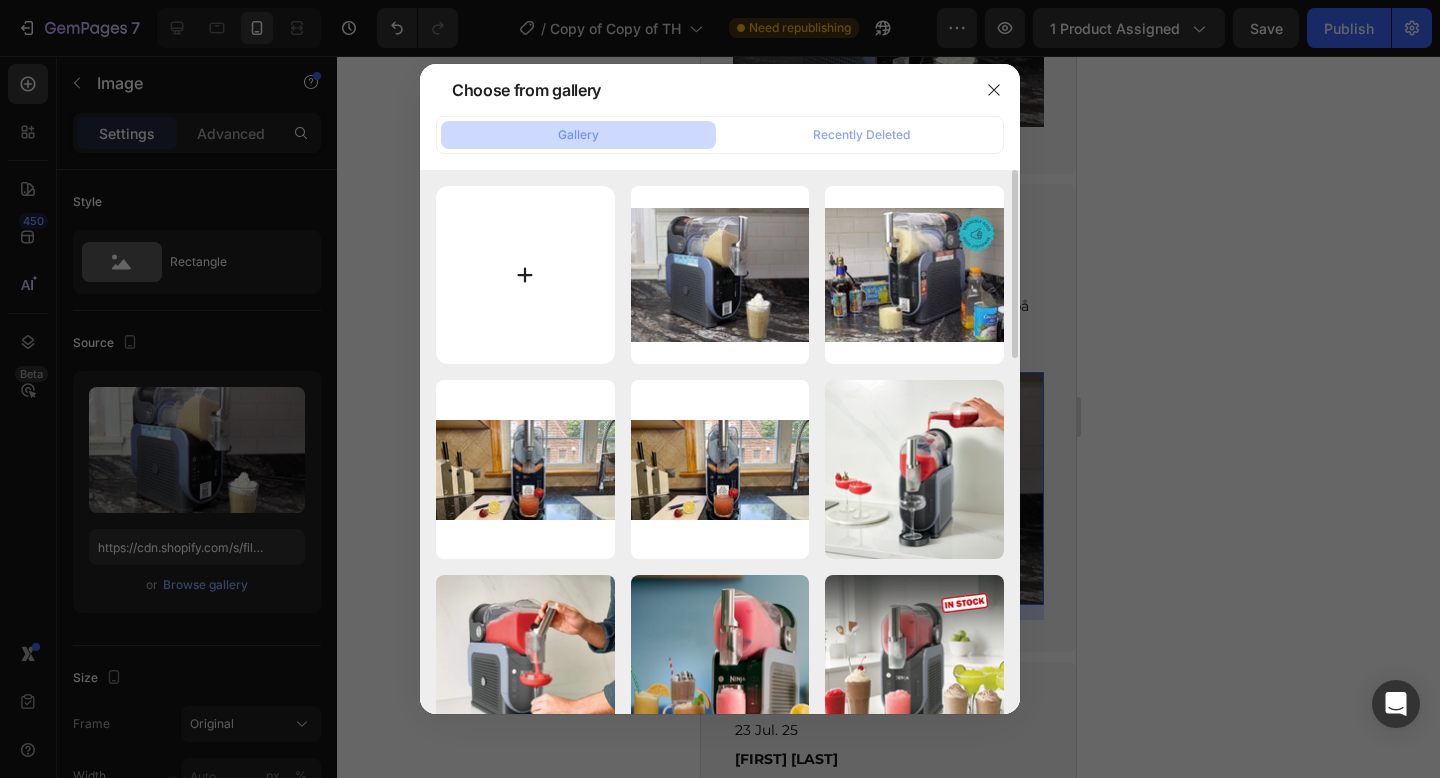 type on "C:\fakepath\hero-image (1).webp" 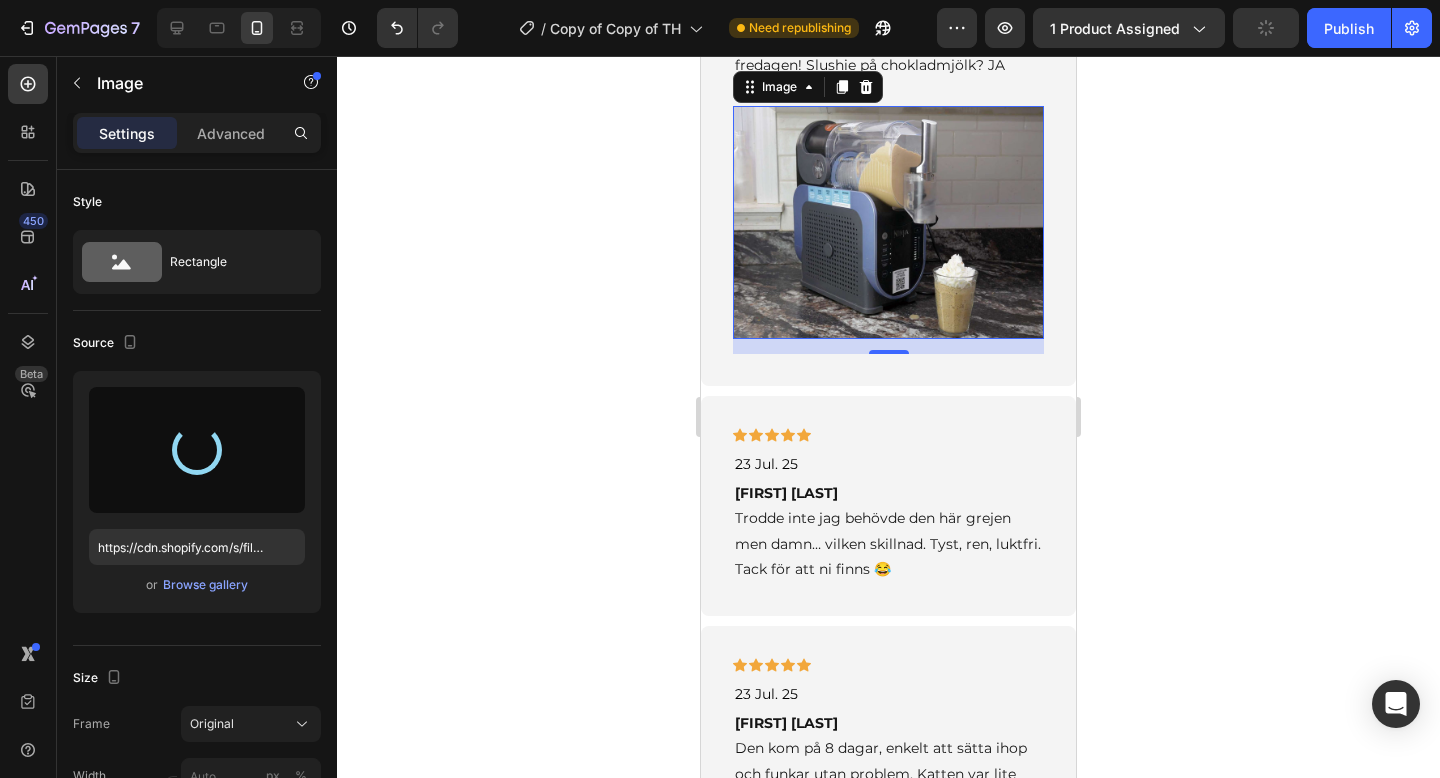 scroll, scrollTop: 5062, scrollLeft: 0, axis: vertical 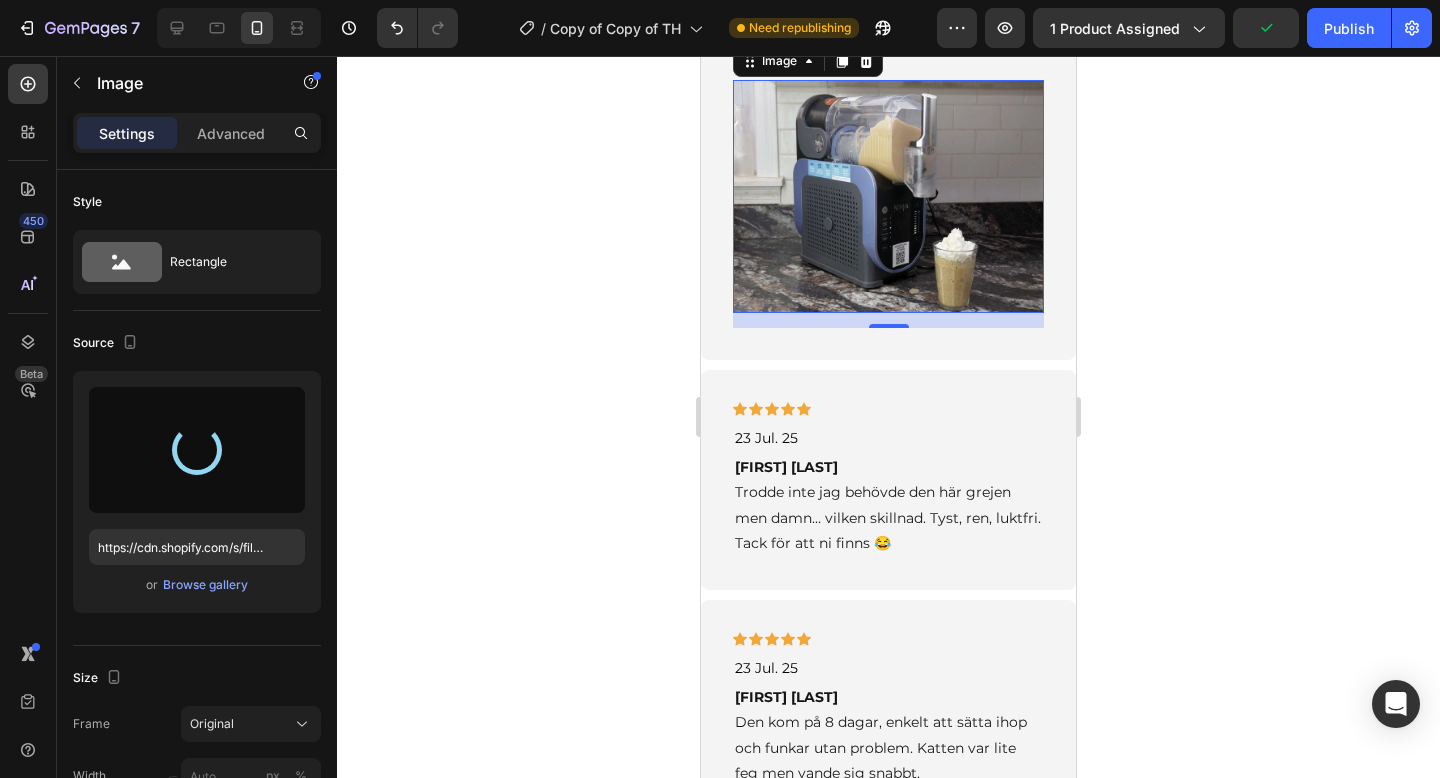 type on "https://cdn.shopify.com/s/files/1/0978/3672/8659/files/gempages_577727115441472188-73675eb0-2c23-4b1d-b284-80e98c09ba16.webp" 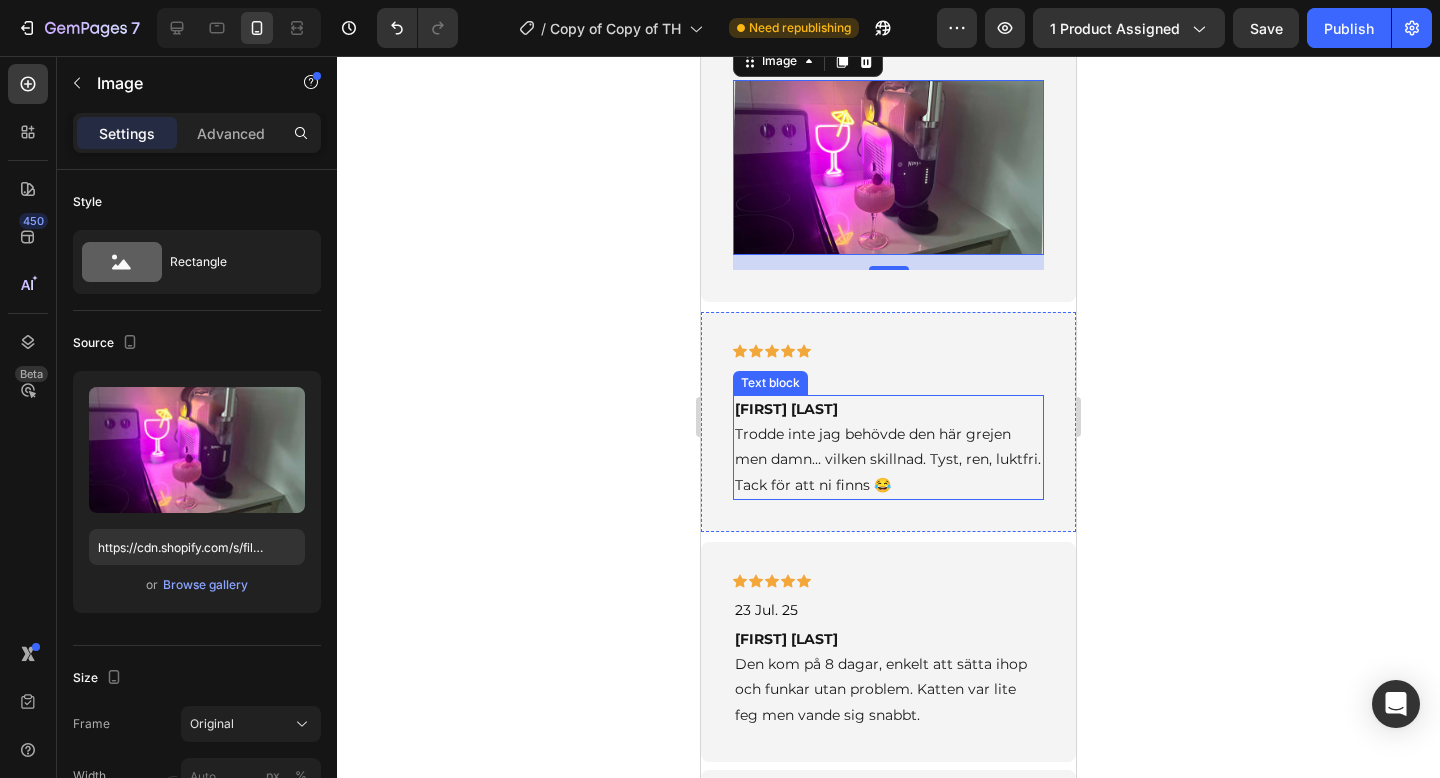 click on "[FIRST] [LAST] Trodde inte jag behövde den här grejen men damn… vilken skillnad. Tyst, ren, luktfri. Tack för att ni finns 😂" at bounding box center (888, 447) 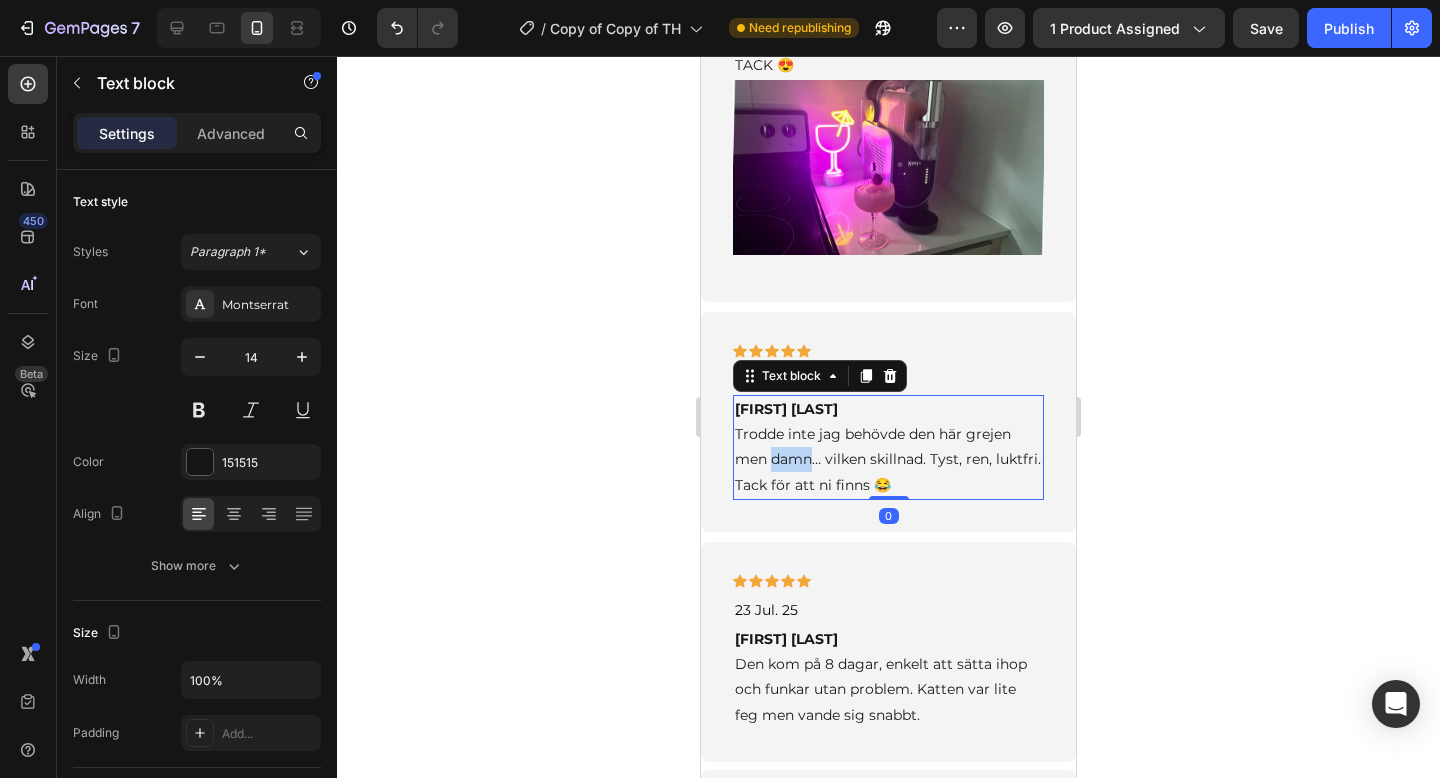 click on "[FIRST] [LAST] Trodde inte jag behövde den här grejen men damn… vilken skillnad. Tyst, ren, luktfri. Tack för att ni finns 😂" at bounding box center (888, 447) 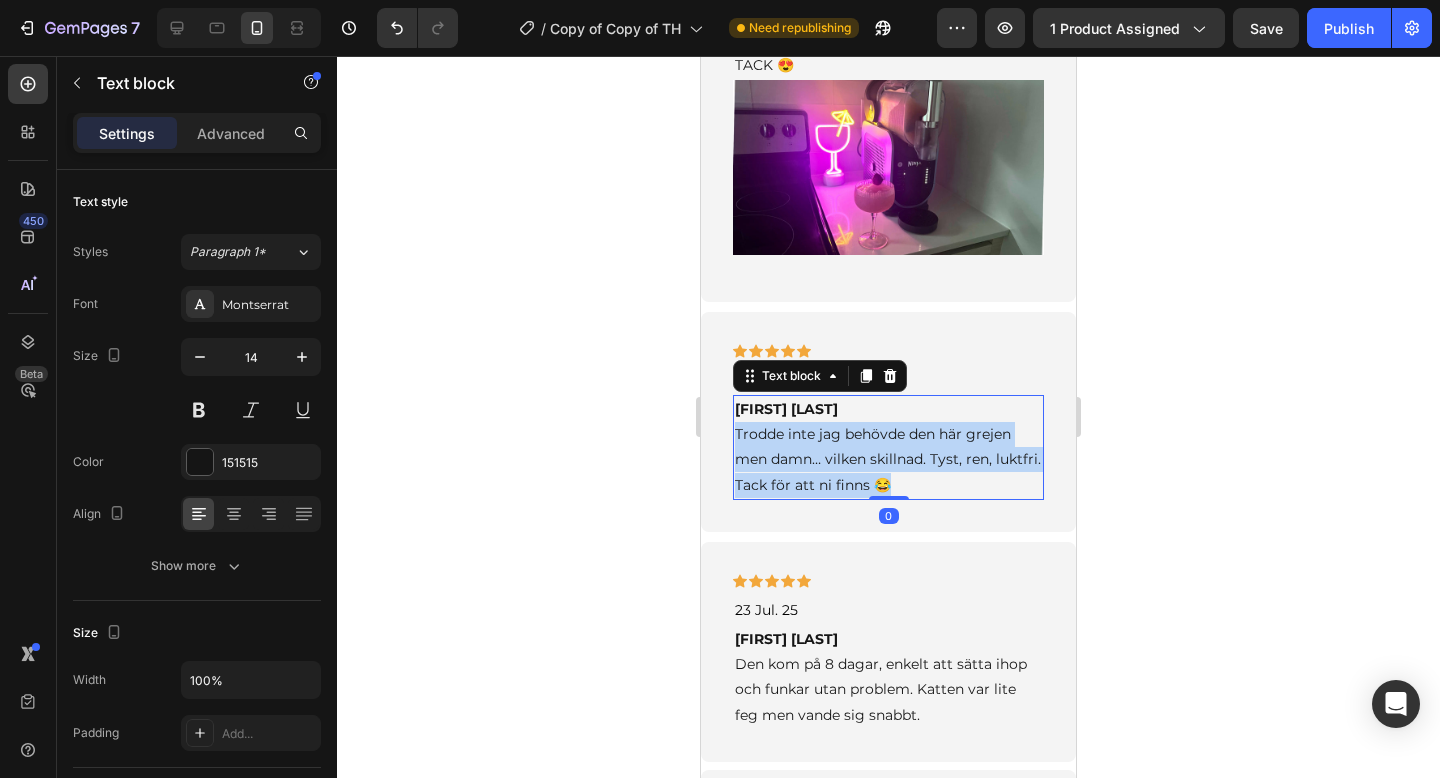 click on "[FIRST] [LAST] Trodde inte jag behövde den här grejen men damn… vilken skillnad. Tyst, ren, luktfri. Tack för att ni finns 😂" at bounding box center [888, 447] 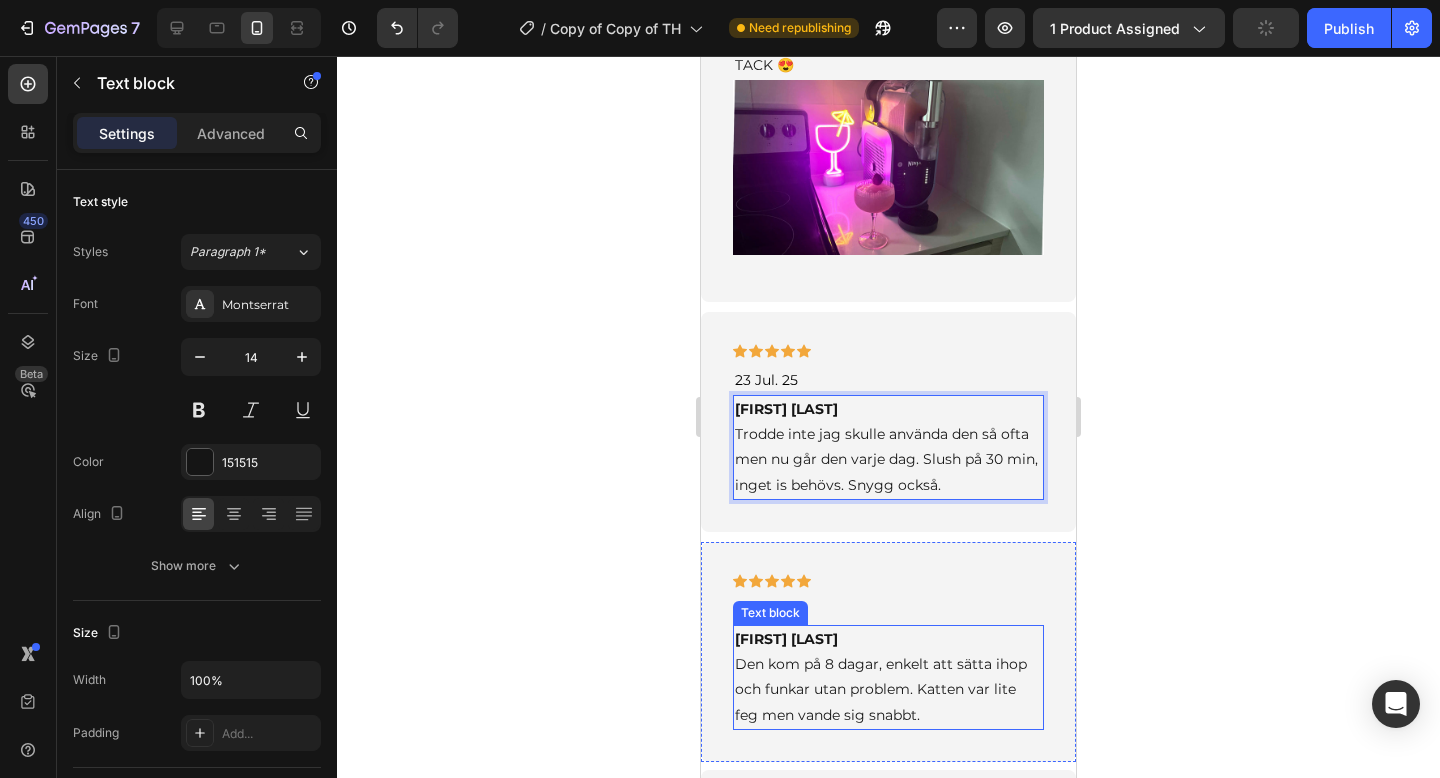 click on "[FIRST] [LAST] Den kom på 8 dagar, enkelt att sätta ihop och funkar utan problem. Katten var lite feg men vande sig snabbt." at bounding box center [888, 677] 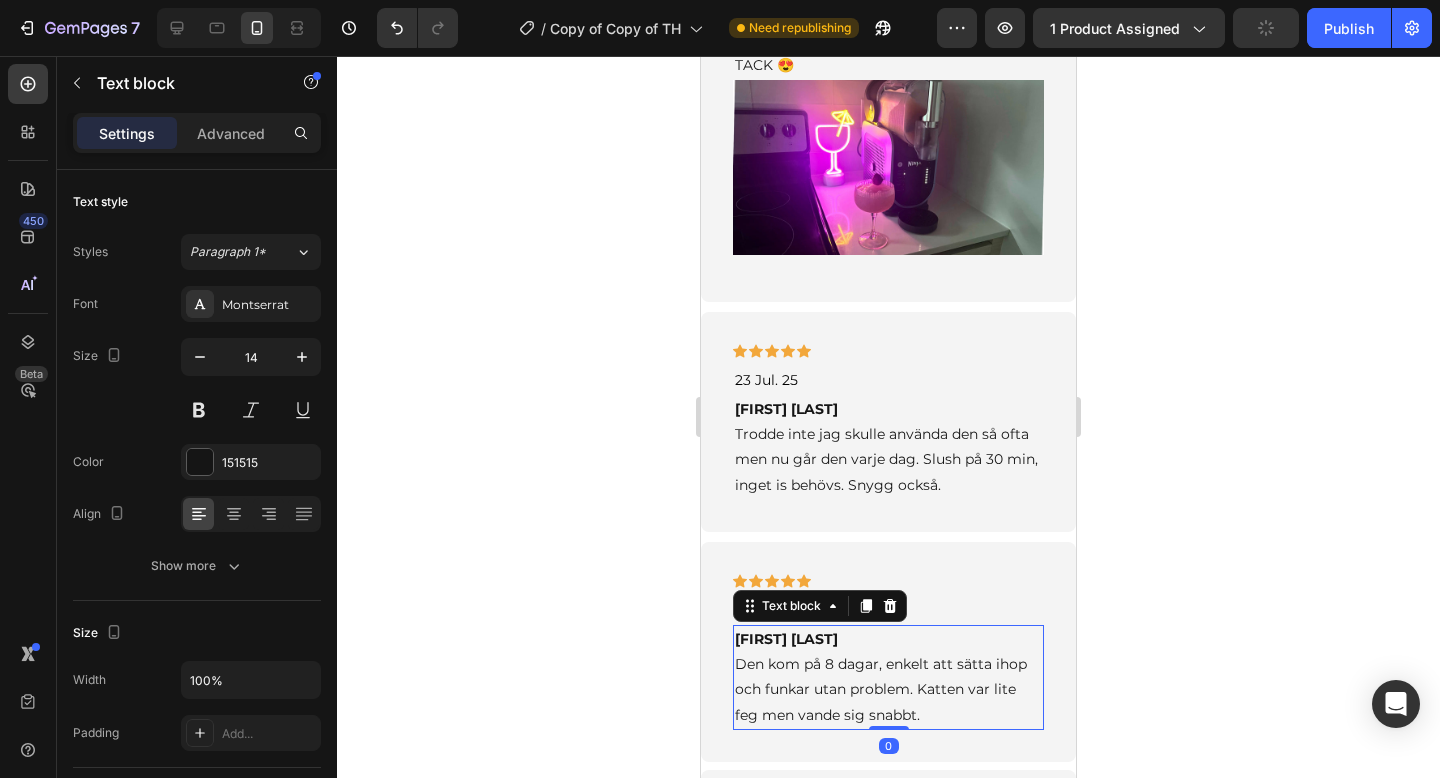 click on "[FIRST] [LAST] Den kom på 8 dagar, enkelt att sätta ihop och funkar utan problem. Katten var lite feg men vande sig snabbt." at bounding box center [888, 677] 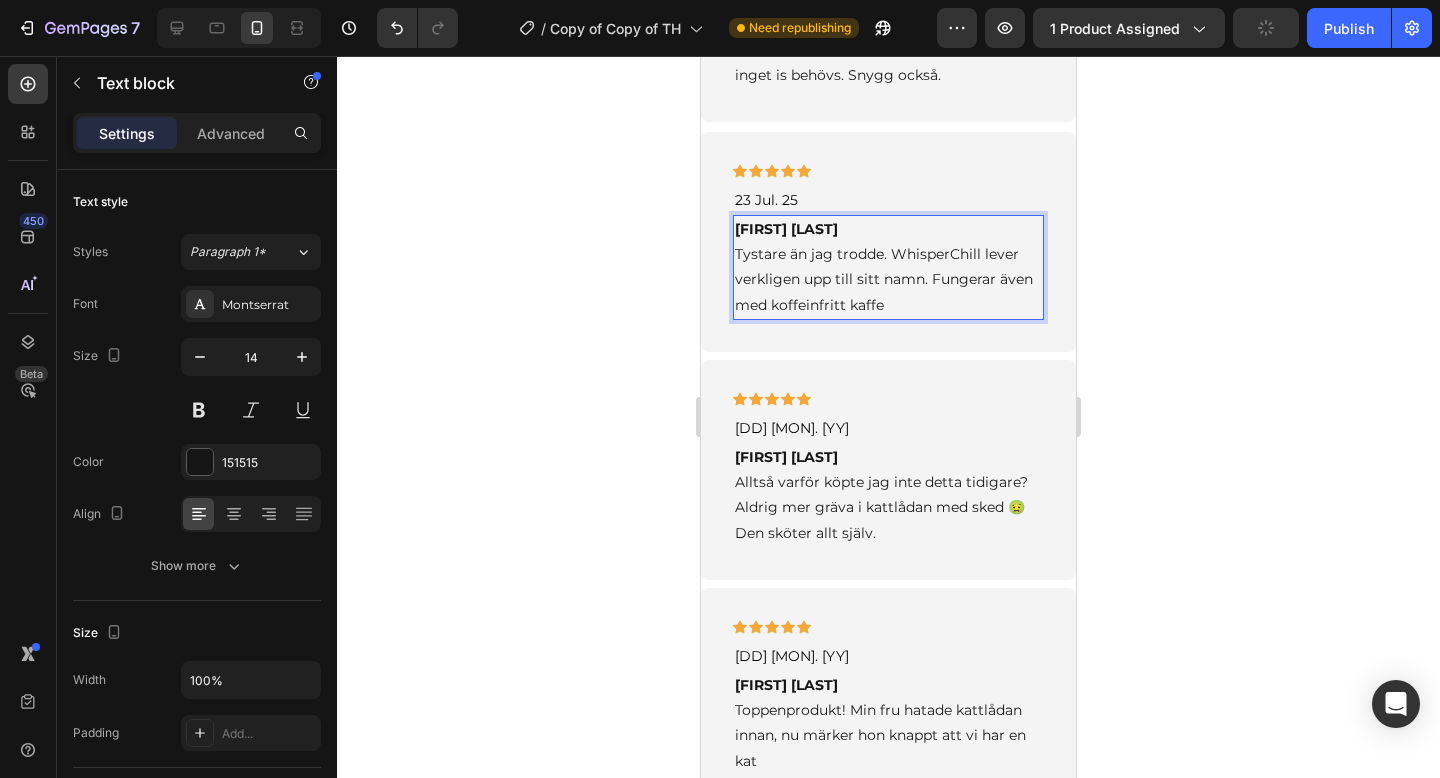 scroll, scrollTop: 5501, scrollLeft: 0, axis: vertical 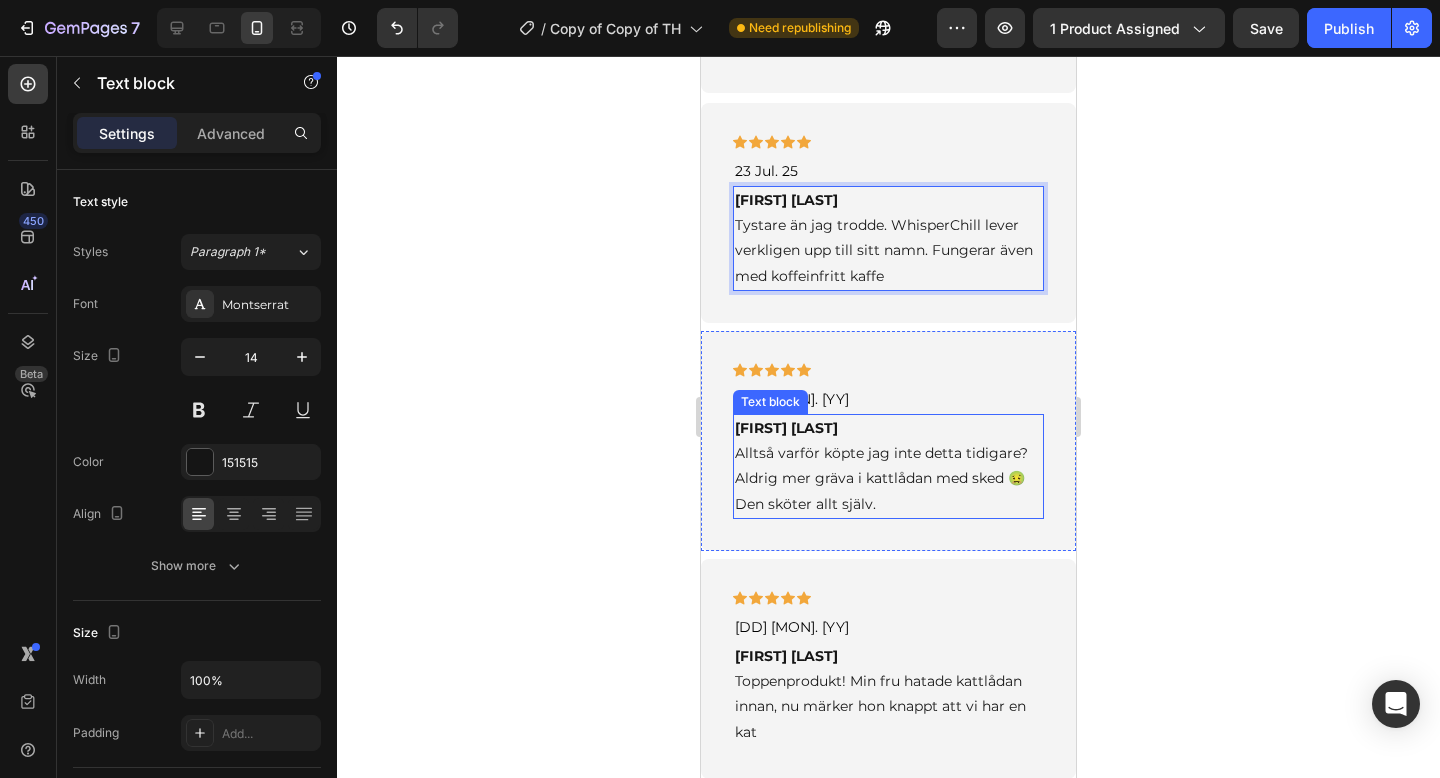 click on "[FIRST] [LAST] Alltså varför köpte jag inte detta tidigare? Aldrig mer gräva i kattlådan med sked 🤢 Den sköter allt själv." at bounding box center [888, 466] 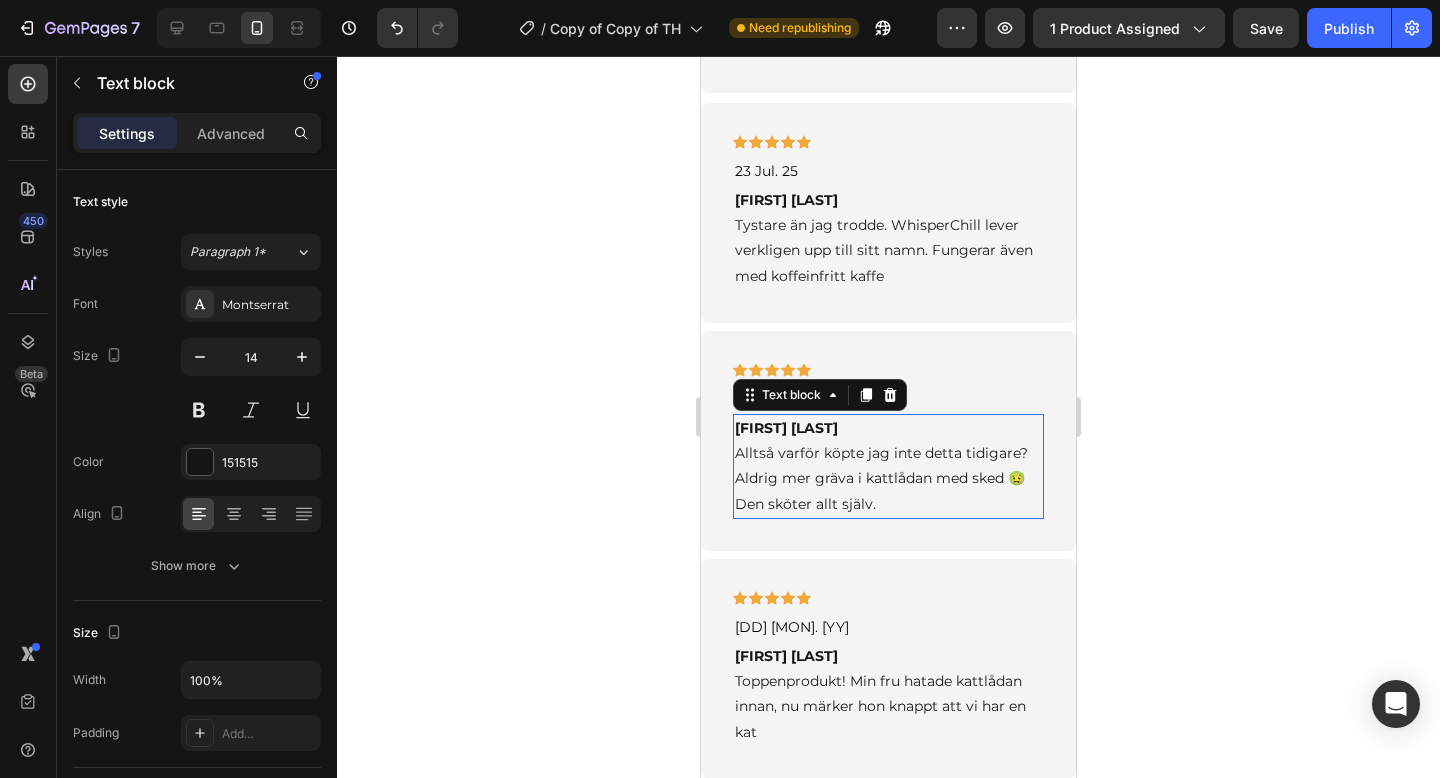 click on "[FIRST] [LAST] Alltså varför köpte jag inte detta tidigare? Aldrig mer gräva i kattlådan med sked 🤢 Den sköter allt själv." at bounding box center [888, 466] 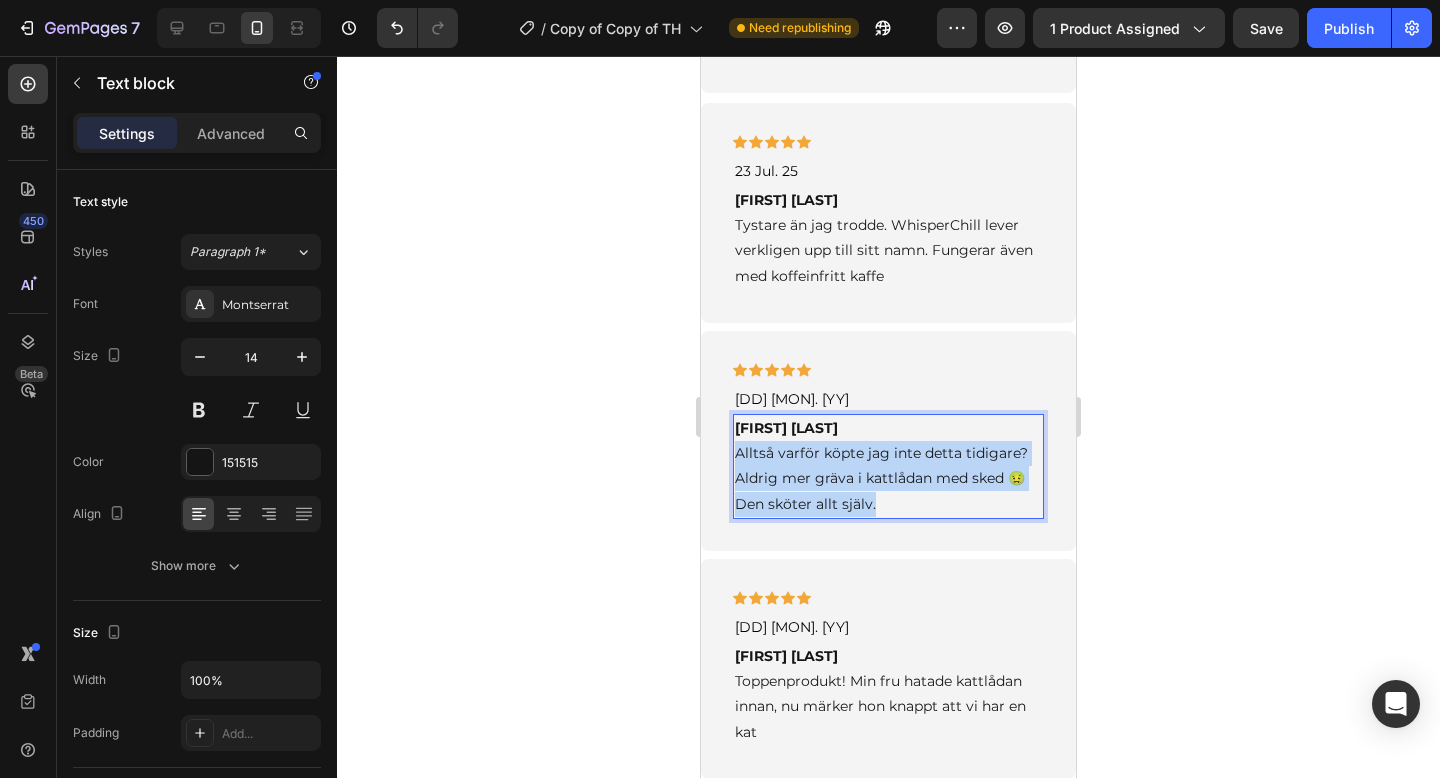 click on "[FIRST] [LAST] Alltså varför köpte jag inte detta tidigare? Aldrig mer gräva i kattlådan med sked 🤢 Den sköter allt själv." at bounding box center (888, 466) 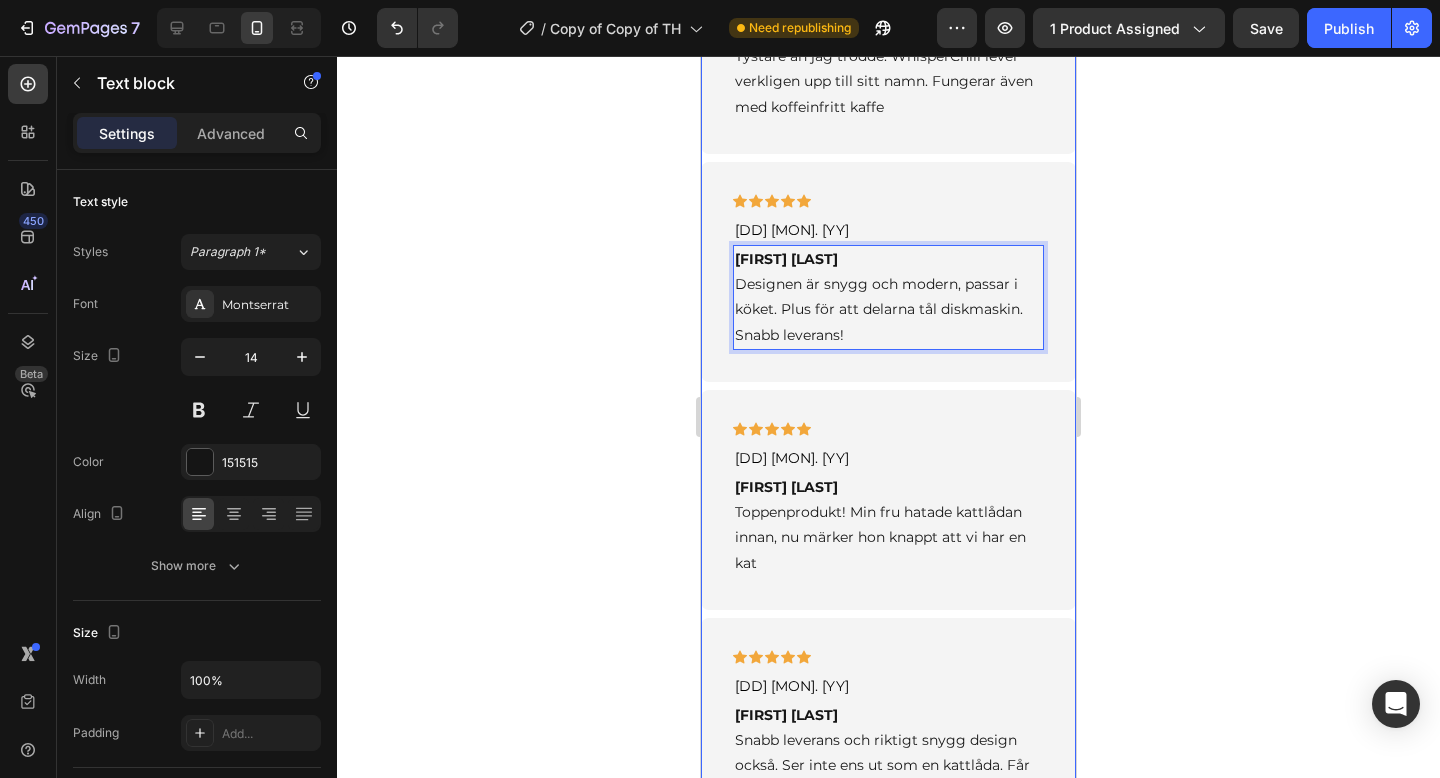 scroll, scrollTop: 5683, scrollLeft: 0, axis: vertical 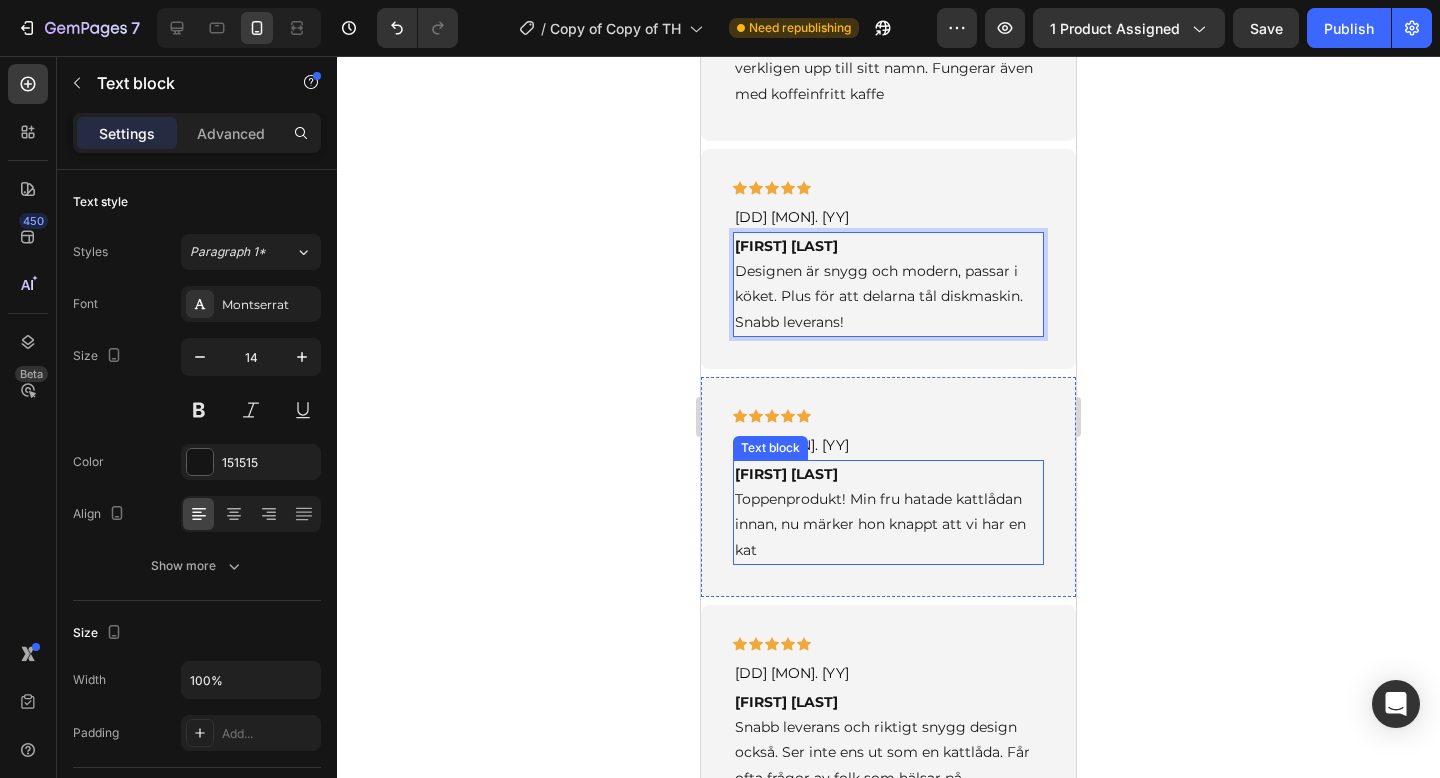 click on "[FIRST] [LAST] Toppenprodukt! Min fru hatade kattlådan innan, nu märker hon knappt att vi har en kat" at bounding box center (888, 512) 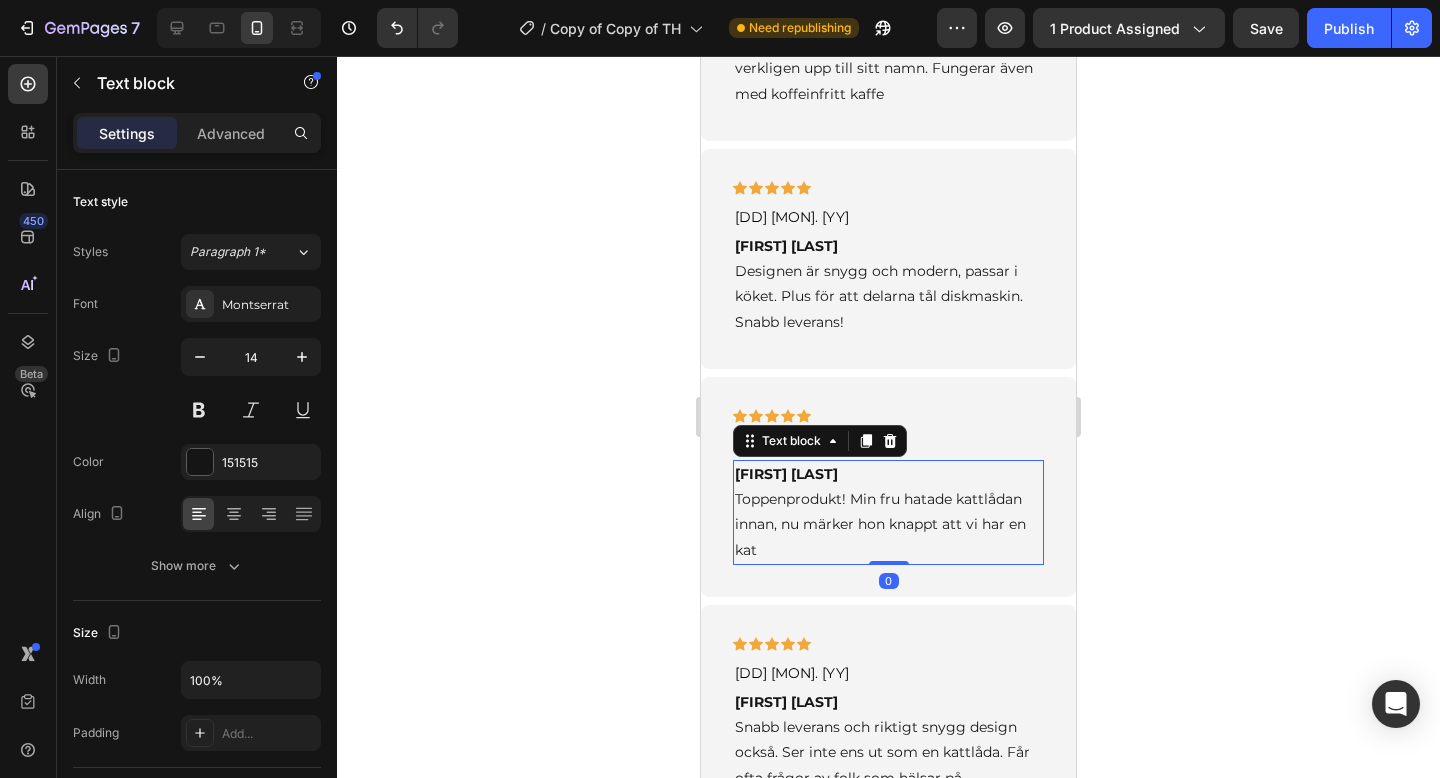 click on "[FIRST] [LAST] Toppenprodukt! Min fru hatade kattlådan innan, nu märker hon knappt att vi har en kat" at bounding box center [888, 512] 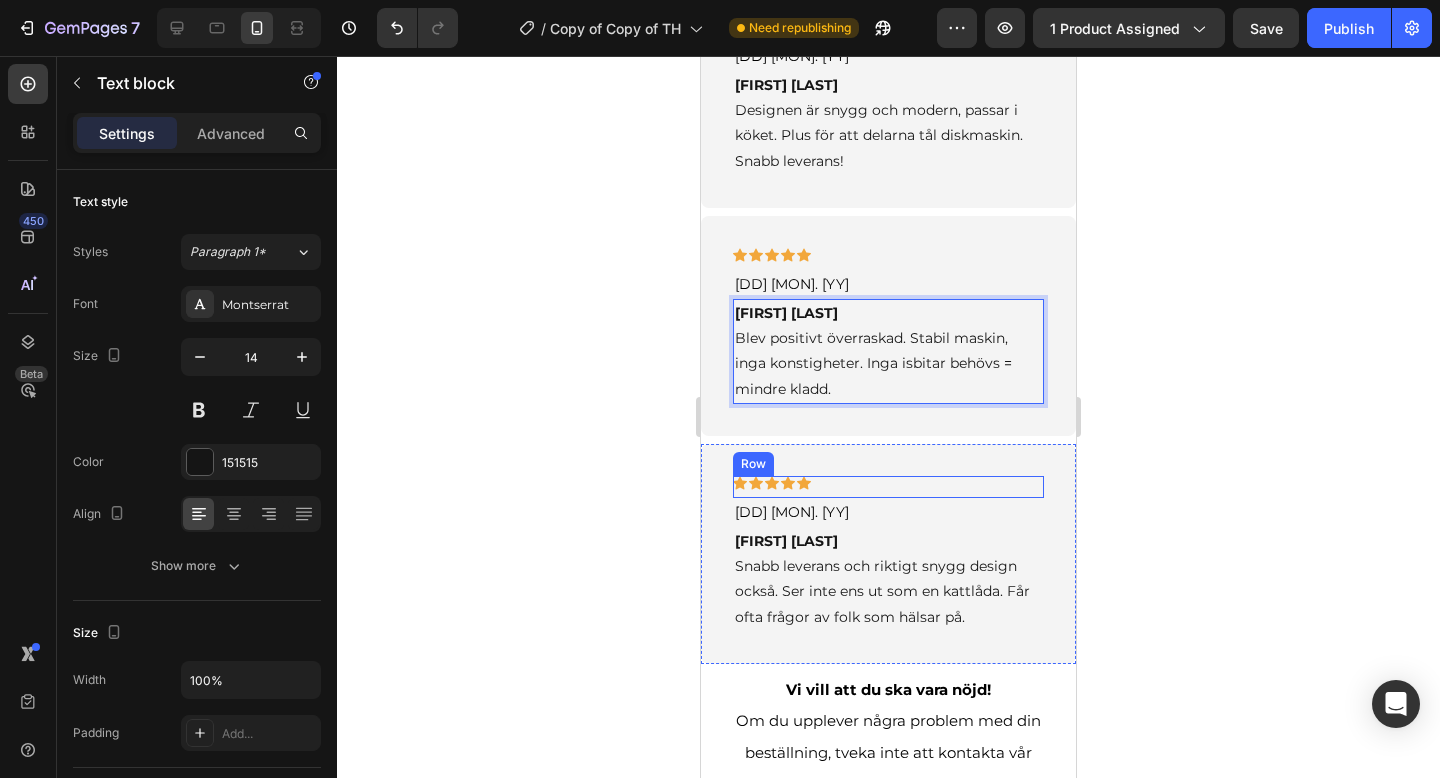 scroll, scrollTop: 5958, scrollLeft: 0, axis: vertical 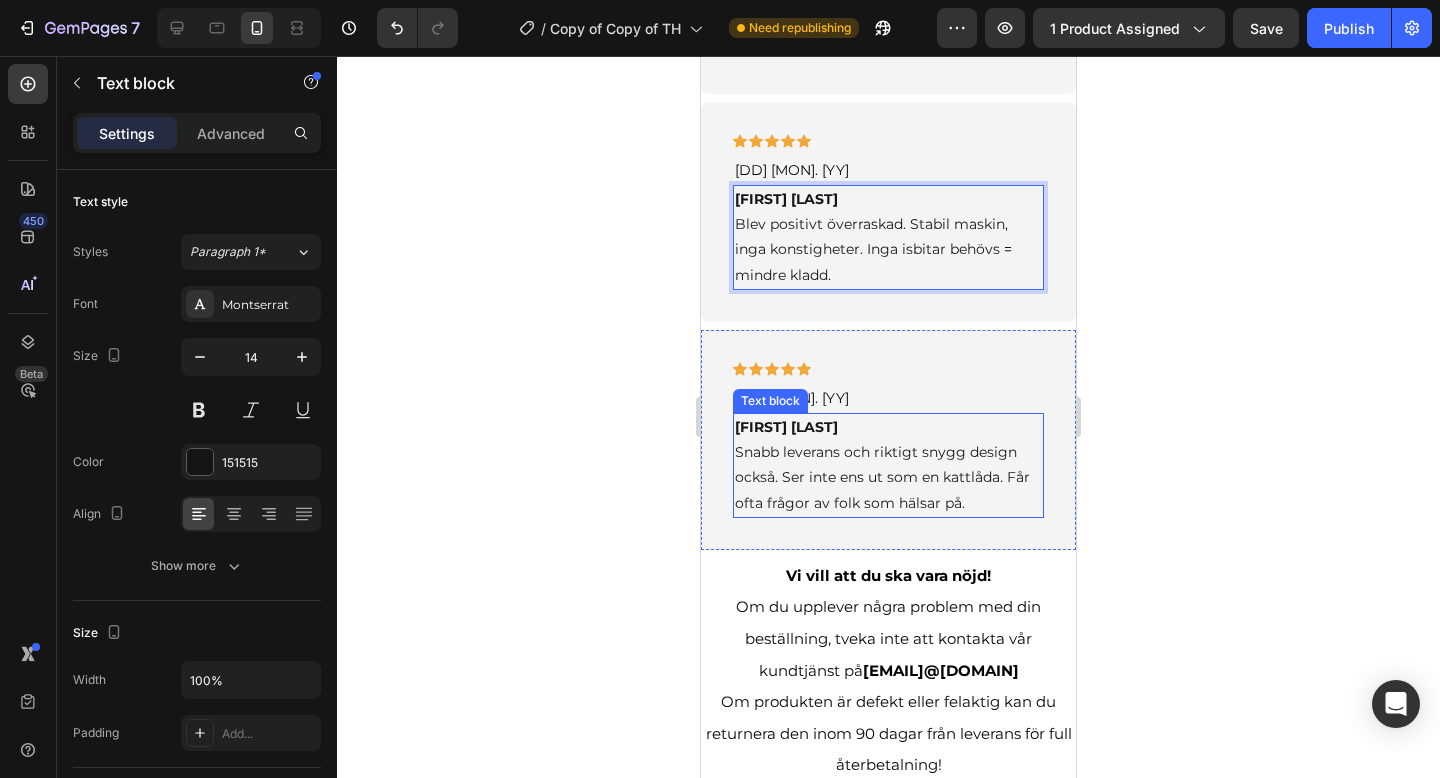 click on "[FIRST] [LAST] Snabb leverans och riktigt snygg design också. Ser inte ens ut som en kattlåda. Får ofta frågor av folk som hälsar på." at bounding box center (888, 465) 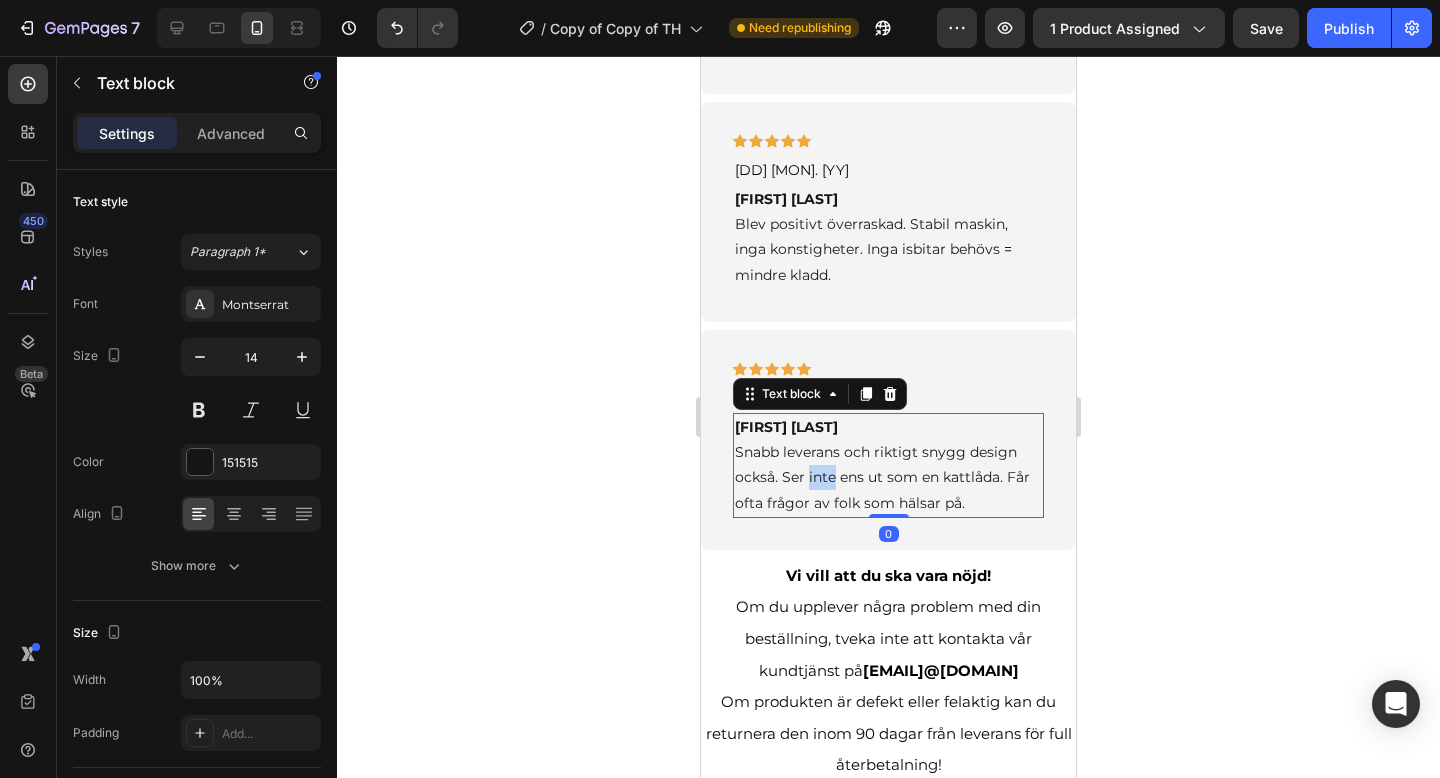 click on "[FIRST] [LAST] Snabb leverans och riktigt snygg design också. Ser inte ens ut som en kattlåda. Får ofta frågor av folk som hälsar på." at bounding box center [888, 465] 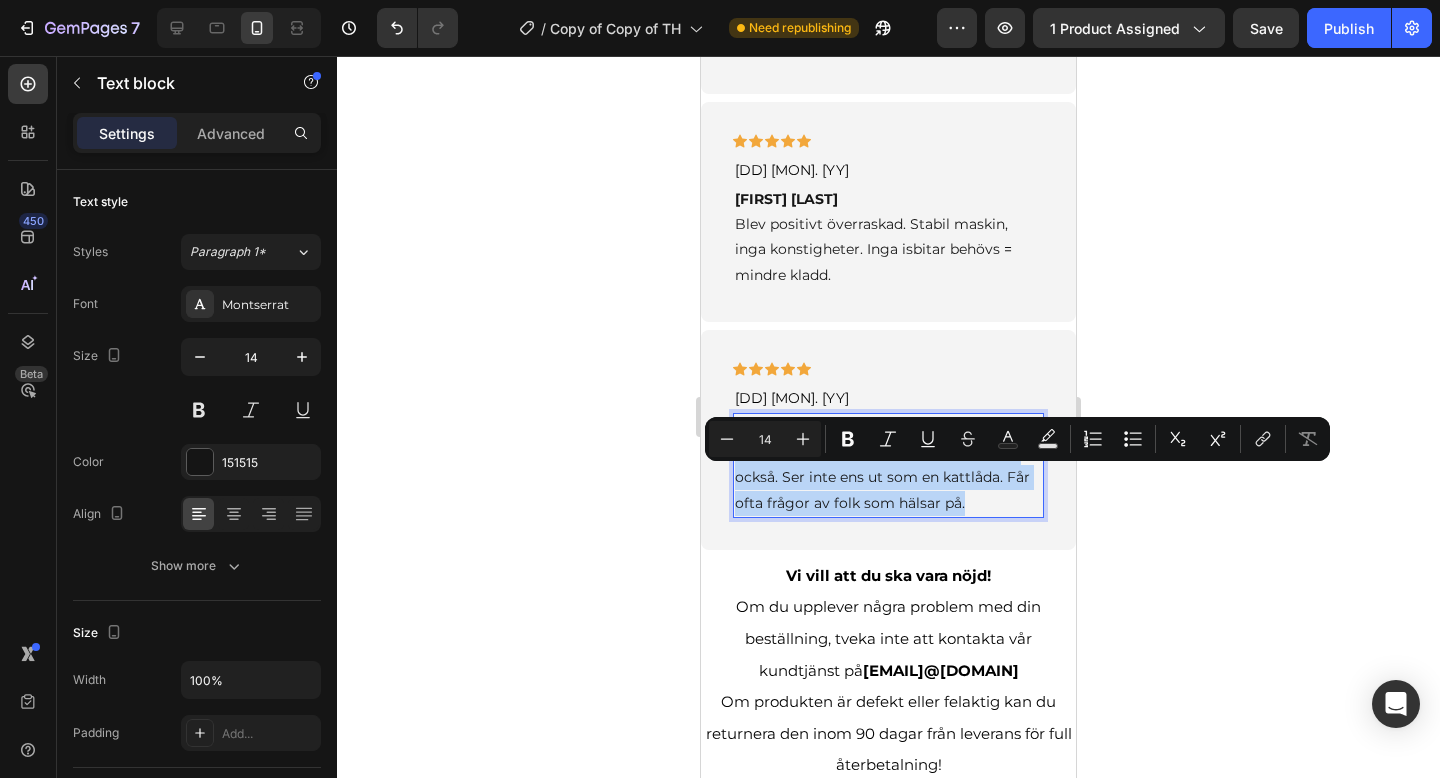 click on "[FIRST] [LAST] Snabb leverans och riktigt snygg design också. Ser inte ens ut som en kattlåda. Får ofta frågor av folk som hälsar på." at bounding box center (888, 465) 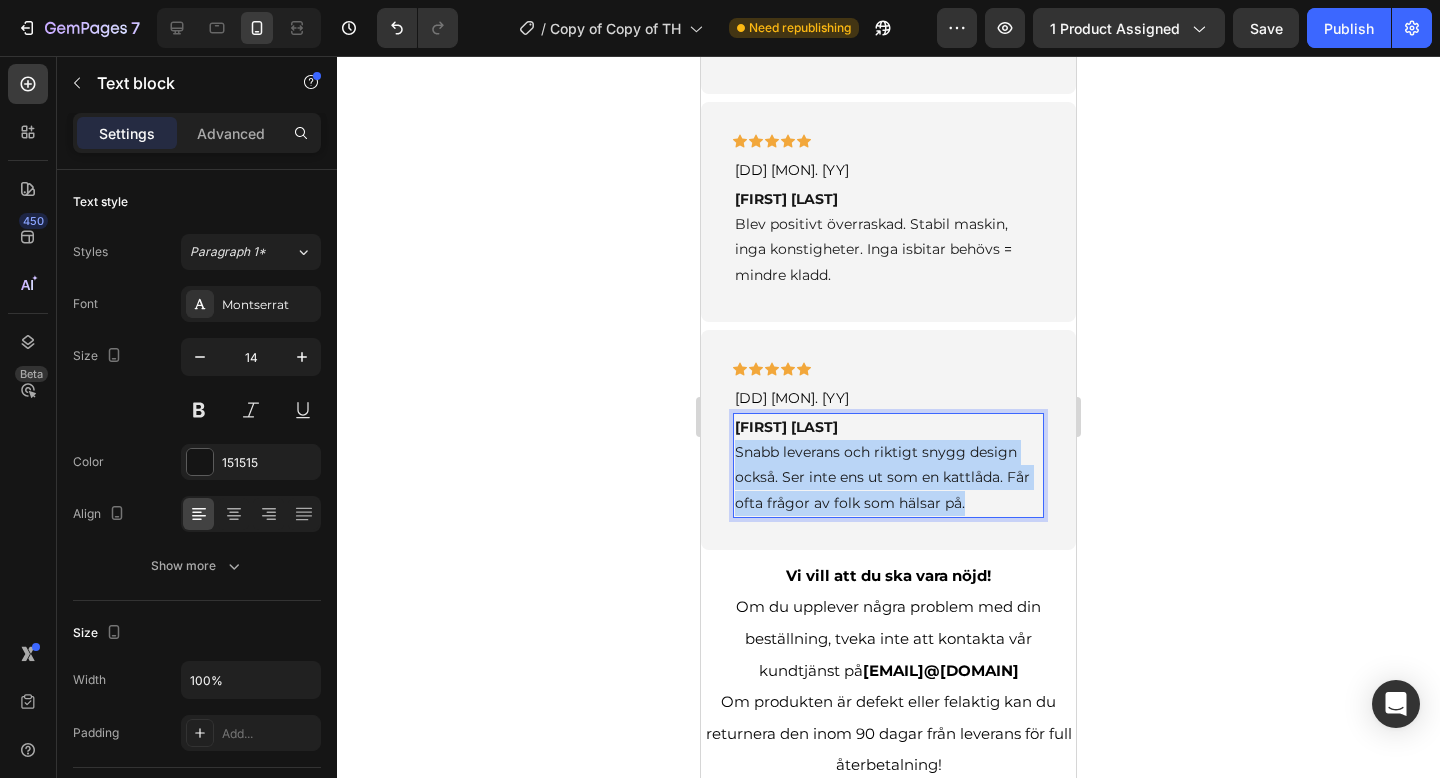click on "[FIRST] [LAST] Snabb leverans och riktigt snygg design också. Ser inte ens ut som en kattlåda. Får ofta frågor av folk som hälsar på." at bounding box center (888, 465) 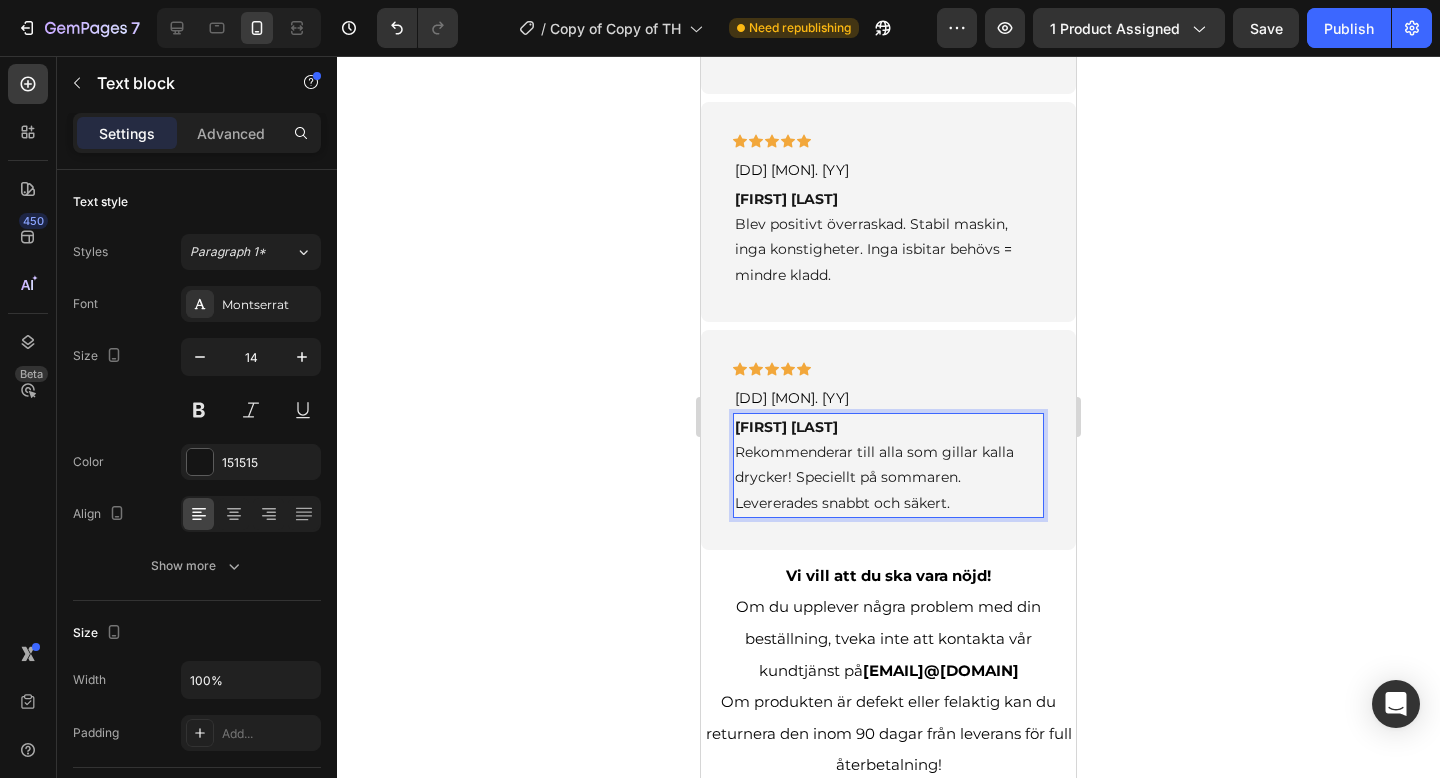 click 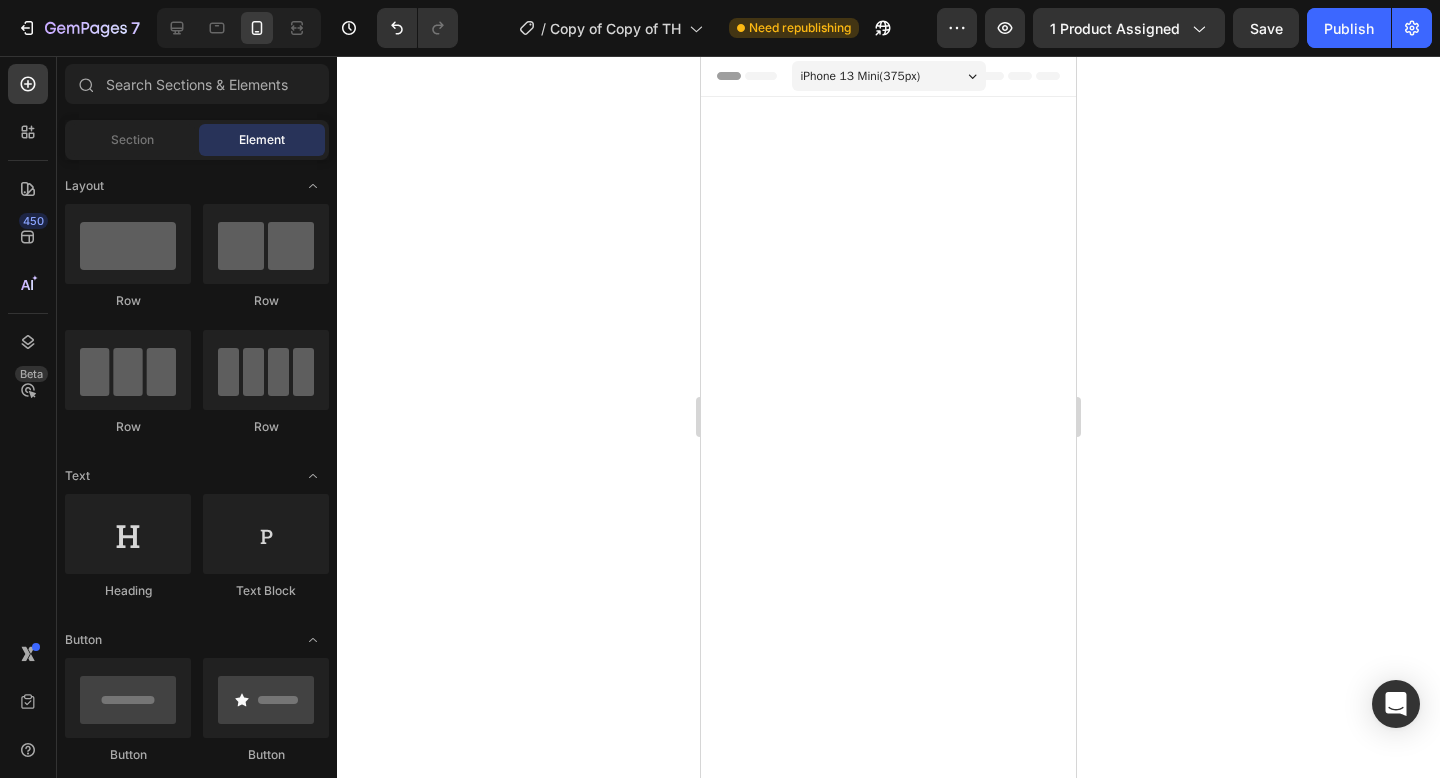 scroll, scrollTop: 0, scrollLeft: 0, axis: both 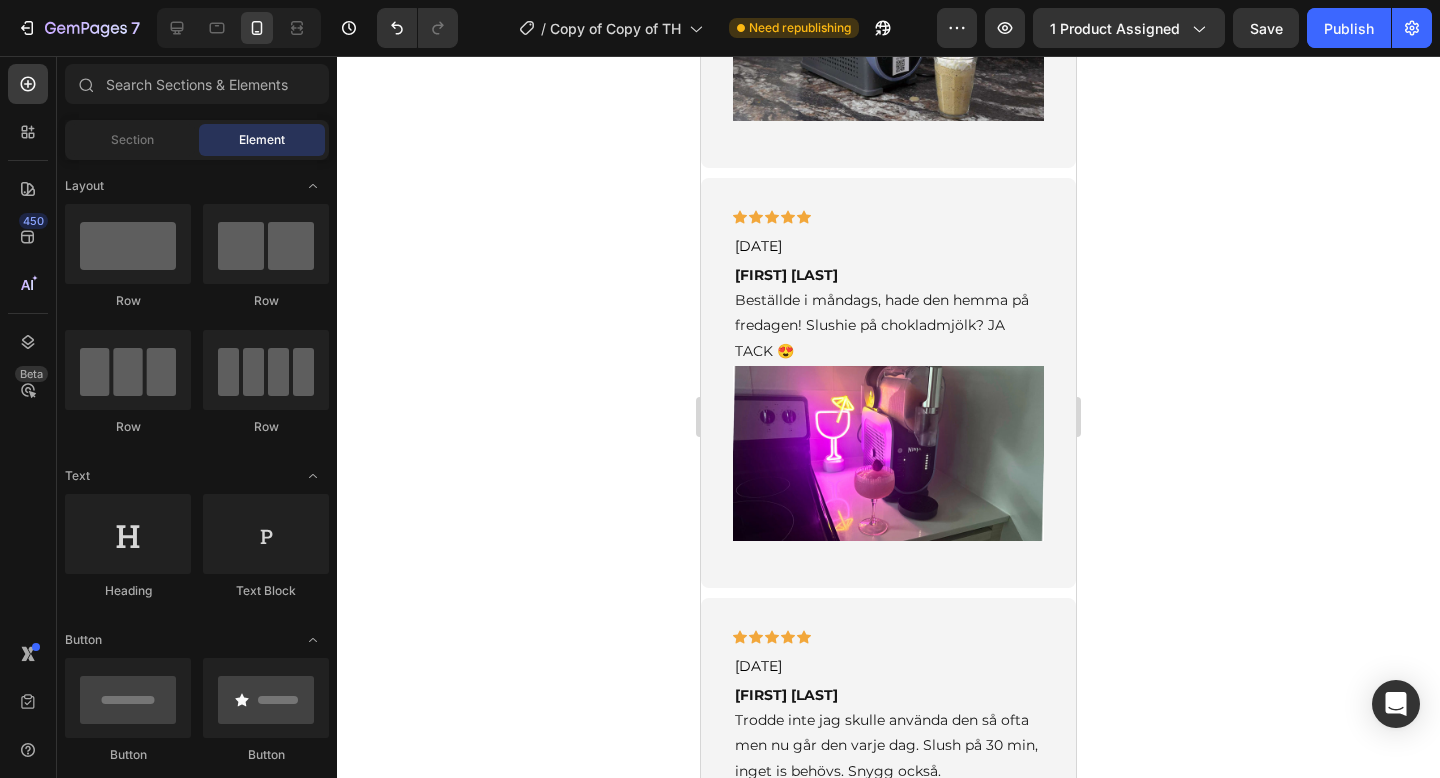 click at bounding box center [888, 453] 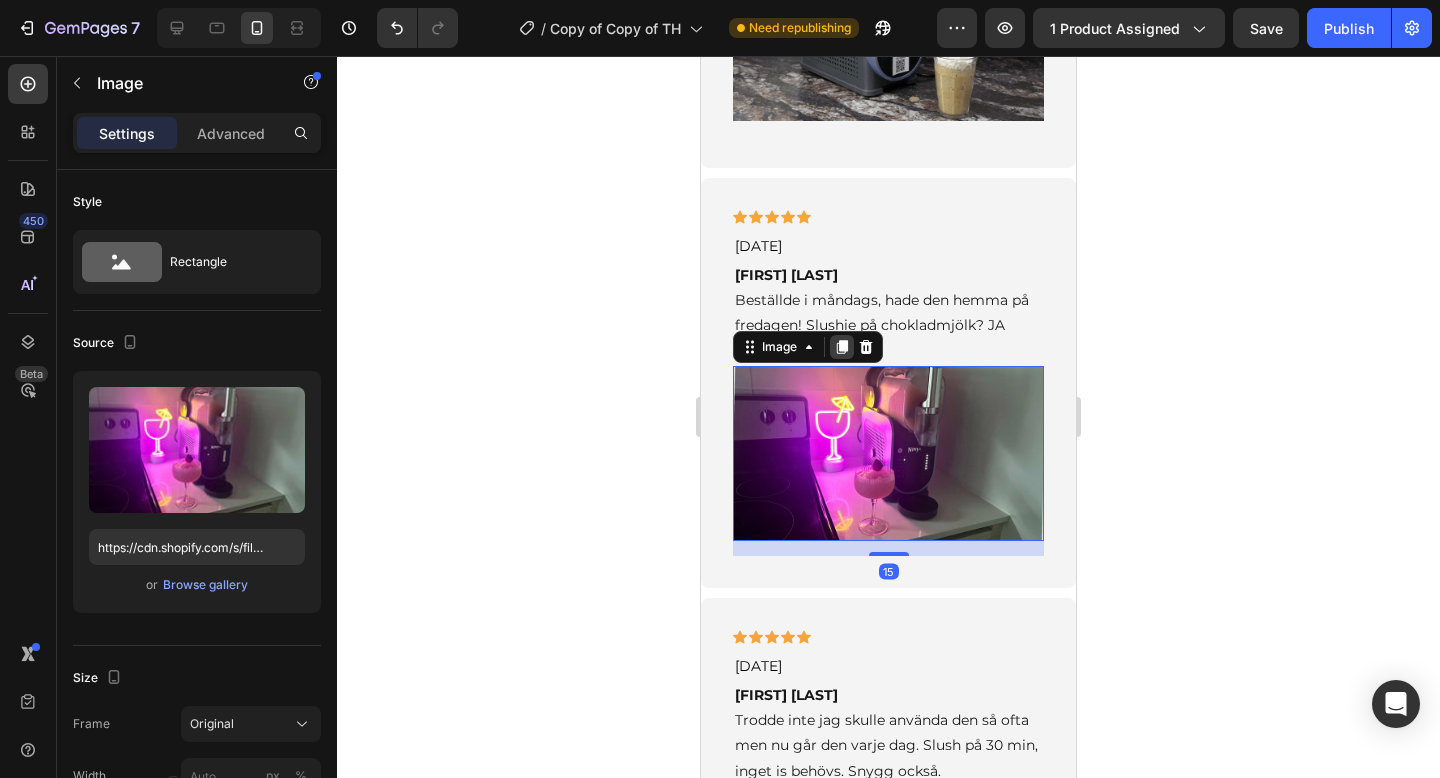 click 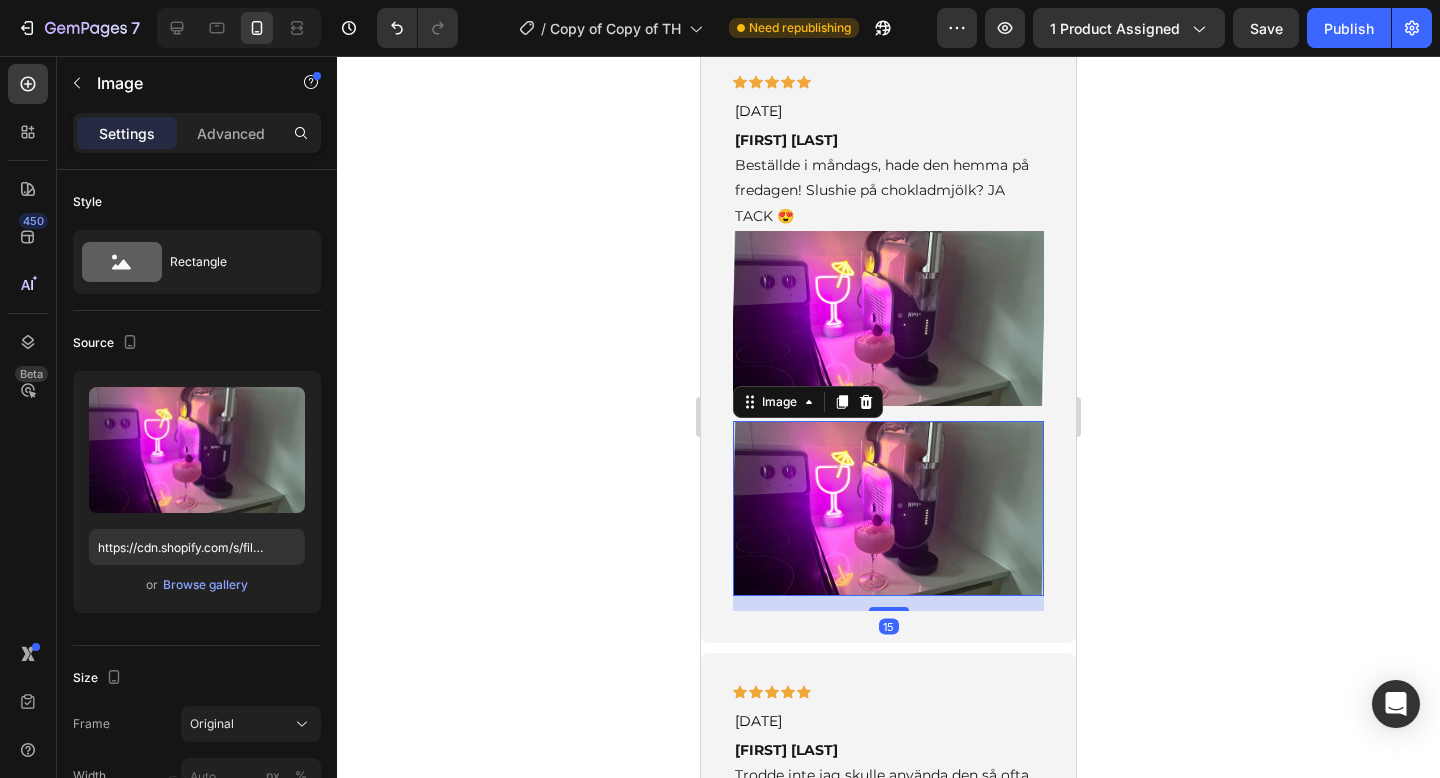 scroll, scrollTop: 5001, scrollLeft: 0, axis: vertical 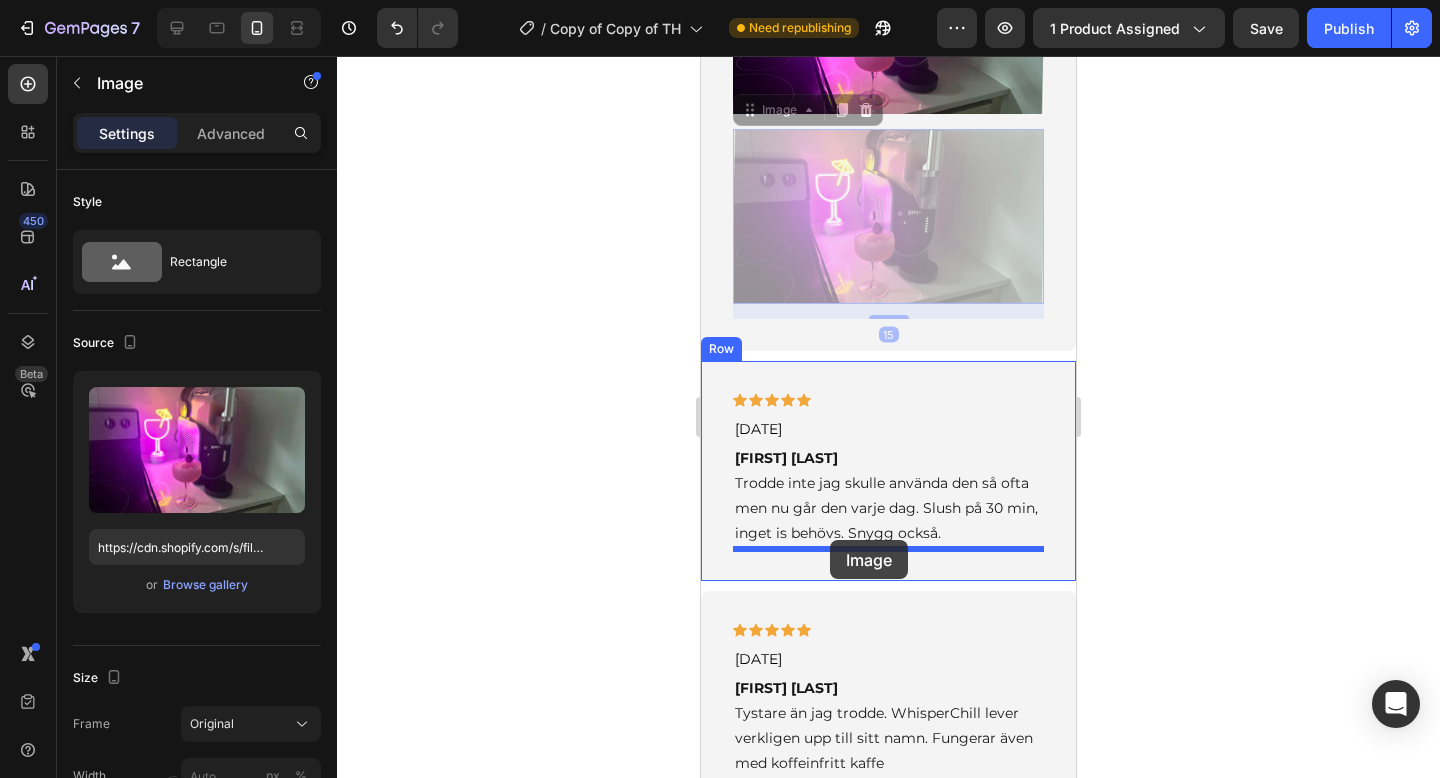 drag, startPoint x: 746, startPoint y: 312, endPoint x: 830, endPoint y: 540, distance: 242.98148 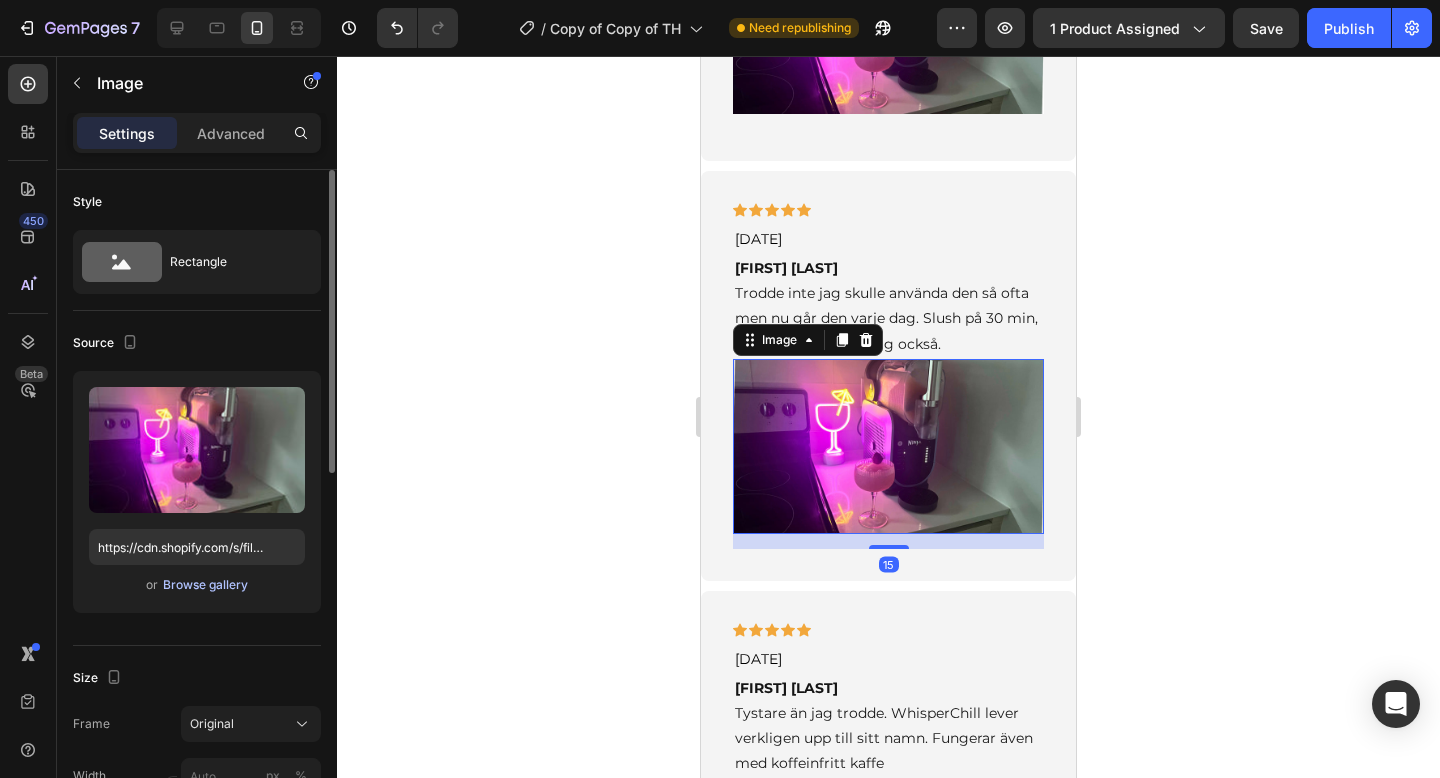 click on "Browse gallery" at bounding box center [205, 585] 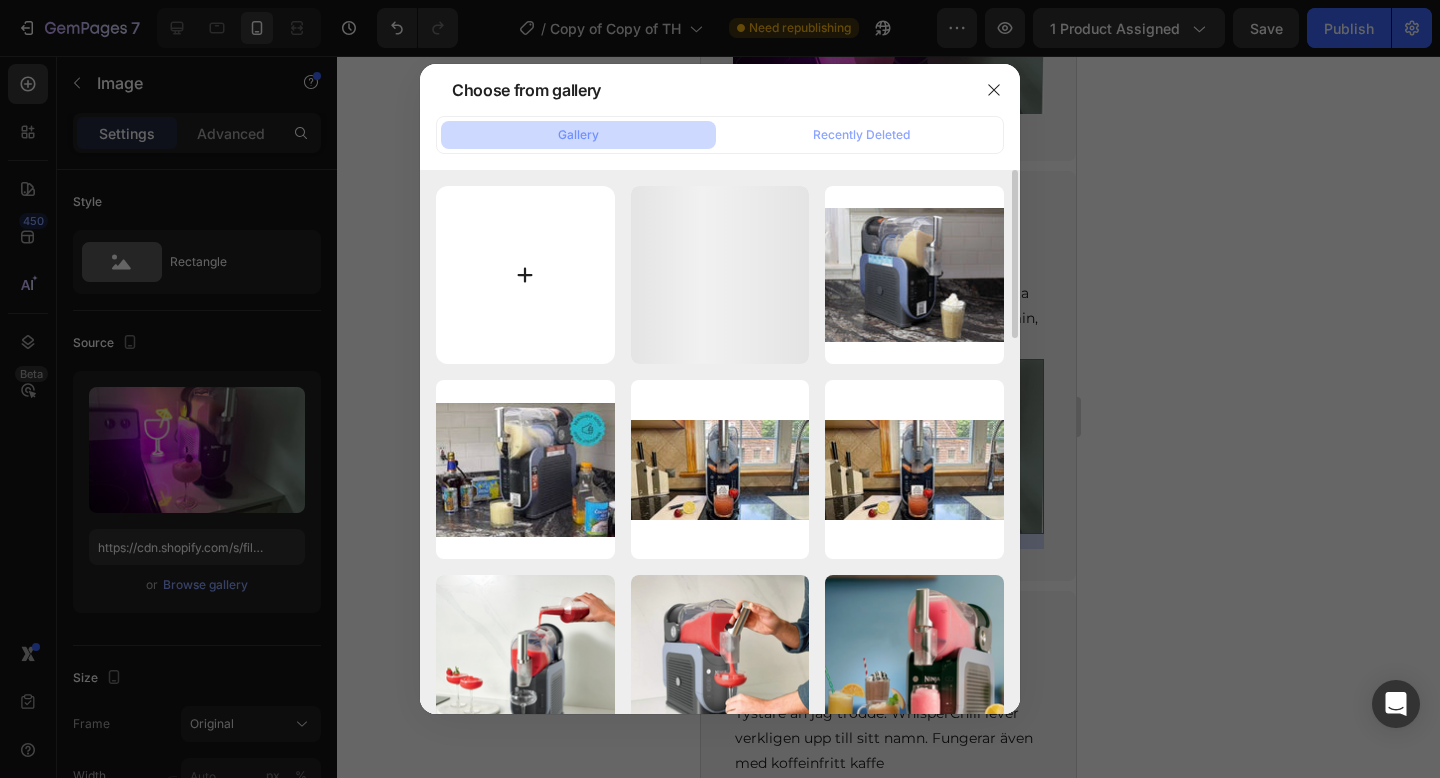 click at bounding box center (525, 275) 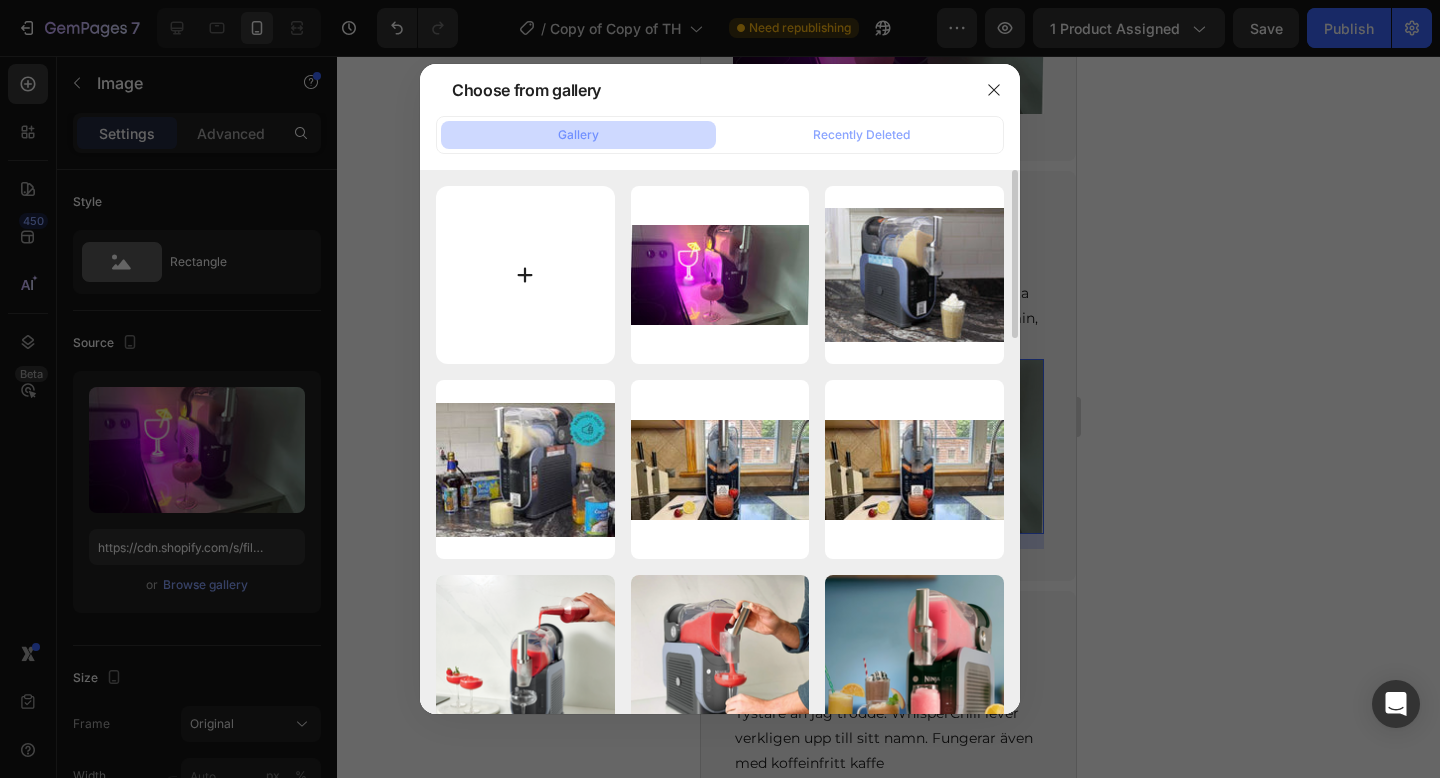 type on "C:\fakepath\71VpX9xifgL.jpg" 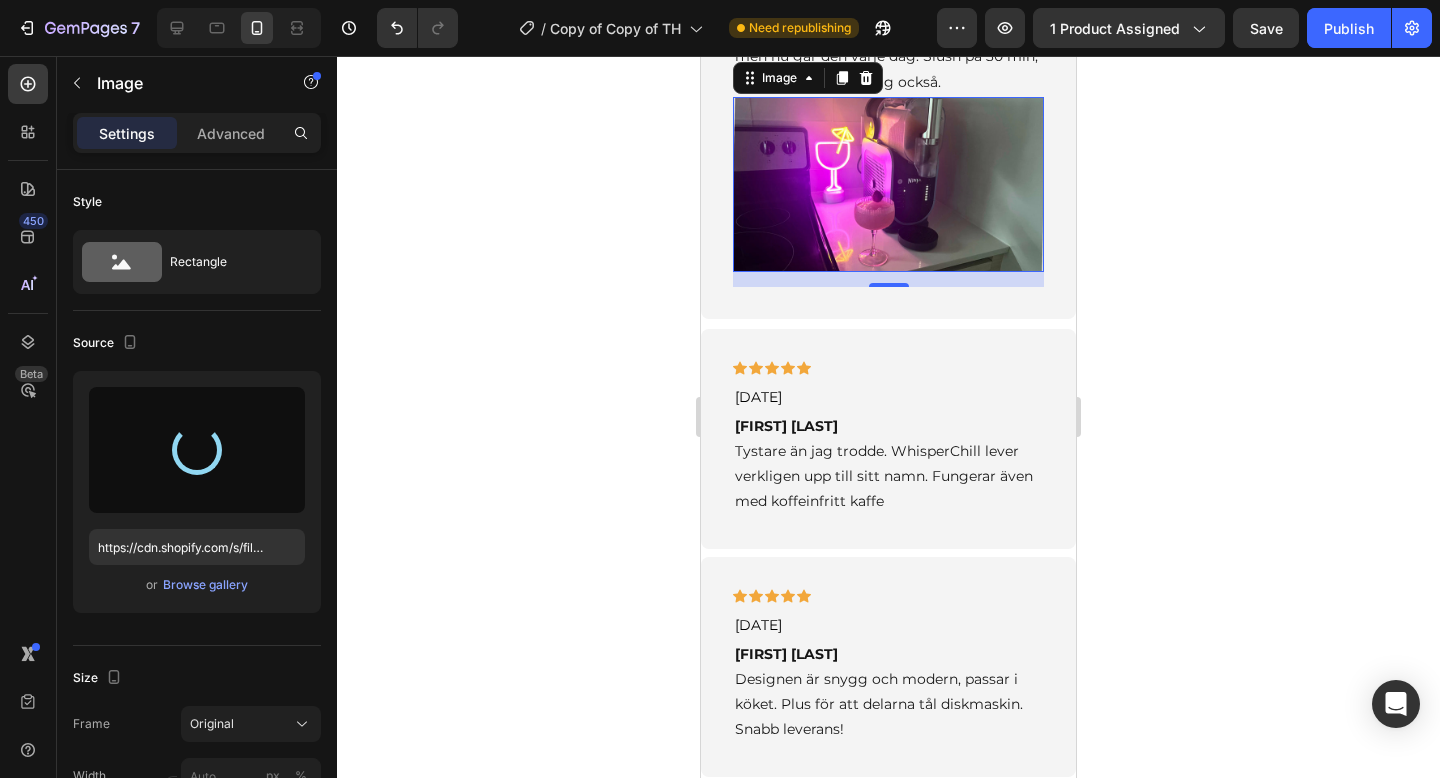 scroll, scrollTop: 5439, scrollLeft: 0, axis: vertical 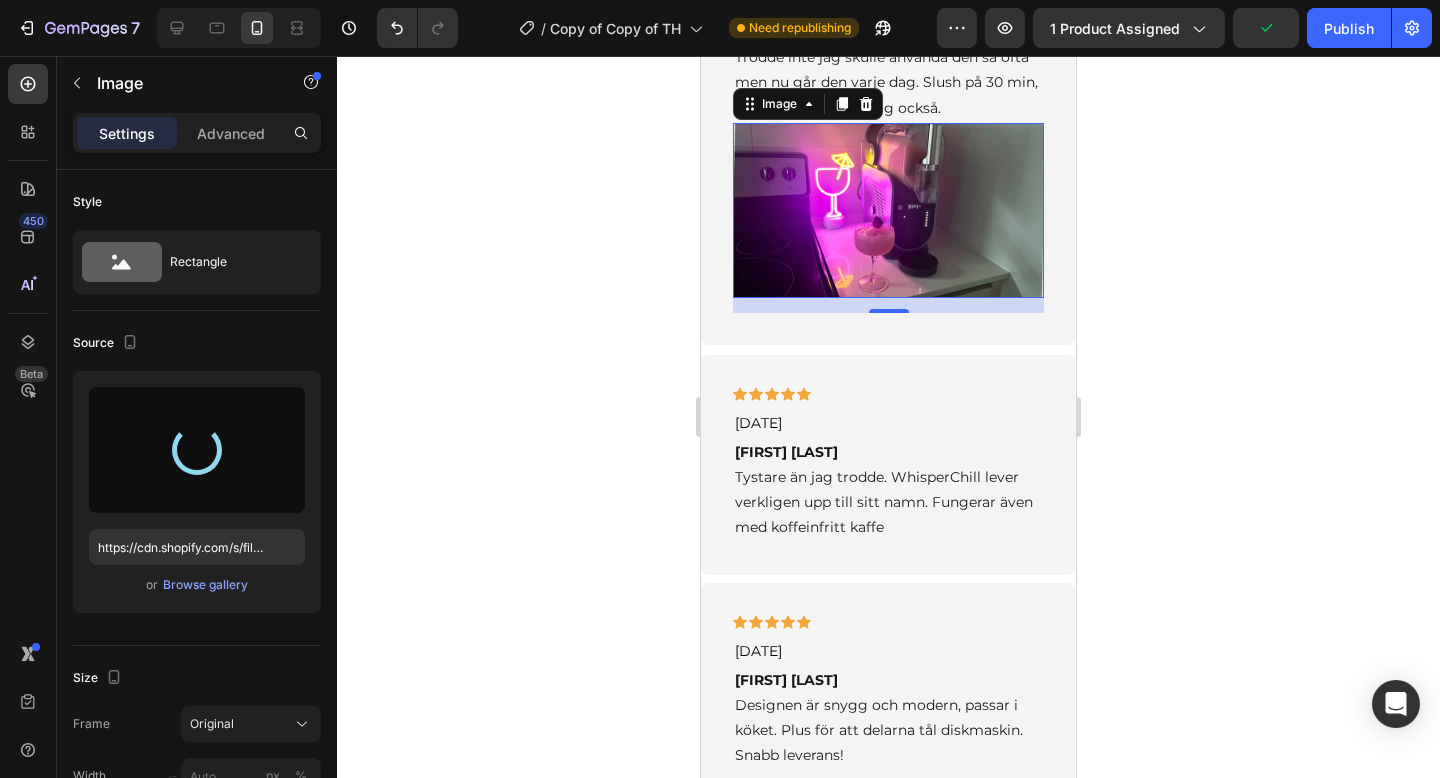 type on "https://cdn.shopify.com/s/files/1/0978/3672/8659/files/gempages_577727115441472188-874a6bdd-f358-422f-b022-8d6f345bc4fa.jpg" 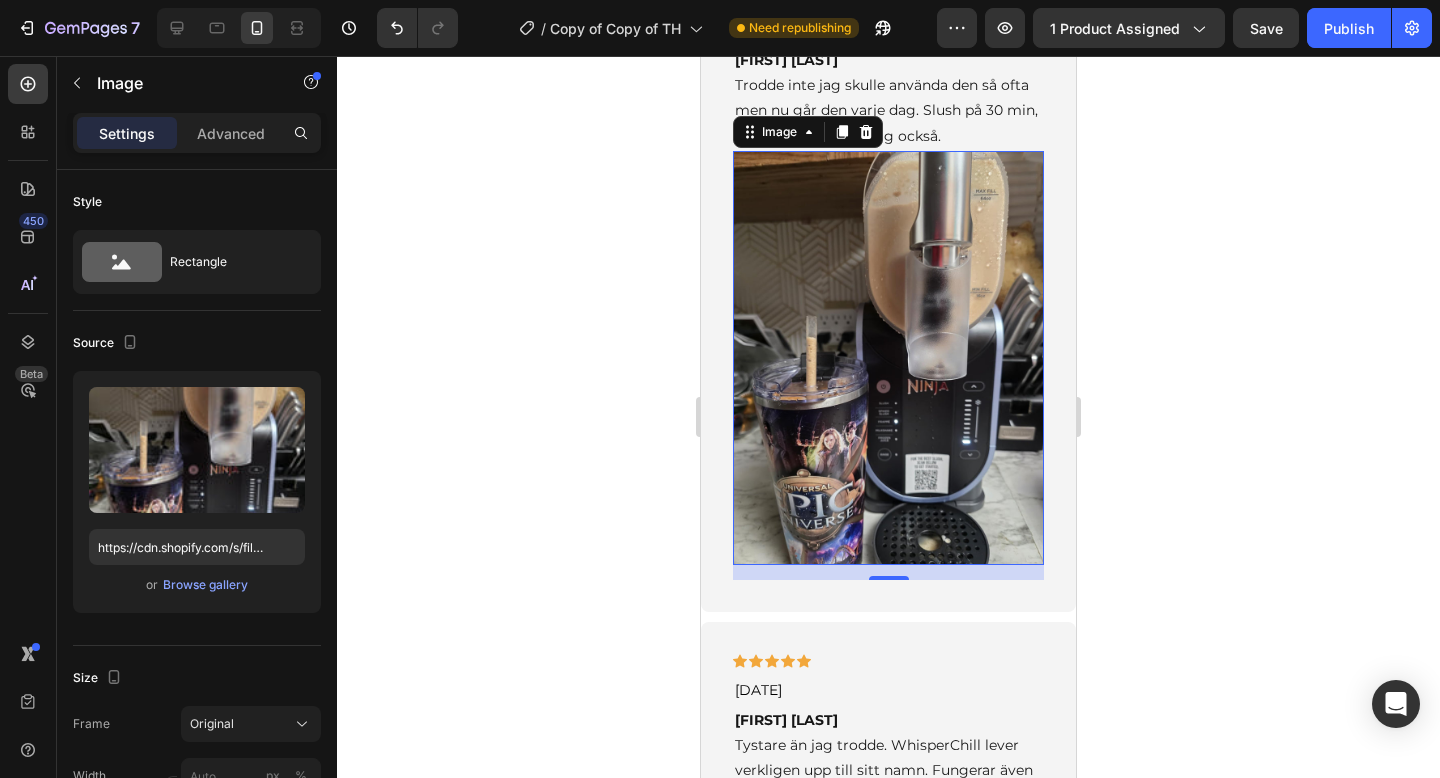 scroll, scrollTop: 5397, scrollLeft: 0, axis: vertical 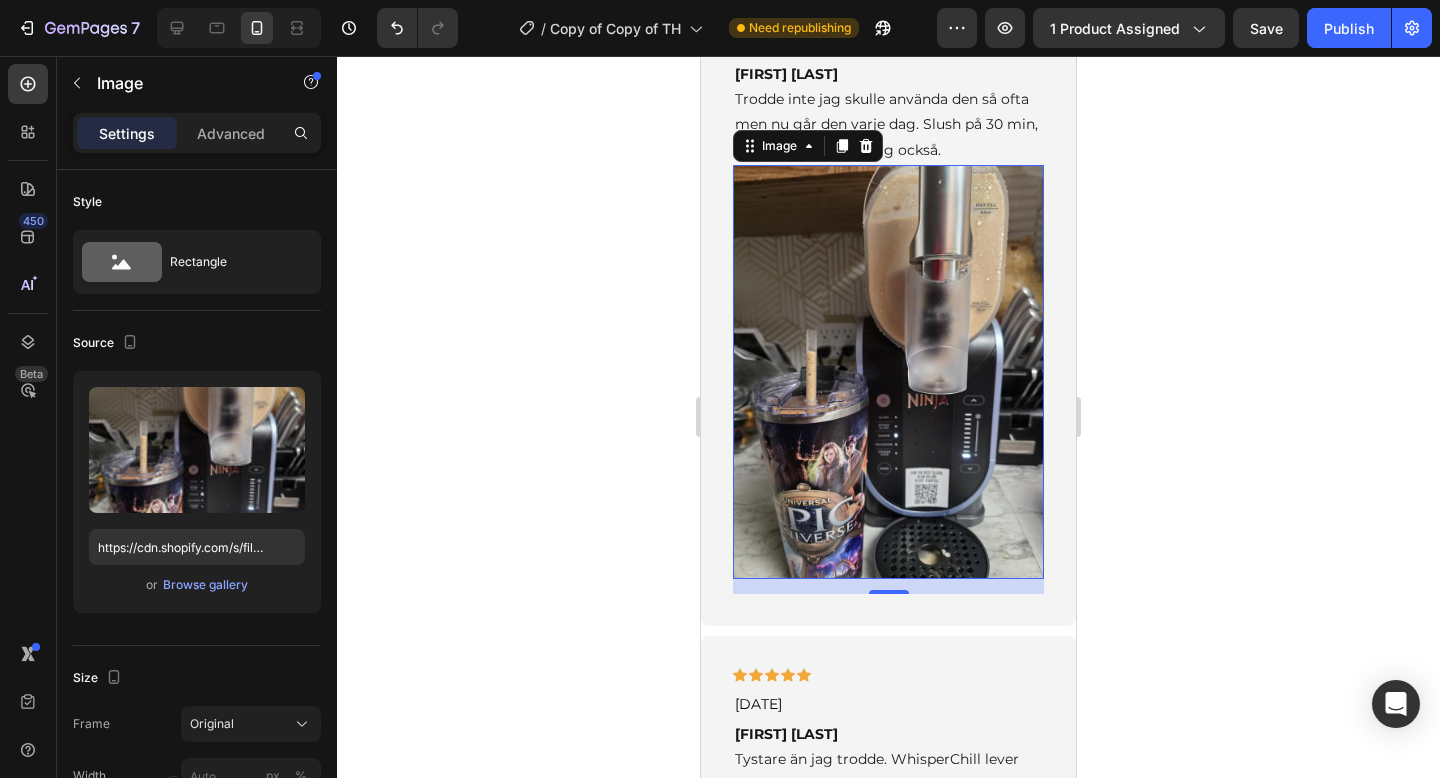 click at bounding box center (888, 372) 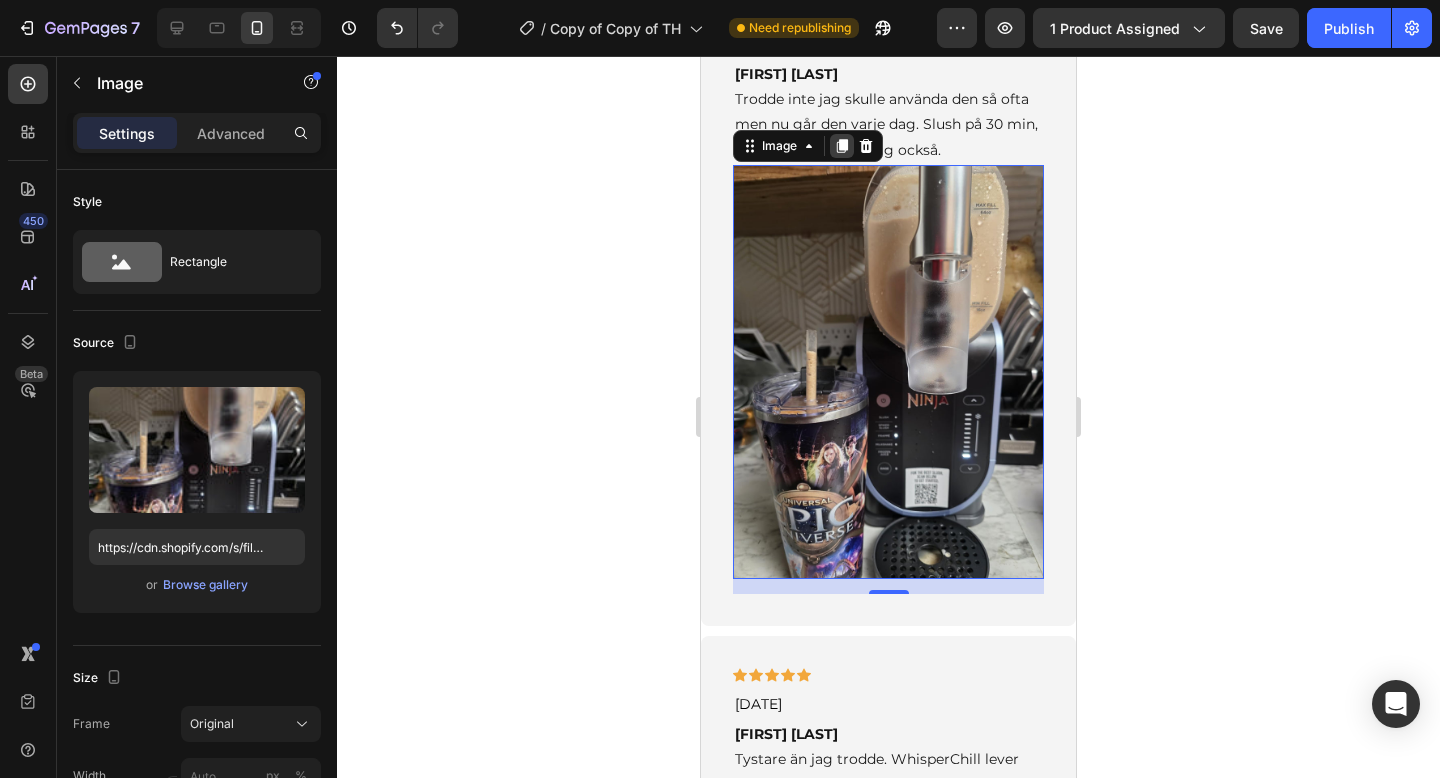 click 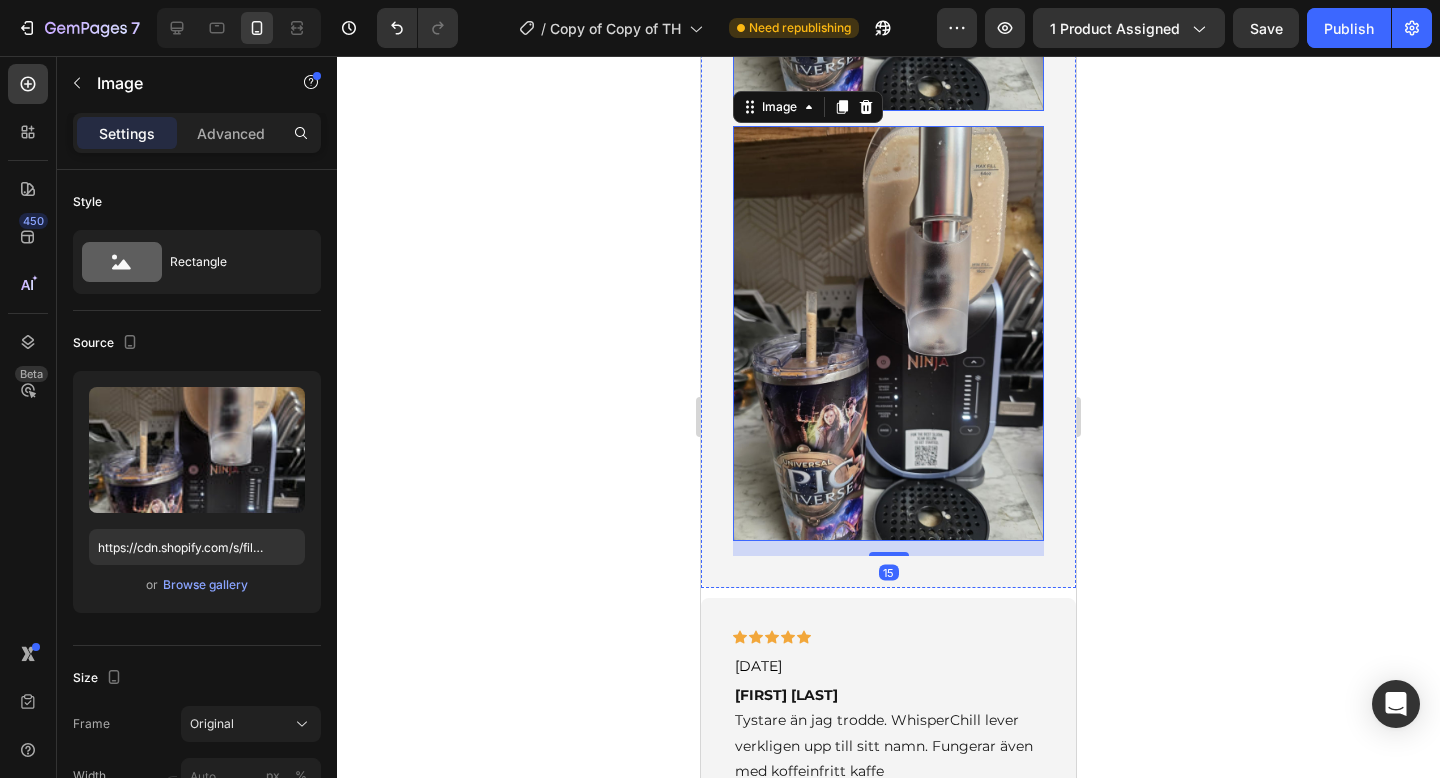 scroll, scrollTop: 5899, scrollLeft: 0, axis: vertical 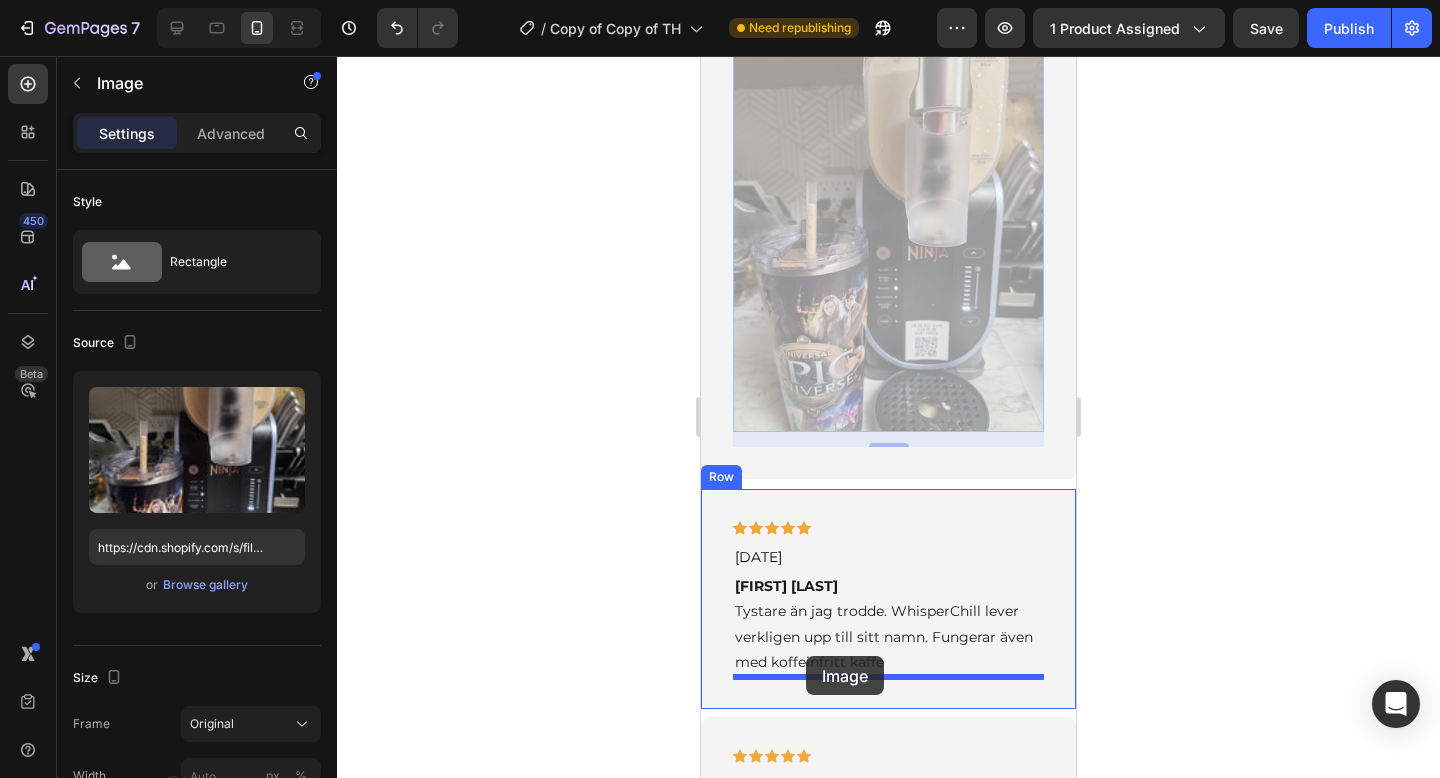 drag, startPoint x: 753, startPoint y: 72, endPoint x: 806, endPoint y: 663, distance: 593.3717 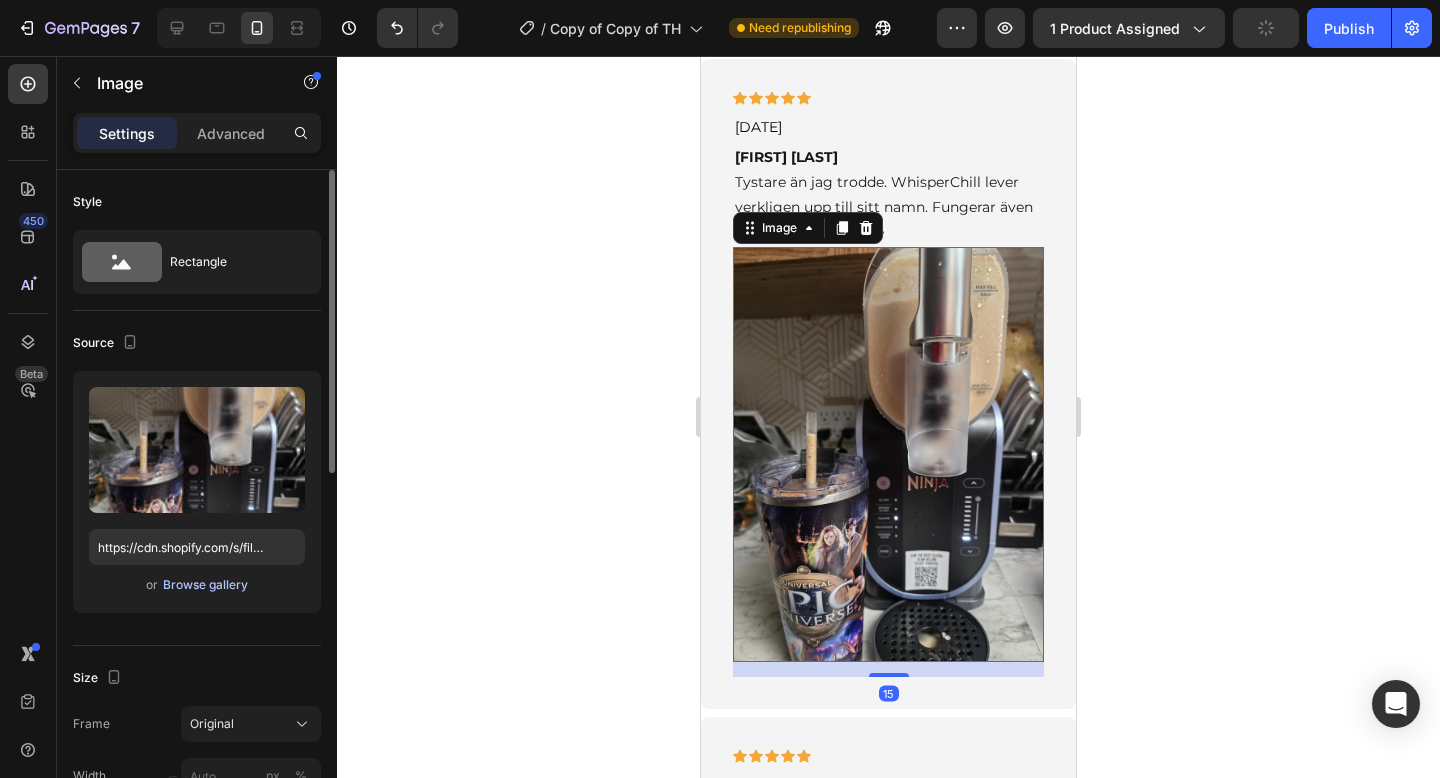 click on "Browse gallery" at bounding box center [205, 585] 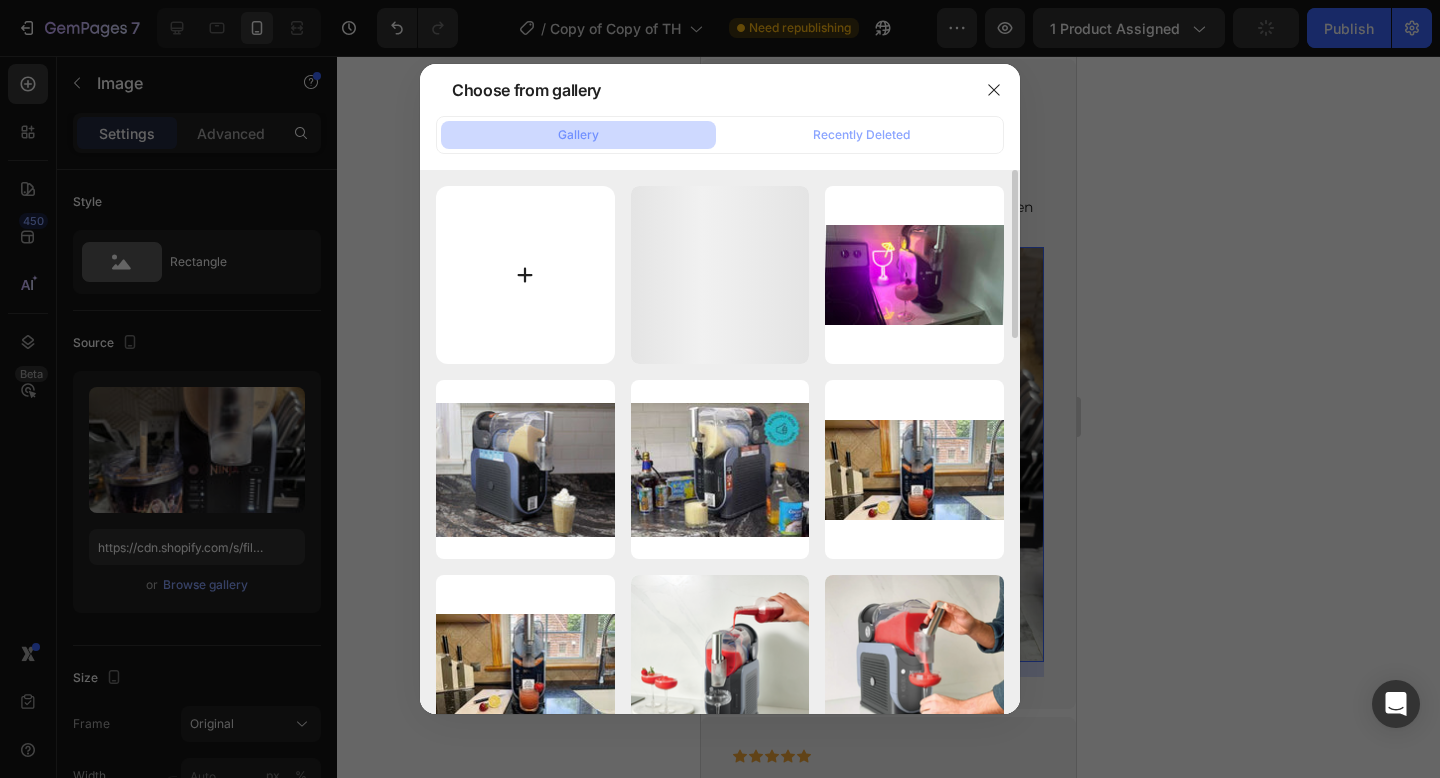 click at bounding box center [525, 275] 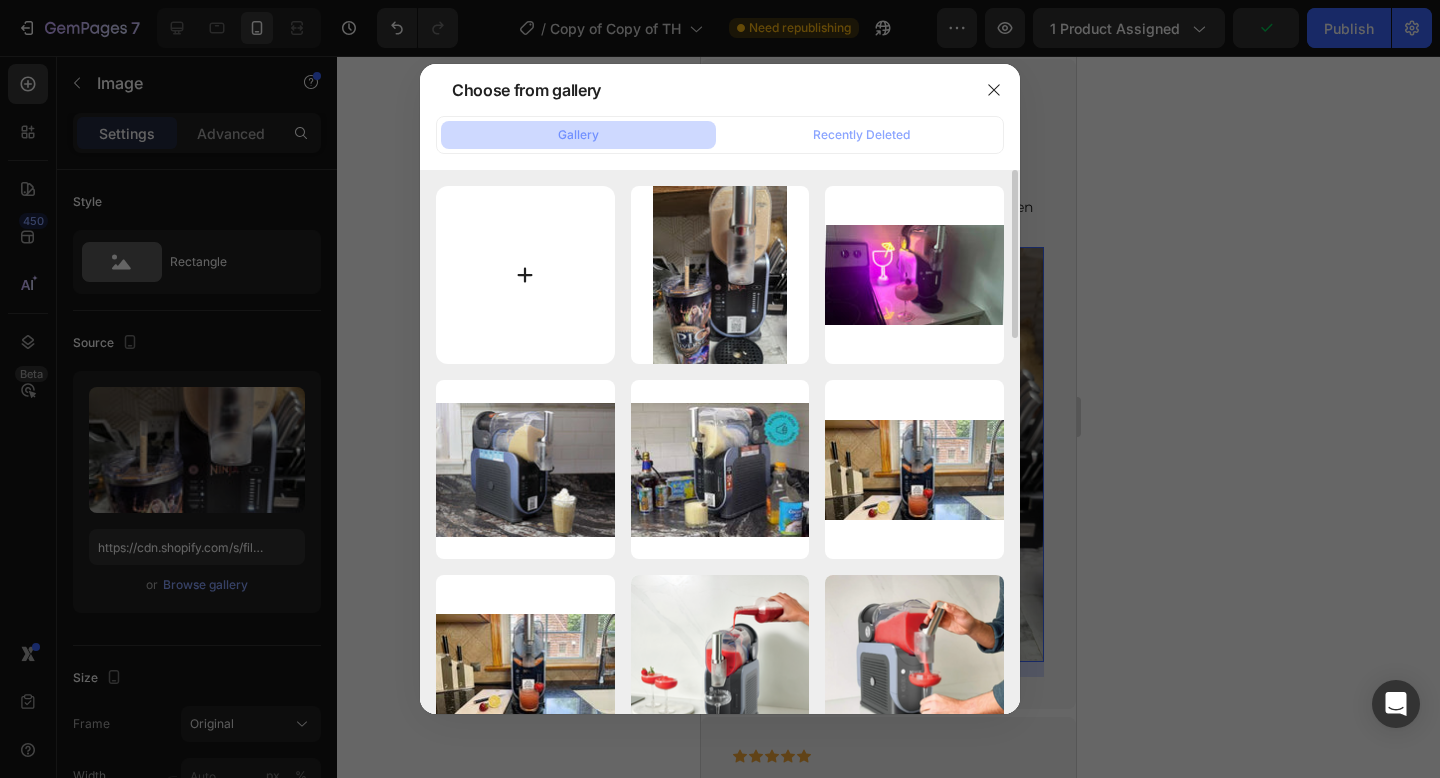 type on "C:\fakepath\71NHoLEr9rL.jpg" 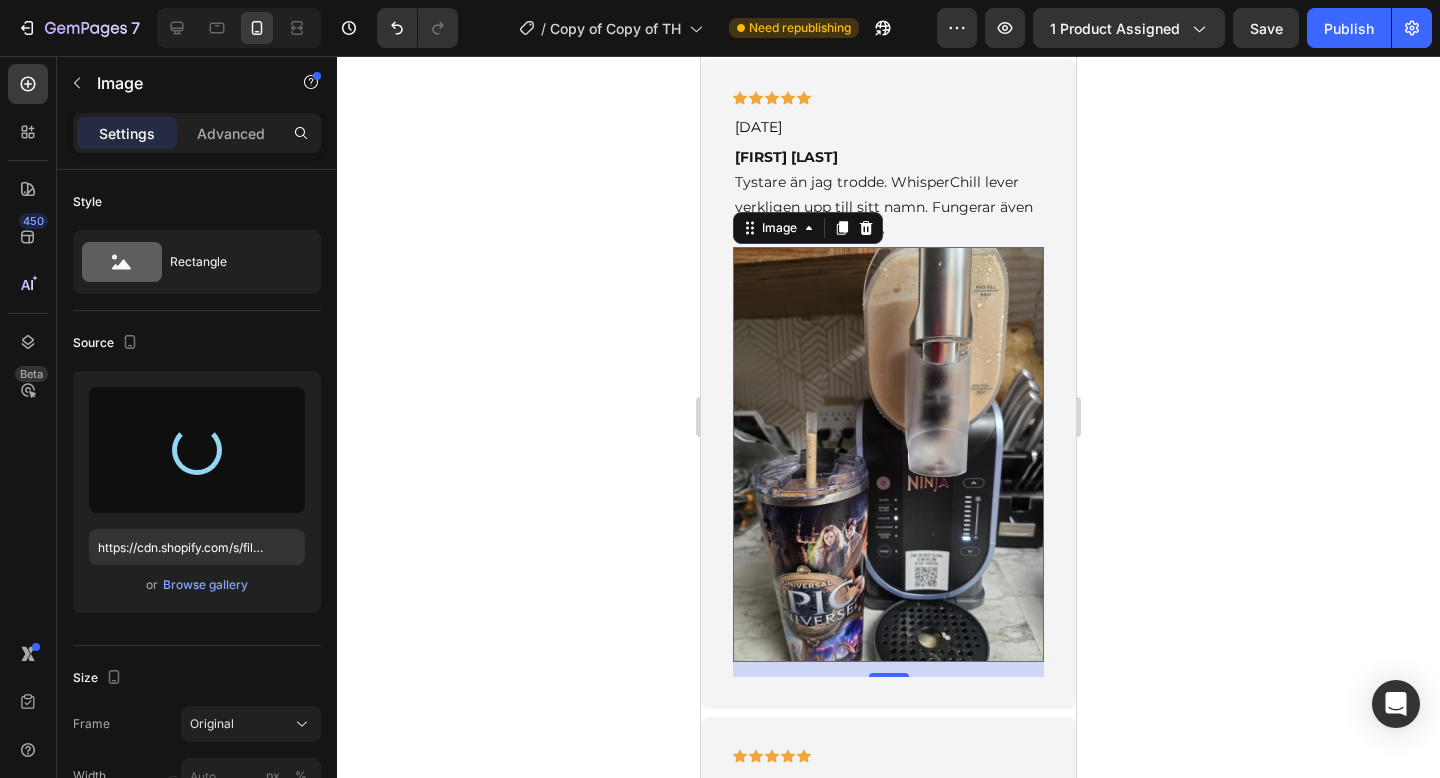type on "https://cdn.shopify.com/s/files/1/0978/3672/8659/files/gempages_577727115441472188-a5d6d5db-1d0f-41a0-840c-9d9f089efdf1.jpg" 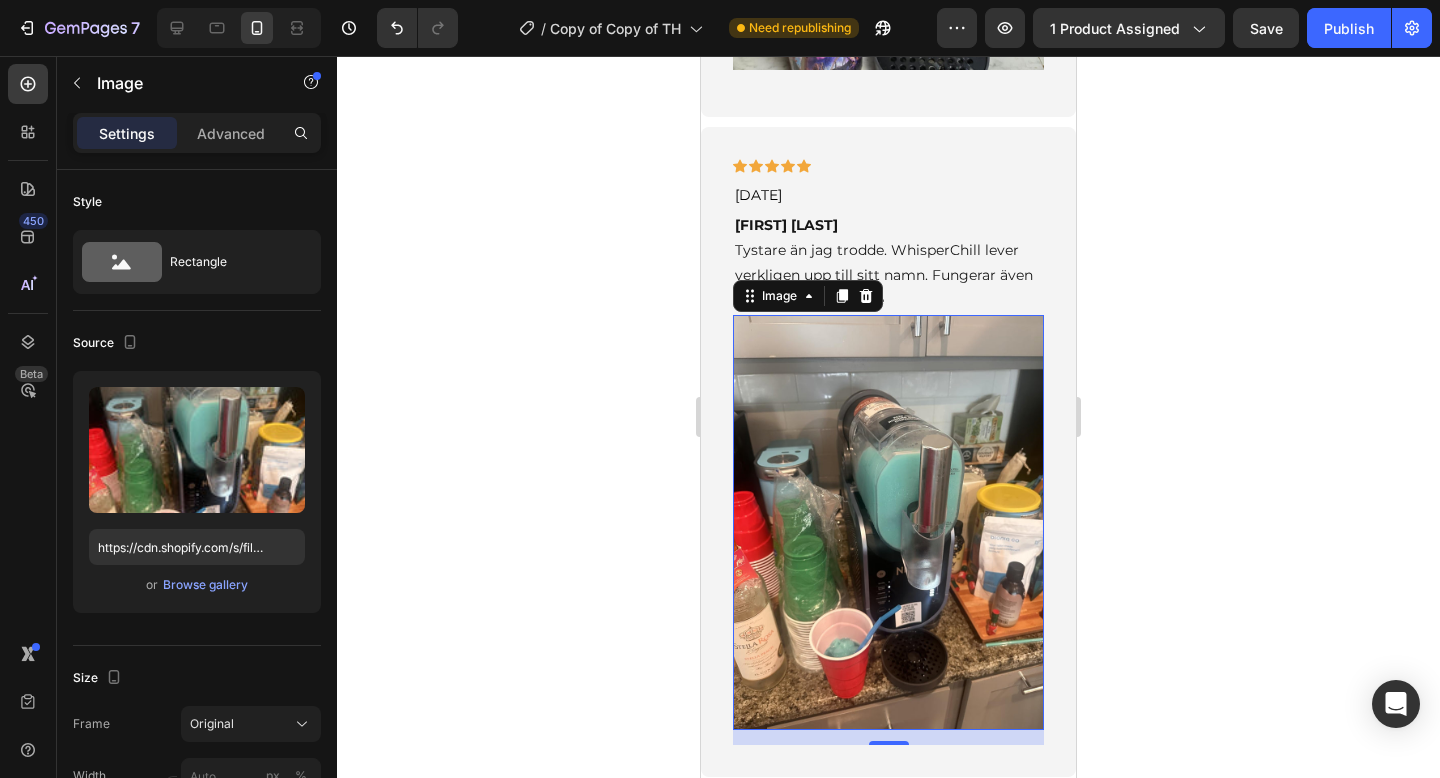 scroll, scrollTop: 6074, scrollLeft: 0, axis: vertical 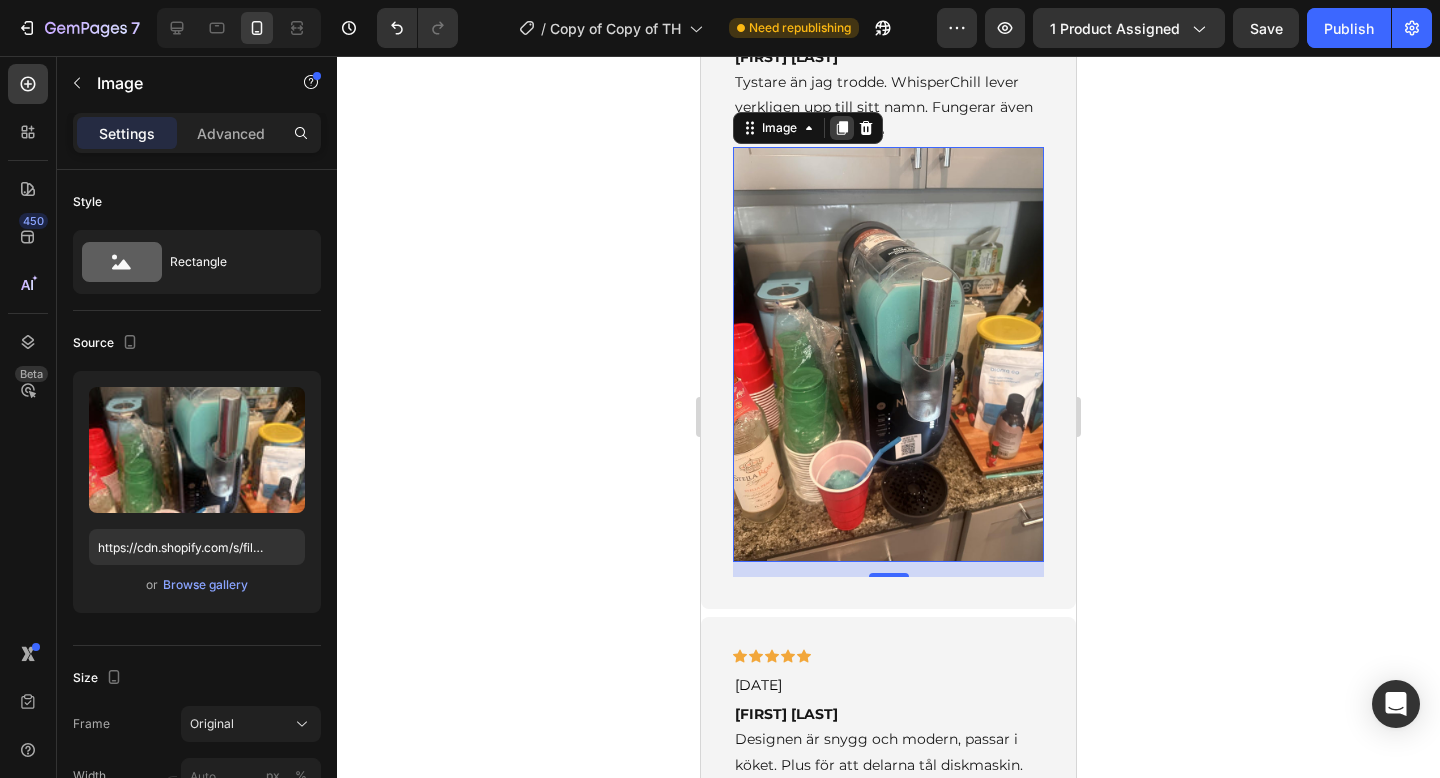 click 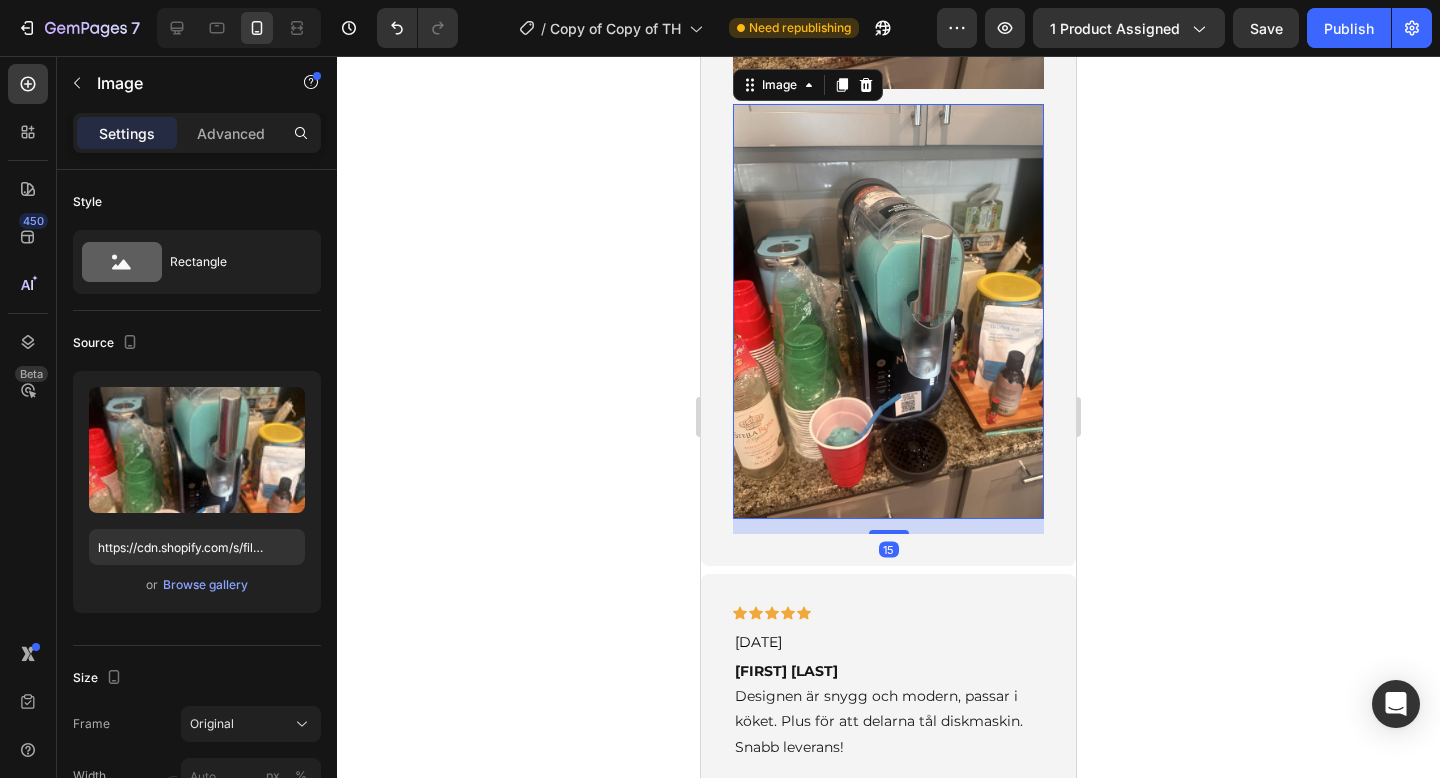scroll, scrollTop: 6534, scrollLeft: 0, axis: vertical 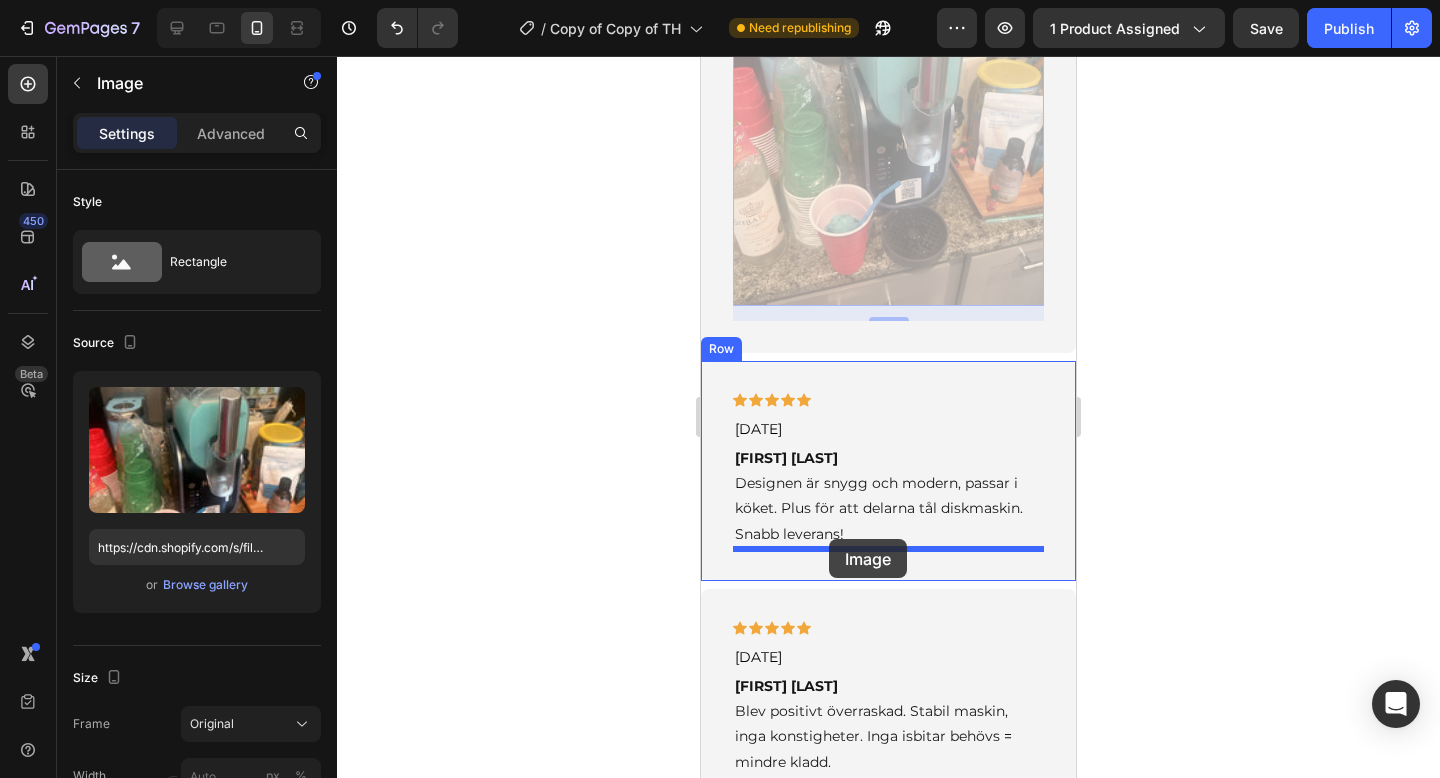 drag, startPoint x: 744, startPoint y: 100, endPoint x: 830, endPoint y: 542, distance: 450.2888 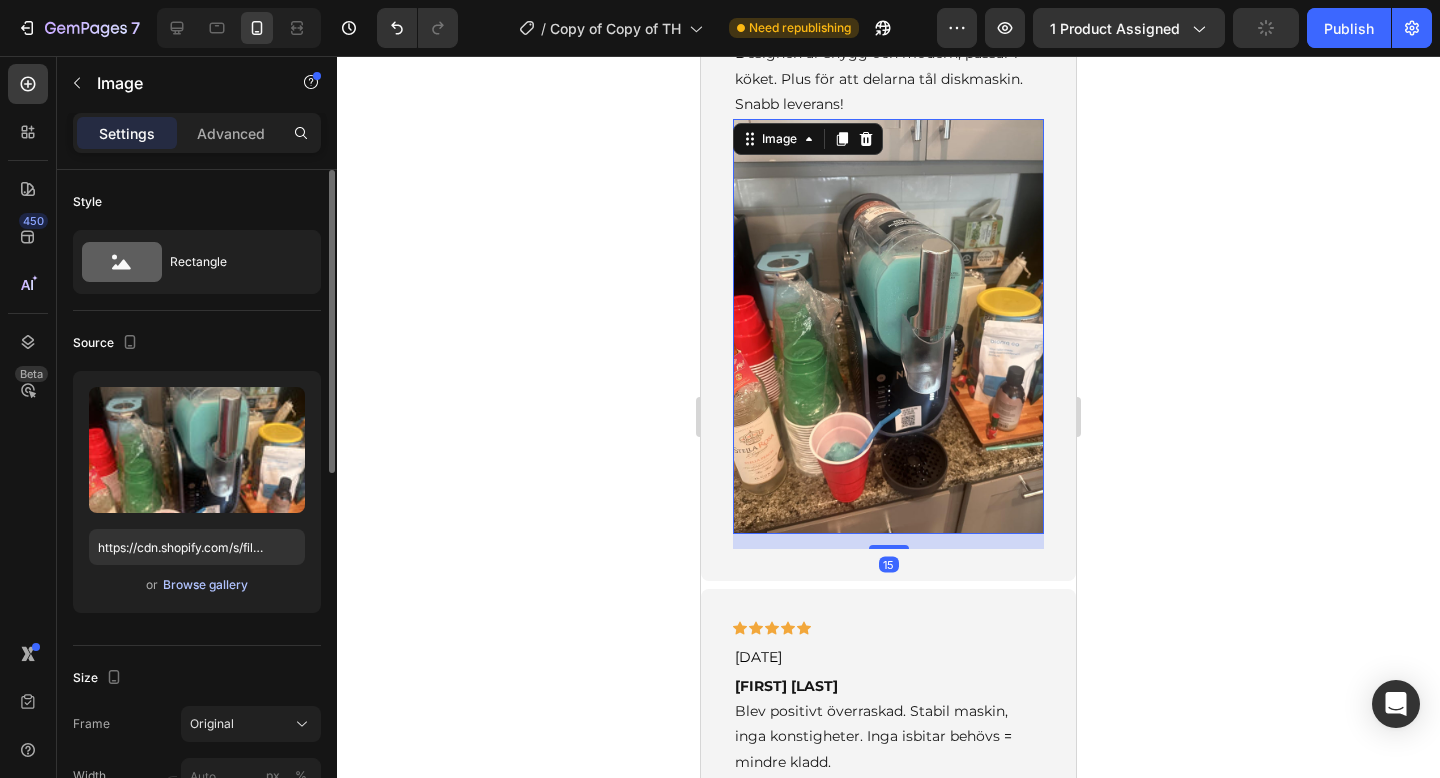 click on "Browse gallery" at bounding box center (205, 585) 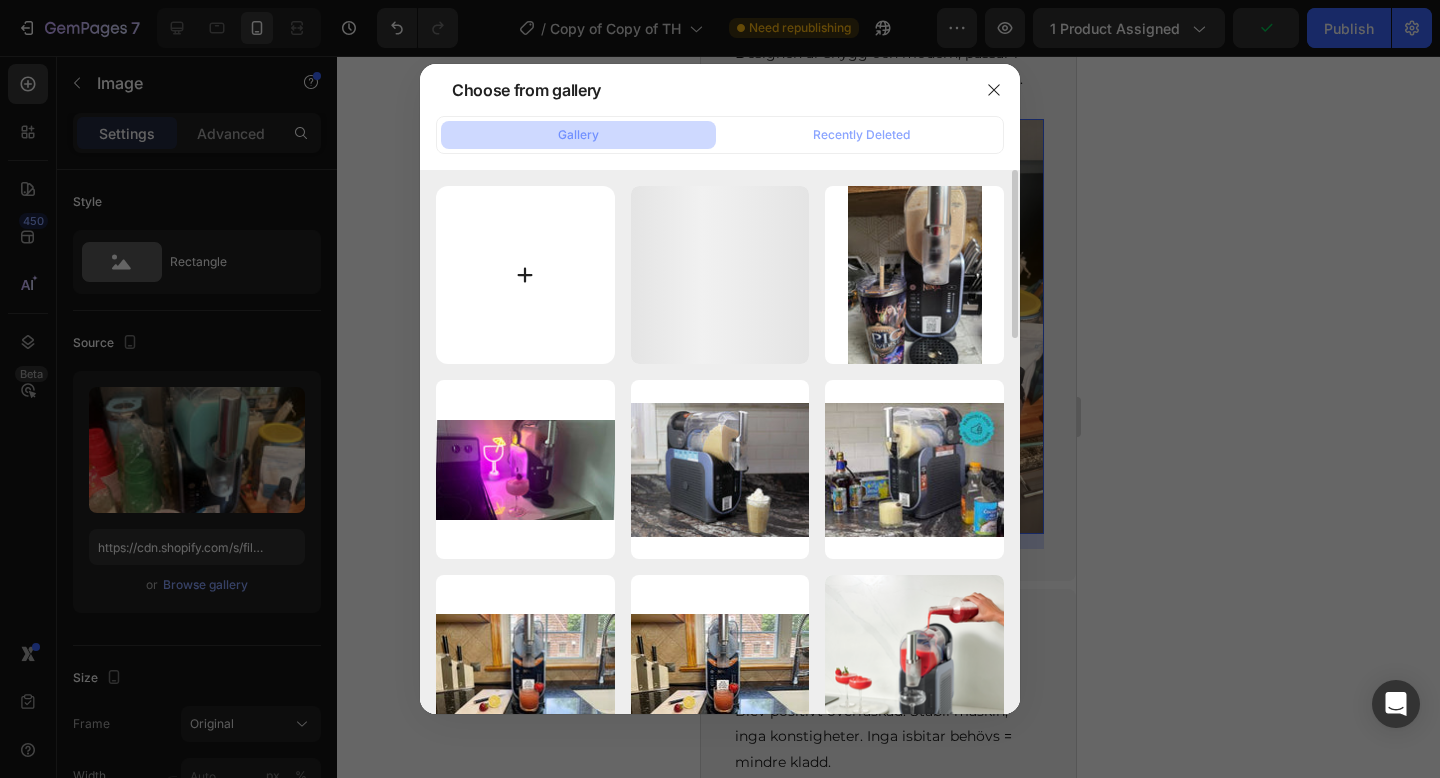 click at bounding box center (525, 275) 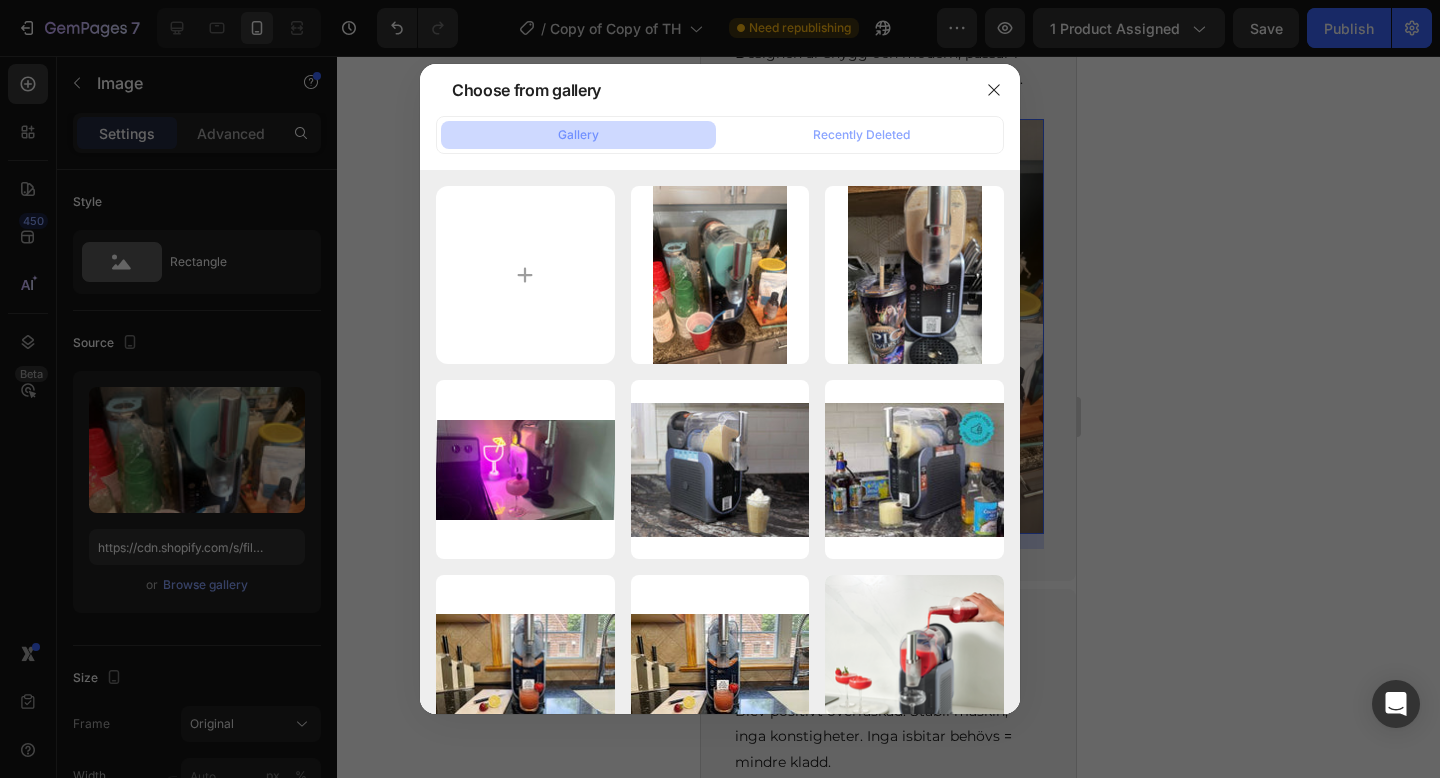 type on "C:\fakepath\71IXc4+HirL.jpg" 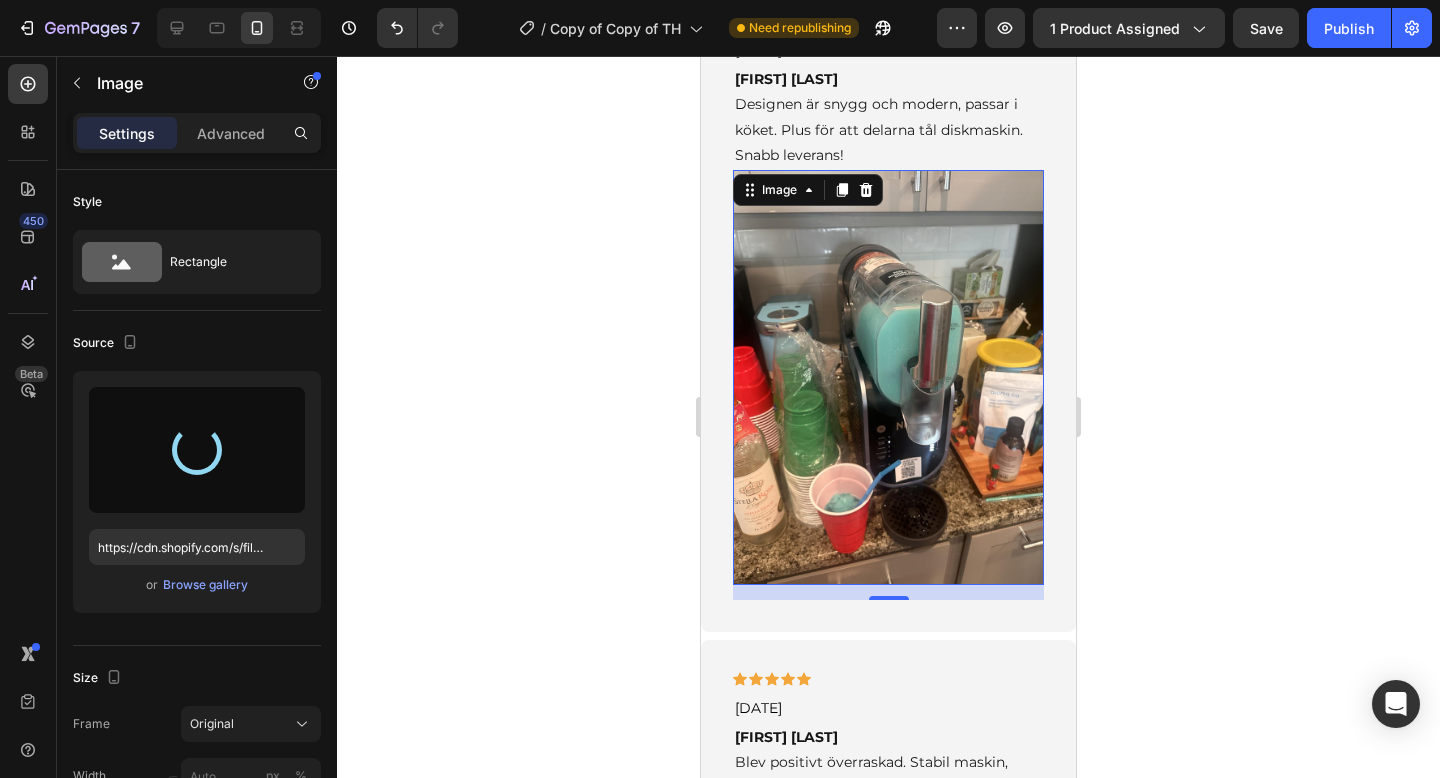 scroll, scrollTop: 6877, scrollLeft: 0, axis: vertical 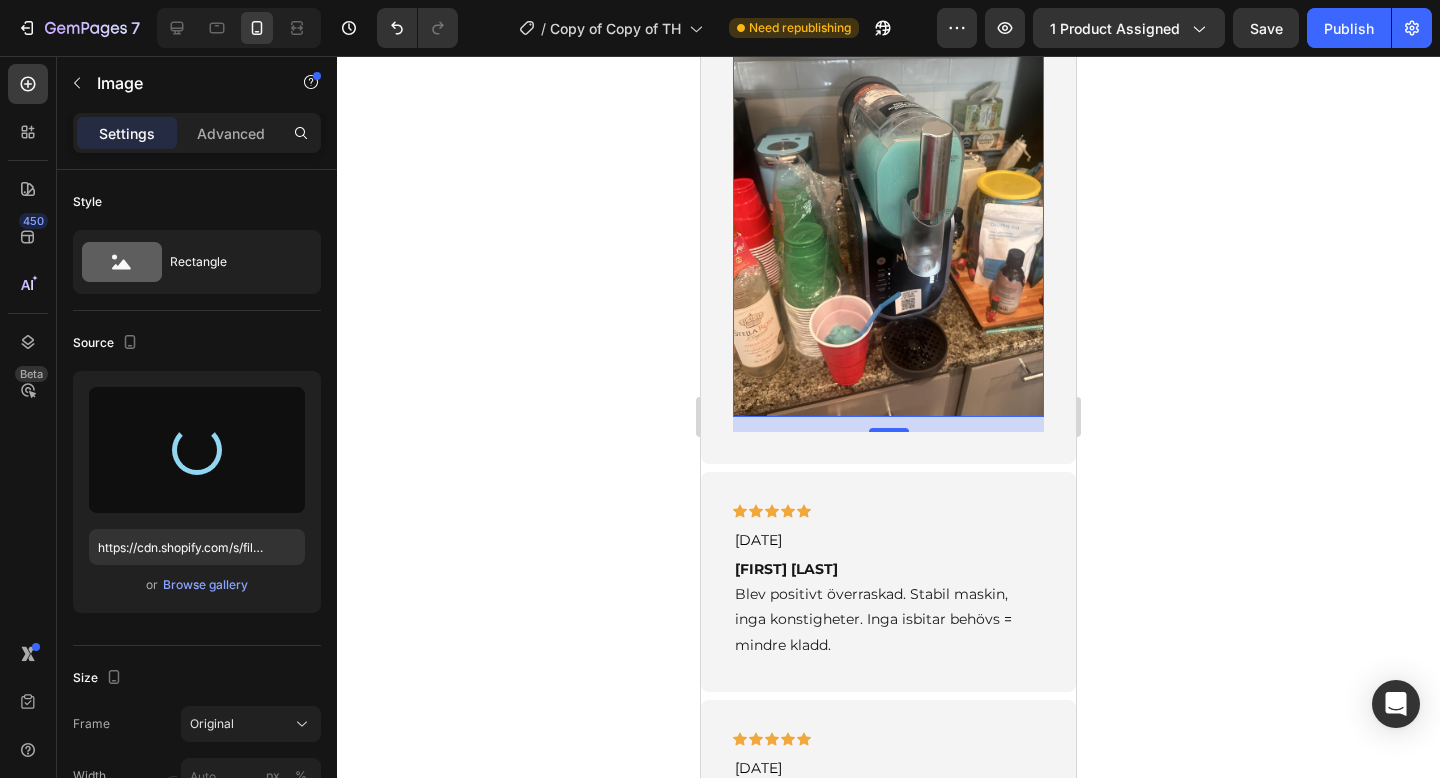 type on "https://cdn.shopify.com/s/files/1/0978/3672/8659/files/gempages_577727115441472188-33c29fd2-d8d8-490e-aacd-19c6972708dd.jpg" 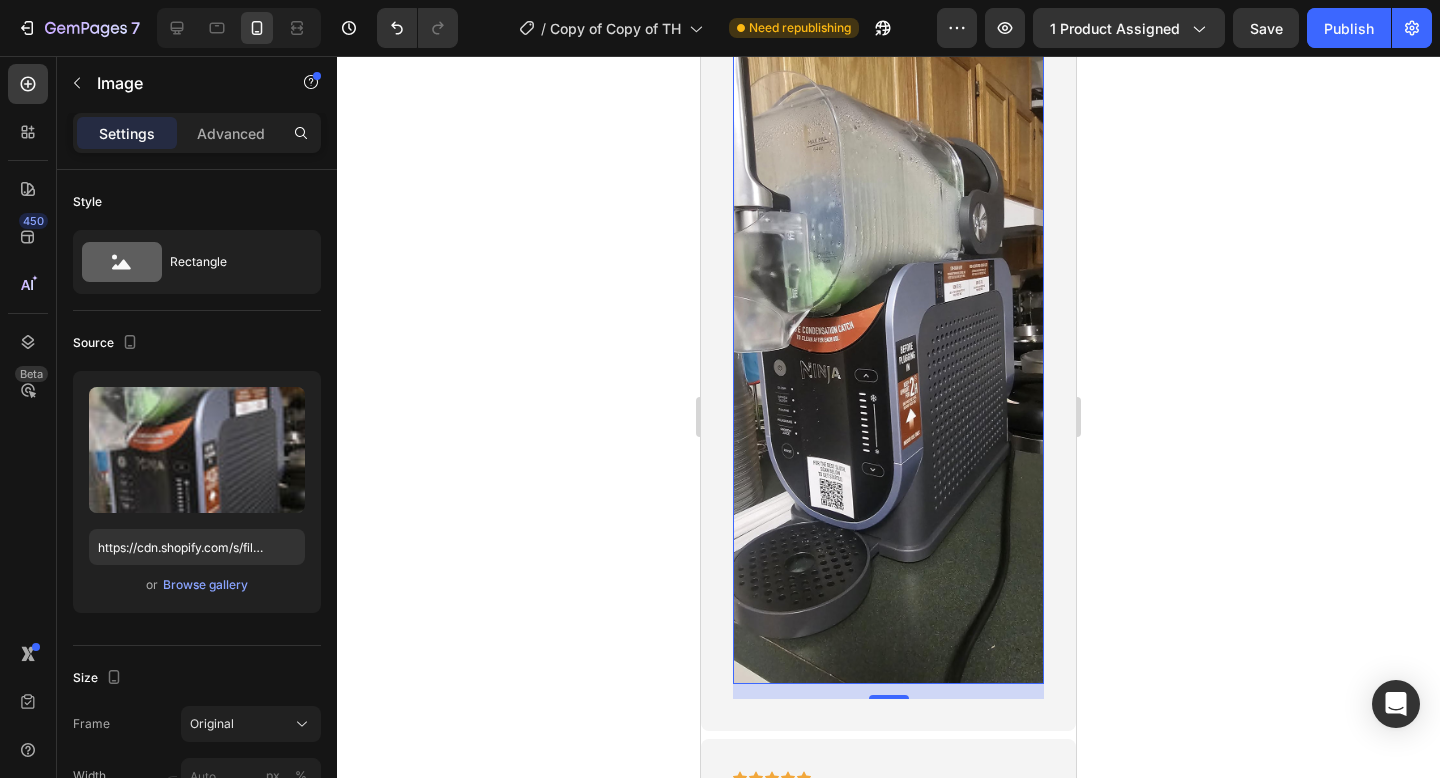 scroll, scrollTop: 6788, scrollLeft: 0, axis: vertical 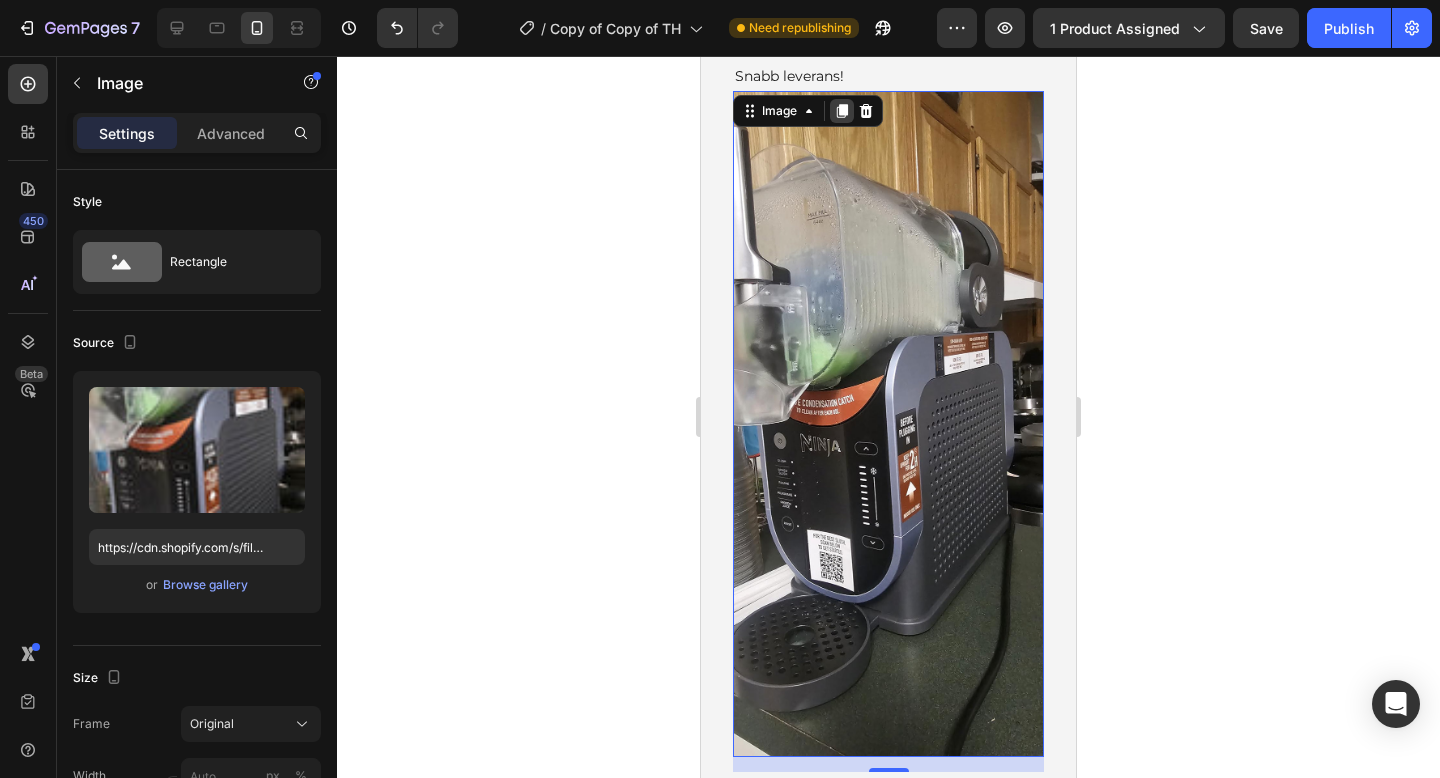 click 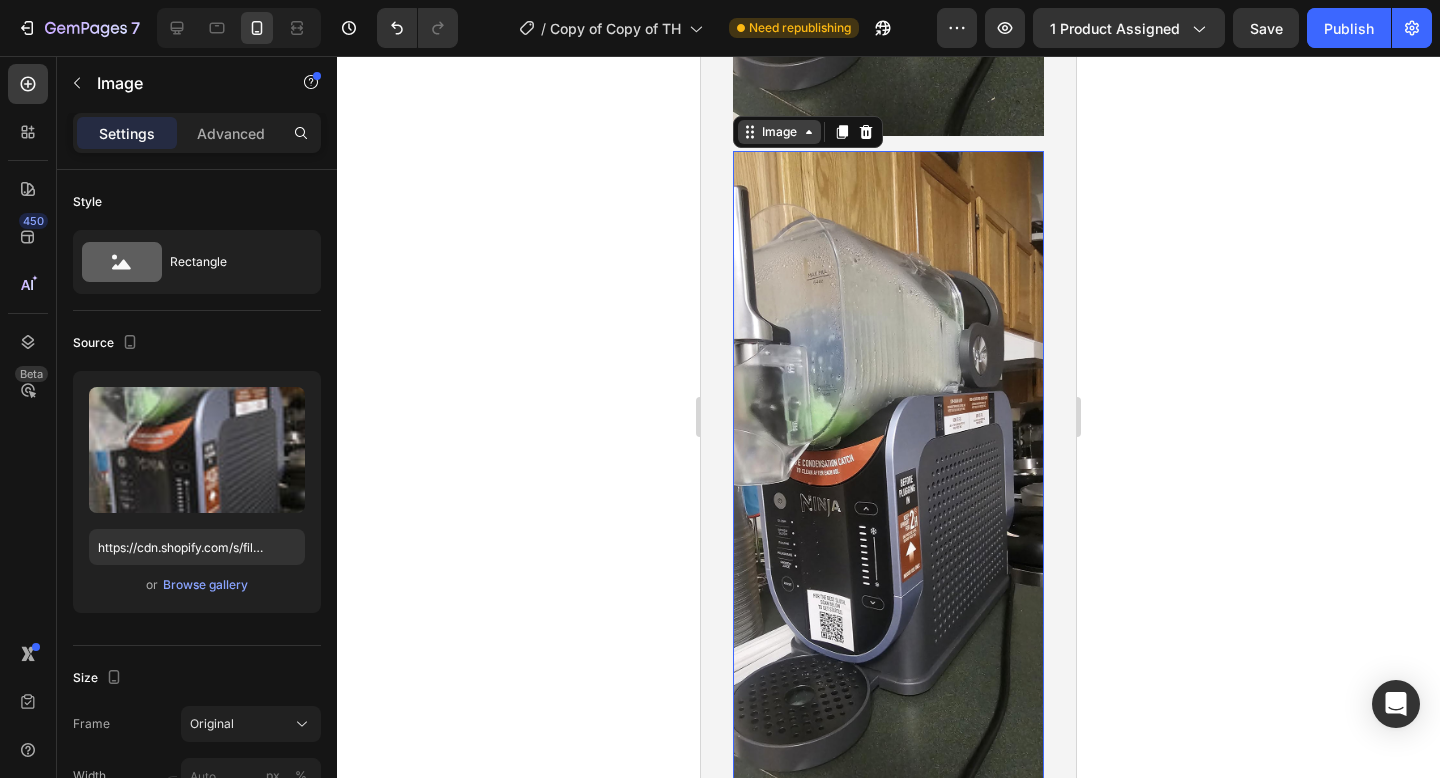 scroll, scrollTop: 7434, scrollLeft: 0, axis: vertical 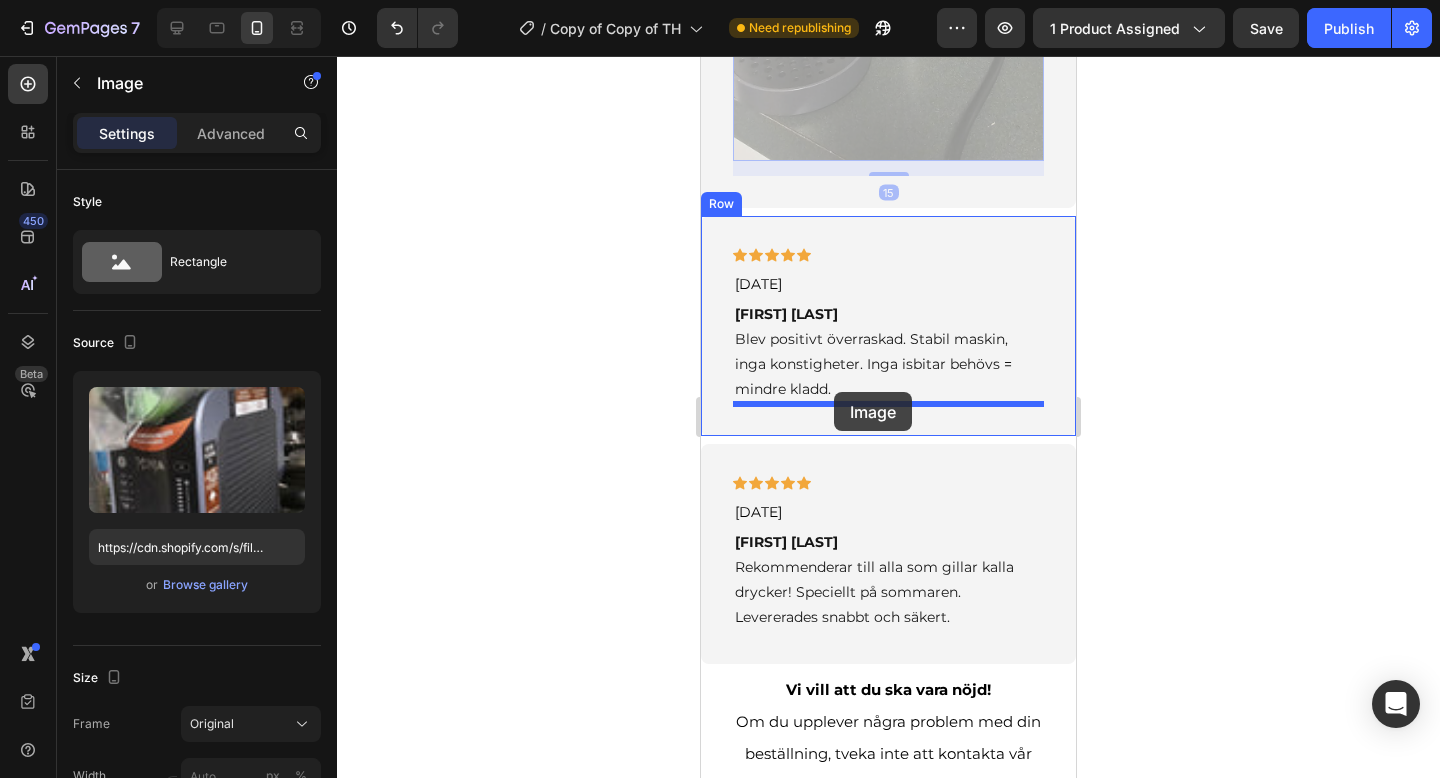 drag, startPoint x: 747, startPoint y: 108, endPoint x: 834, endPoint y: 393, distance: 297.98322 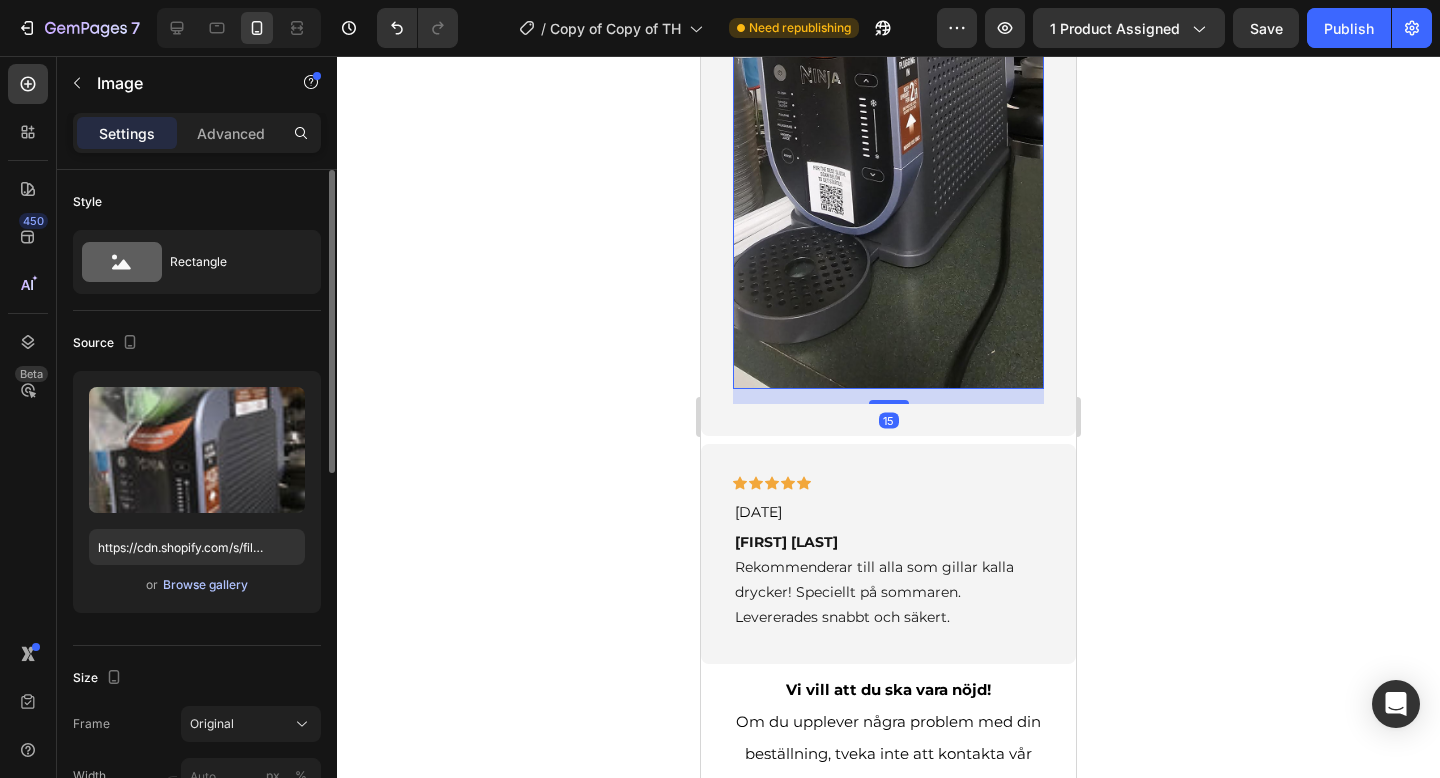 click on "Browse gallery" at bounding box center (205, 585) 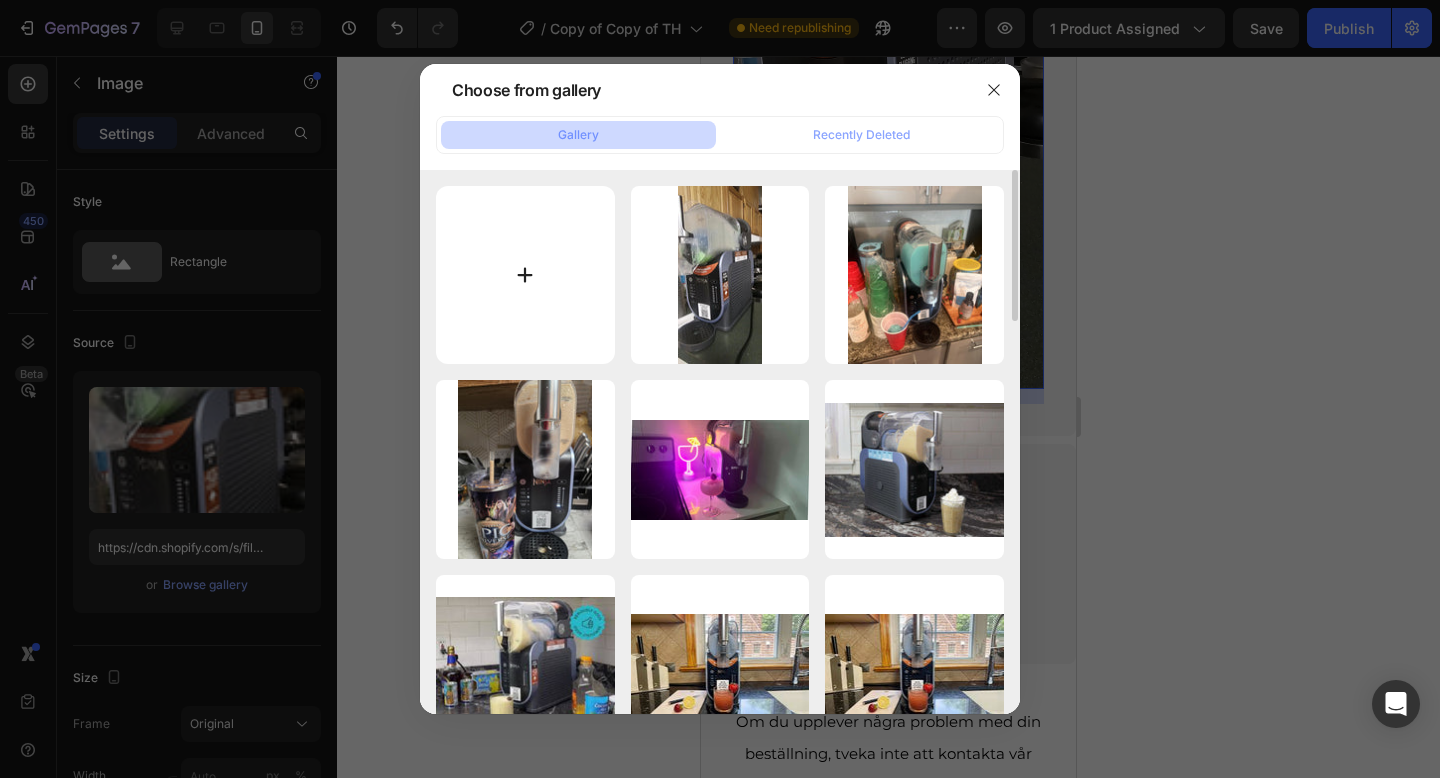 click at bounding box center [525, 275] 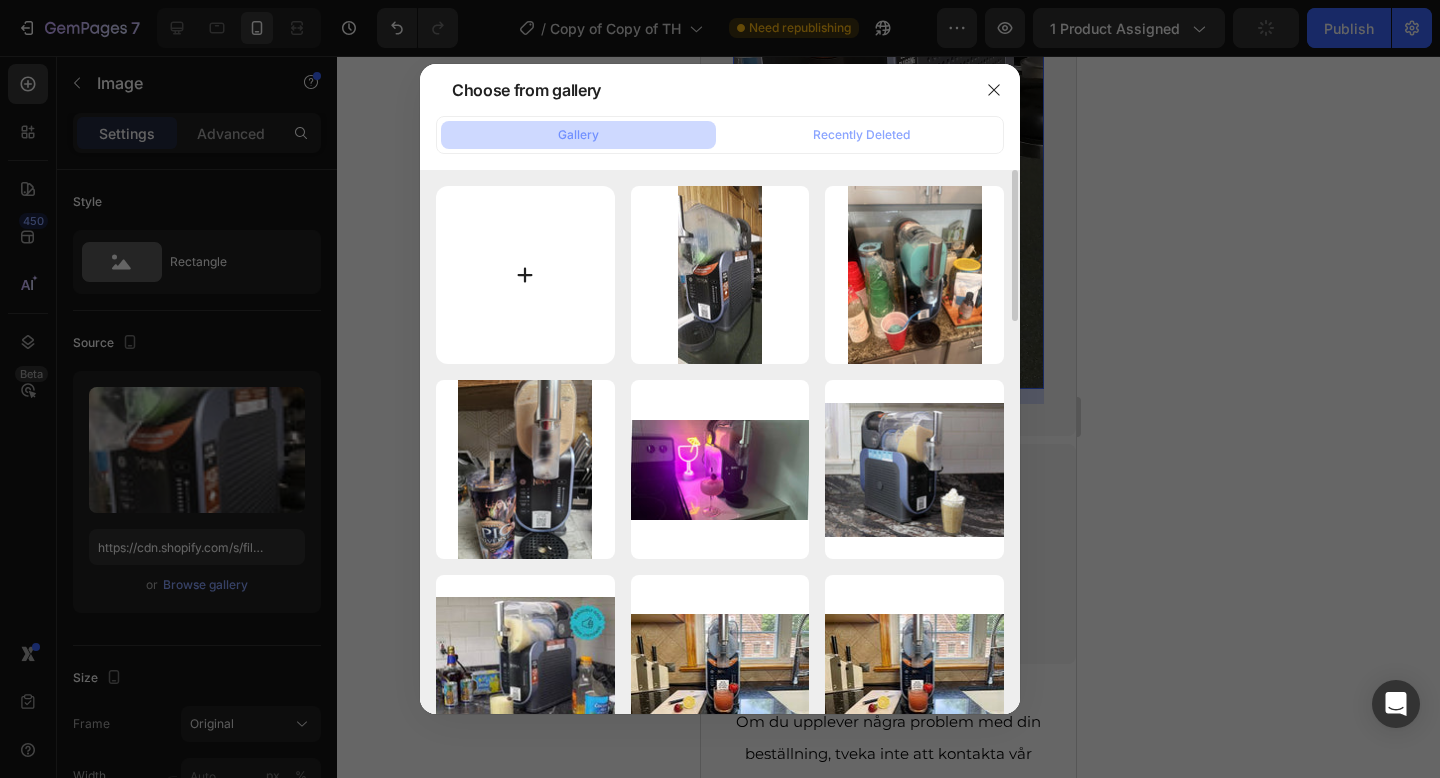 type on "C:\fakepath\71Oqcw4wpwL.jpg" 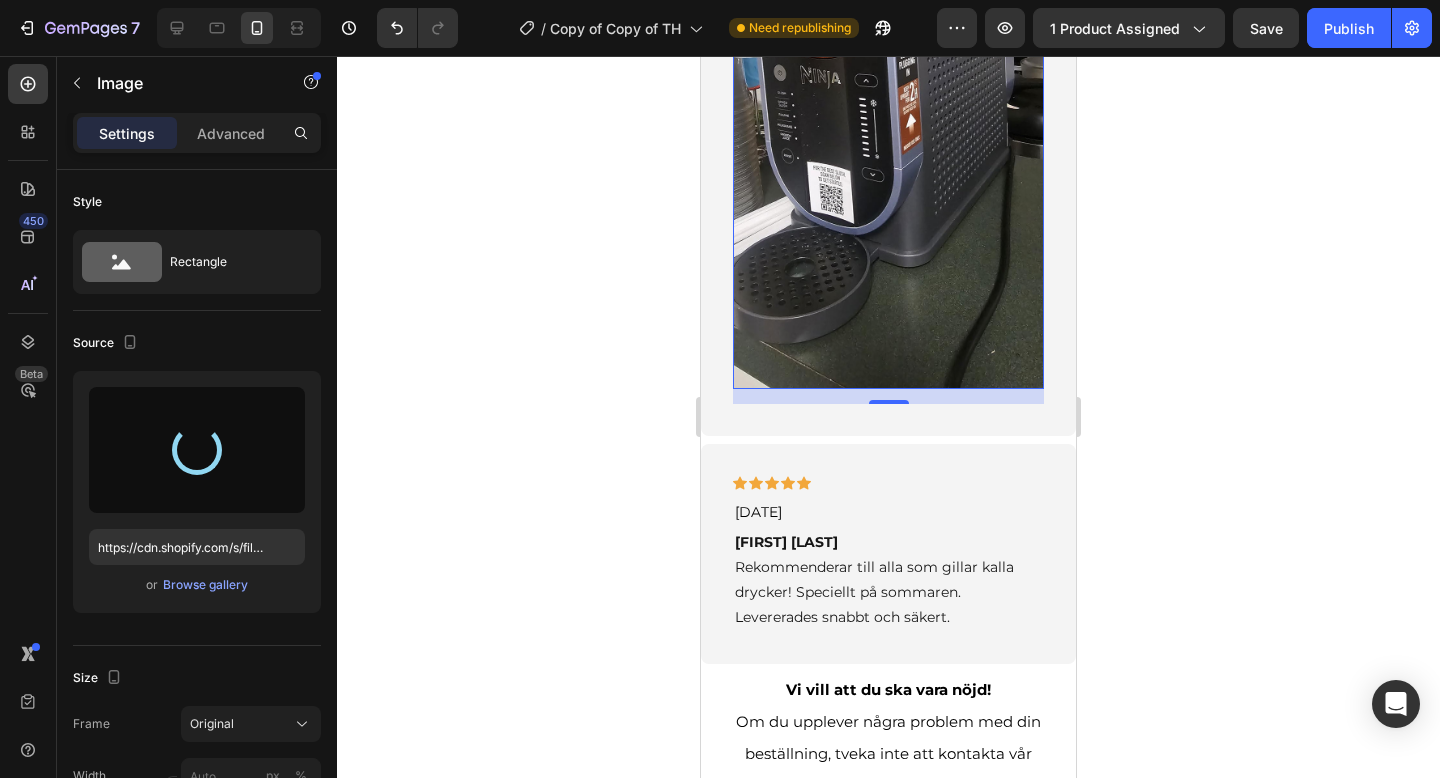 type on "https://cdn.shopify.com/s/files/1/0978/3672/8659/files/gempages_577727115441472188-5fd68537-b823-47bb-aafe-61b57c016419.jpg" 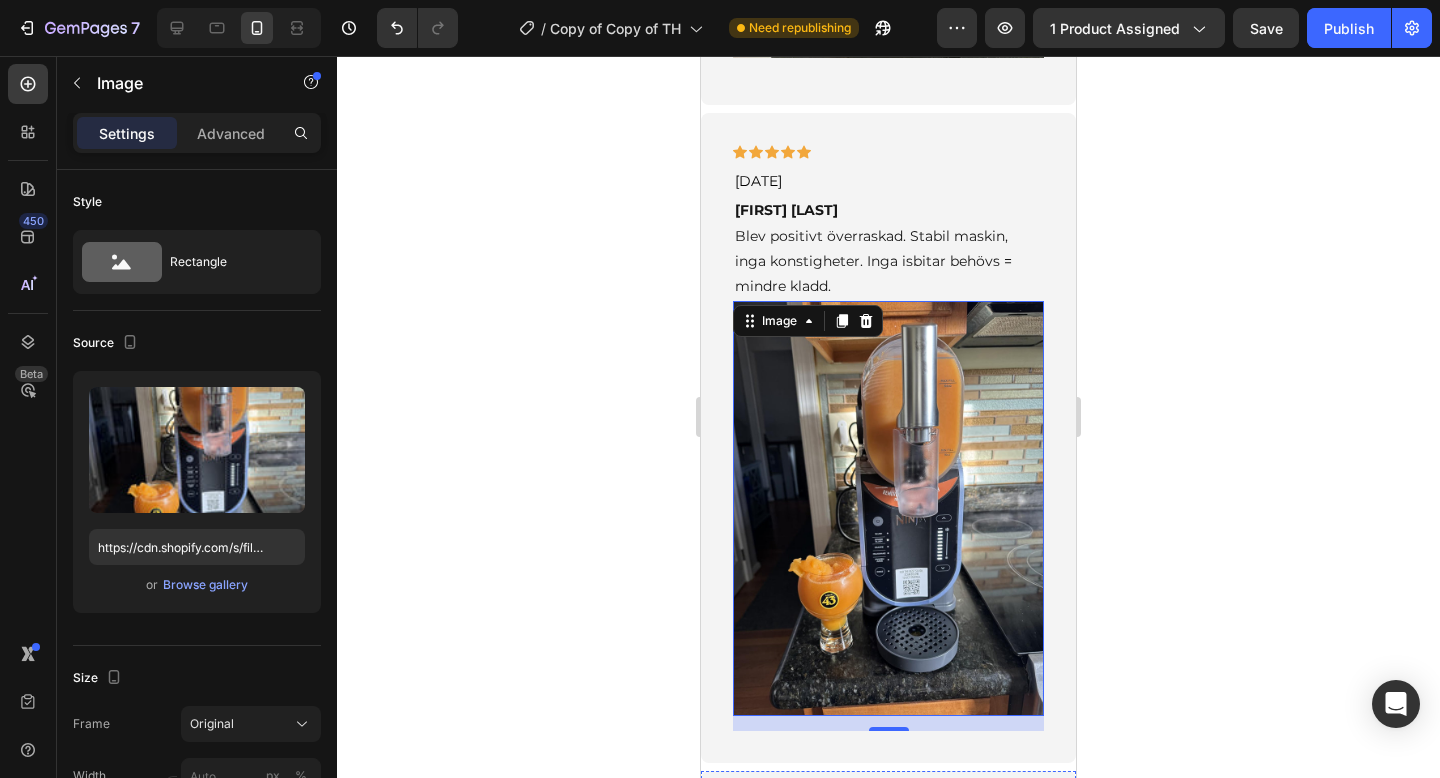 scroll, scrollTop: 7480, scrollLeft: 0, axis: vertical 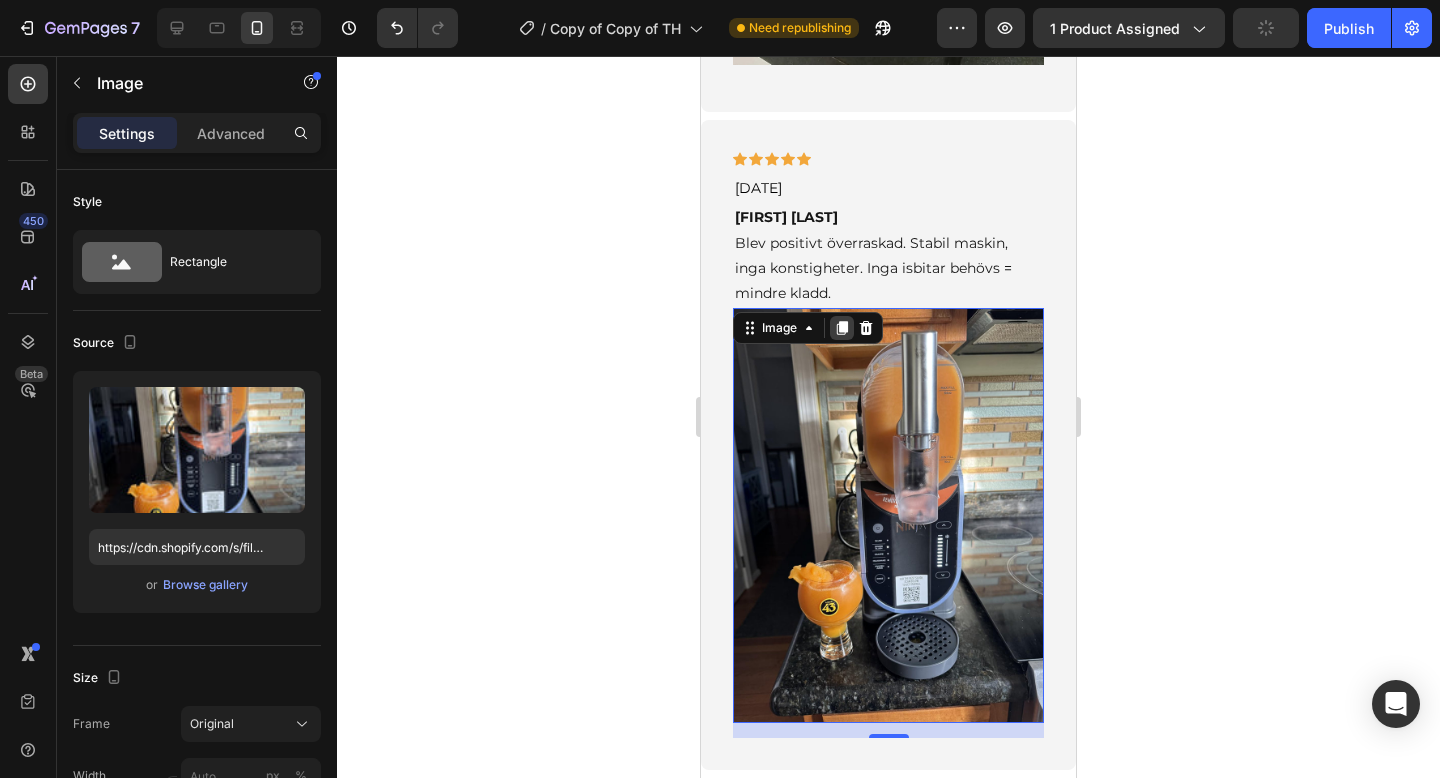 click 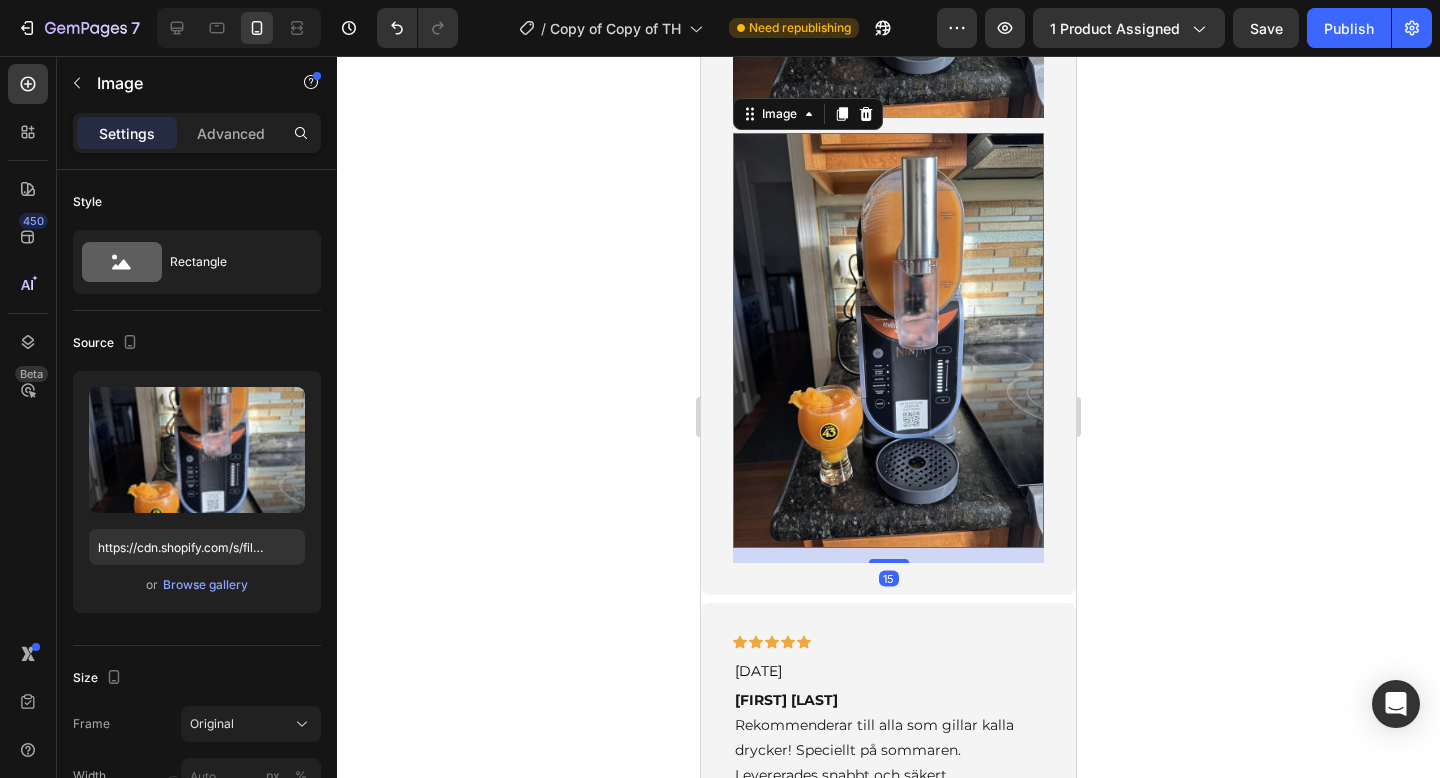 scroll, scrollTop: 8092, scrollLeft: 0, axis: vertical 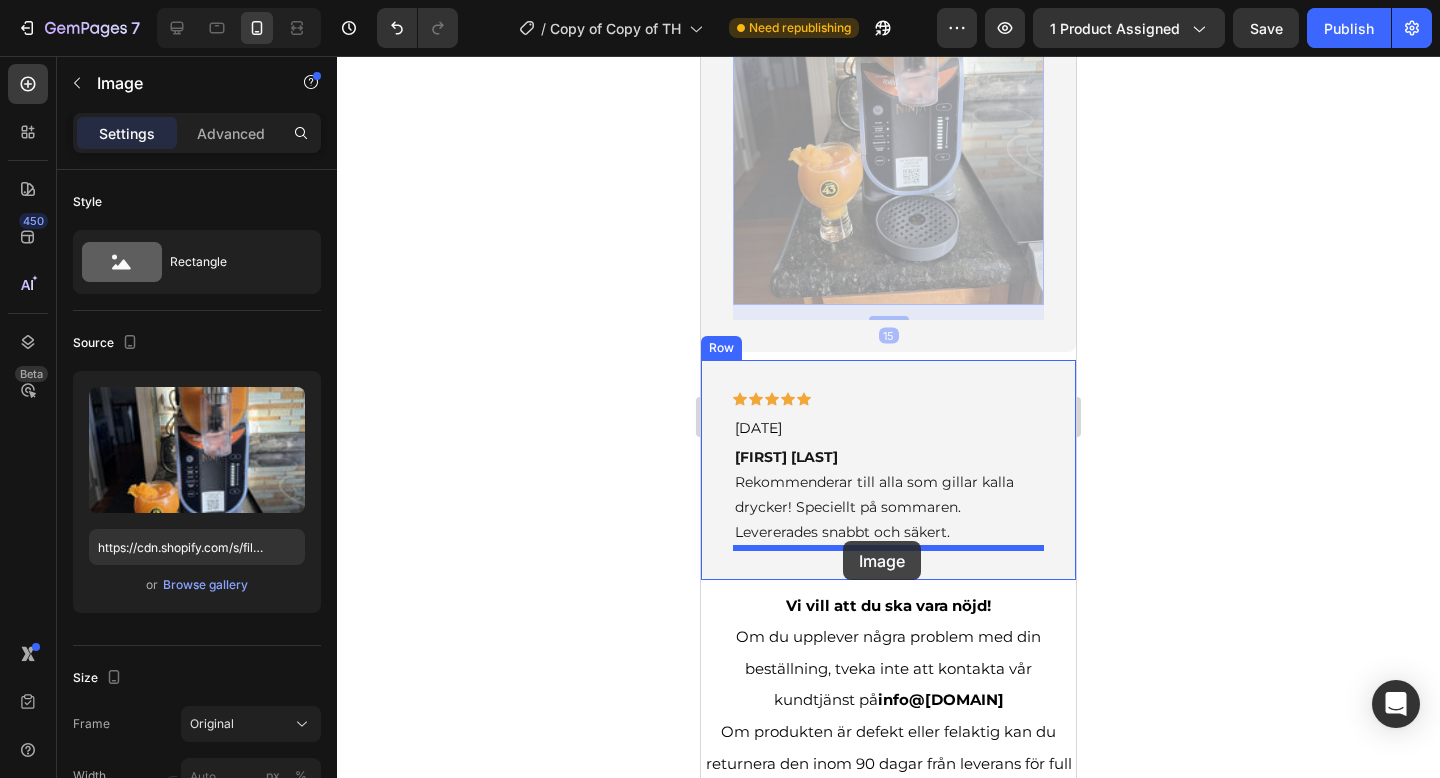drag, startPoint x: 749, startPoint y: 110, endPoint x: 842, endPoint y: 543, distance: 442.8747 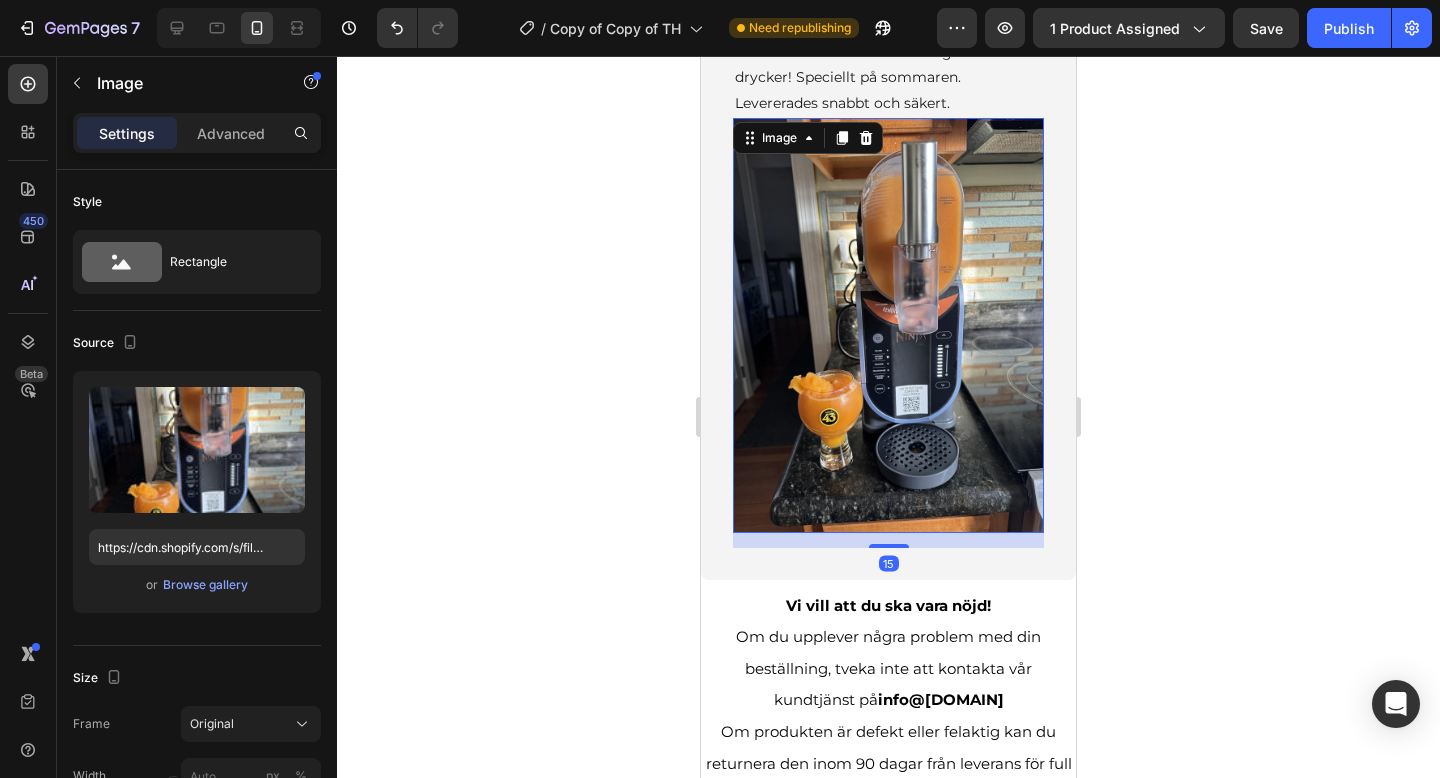 click at bounding box center [888, 325] 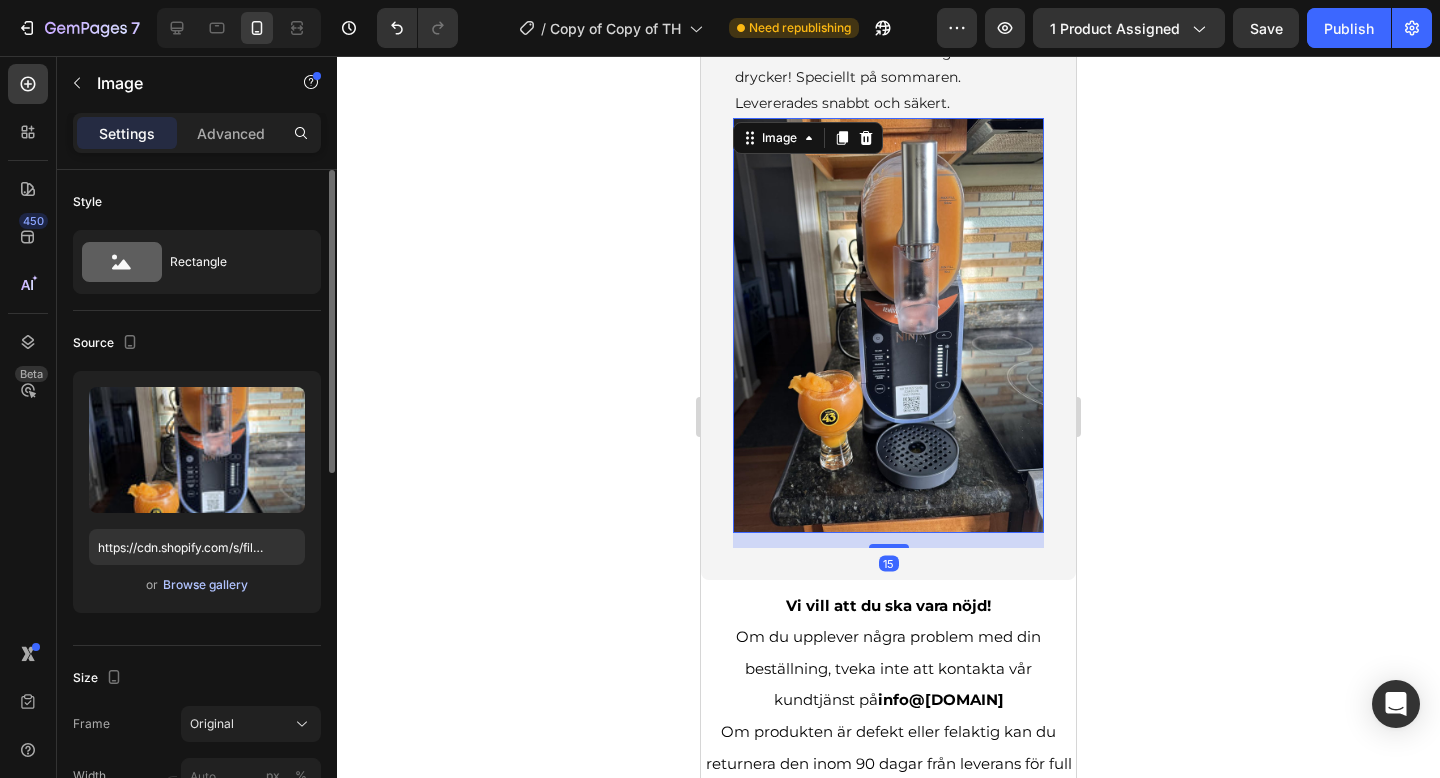 click on "Browse gallery" at bounding box center (205, 585) 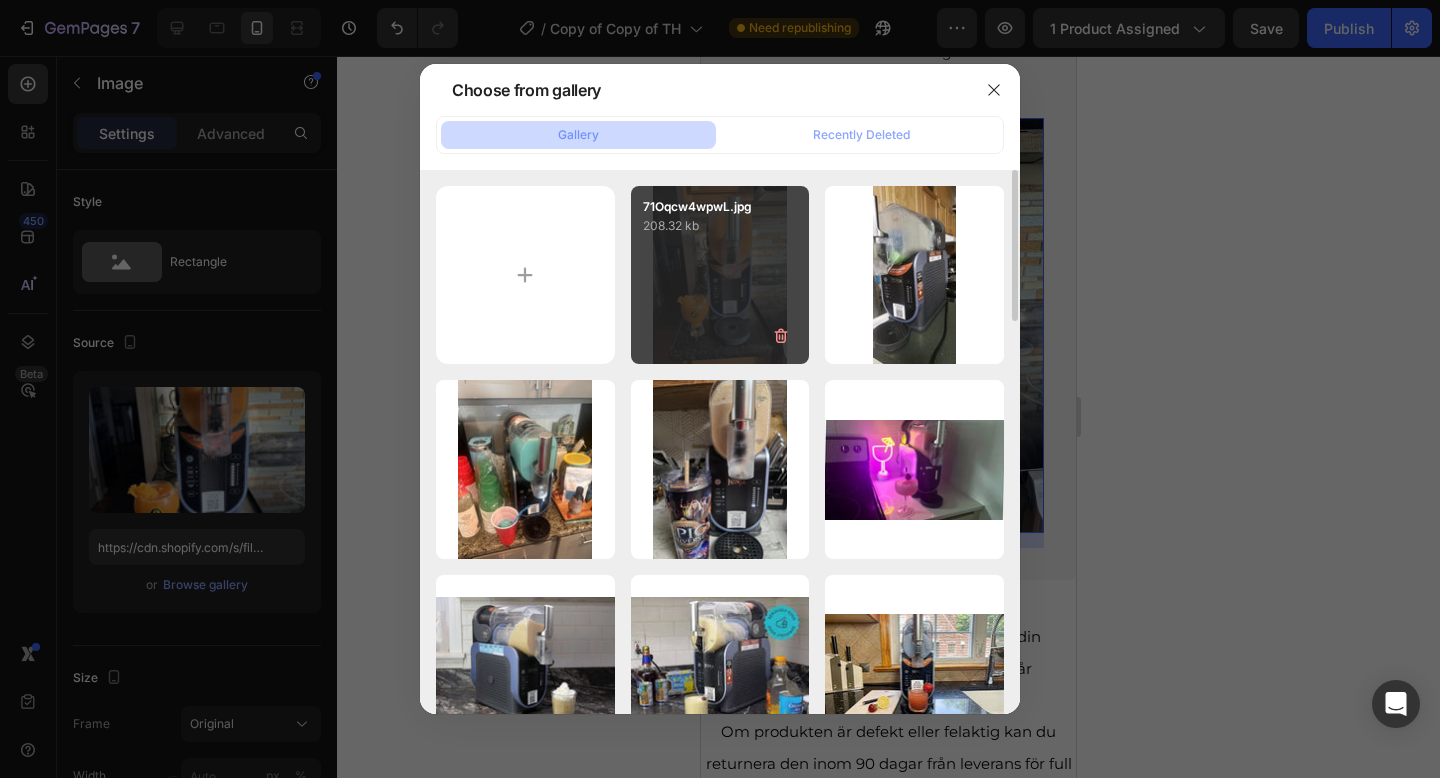 click on "71Oqcw4wpwL.jpg 208.32 kb" at bounding box center [720, 275] 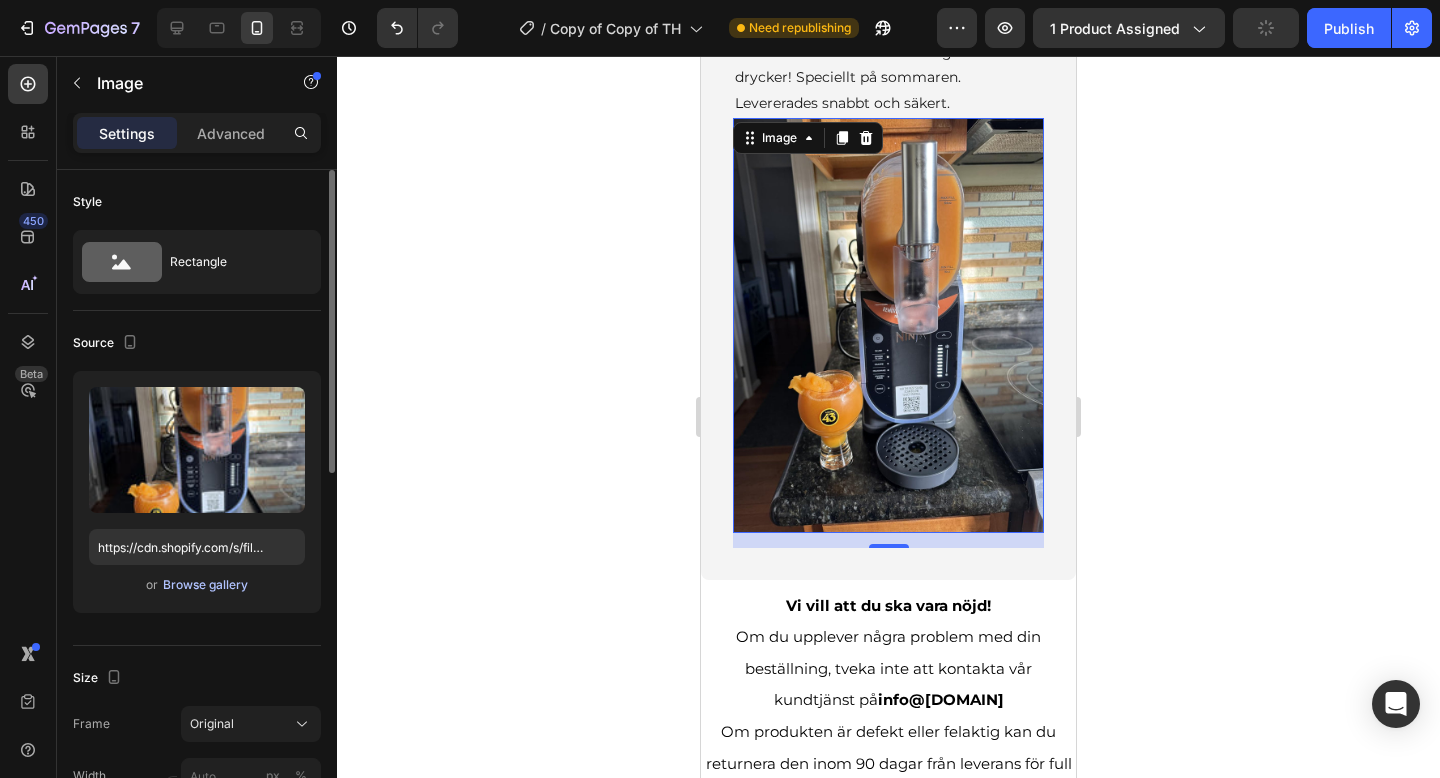 click on "Browse gallery" at bounding box center (205, 585) 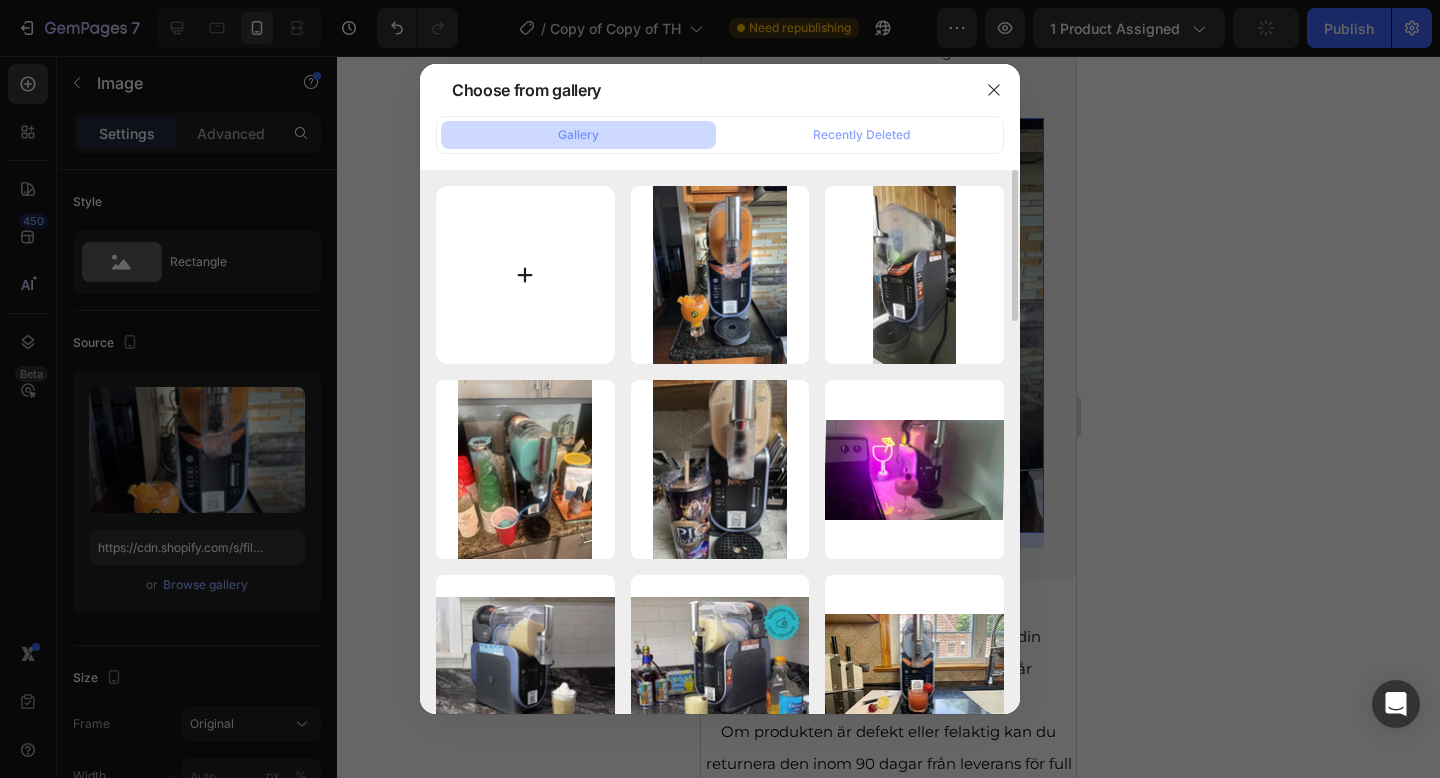 click at bounding box center (525, 275) 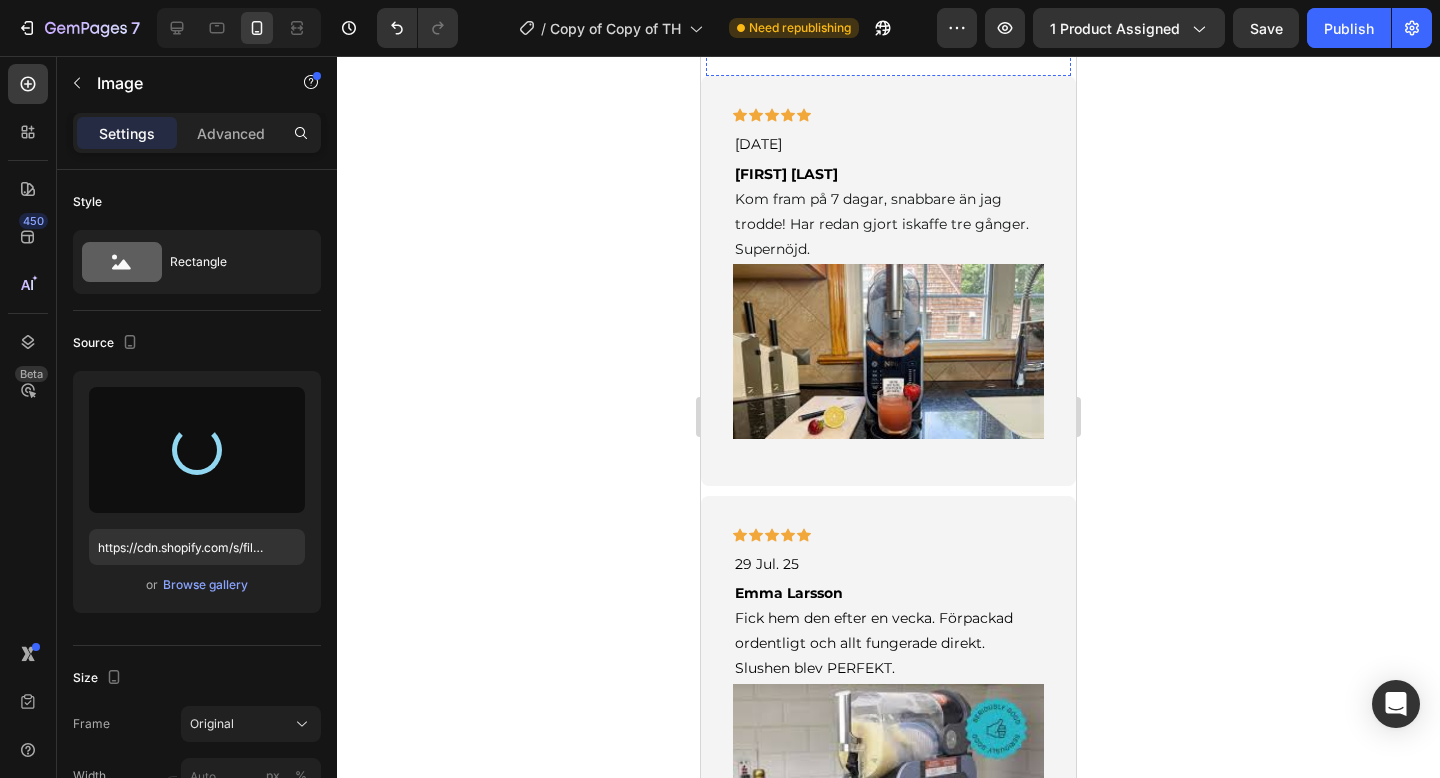 scroll, scrollTop: 3517, scrollLeft: 0, axis: vertical 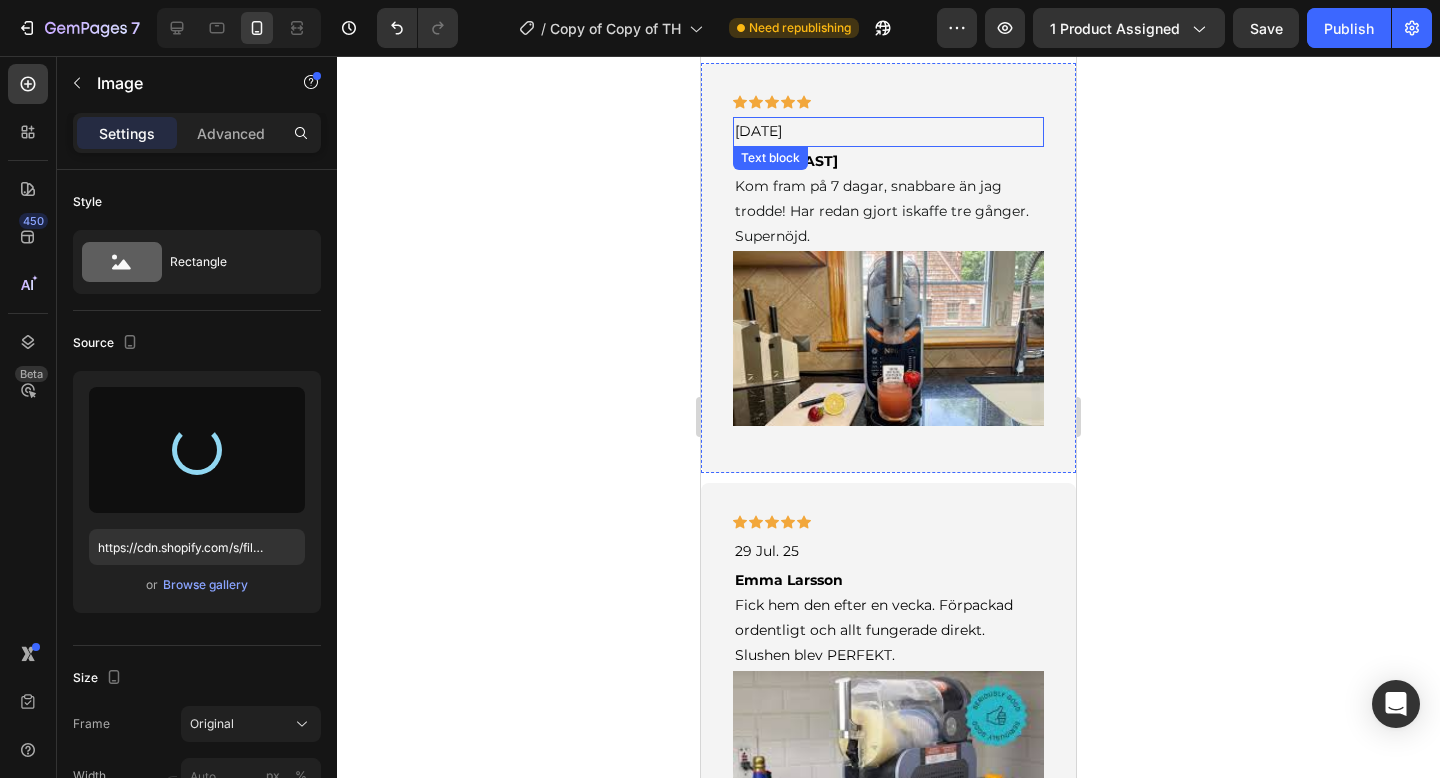 click on "[DD] [MON]. [YY]" at bounding box center (888, 131) 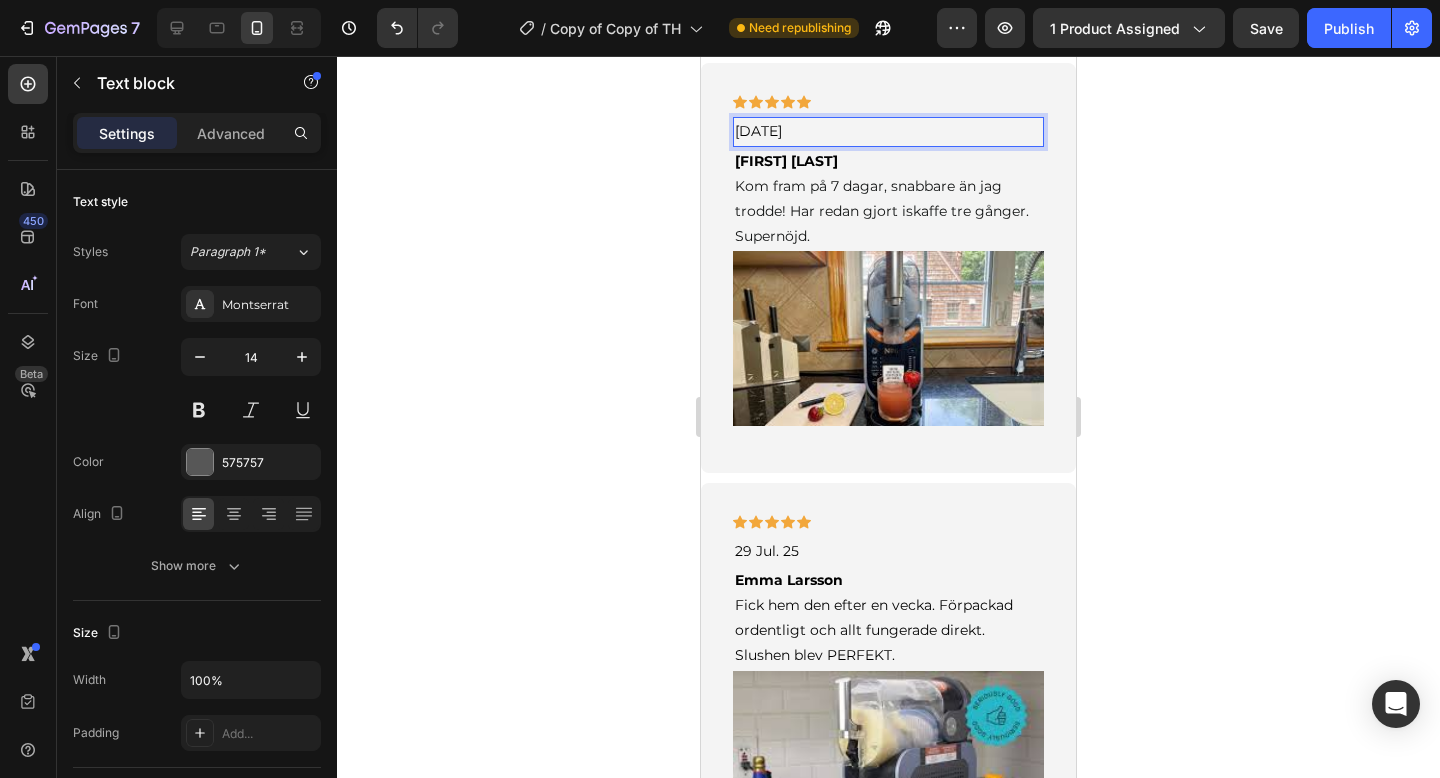 click on "[DD] [MON]. [YY]" at bounding box center [758, 131] 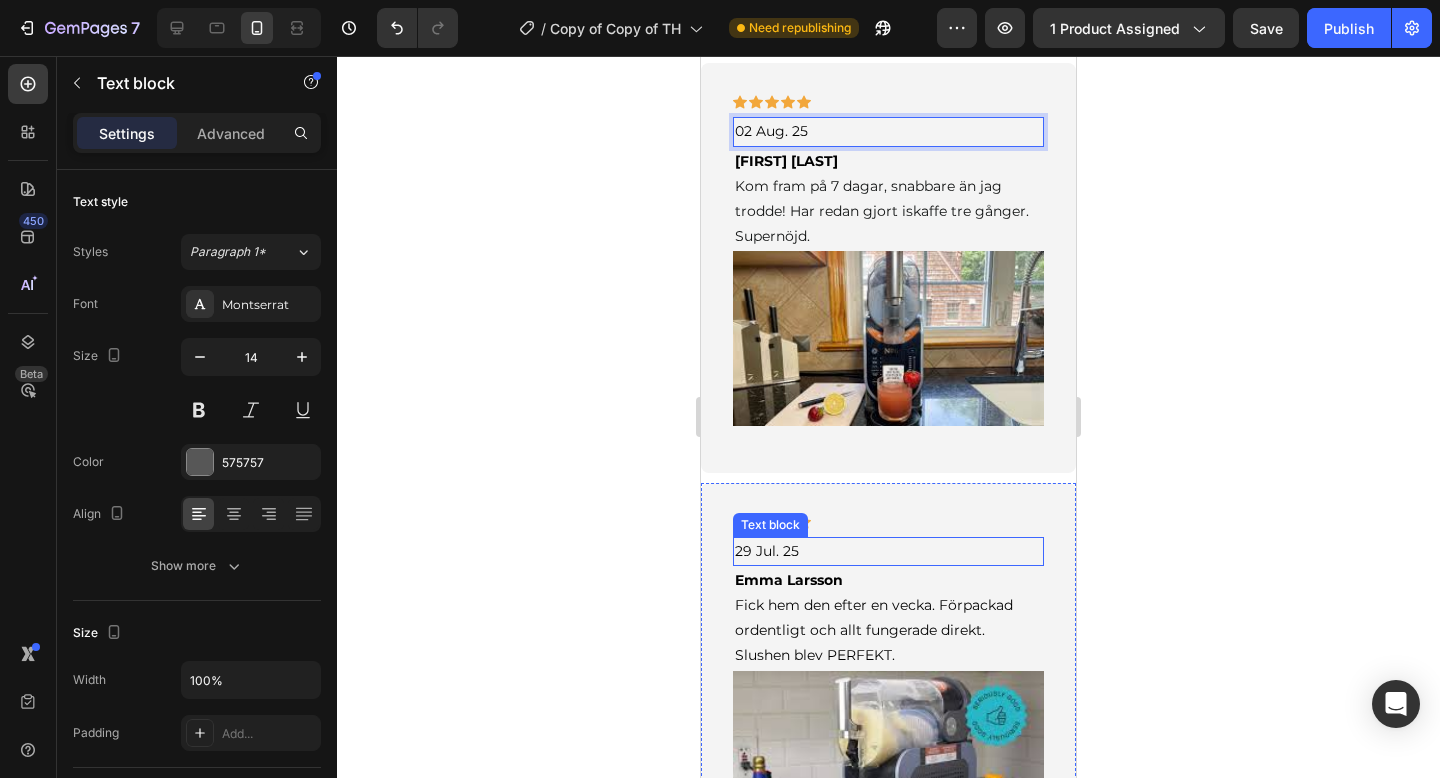 click on "29 Jul. 25" at bounding box center [767, 551] 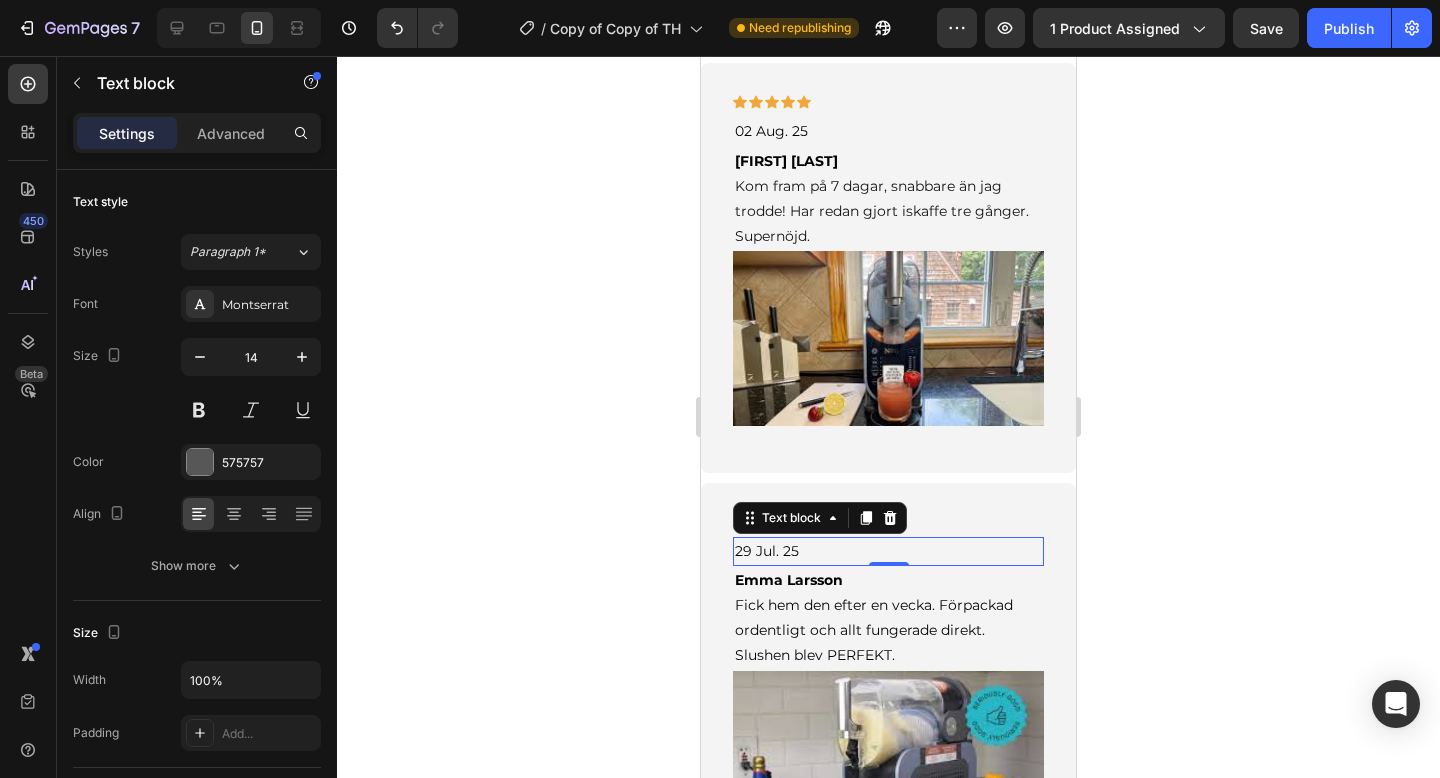 click on "29 Jul. 25" at bounding box center (767, 551) 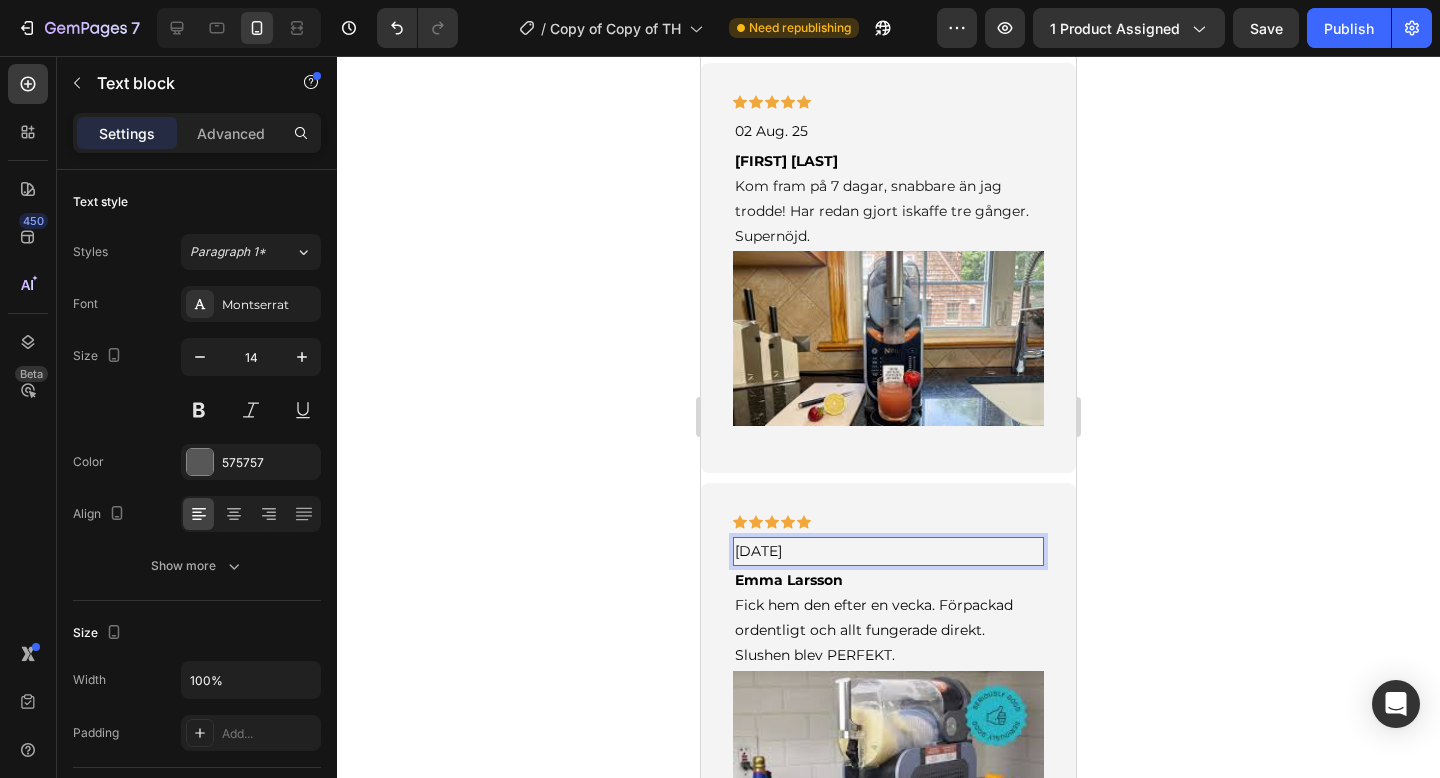 click 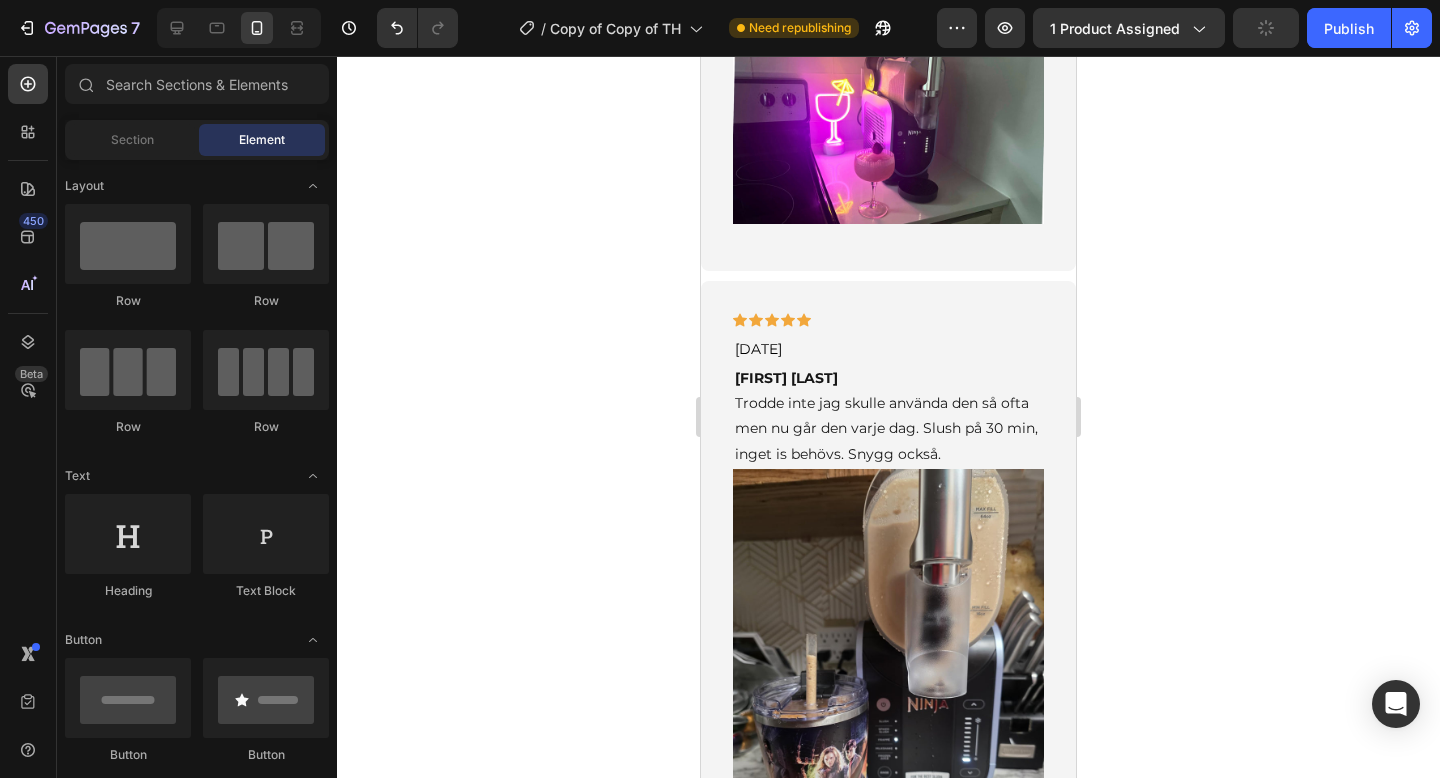 scroll, scrollTop: 4901, scrollLeft: 0, axis: vertical 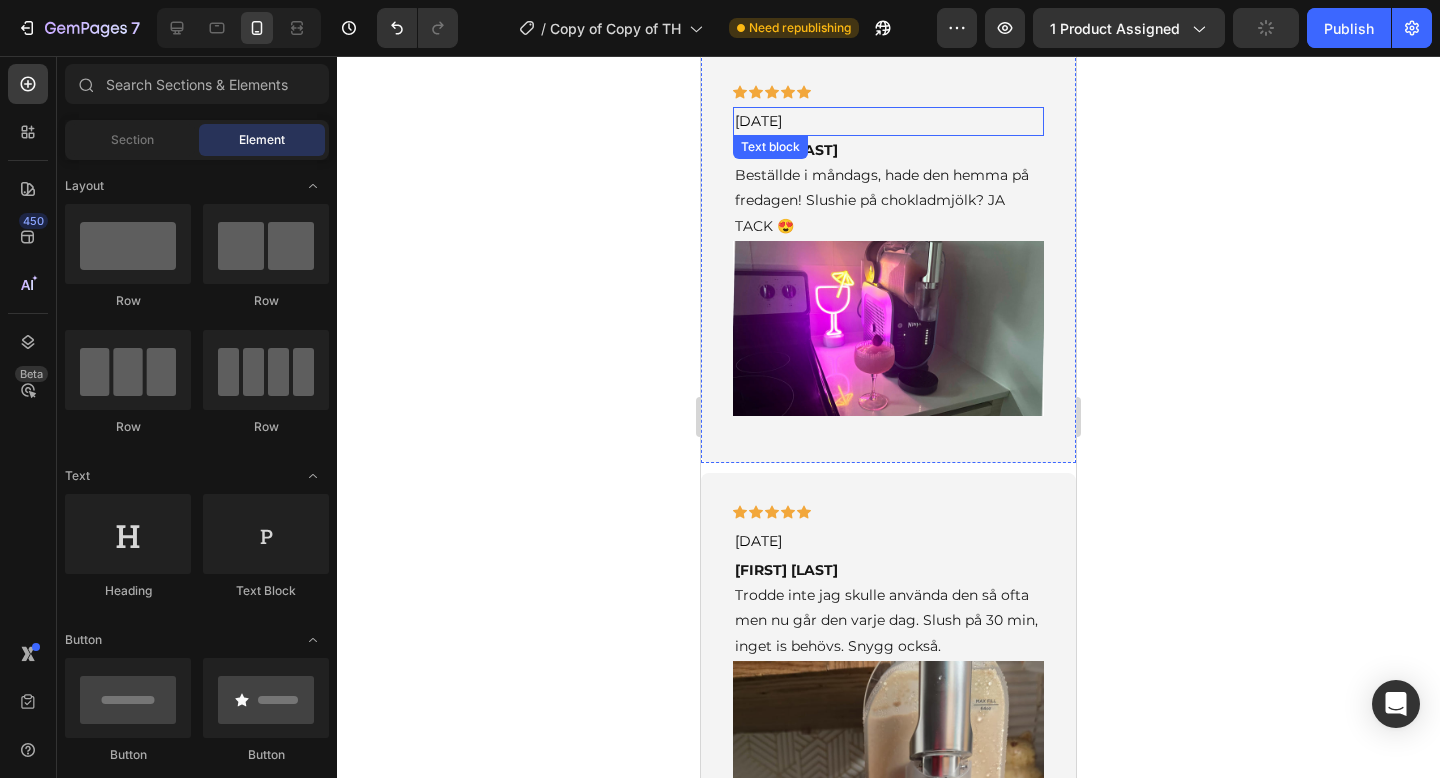 click on "[DD] [MON]. [YY]" at bounding box center (888, 121) 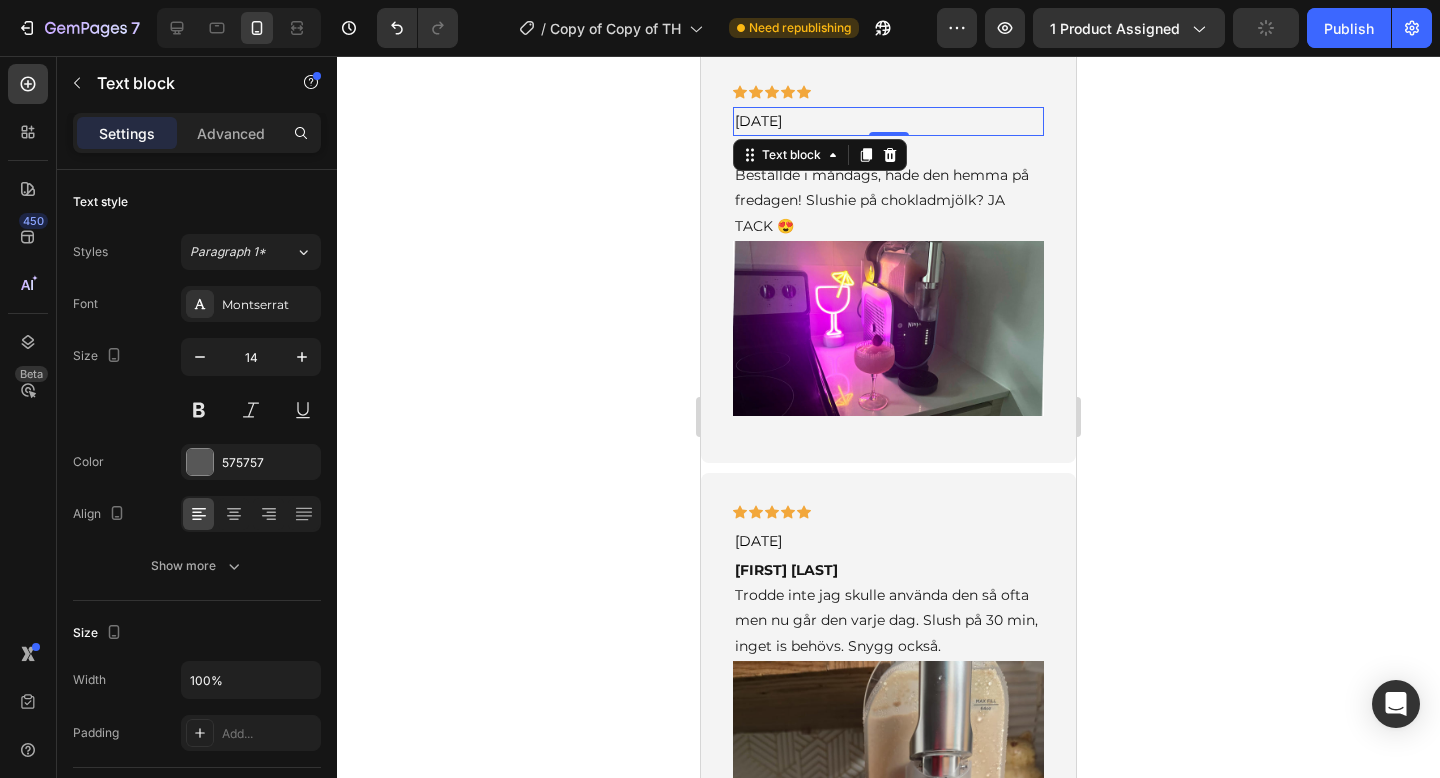 click on "[DD] [MON]. [YY]" at bounding box center [758, 121] 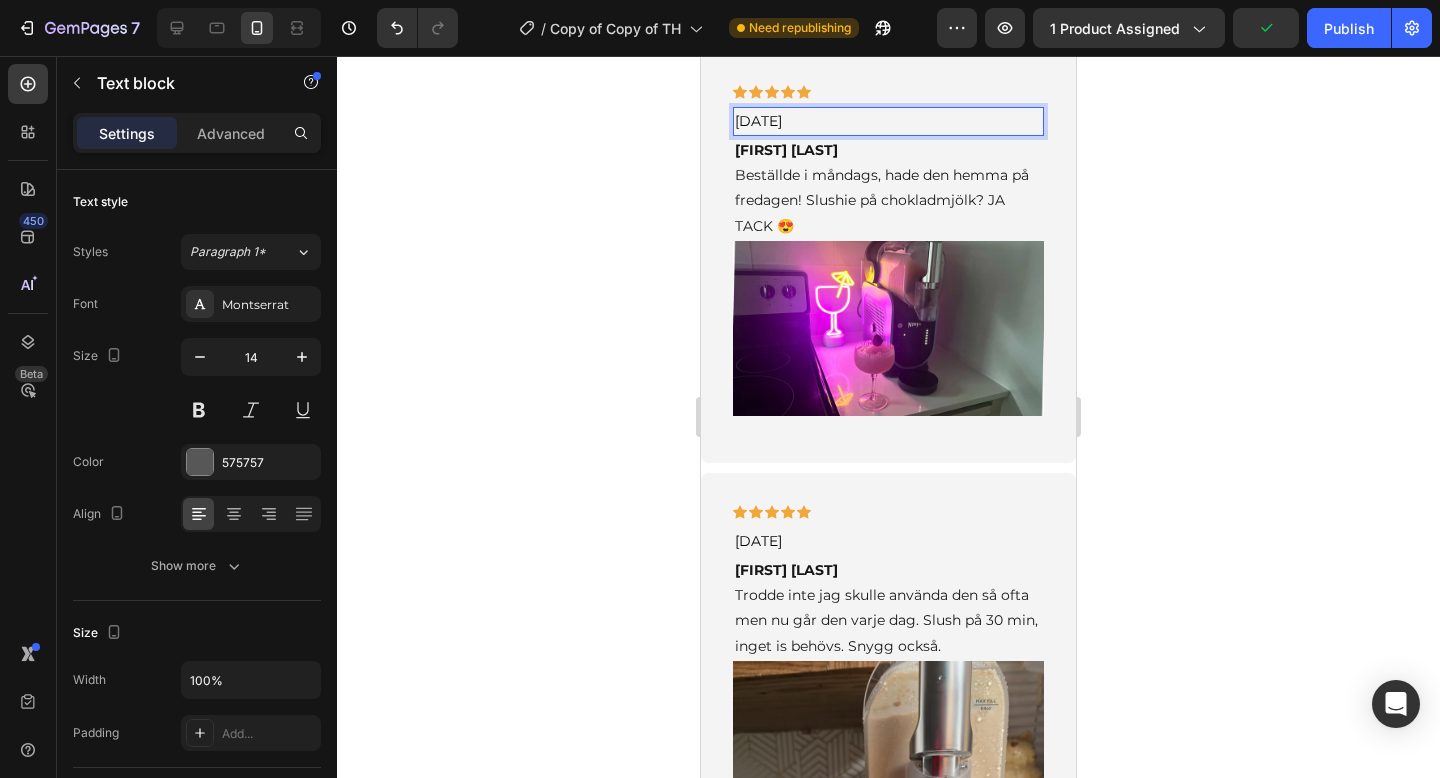 click on "[DD] [MON]. [YY]" at bounding box center [758, 121] 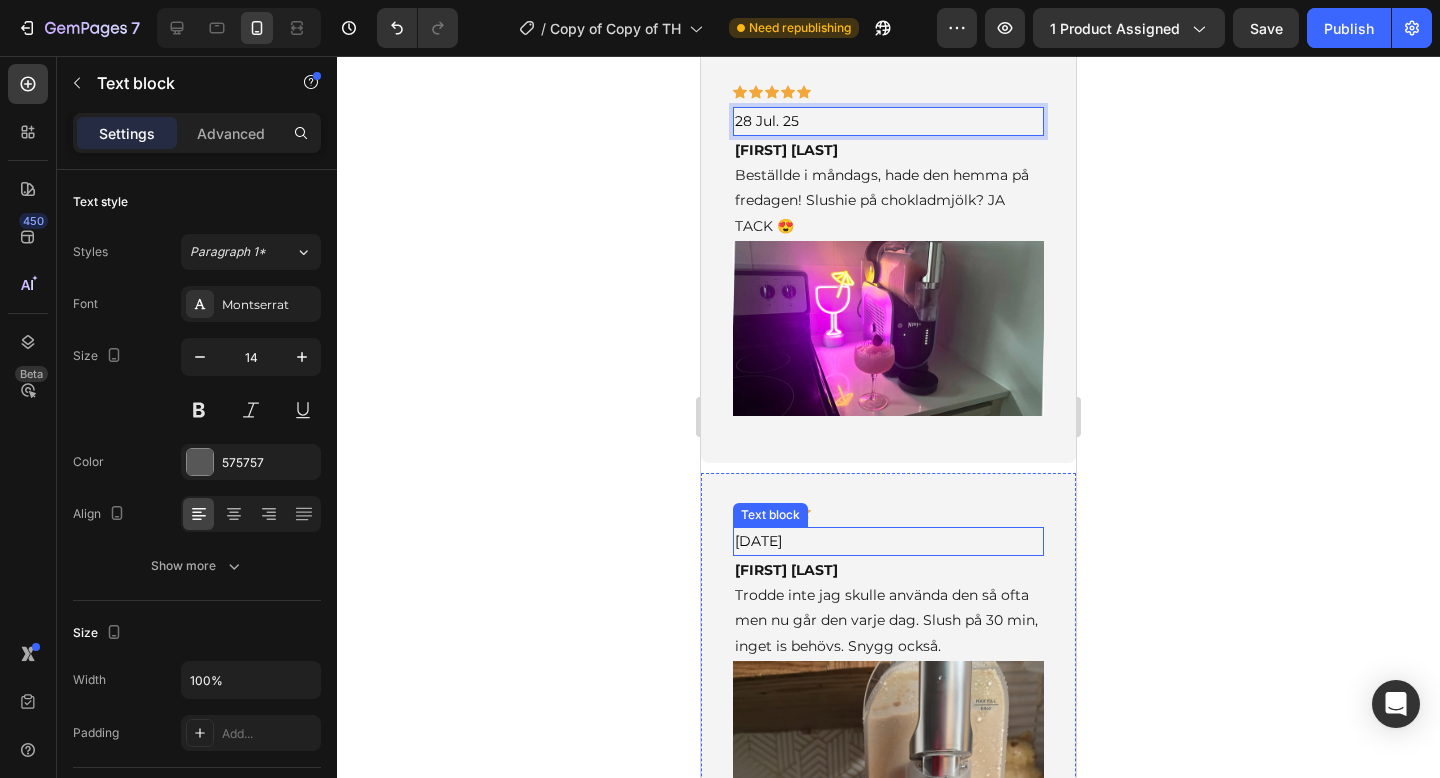 click on "23 Jul. 25" at bounding box center (758, 541) 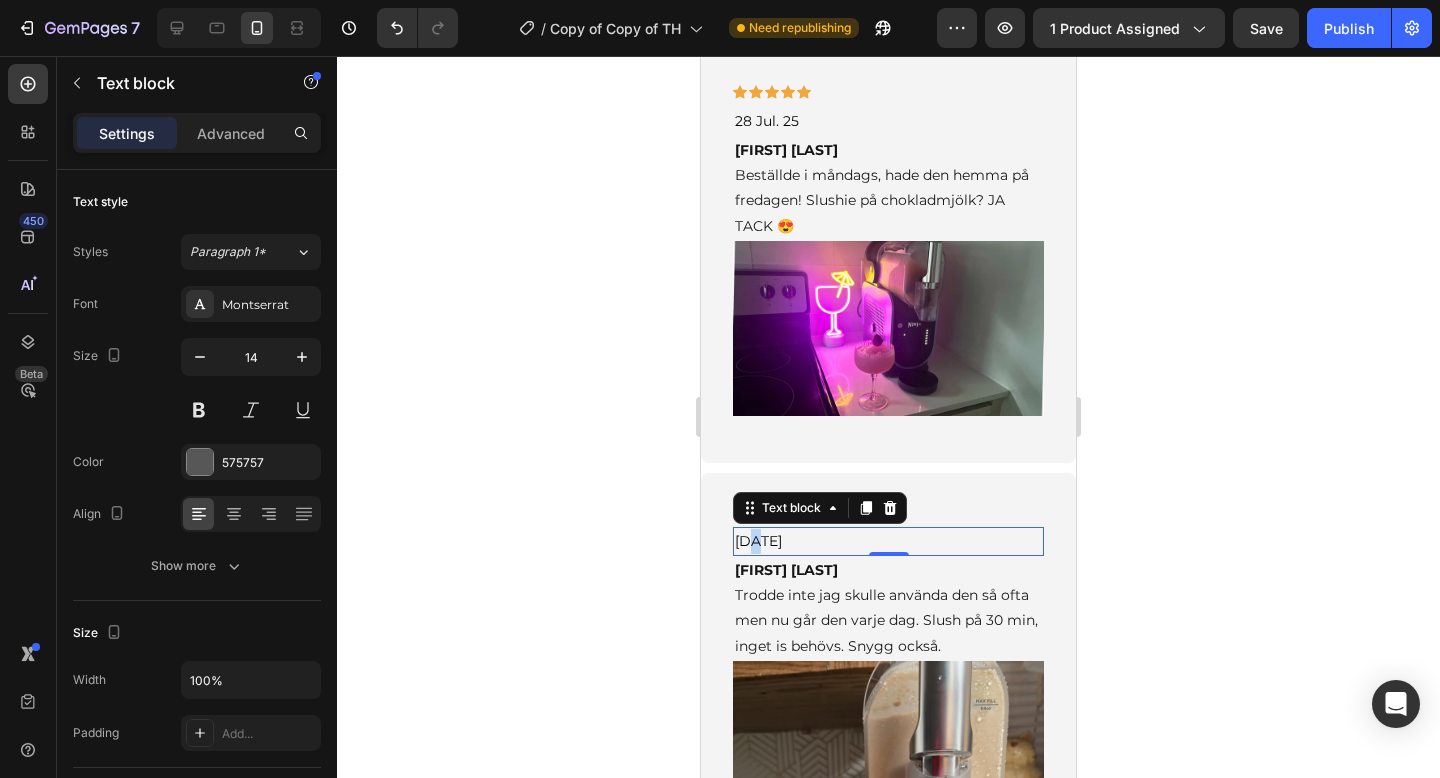 click on "23 Jul. 25" at bounding box center (758, 541) 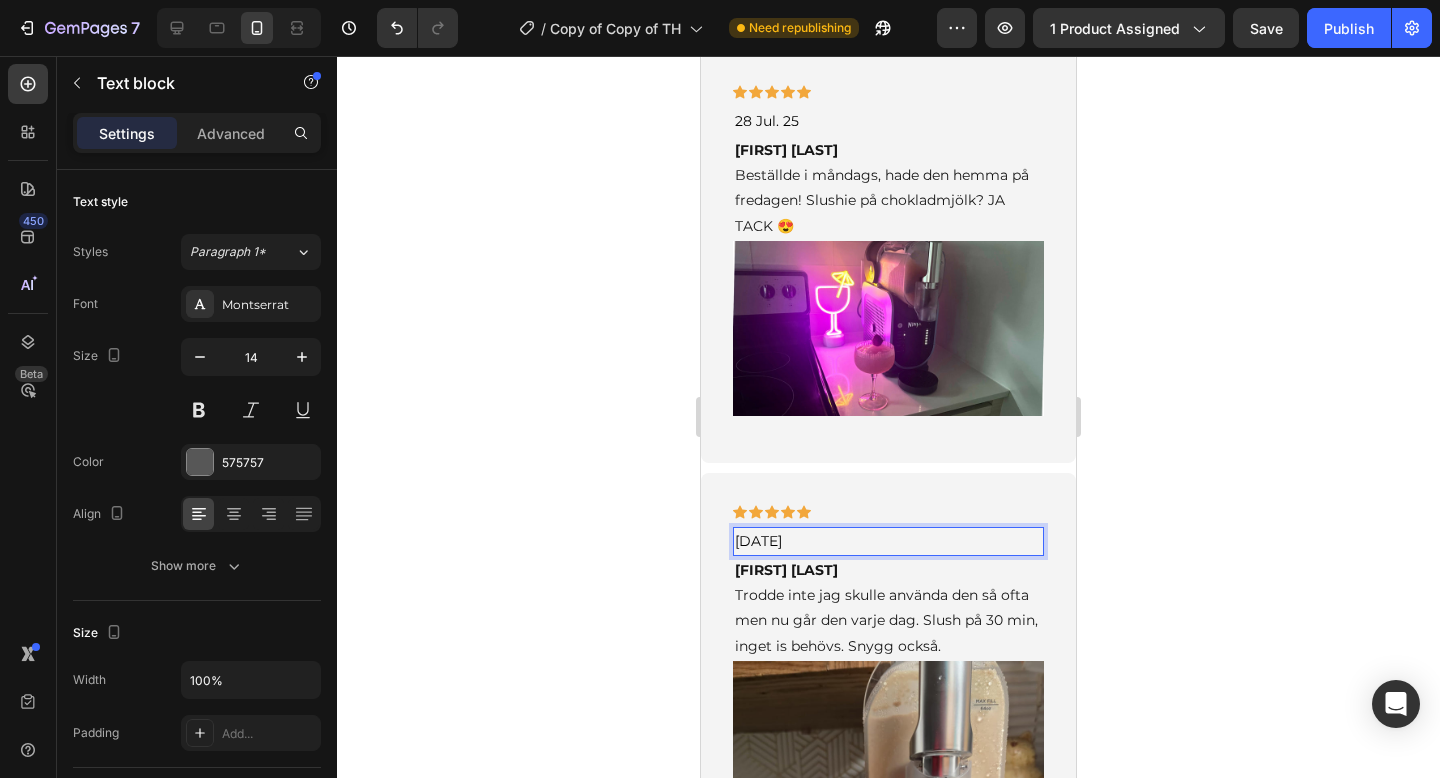 click 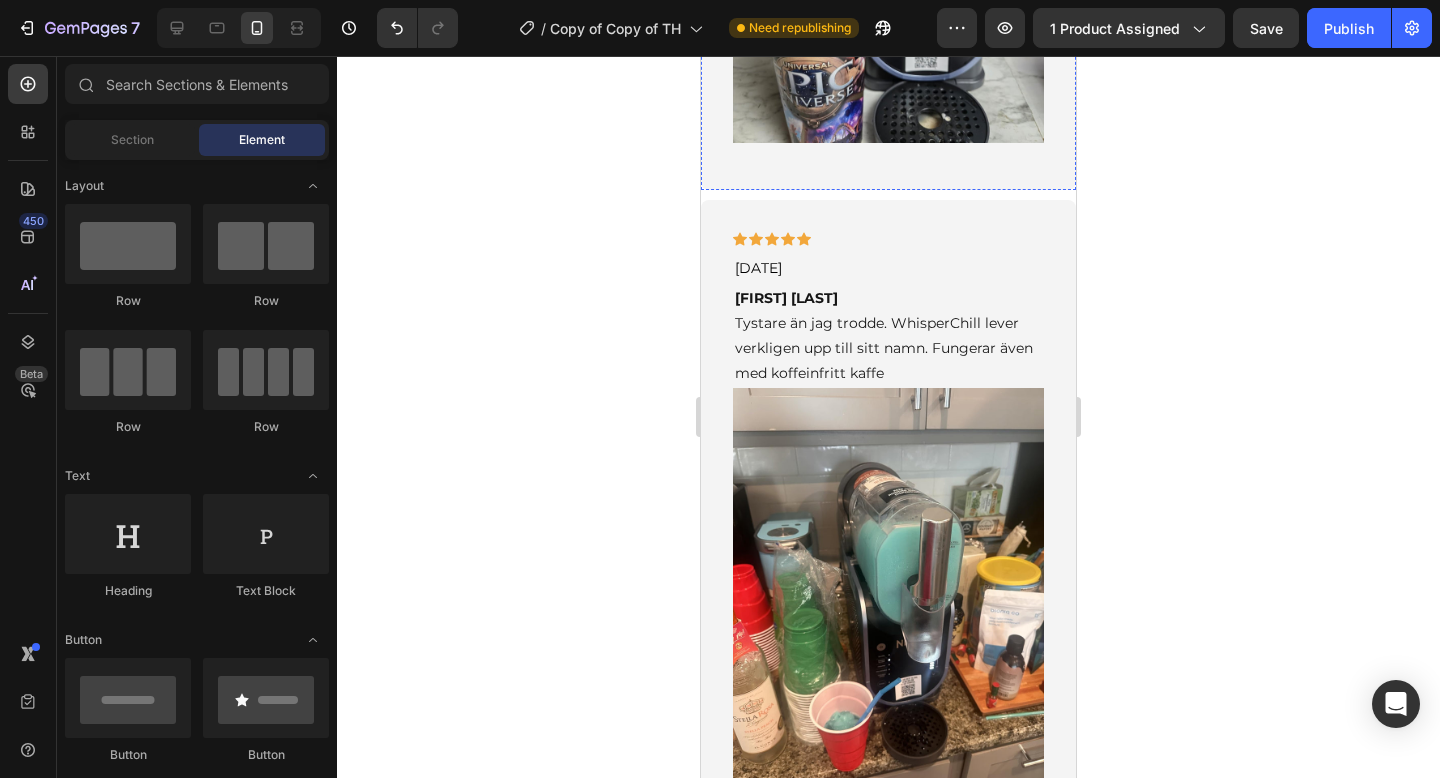 scroll, scrollTop: 5849, scrollLeft: 0, axis: vertical 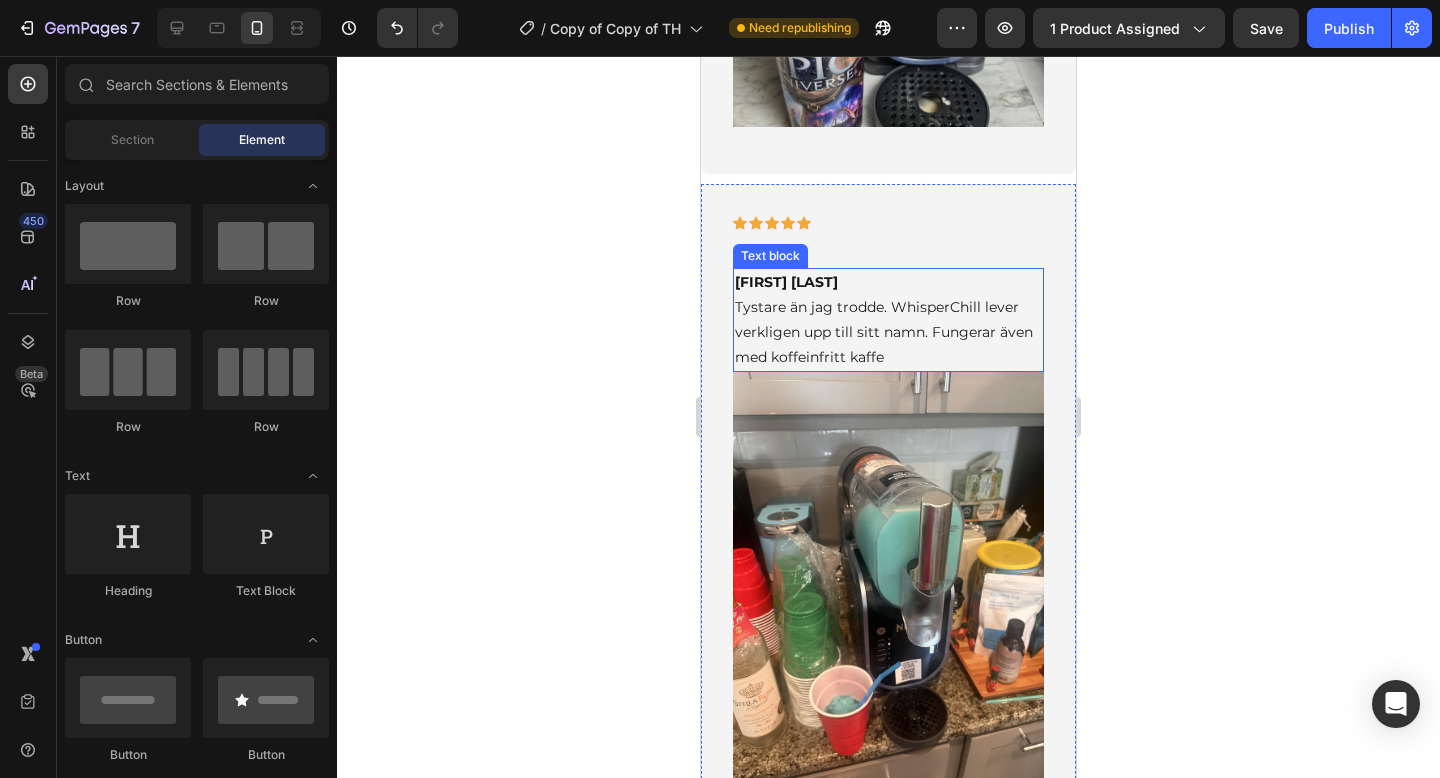click on "Text block" at bounding box center [770, 256] 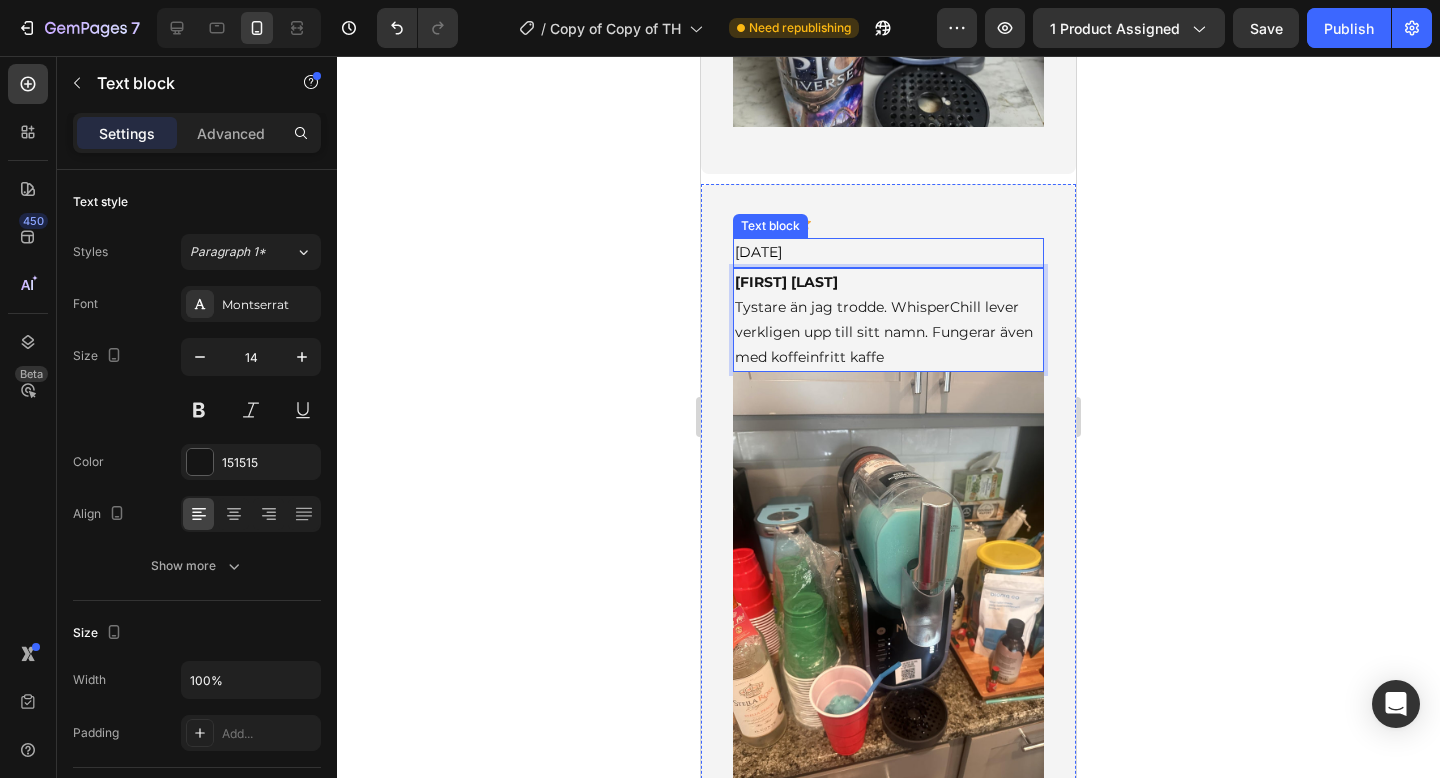 click on "23 Jul. 25" at bounding box center (888, 252) 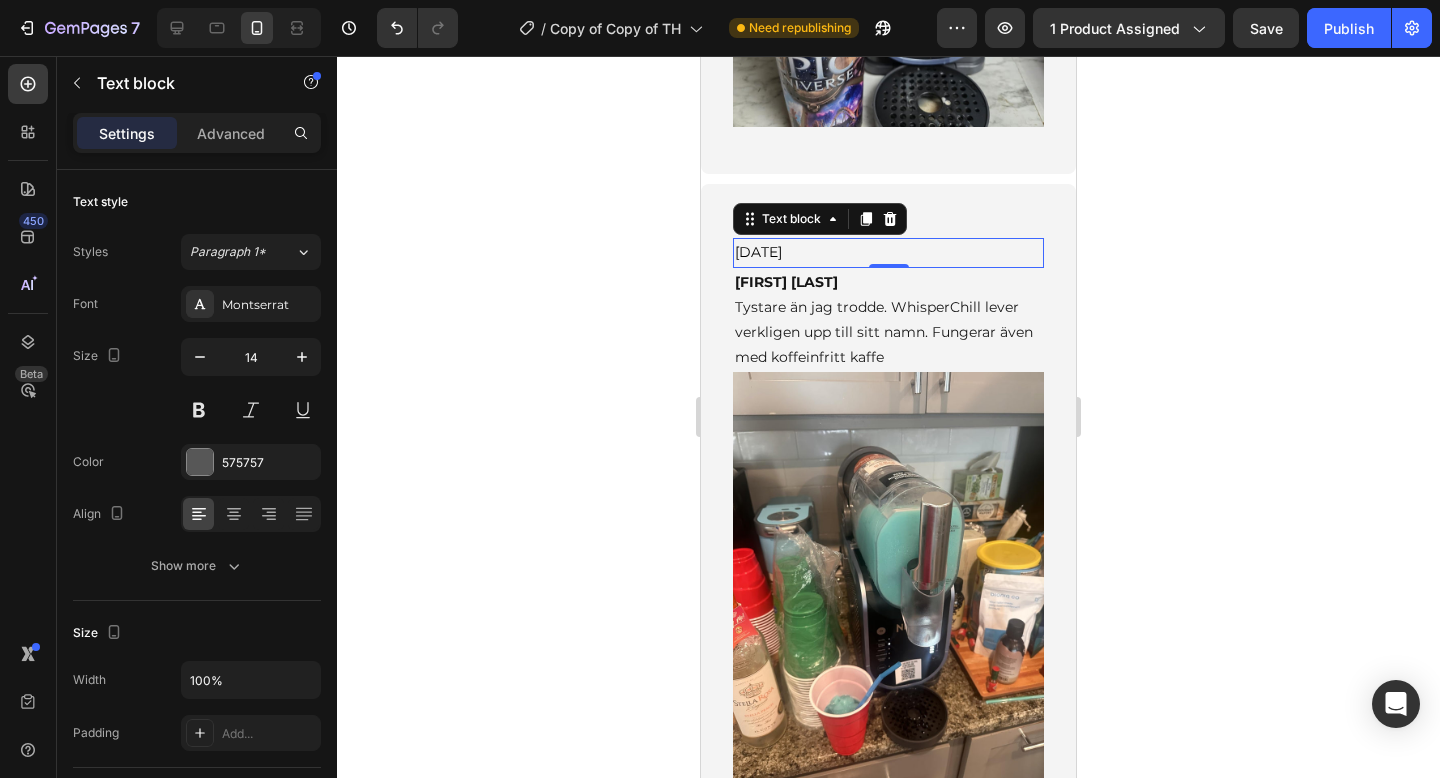 click on "23 Jul. 25" at bounding box center [758, 252] 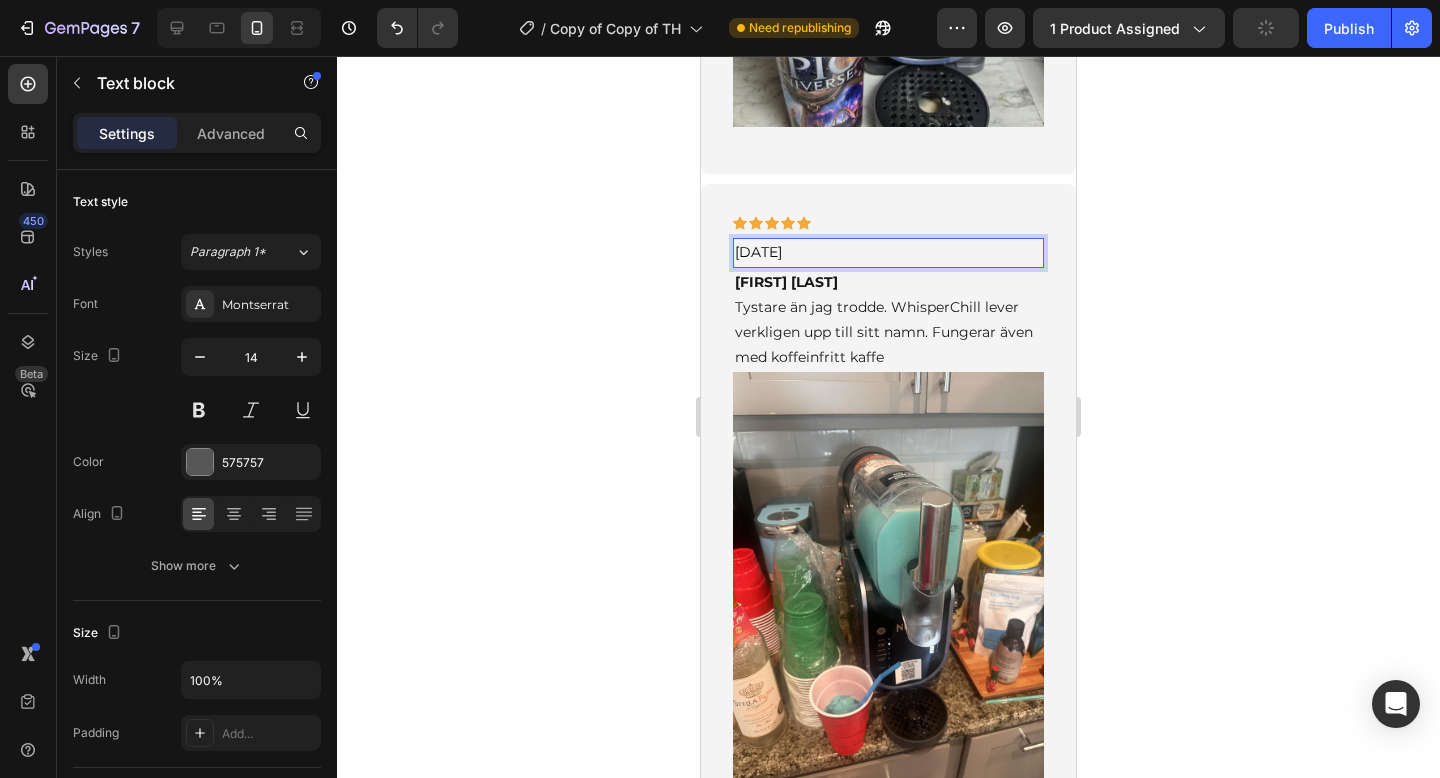click 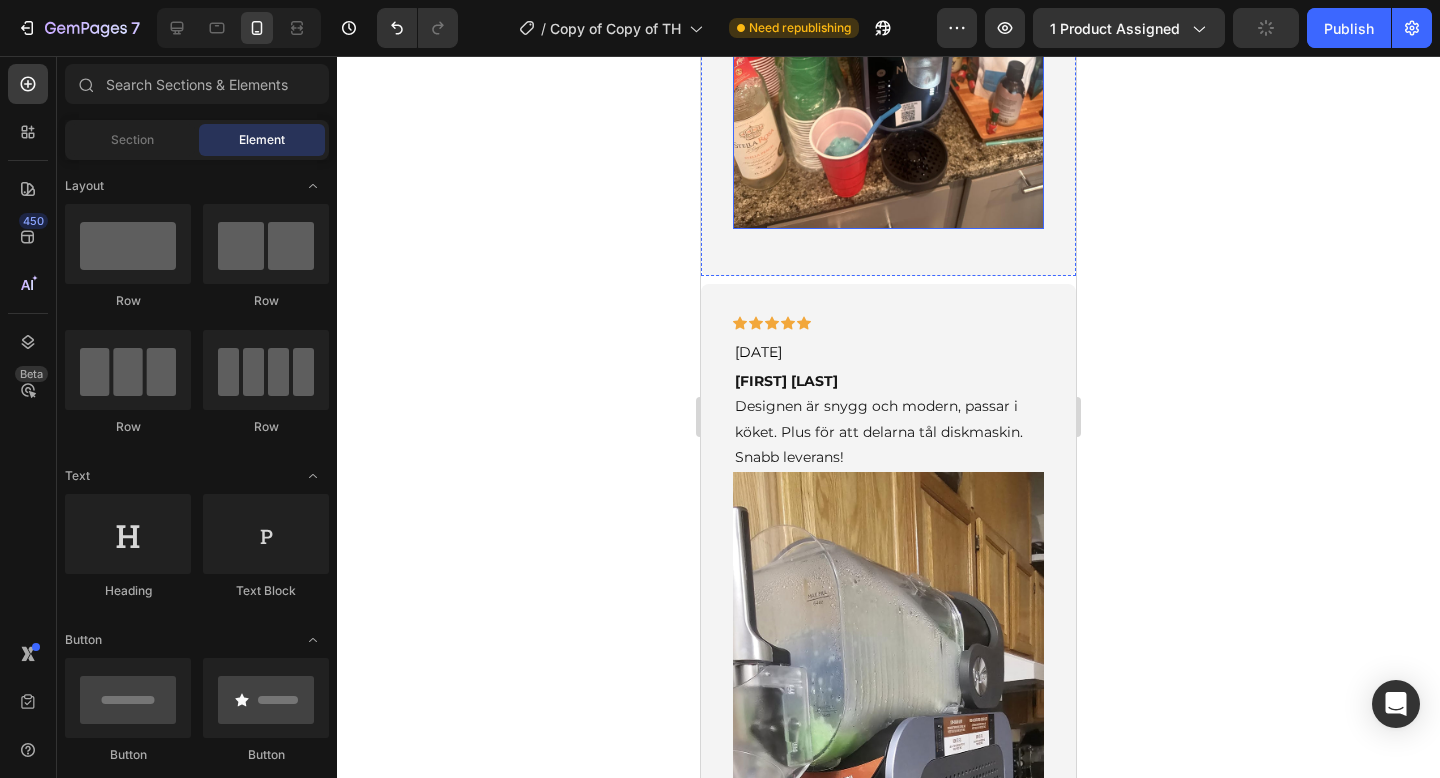 scroll, scrollTop: 6398, scrollLeft: 0, axis: vertical 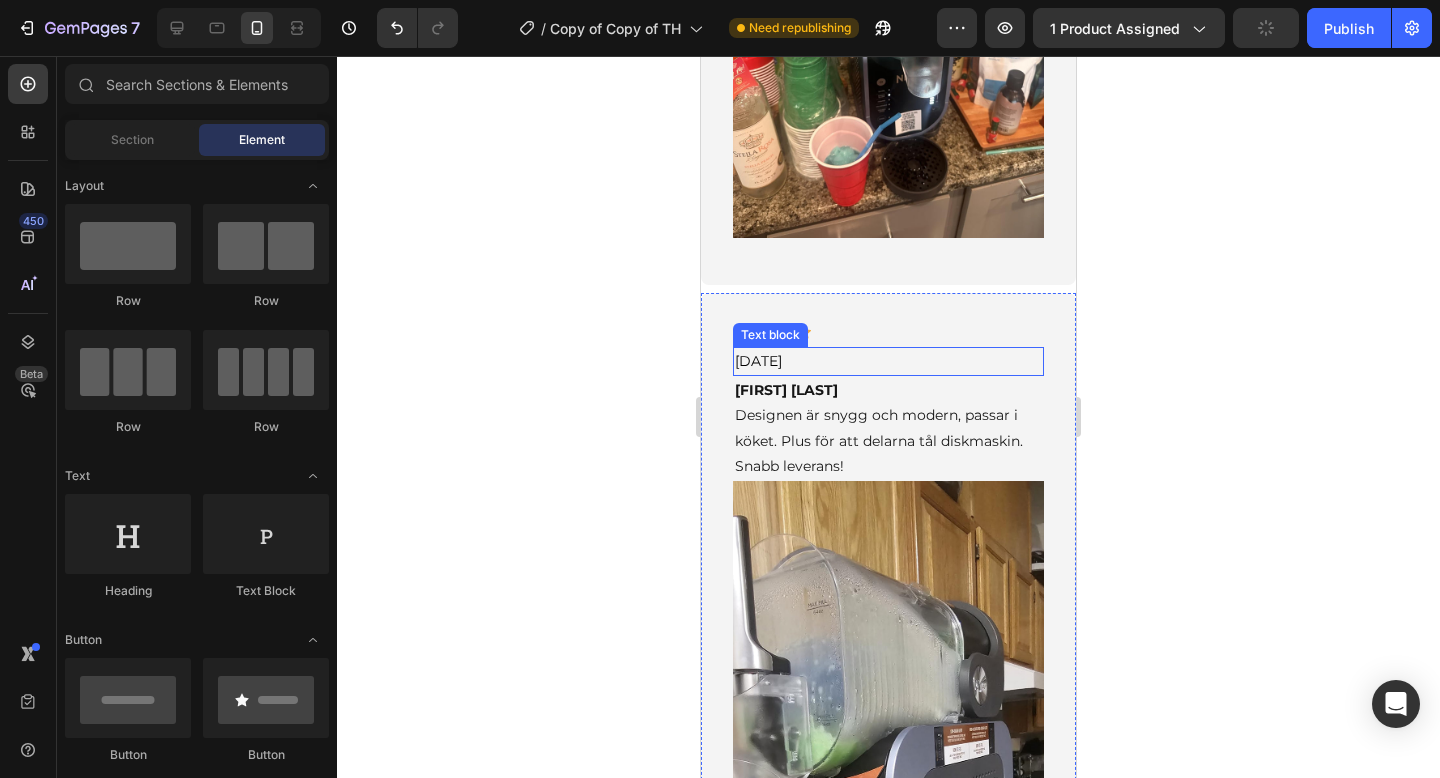 click on "[DD] [MON]. [YY]" at bounding box center (758, 361) 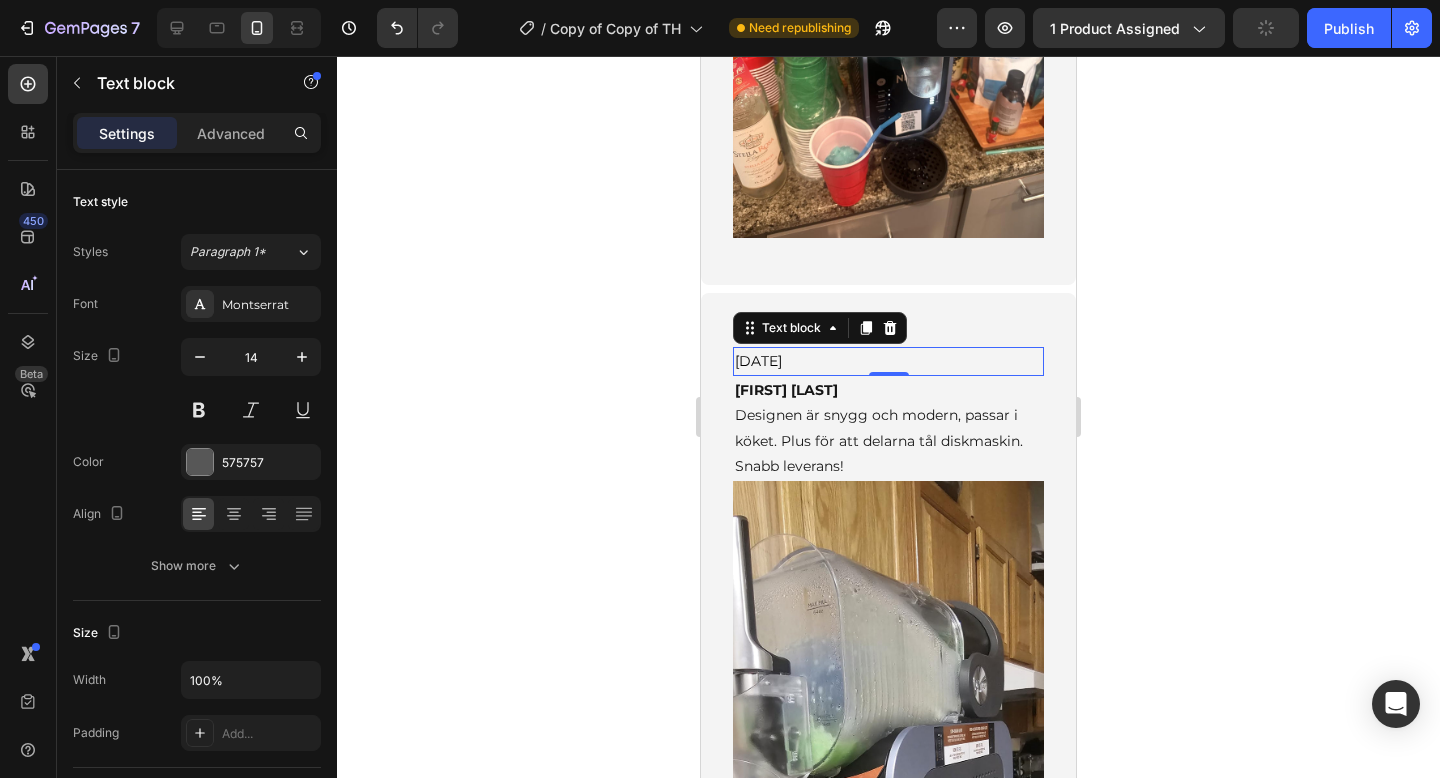 click on "[DD] [MON]. [YY]" at bounding box center [758, 361] 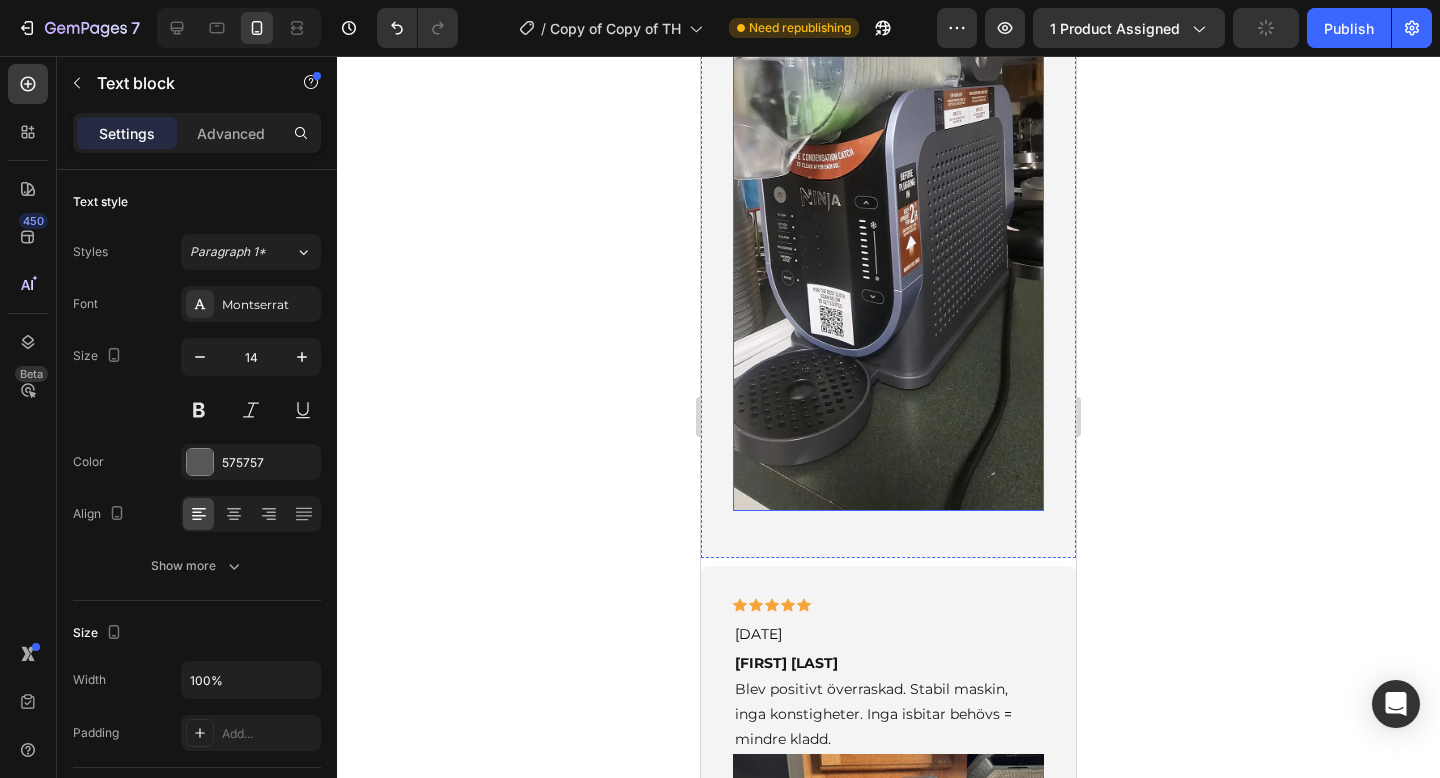 scroll, scrollTop: 7083, scrollLeft: 0, axis: vertical 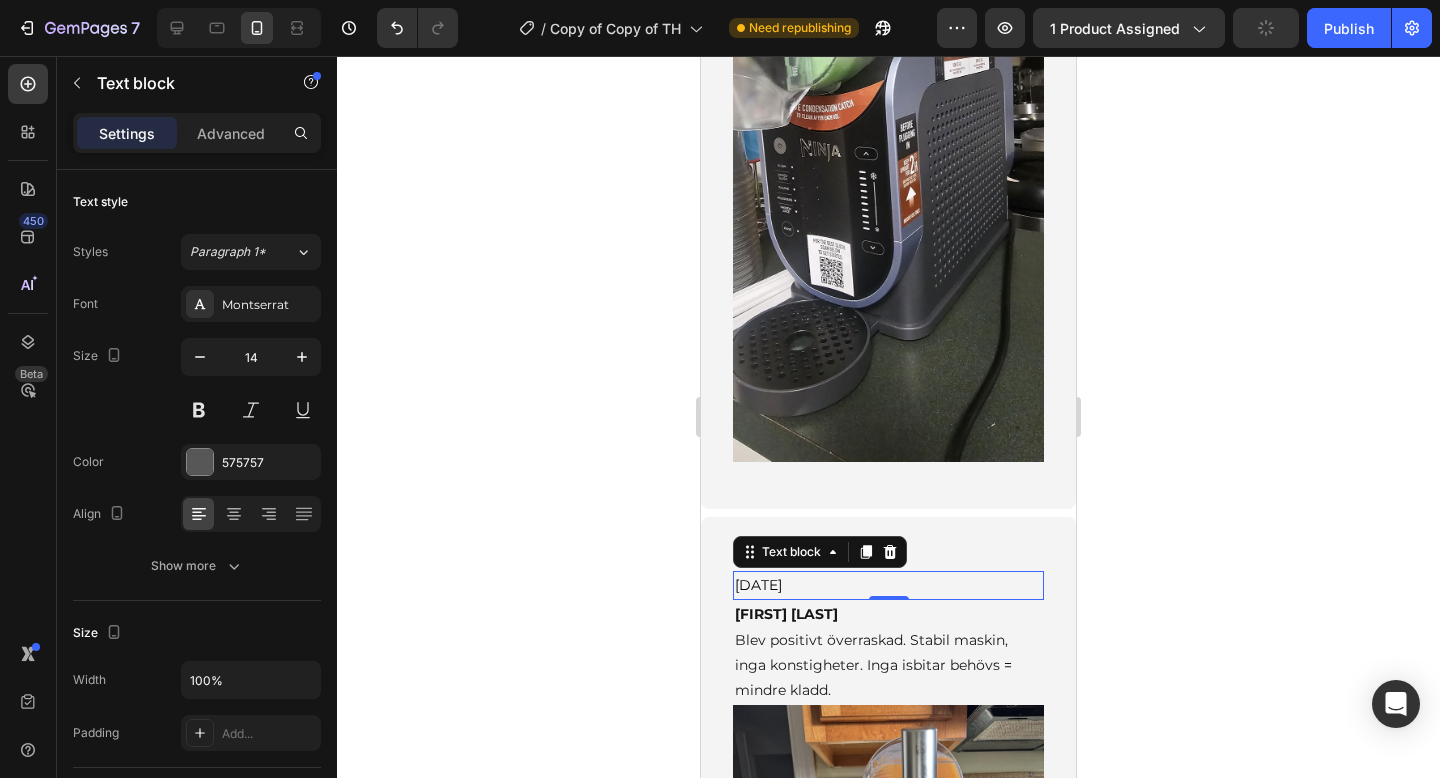 click on "[DD] [MON]. [YY]" at bounding box center (758, 585) 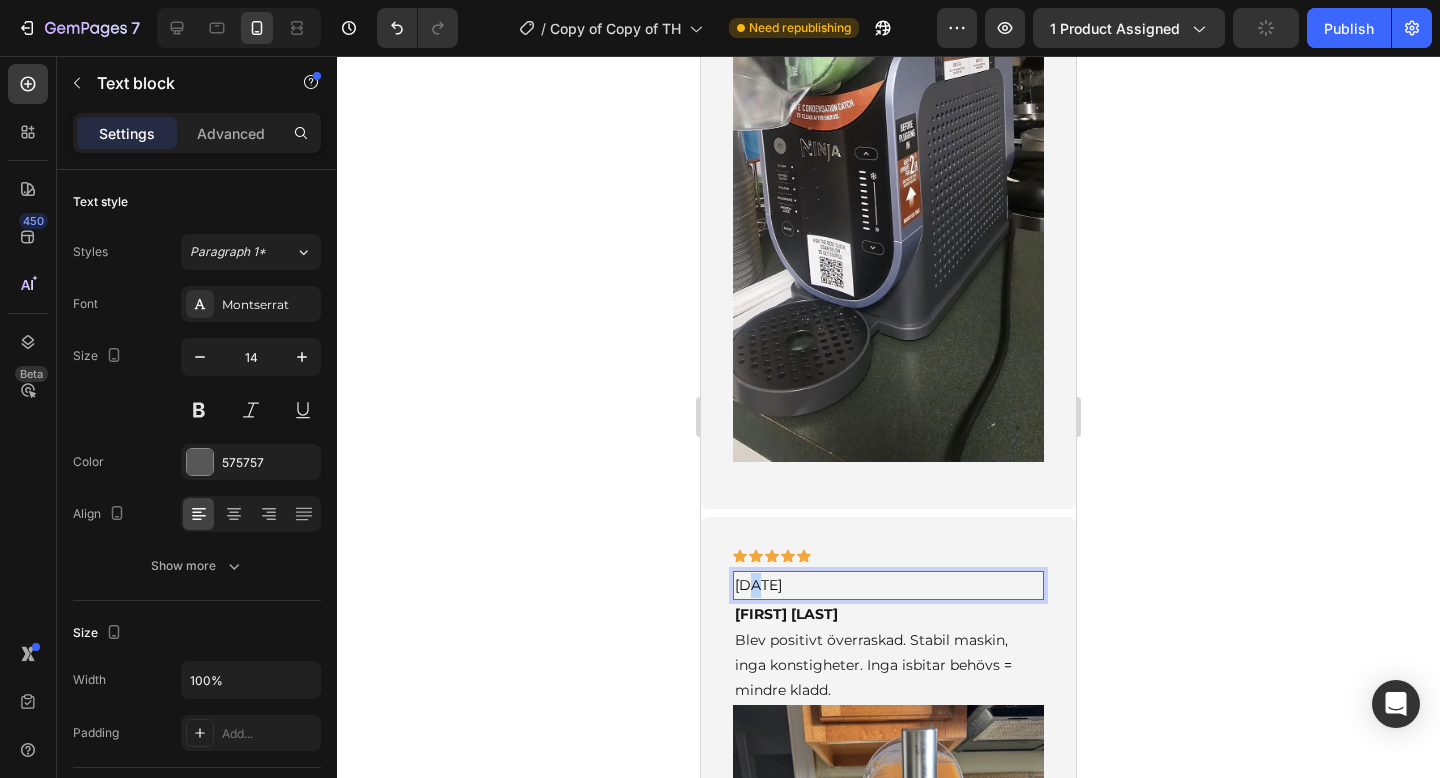 click on "[DD] [MON]. [YY]" at bounding box center [758, 585] 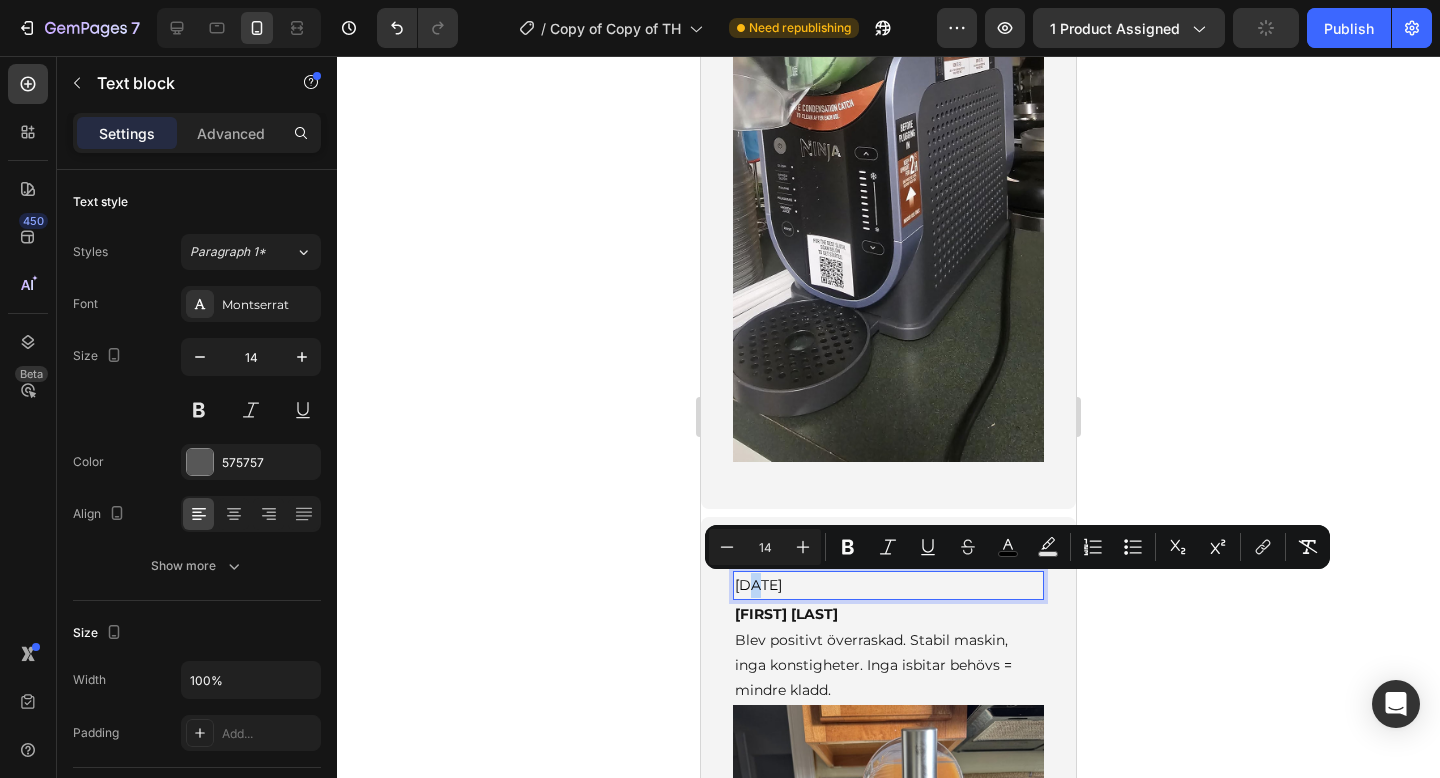 click on "[DD] [MON]. [YY]" at bounding box center (758, 585) 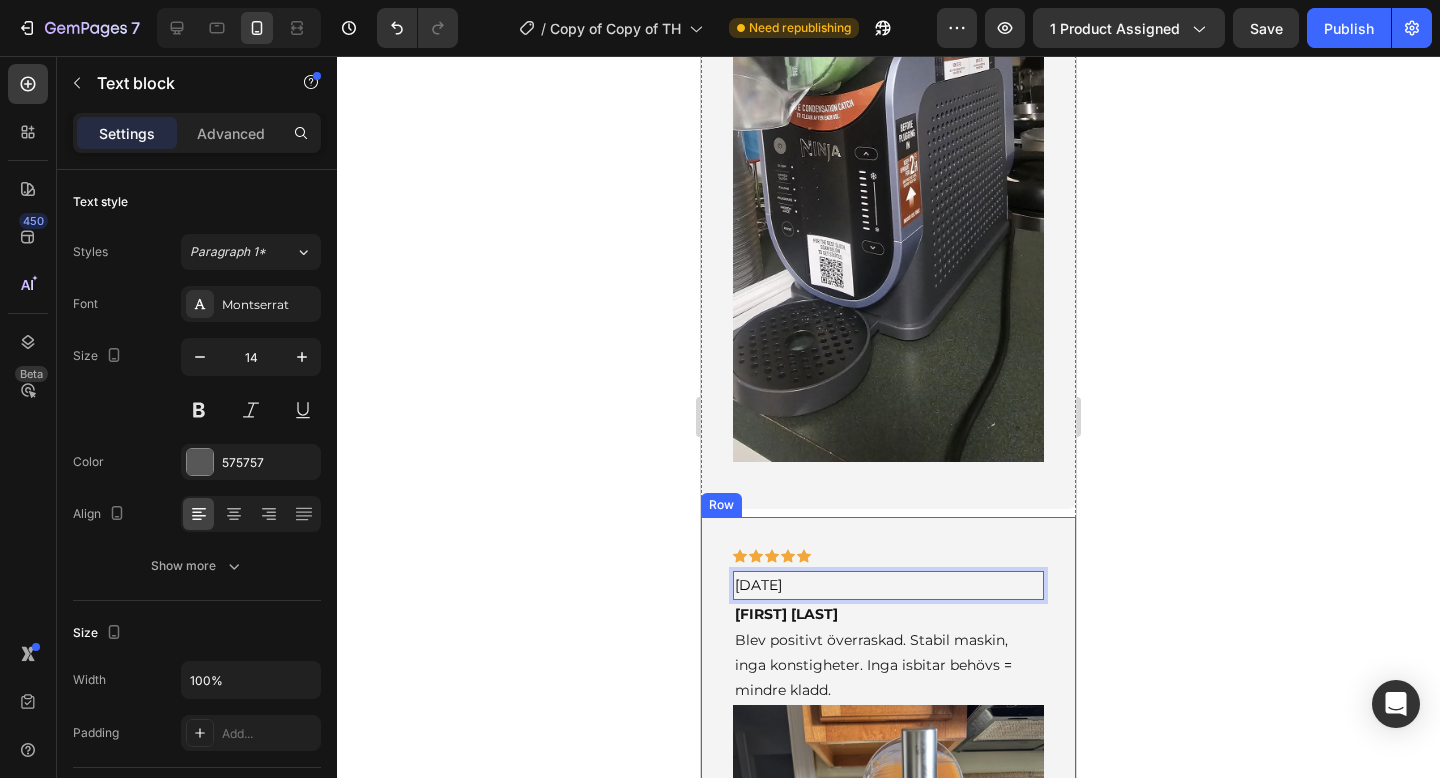 click 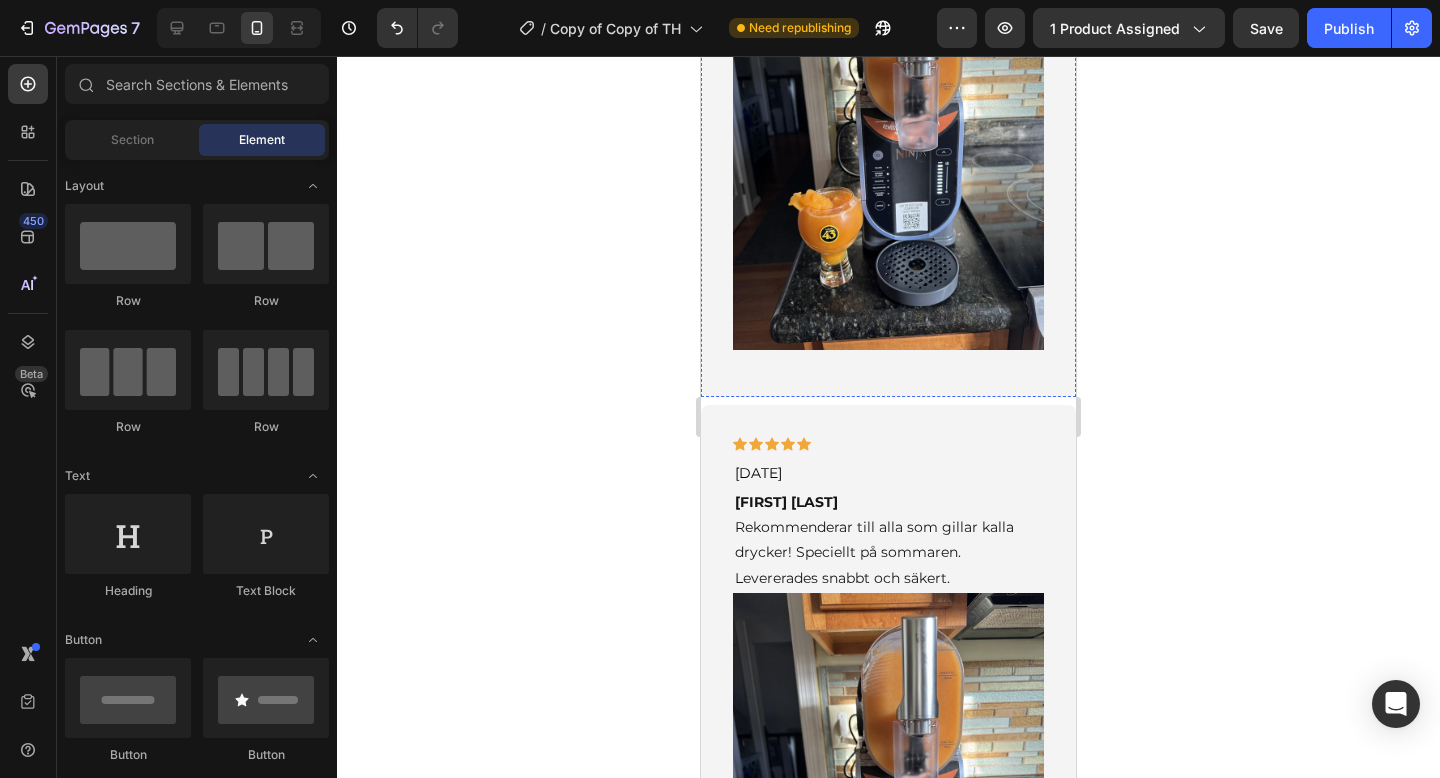 scroll, scrollTop: 7861, scrollLeft: 0, axis: vertical 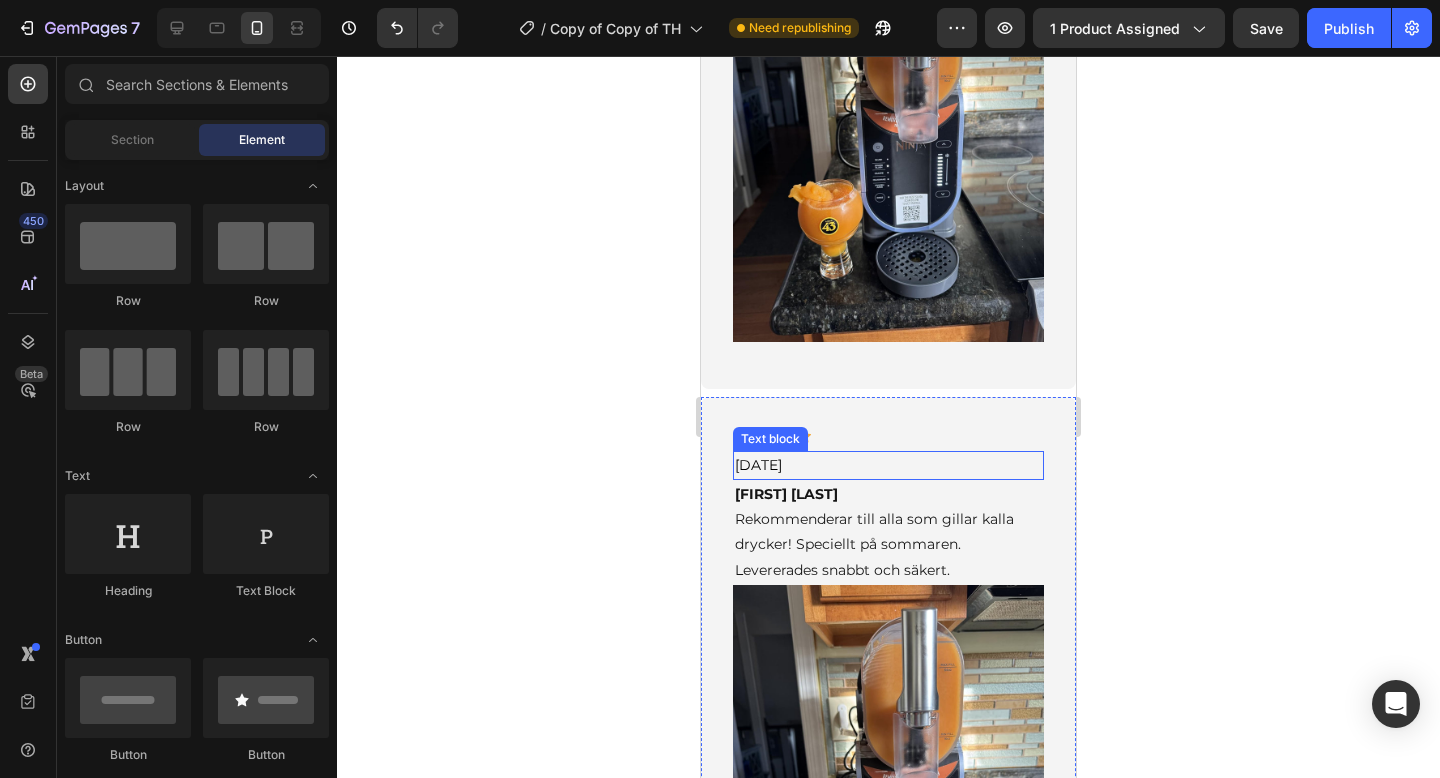 click on "[DD] [MON]. [YY]" at bounding box center (758, 465) 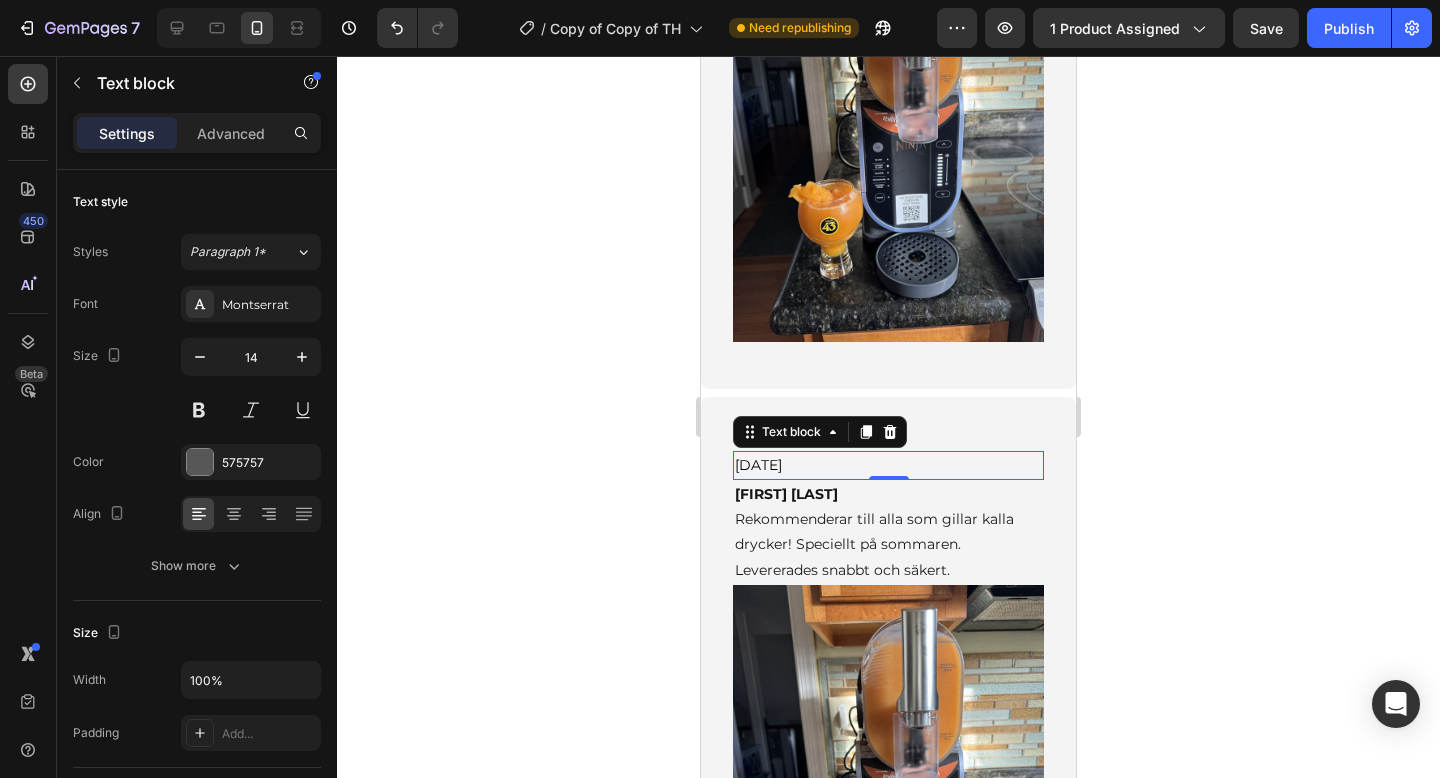 click on "[DD] [MON]. [YY]" at bounding box center [758, 465] 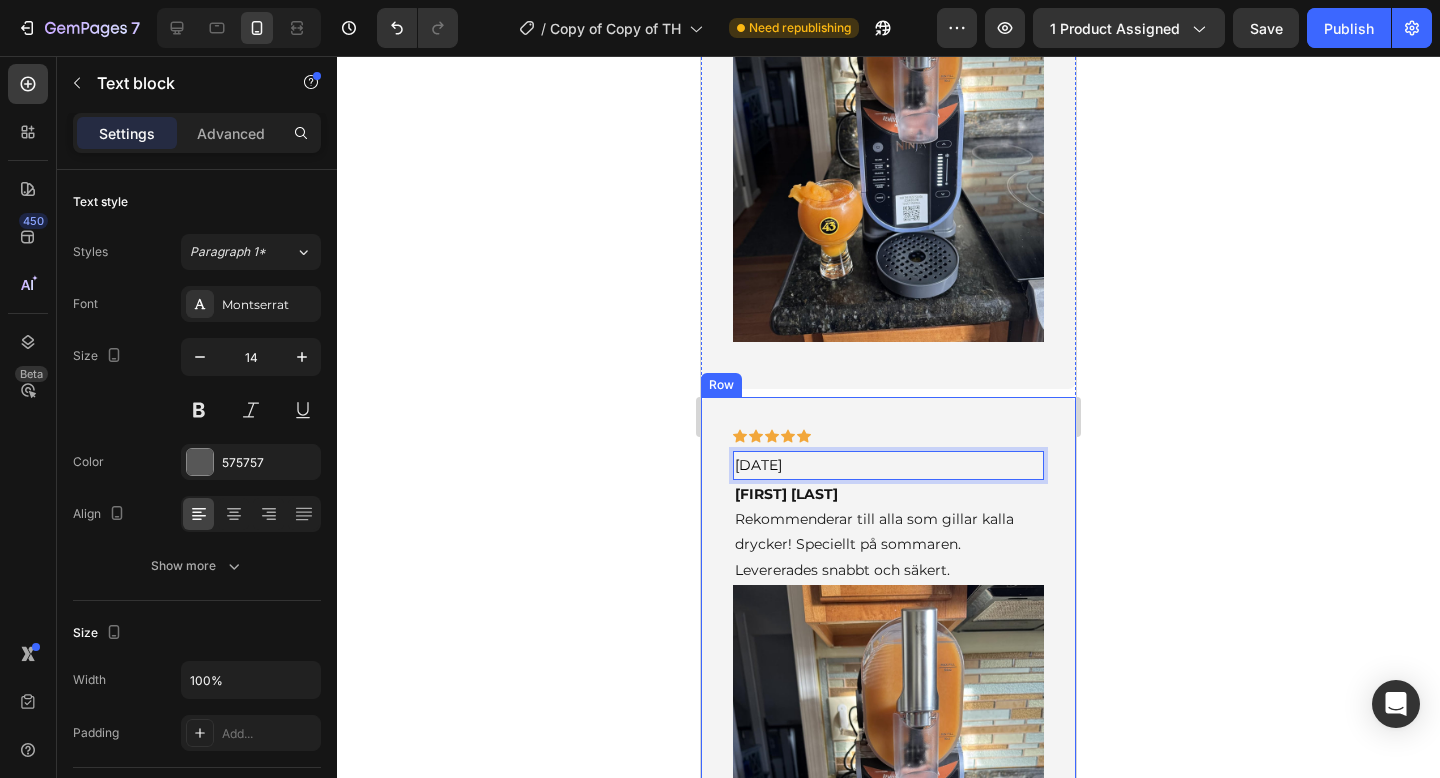 click 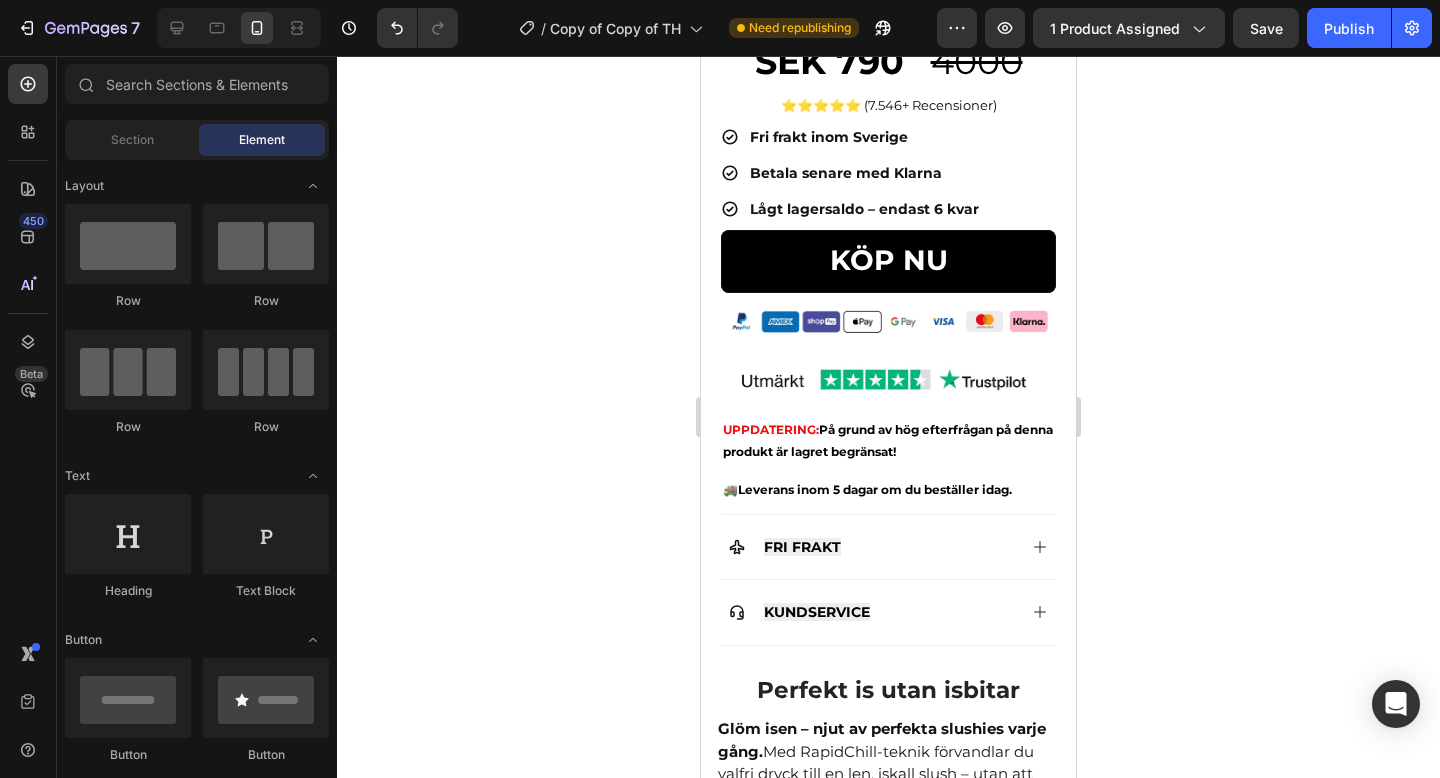 scroll, scrollTop: 215, scrollLeft: 0, axis: vertical 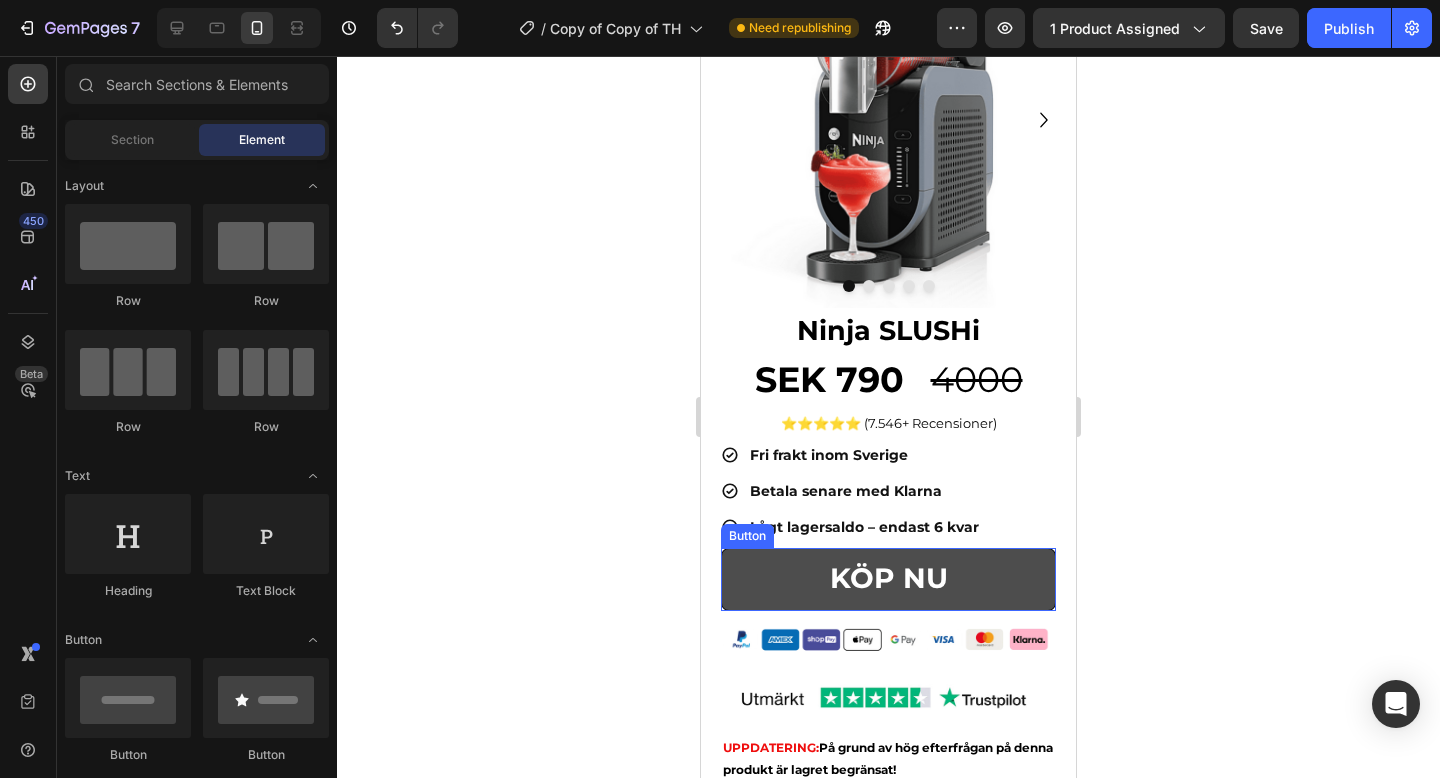 click on "KÖP NU" at bounding box center [888, 580] 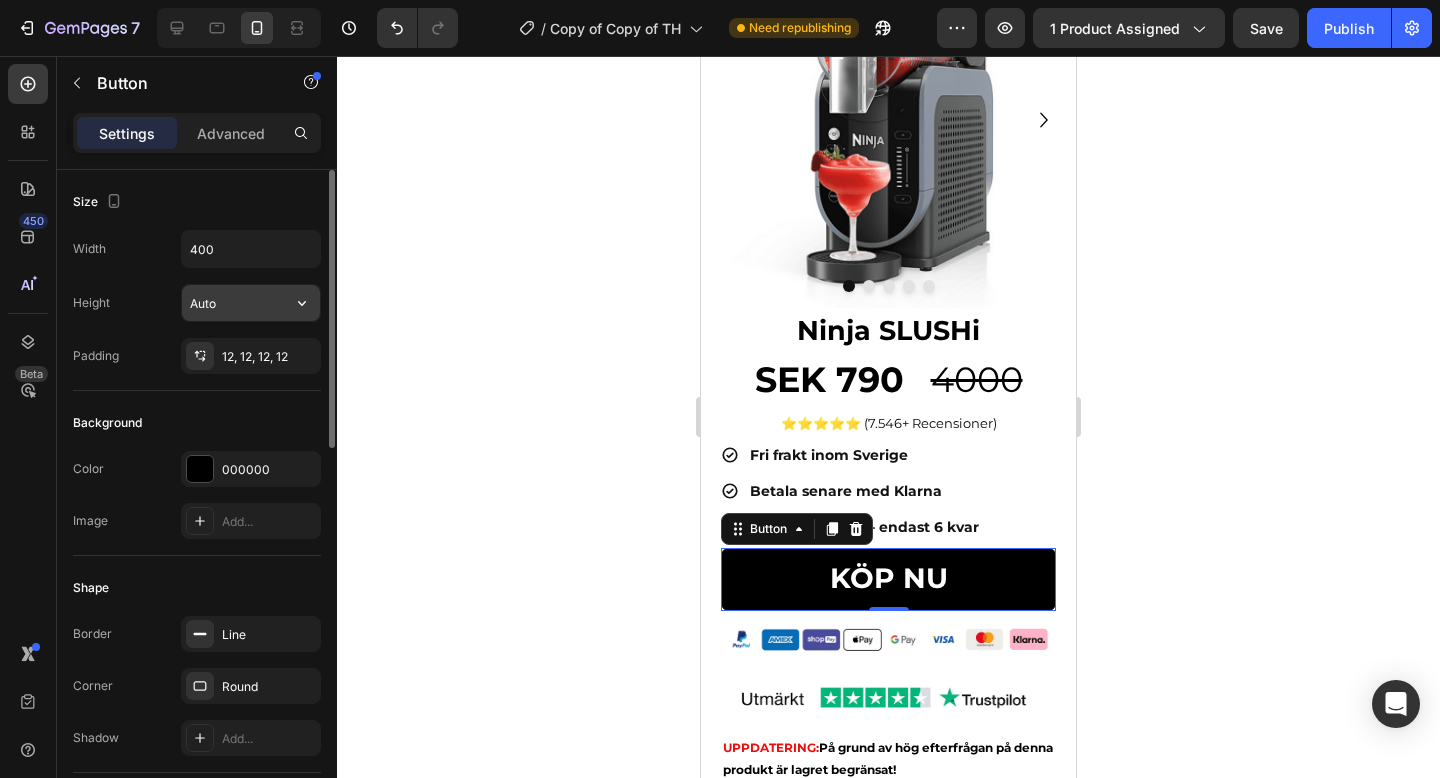 click on "Auto" at bounding box center [251, 303] 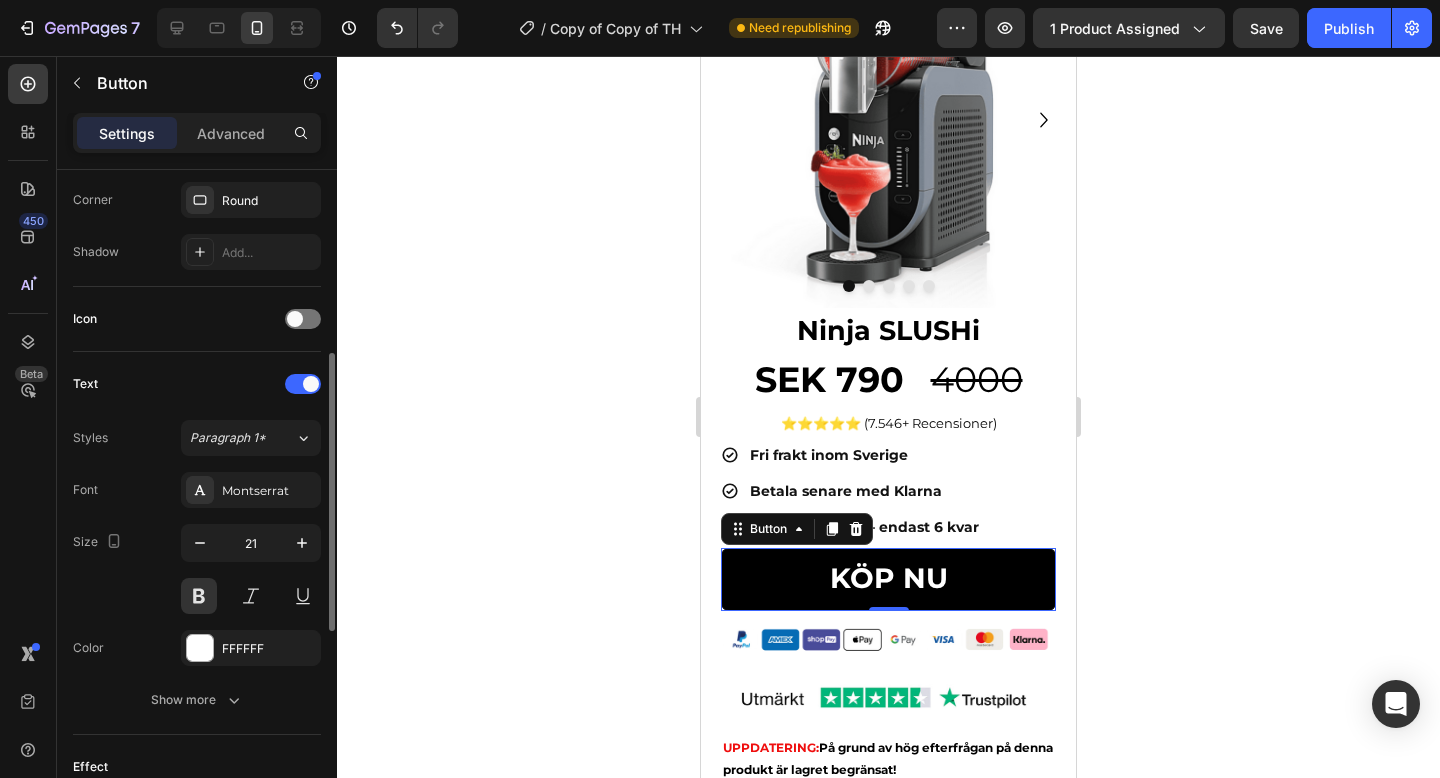 scroll, scrollTop: 492, scrollLeft: 0, axis: vertical 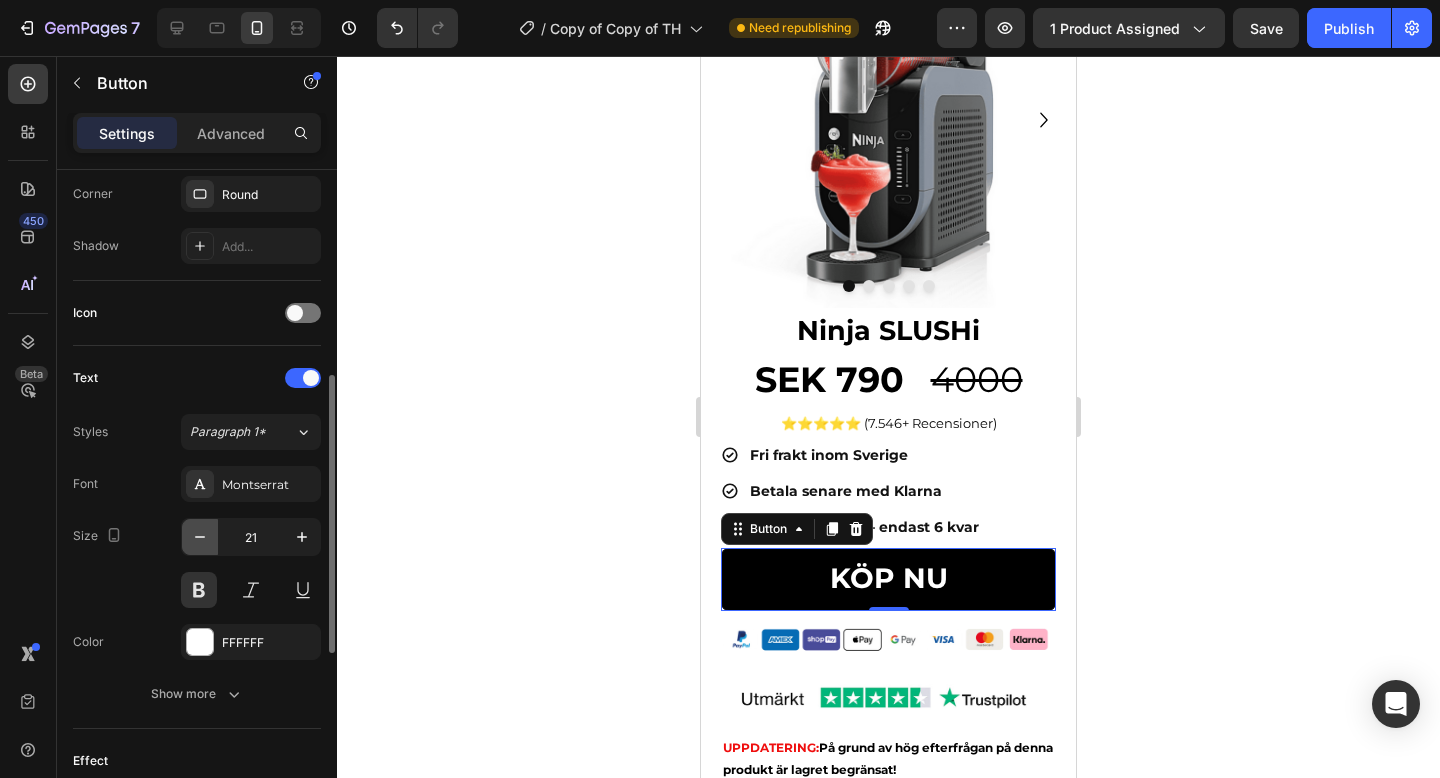 click 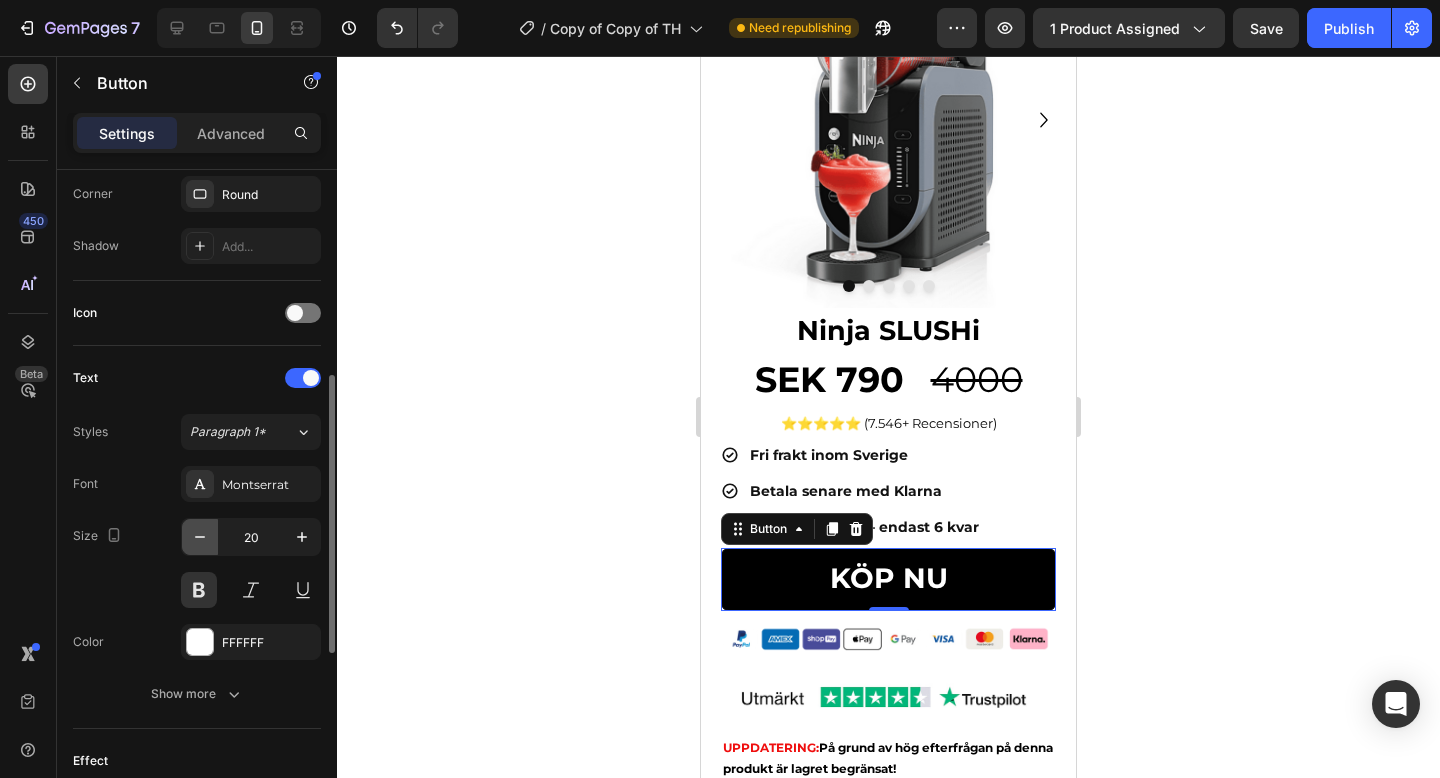 click 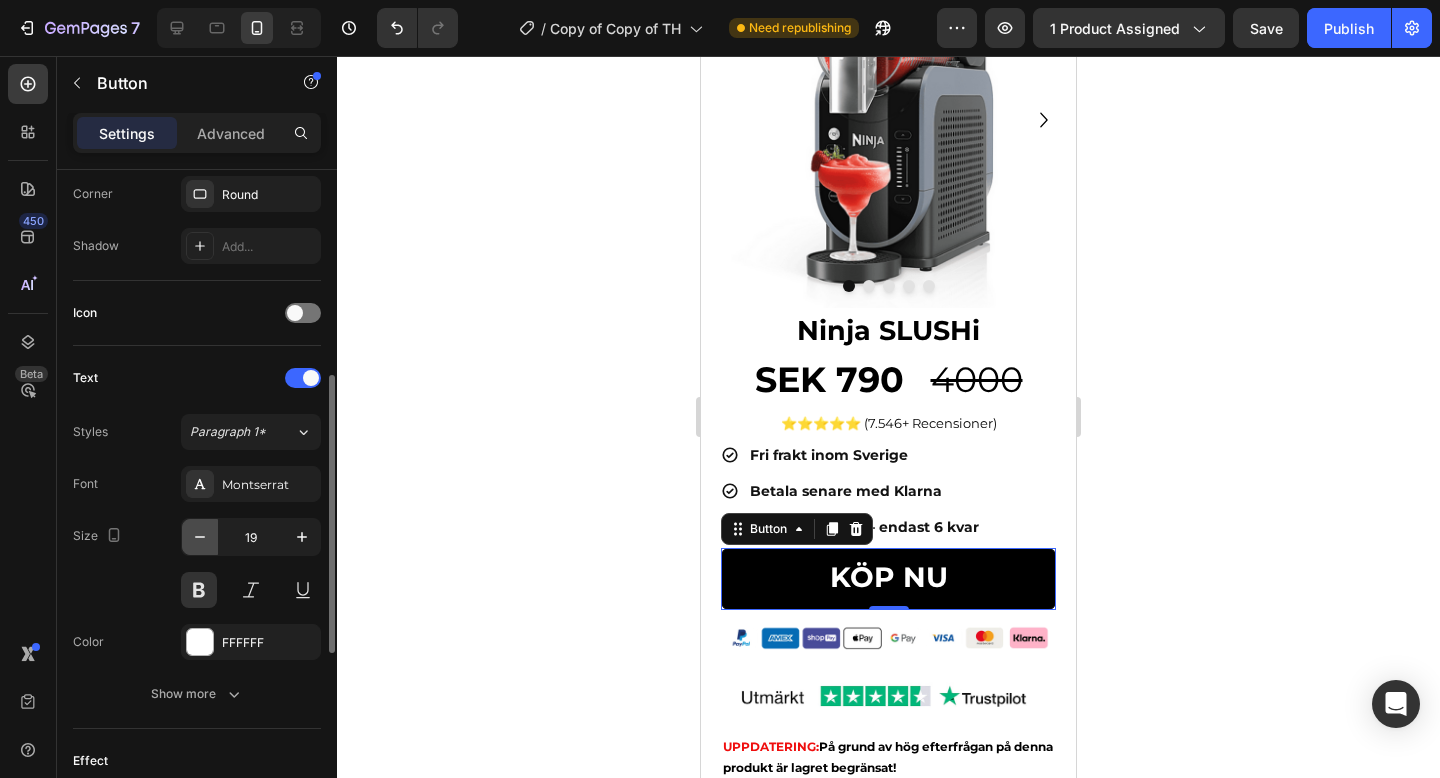 click 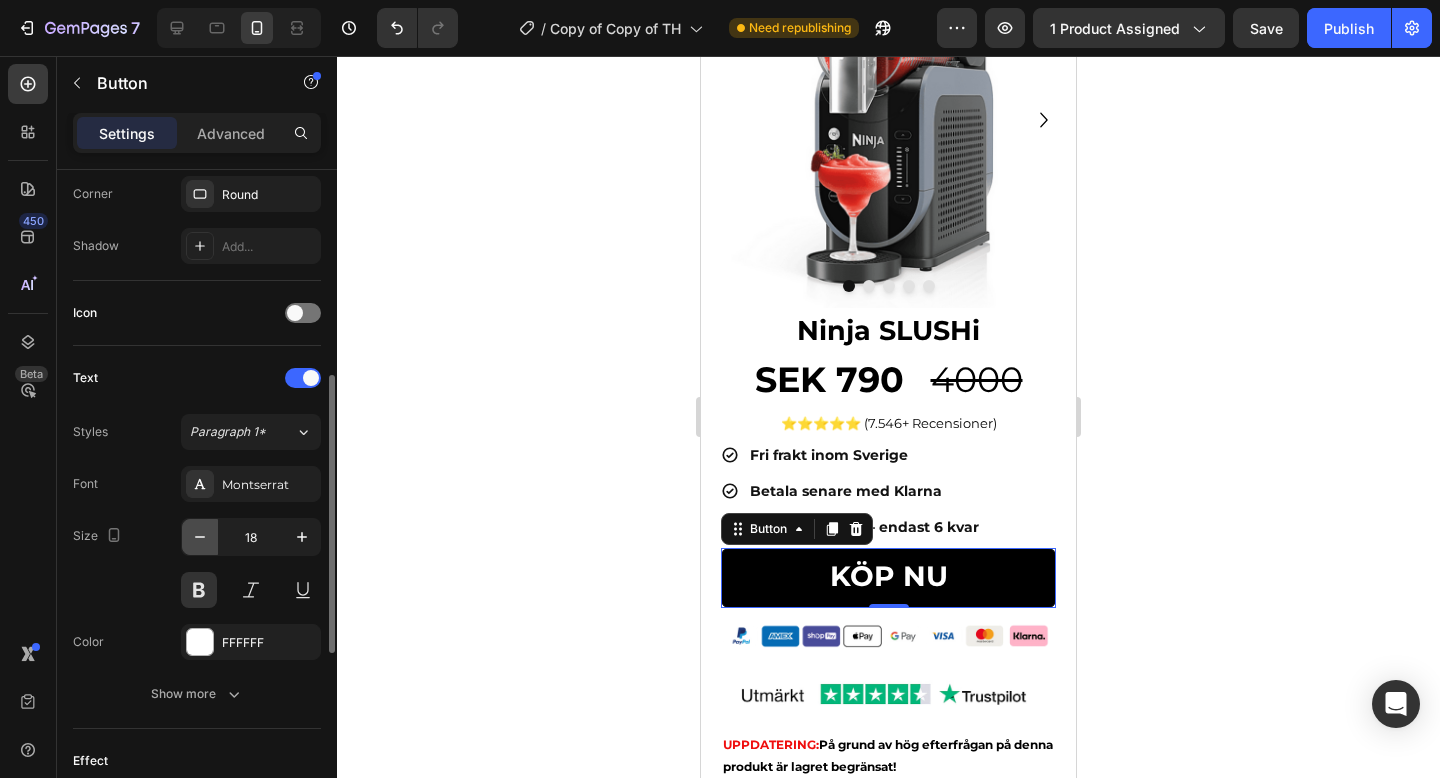 click 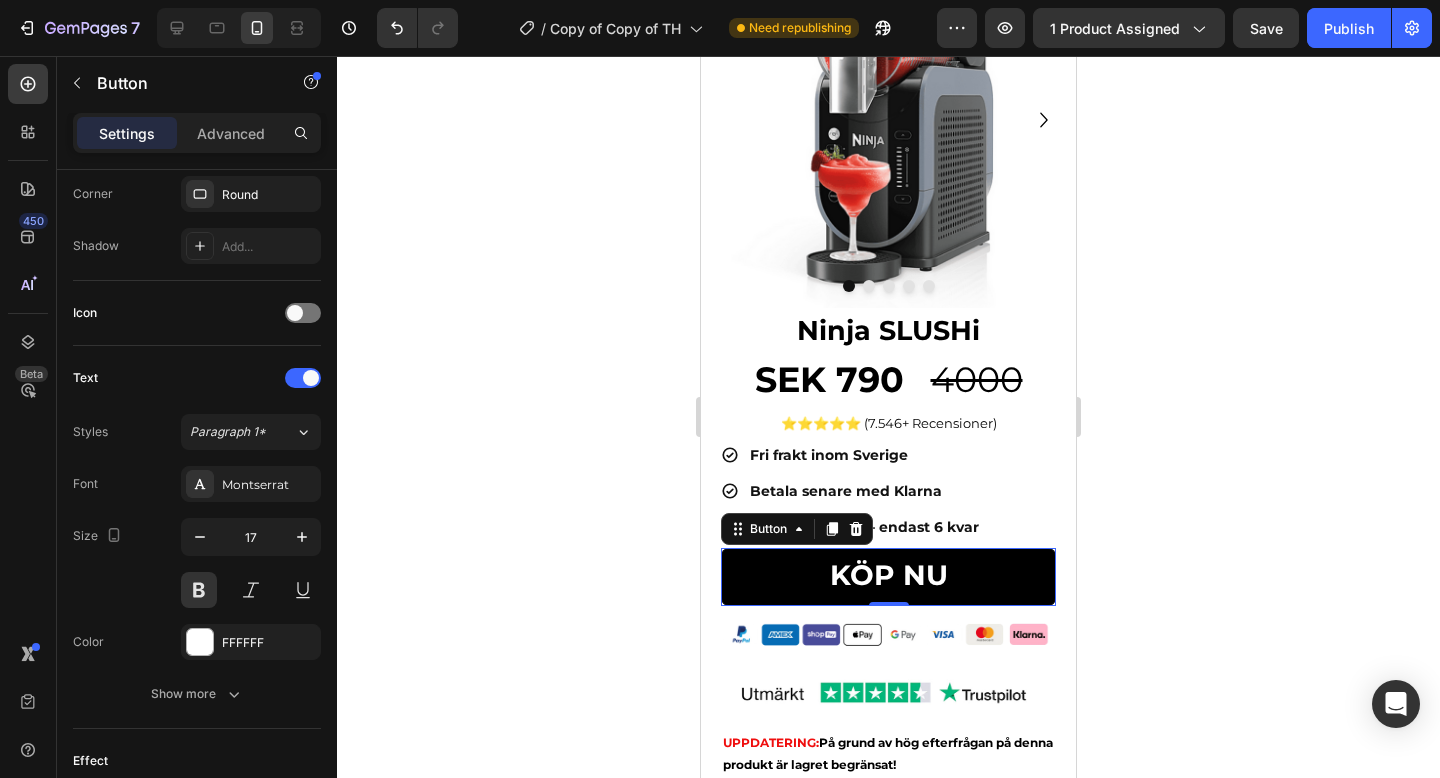 click 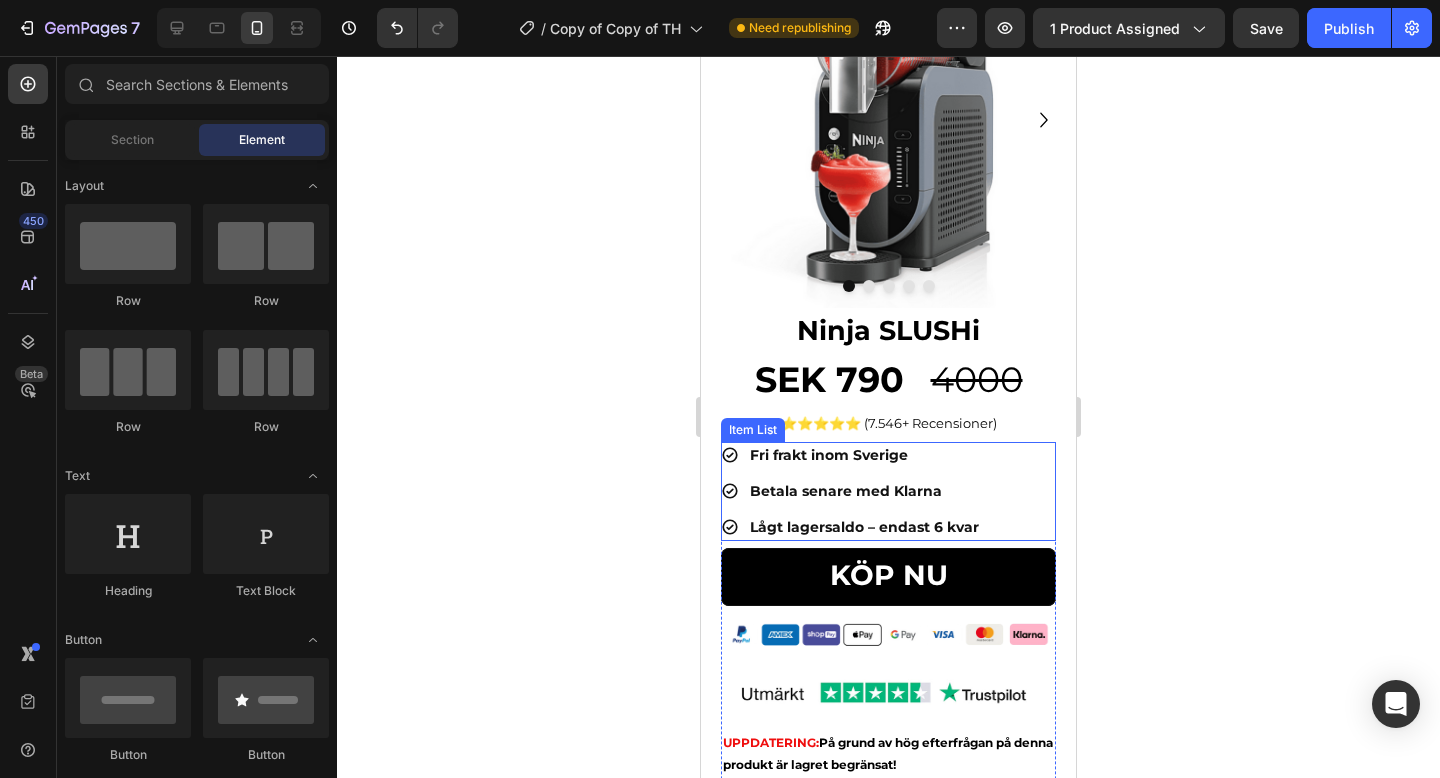 click on "Fri frakt inom Sverige
Betala senare med Klarna
Lågt lagersaldo – endast 6 kvar" at bounding box center [888, 491] 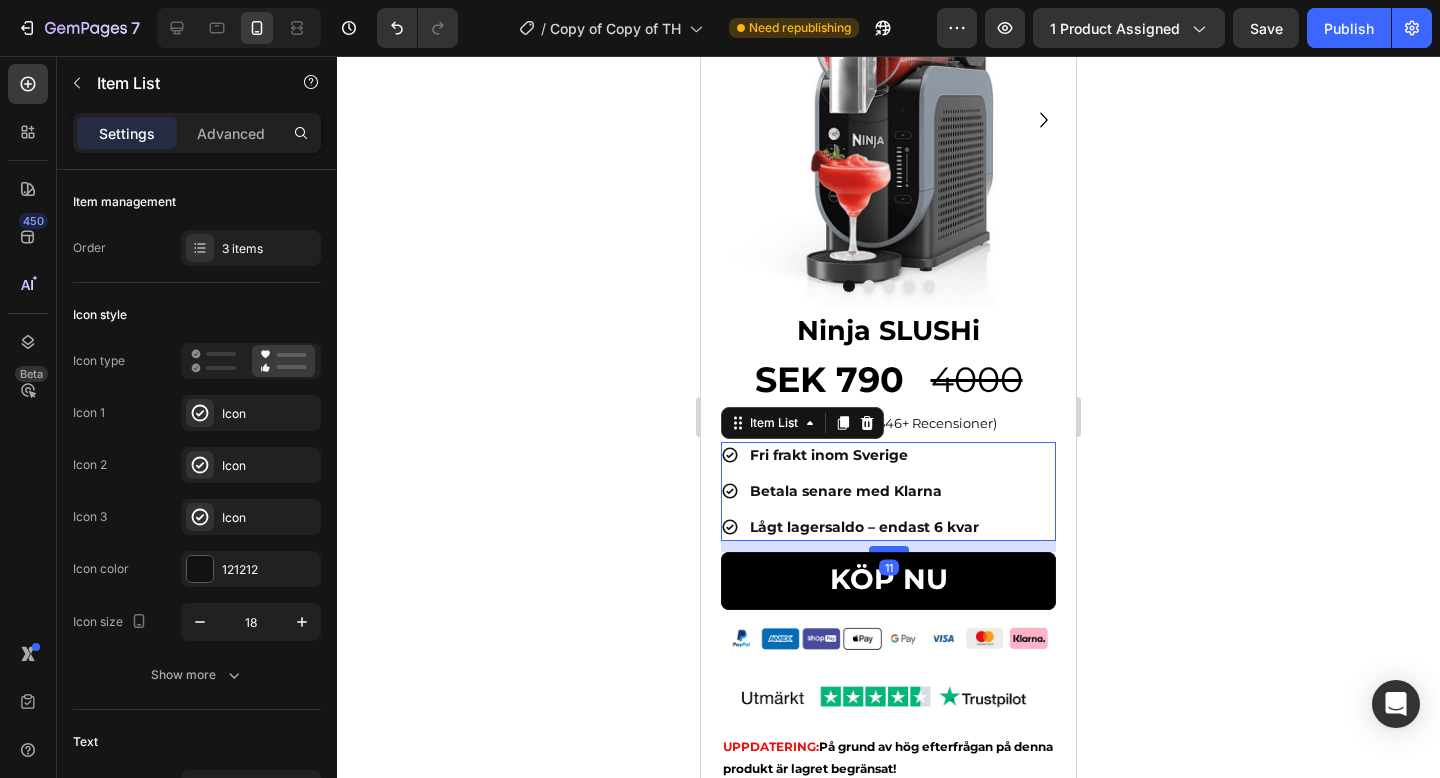 click at bounding box center [889, 549] 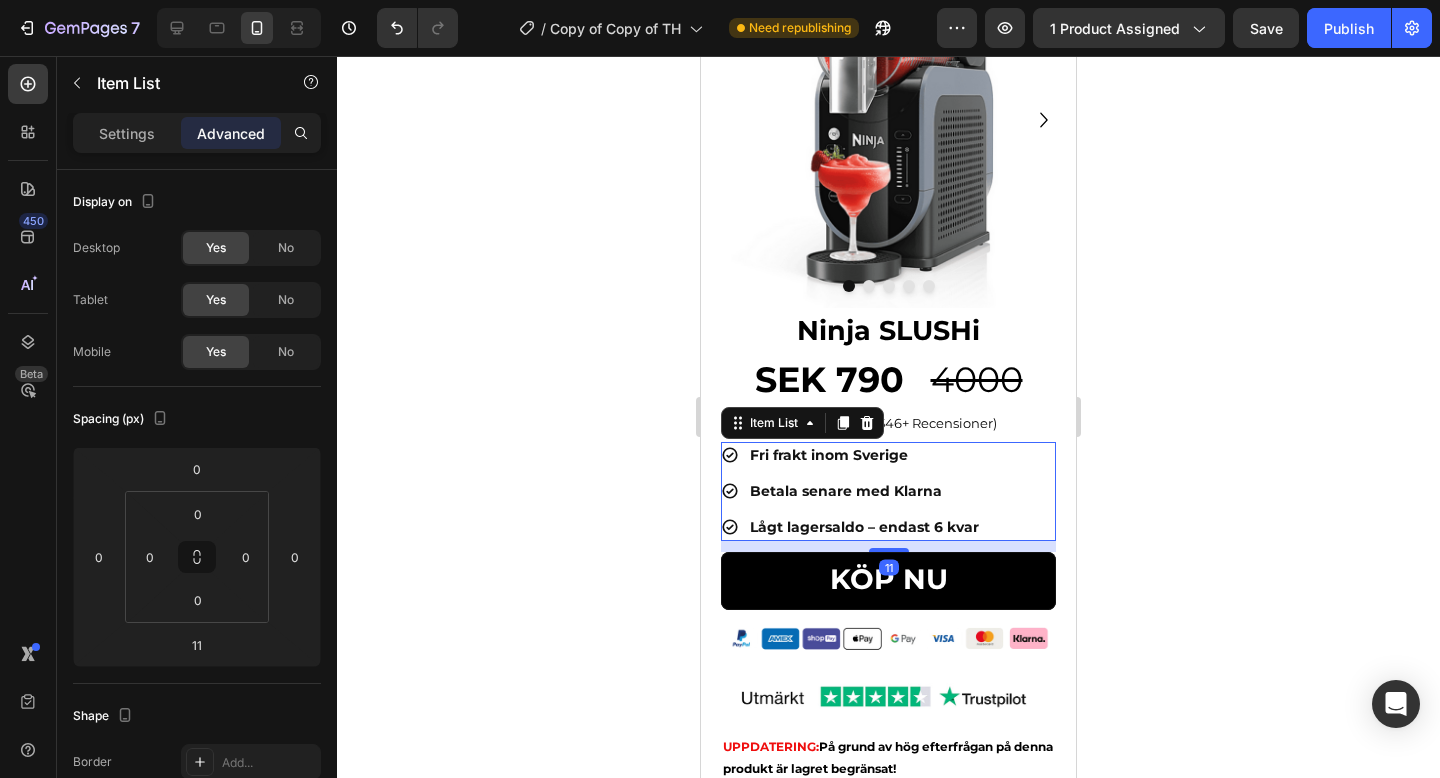click 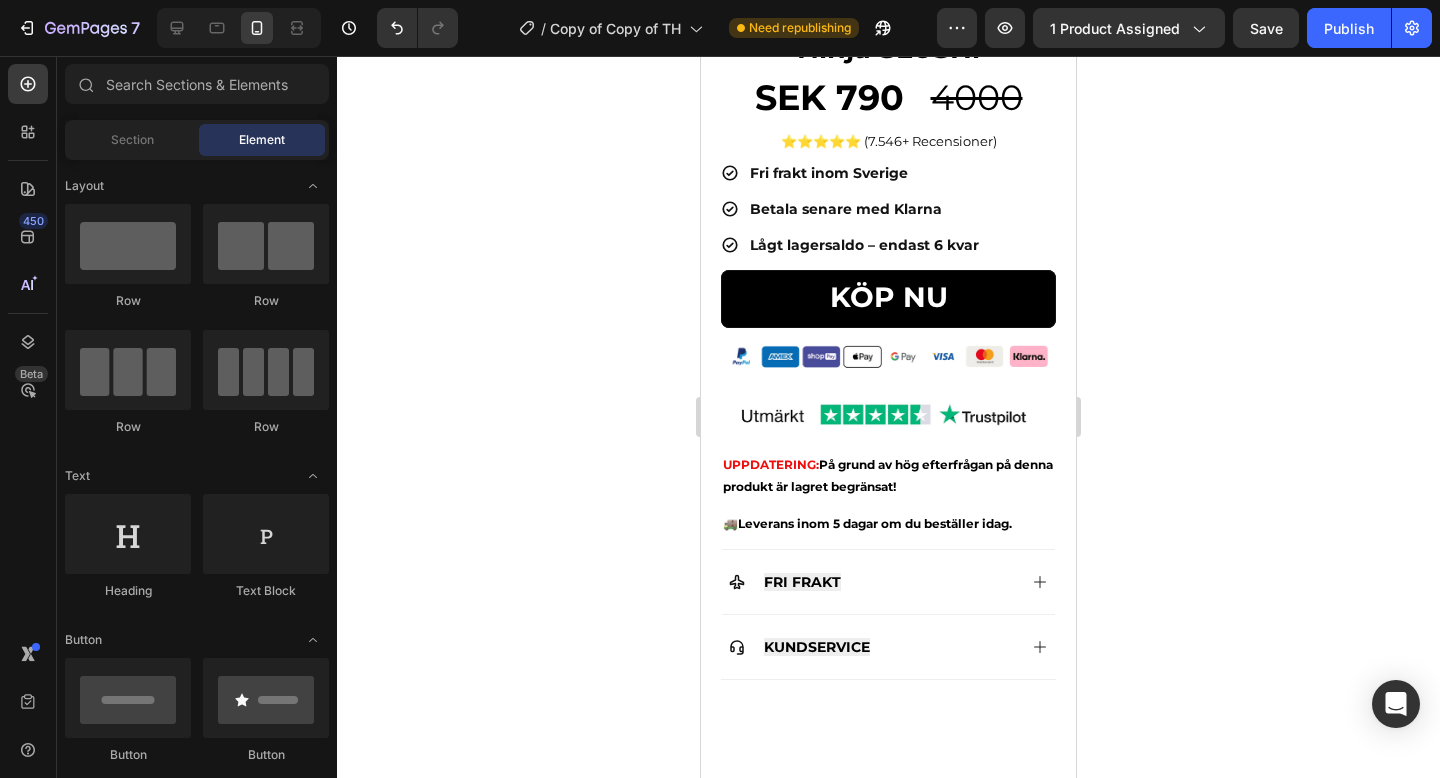 scroll, scrollTop: 0, scrollLeft: 0, axis: both 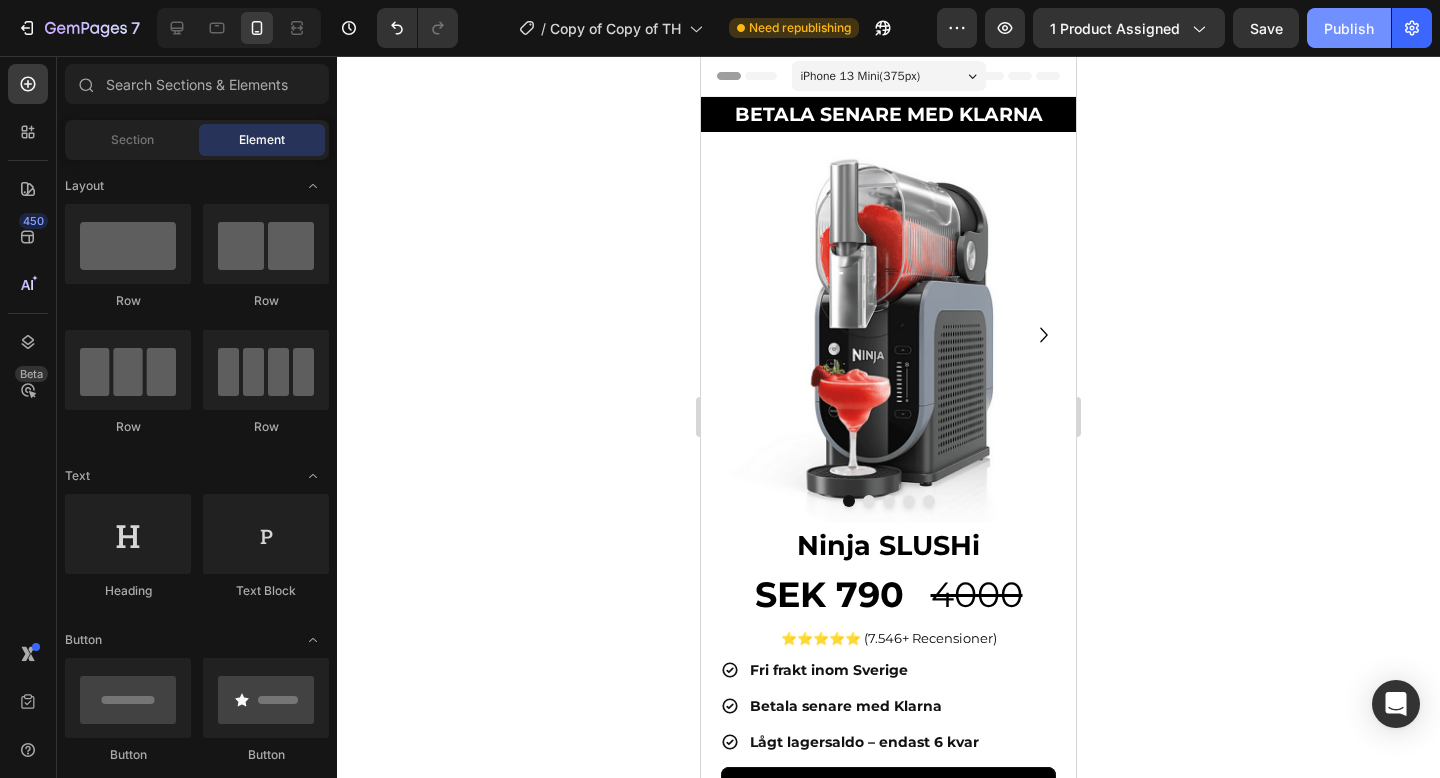 click on "Publish" at bounding box center (1349, 28) 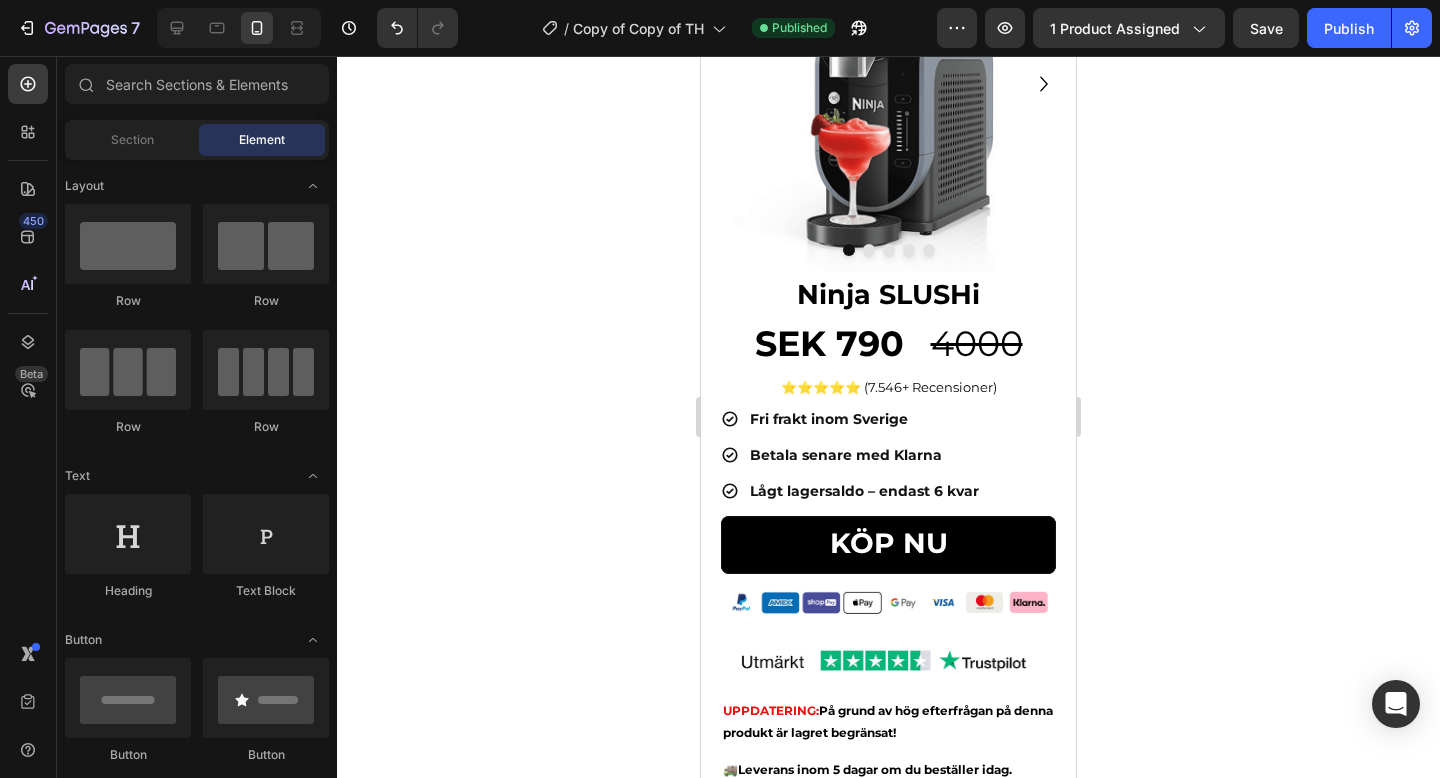 scroll, scrollTop: 229, scrollLeft: 0, axis: vertical 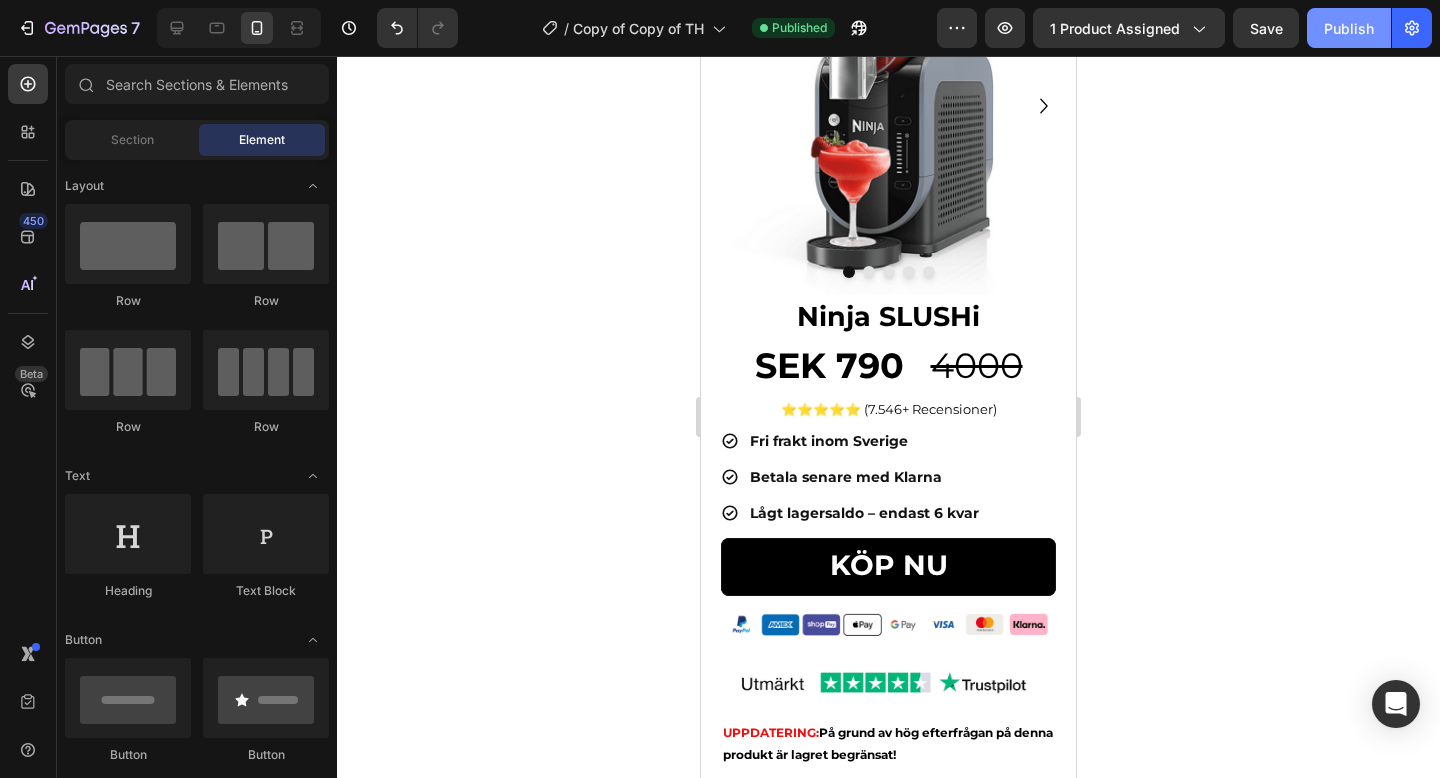 click on "Publish" at bounding box center (1349, 28) 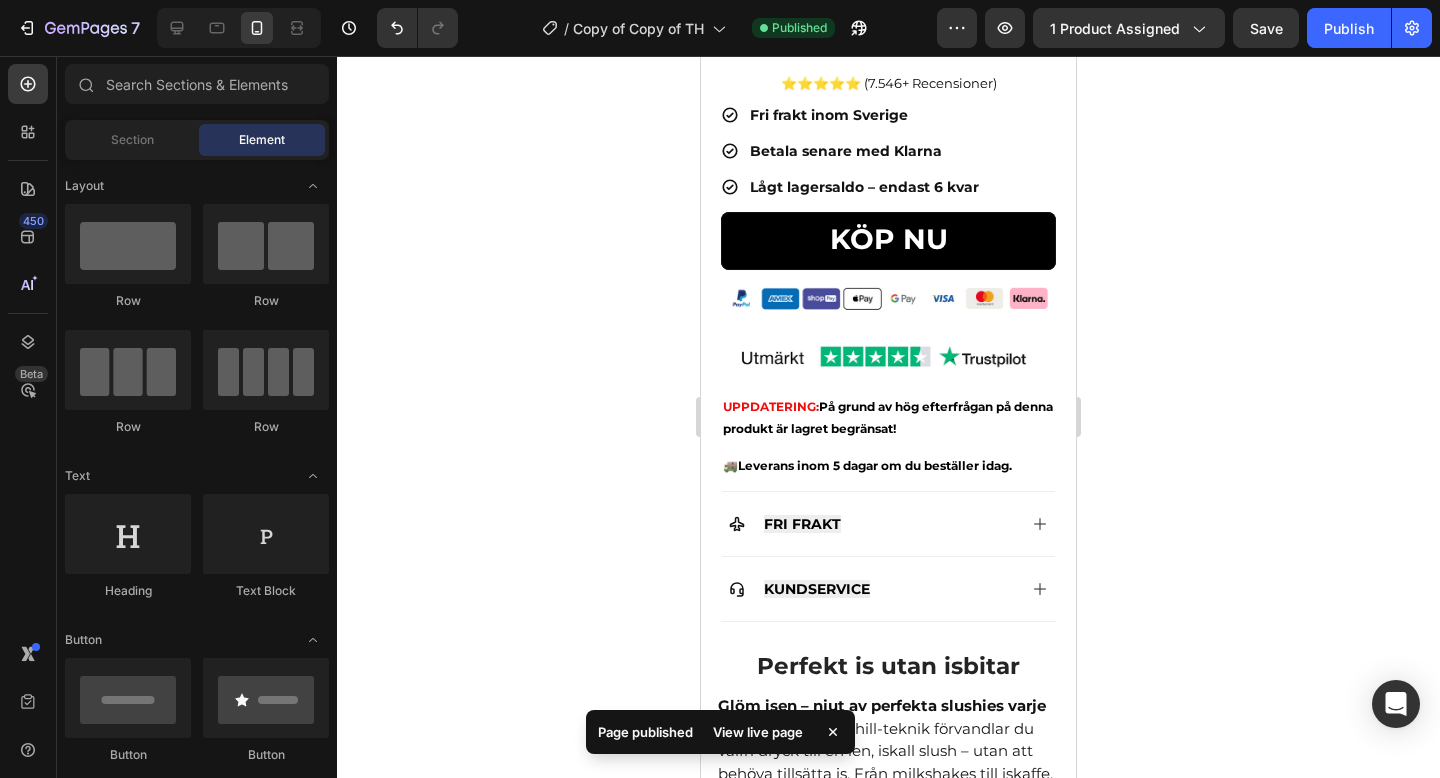 scroll, scrollTop: 0, scrollLeft: 0, axis: both 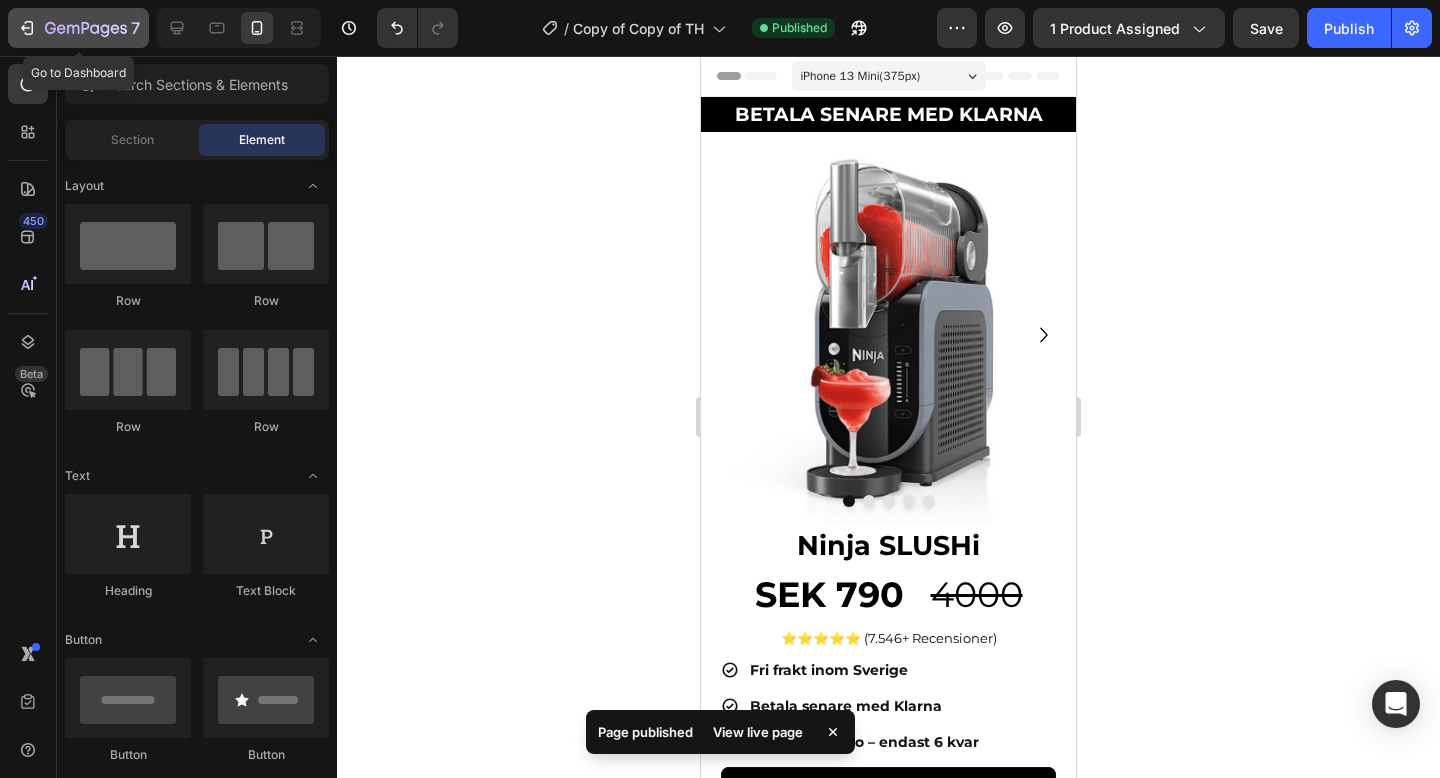 click 